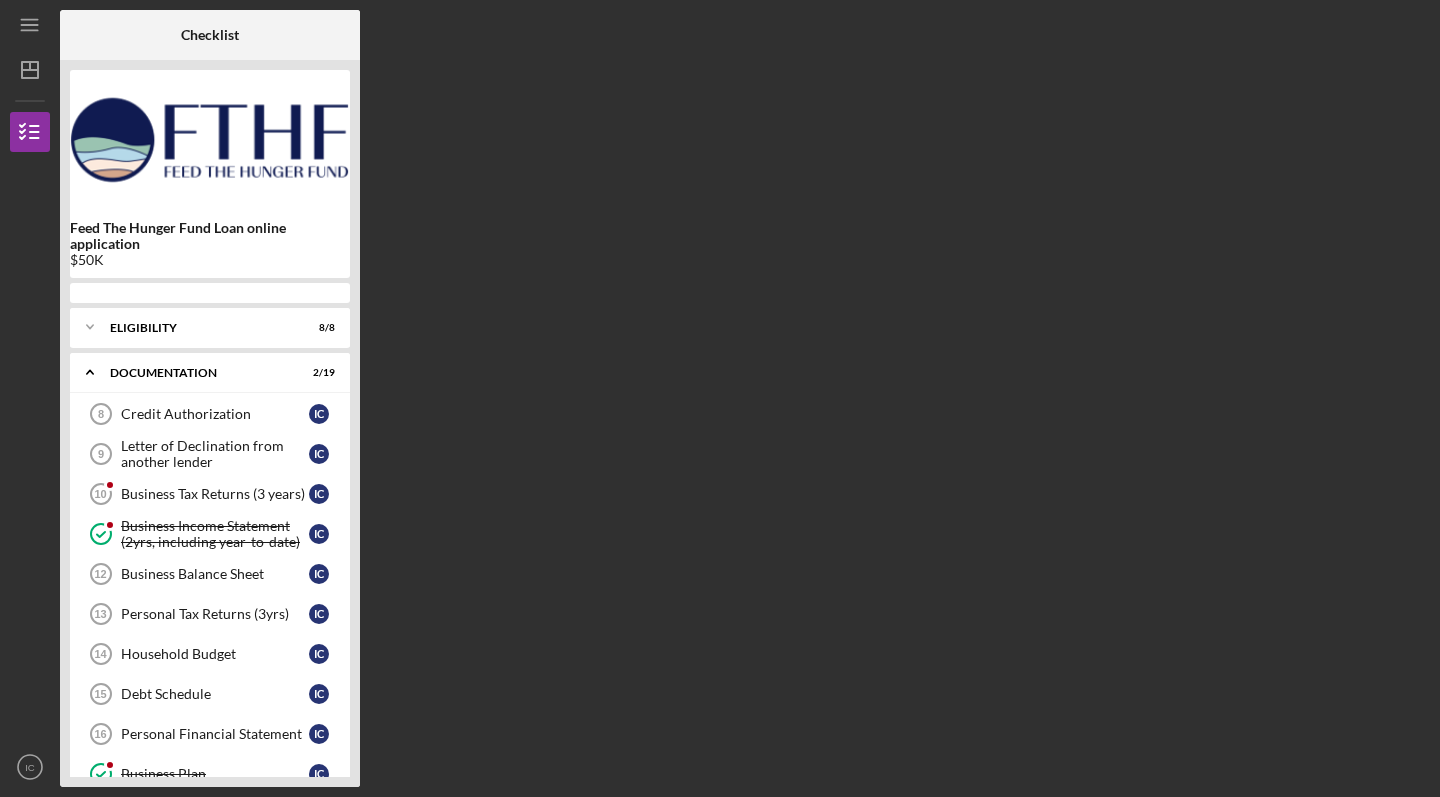 scroll, scrollTop: 0, scrollLeft: 0, axis: both 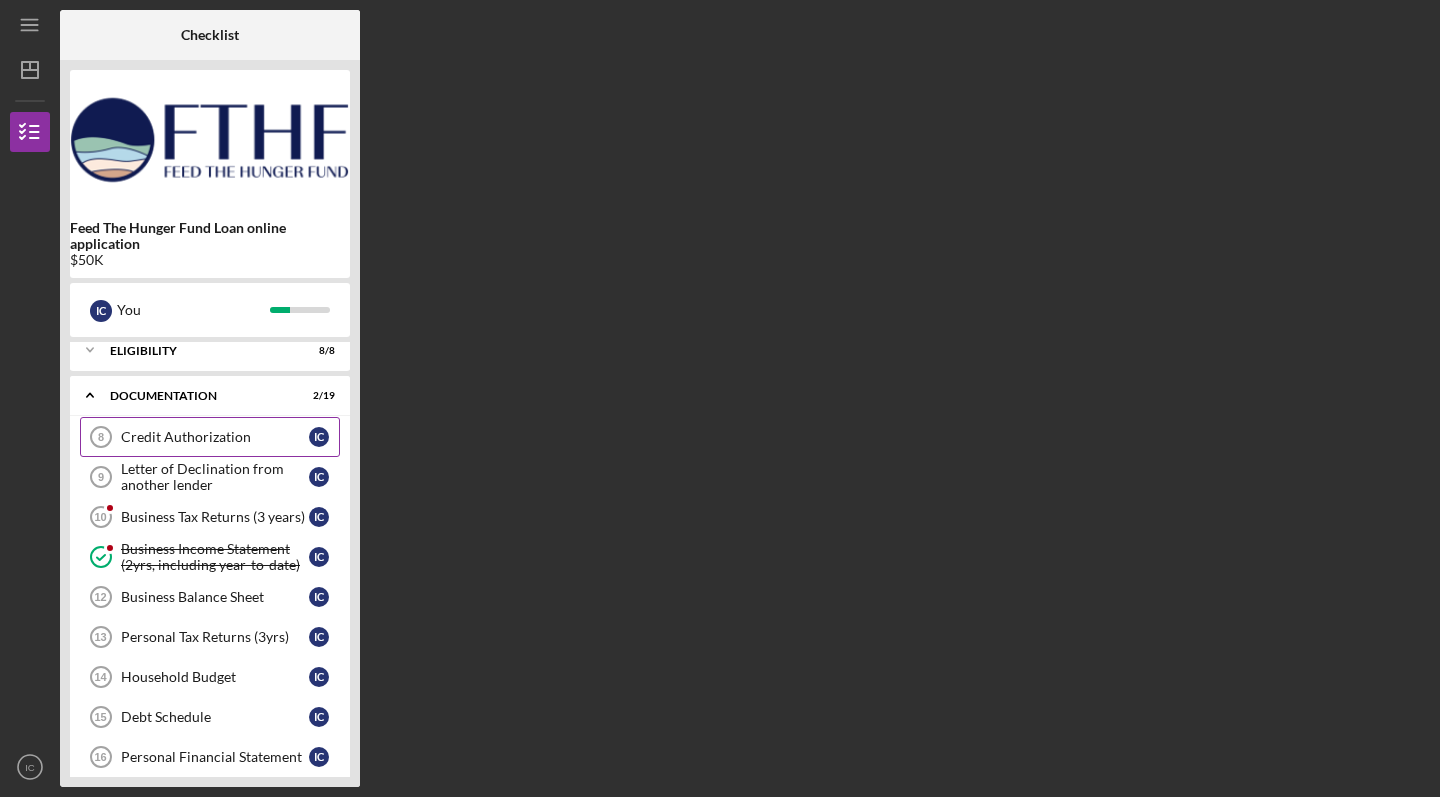 click on "Credit Authorization" at bounding box center (215, 437) 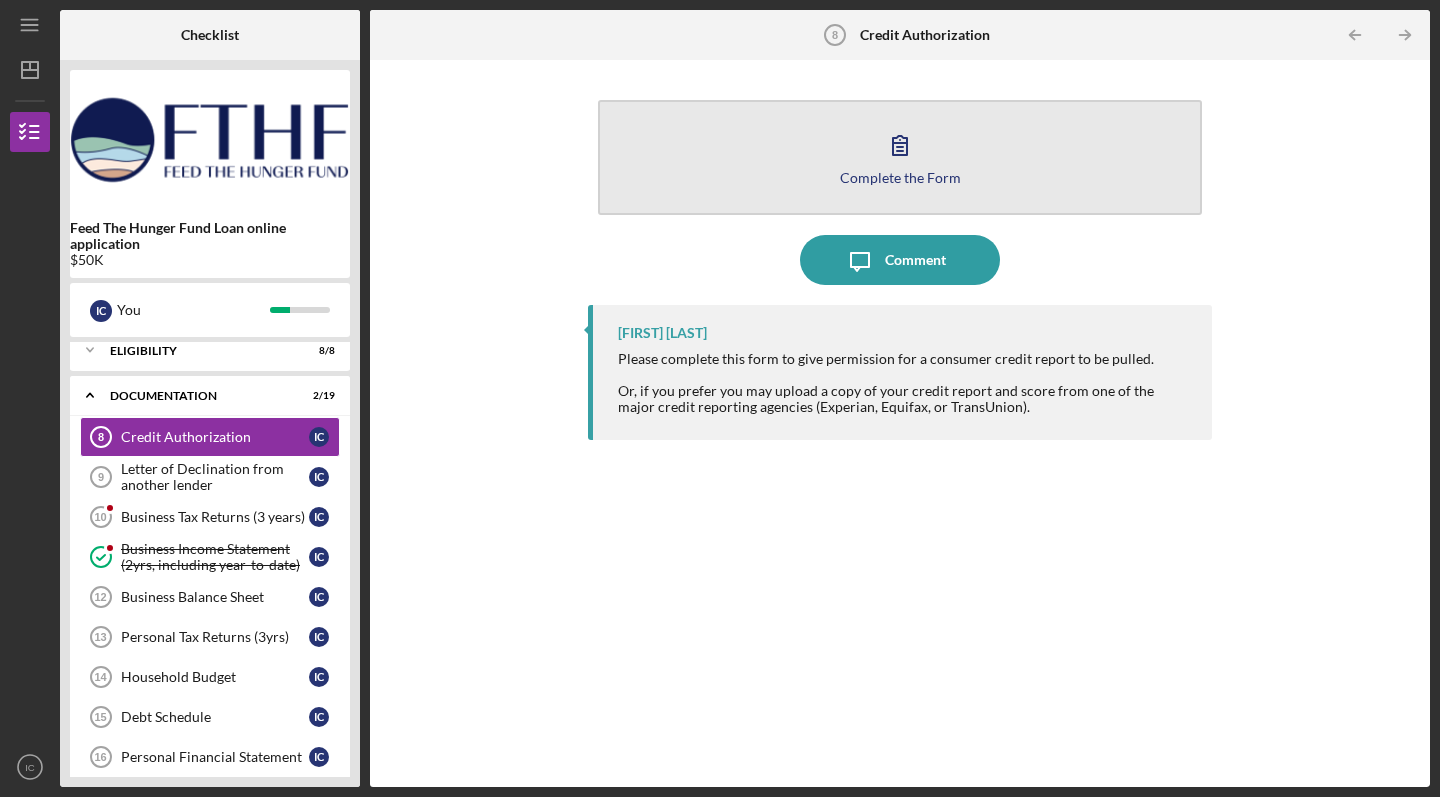 click on "Complete the Form Form" at bounding box center [900, 157] 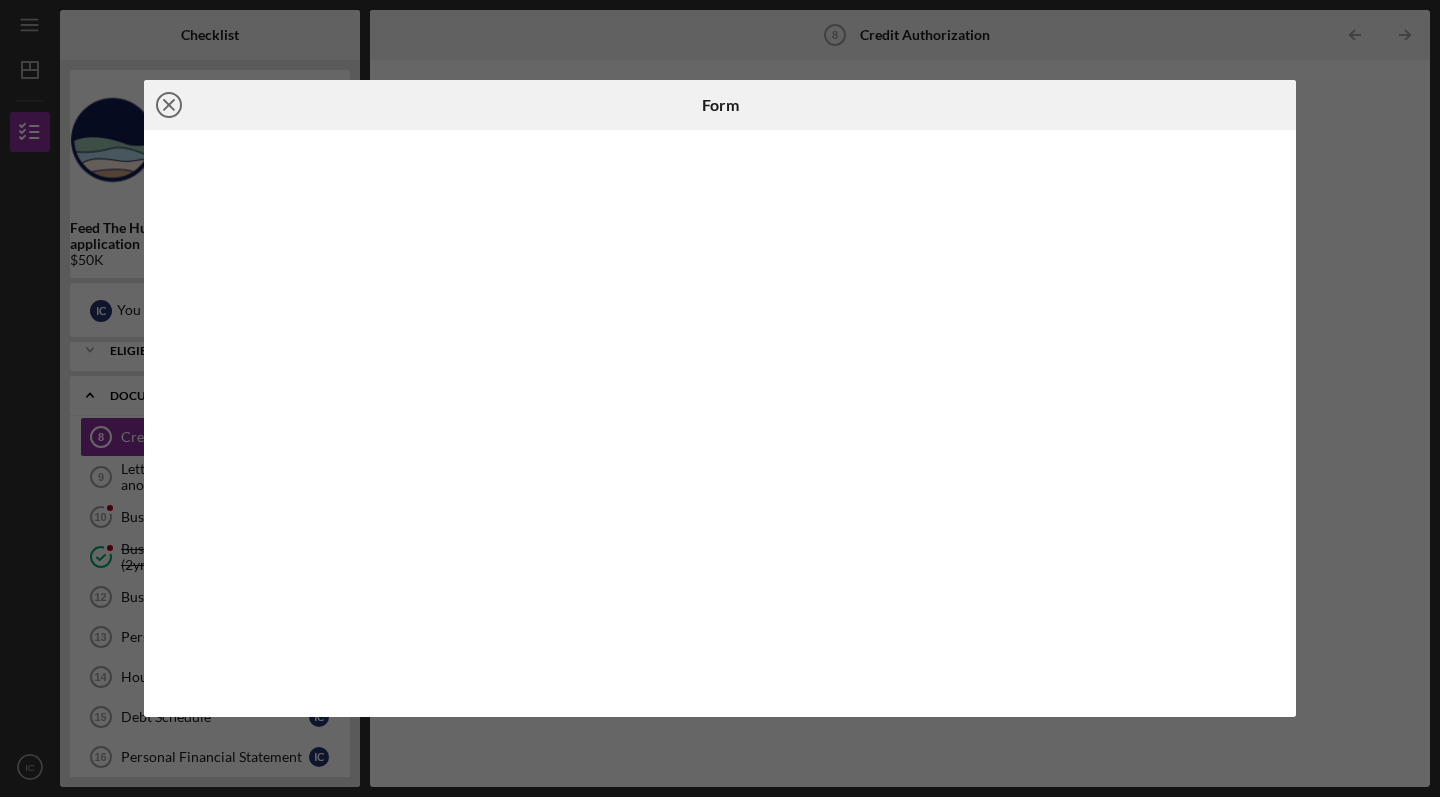 click on "Icon/Close" 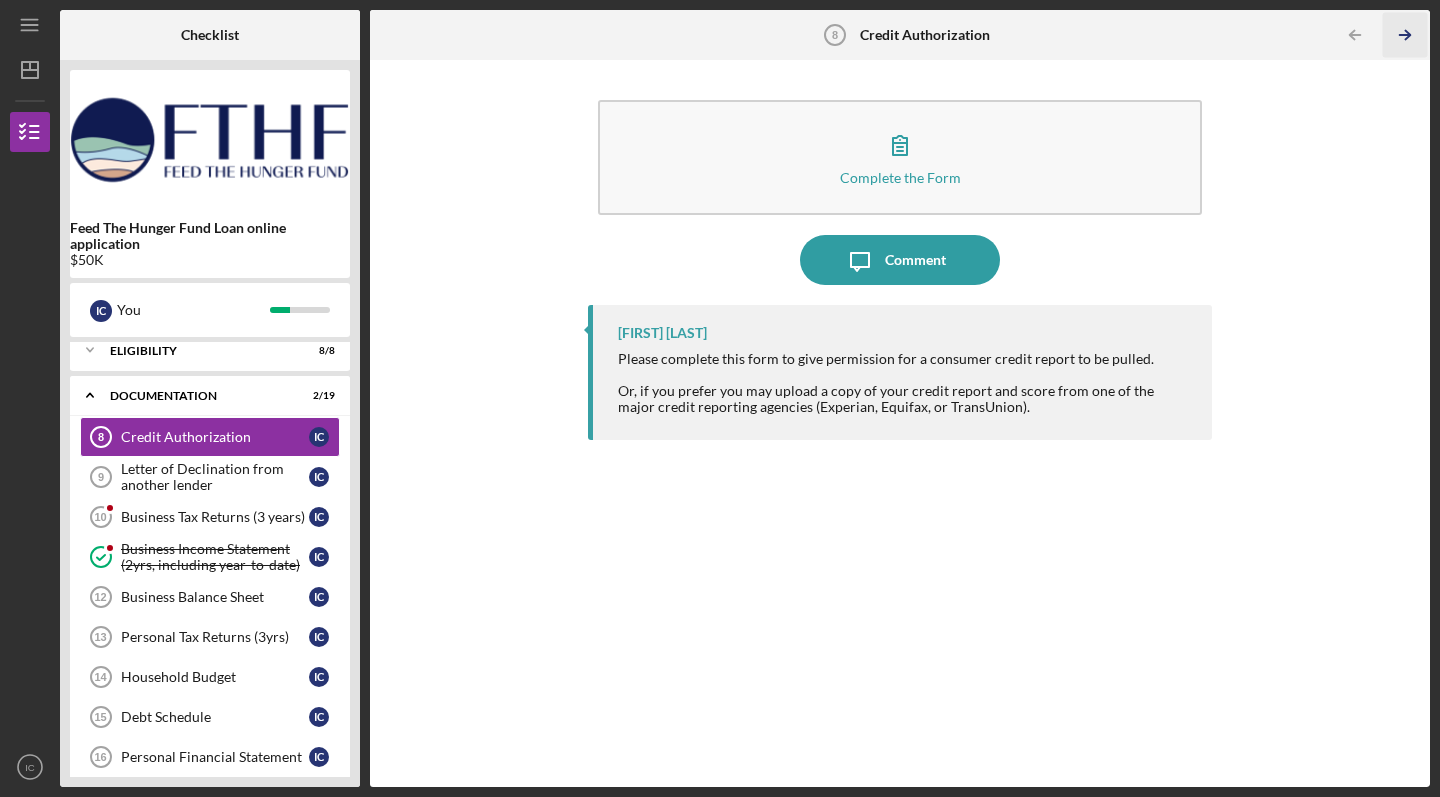 click on "Icon/Table Pagination Arrow" 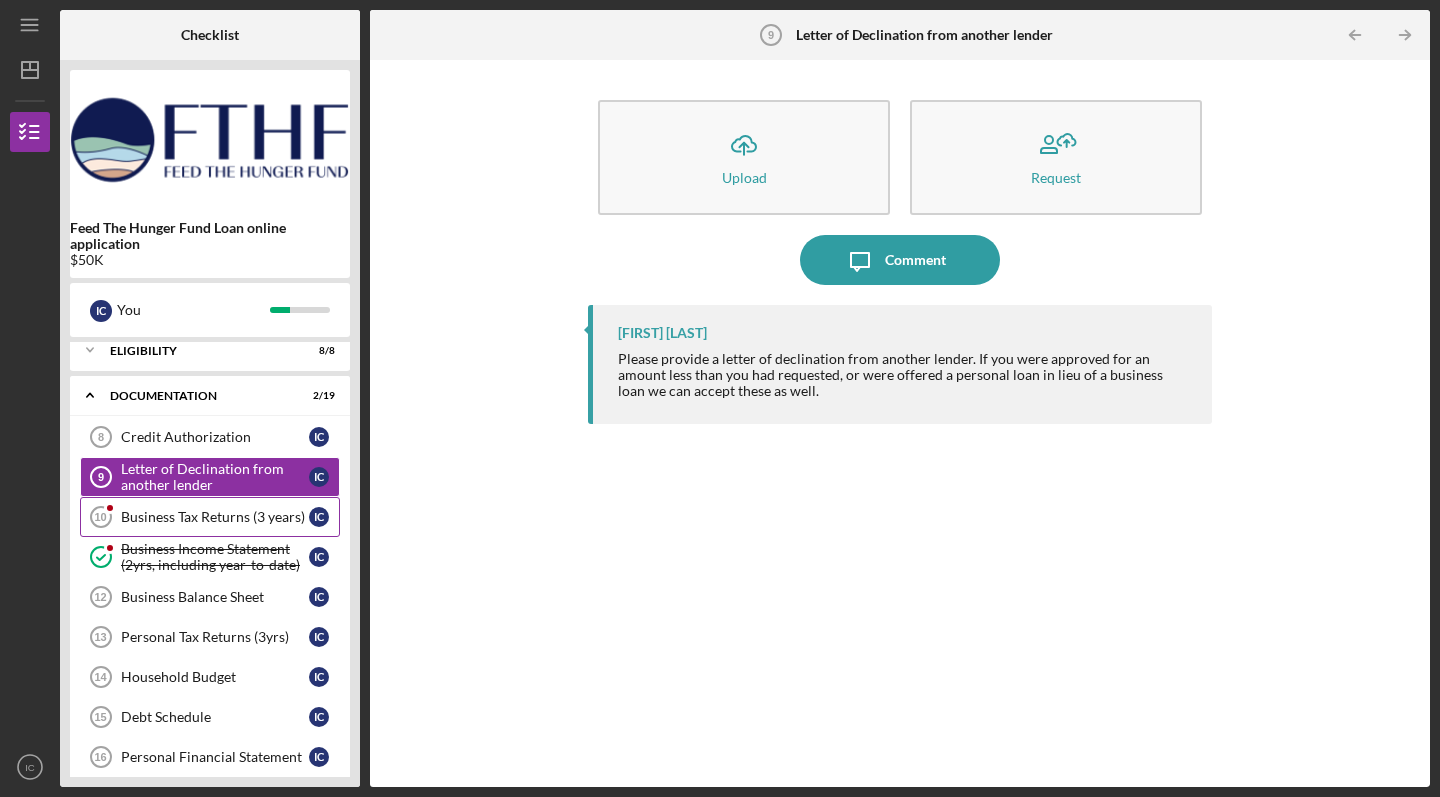 click on "Business Tax Returns (3 years)" at bounding box center (215, 517) 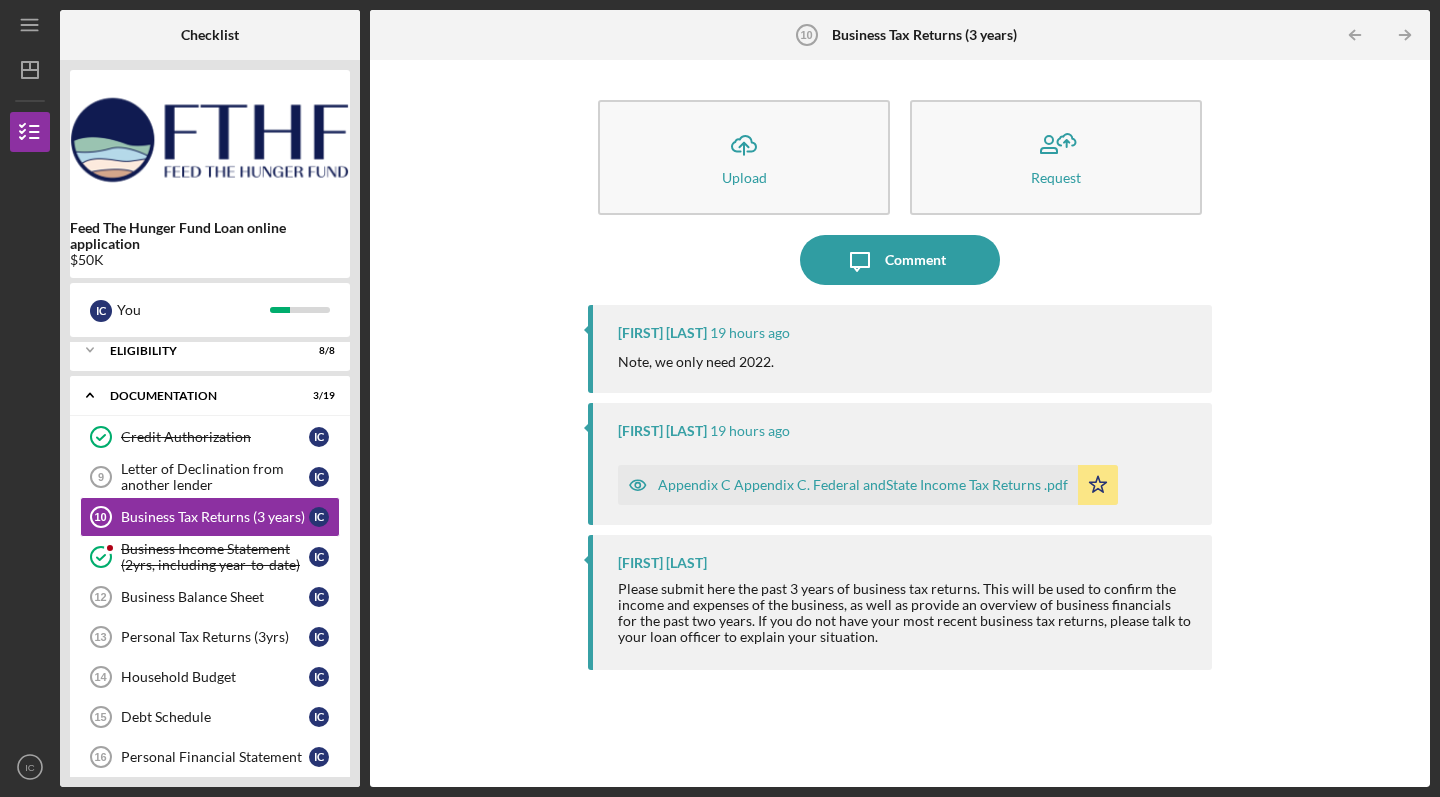 click on "Icon/Star" 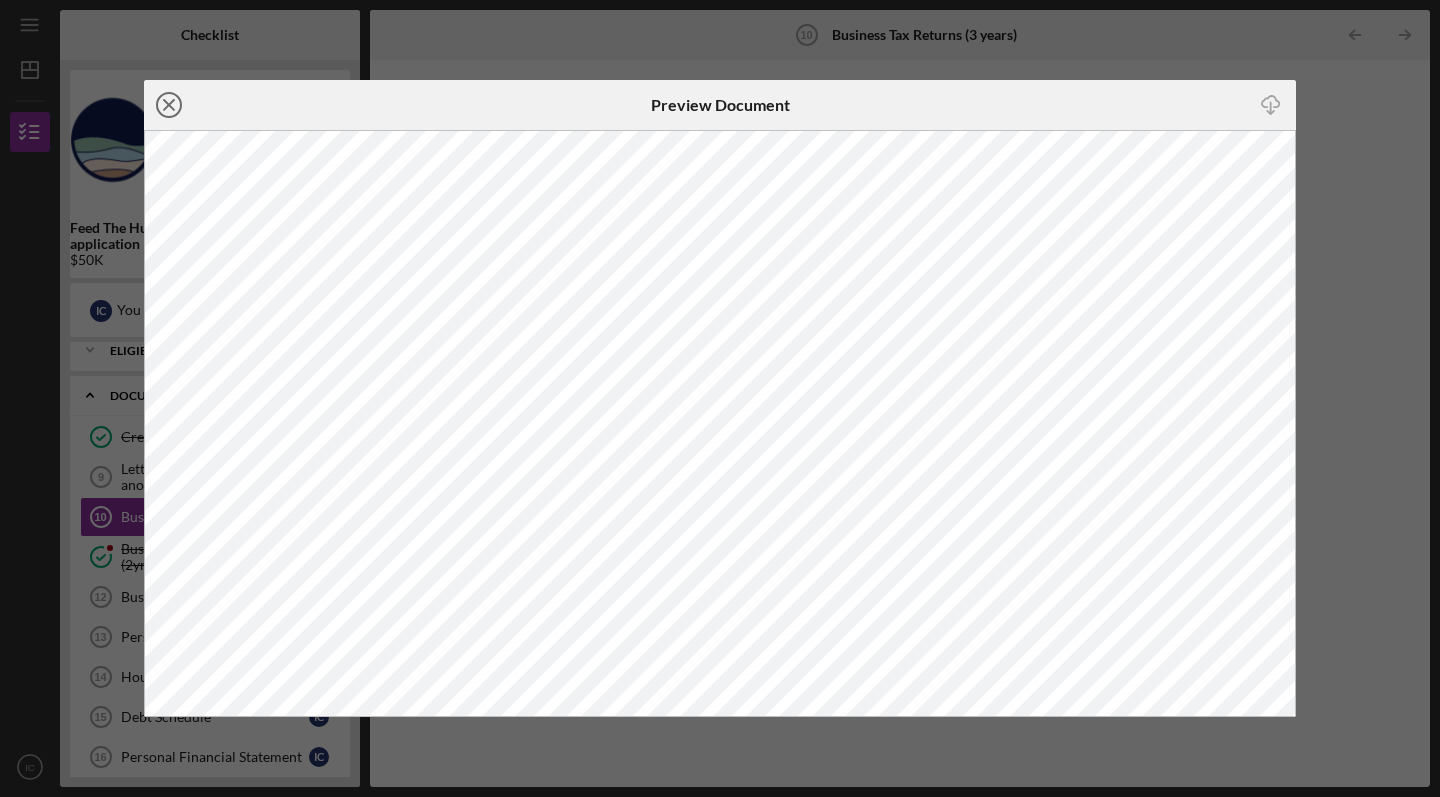 click 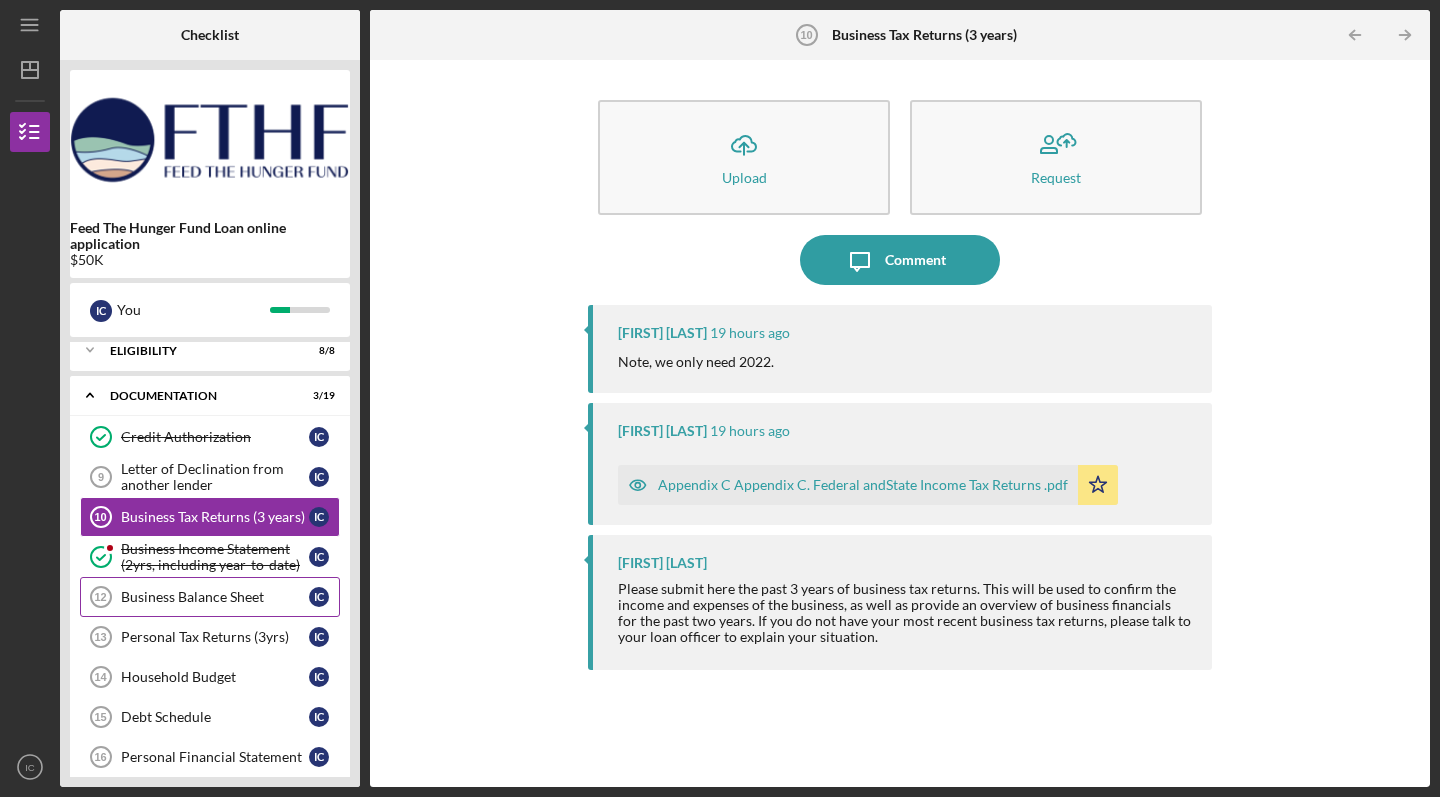 click on "Business Balance Sheet" at bounding box center (215, 597) 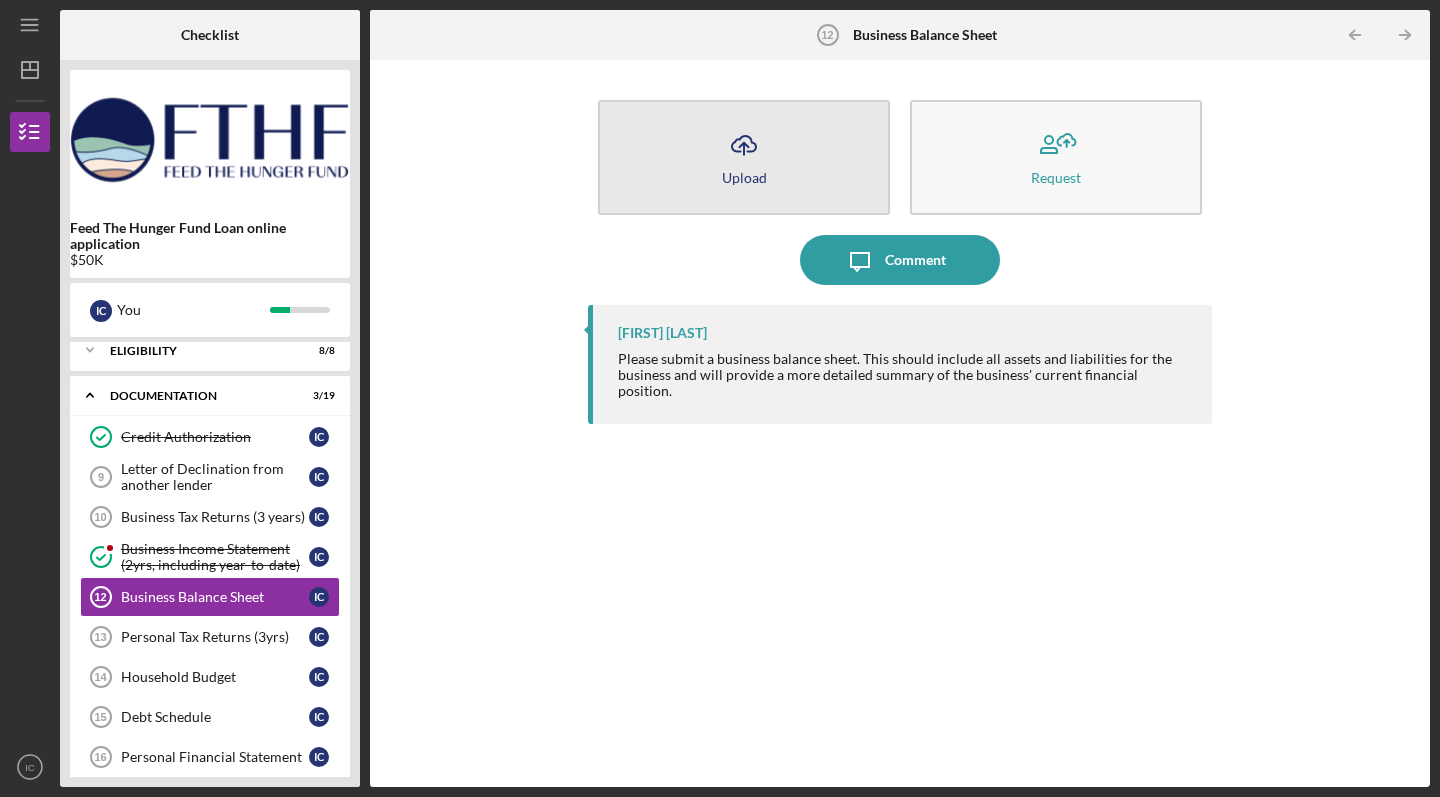click on "Icon/Upload" 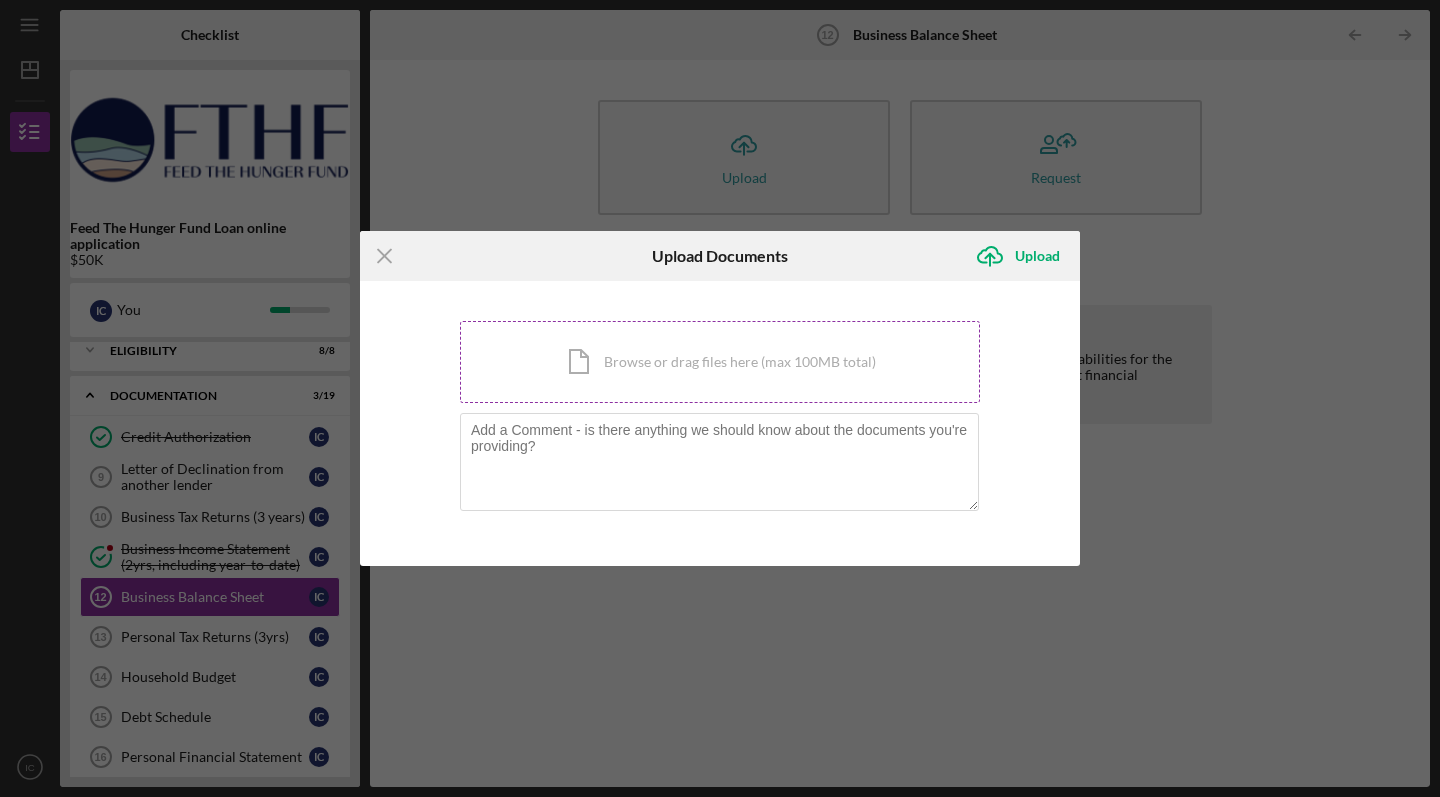 click on "Icon/Document Browse or drag files here (max 100MB total) Tap to choose files or take a photo" at bounding box center [720, 362] 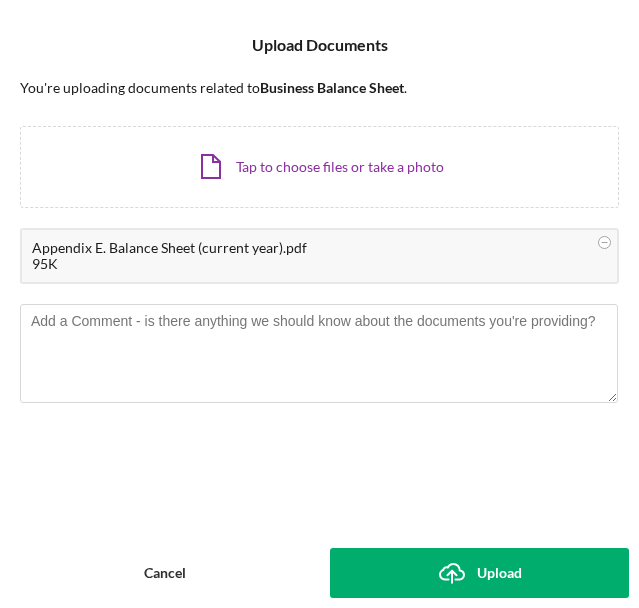 click on "Icon/Upload Upload" at bounding box center [480, 573] 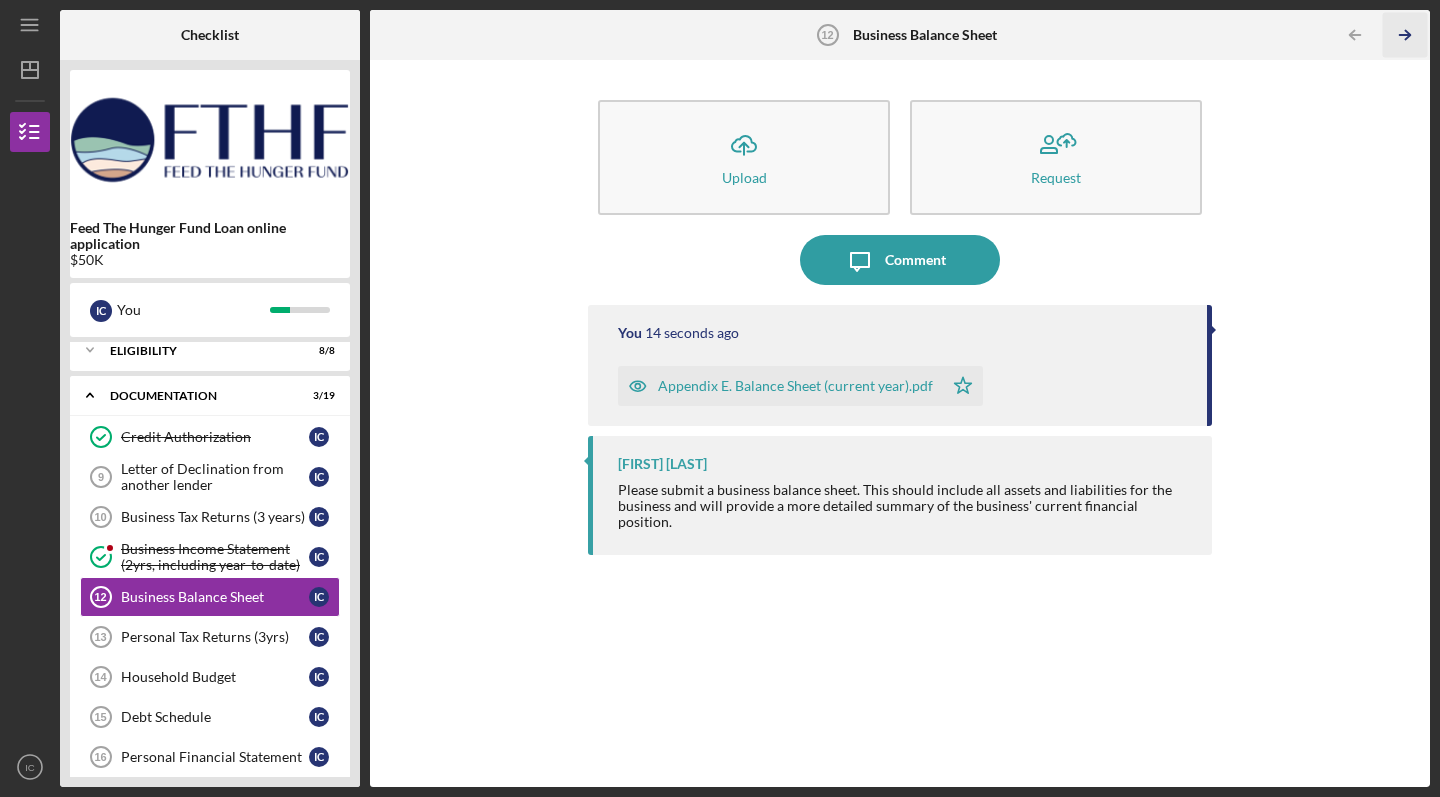 click on "Icon/Table Pagination Arrow" 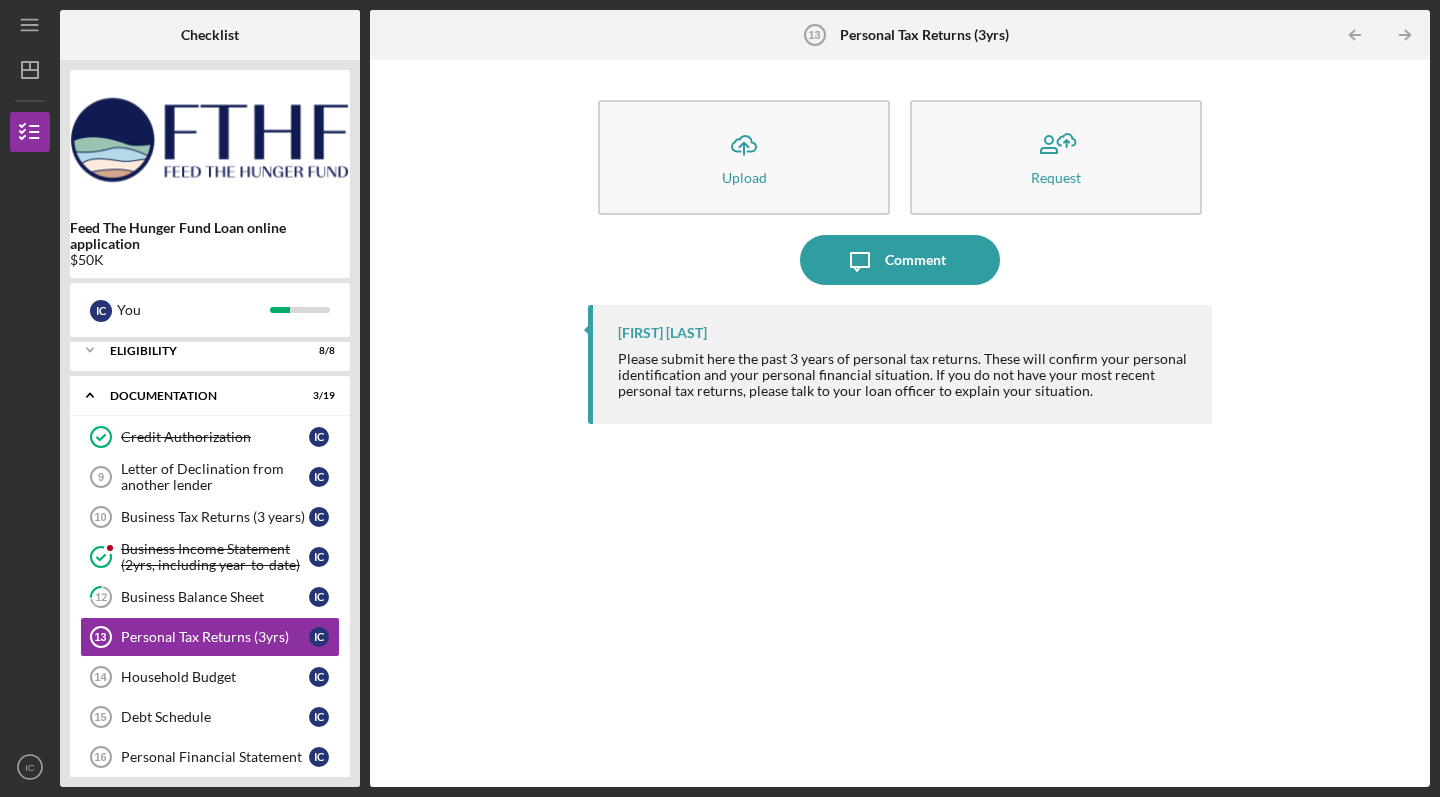 click on "Icon/Table Pagination Arrow" 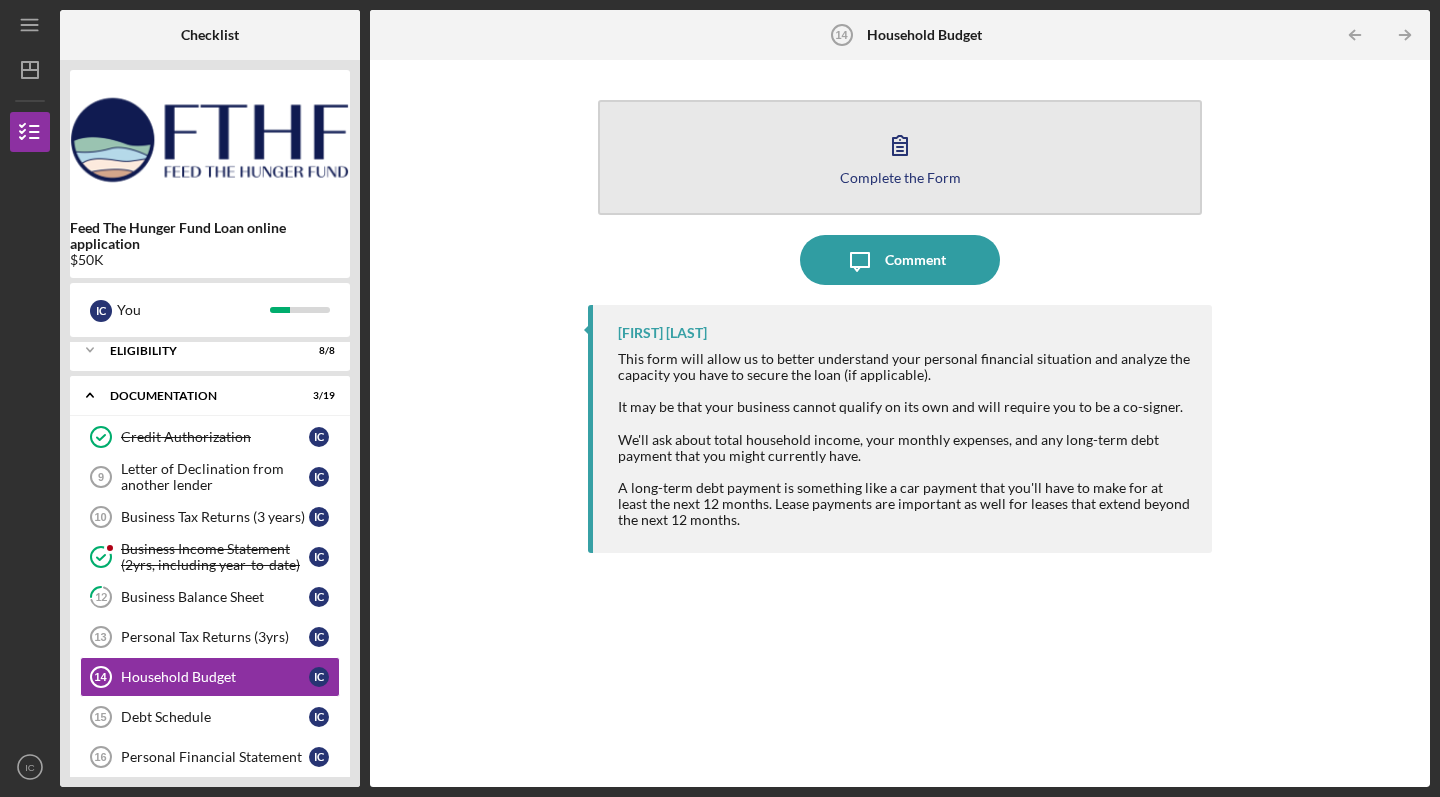 click 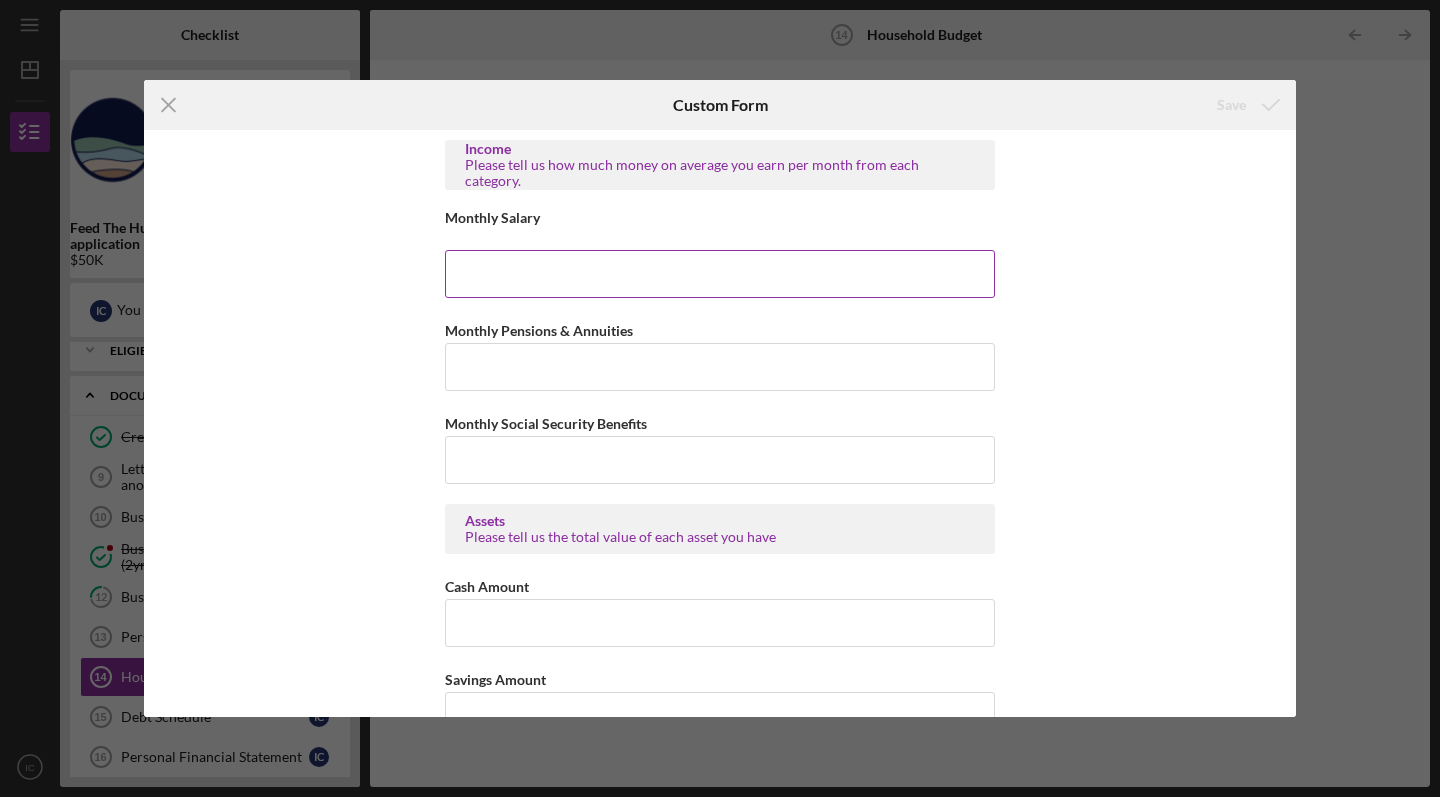 click on "Monthly Salary" at bounding box center [720, 274] 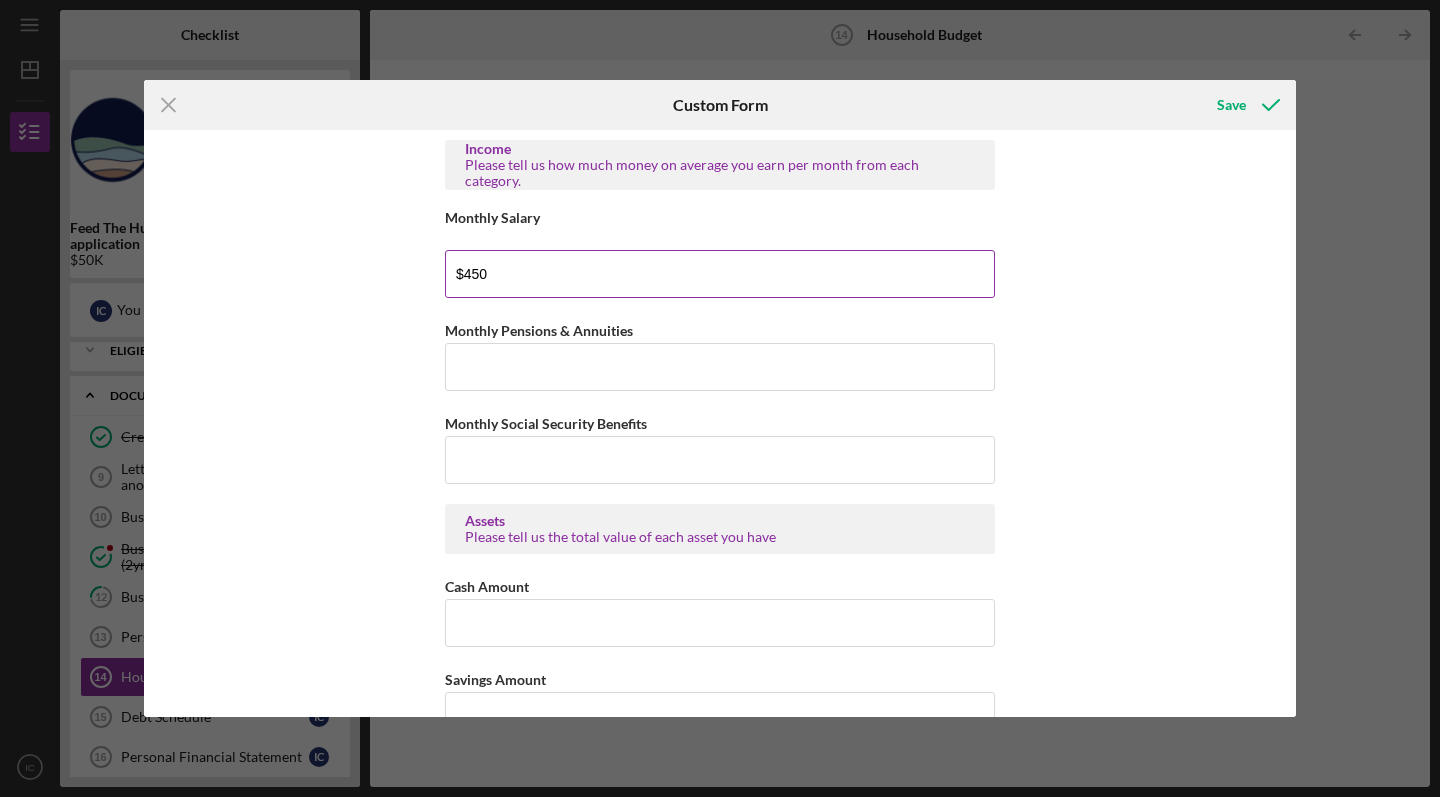 type on "$4,500" 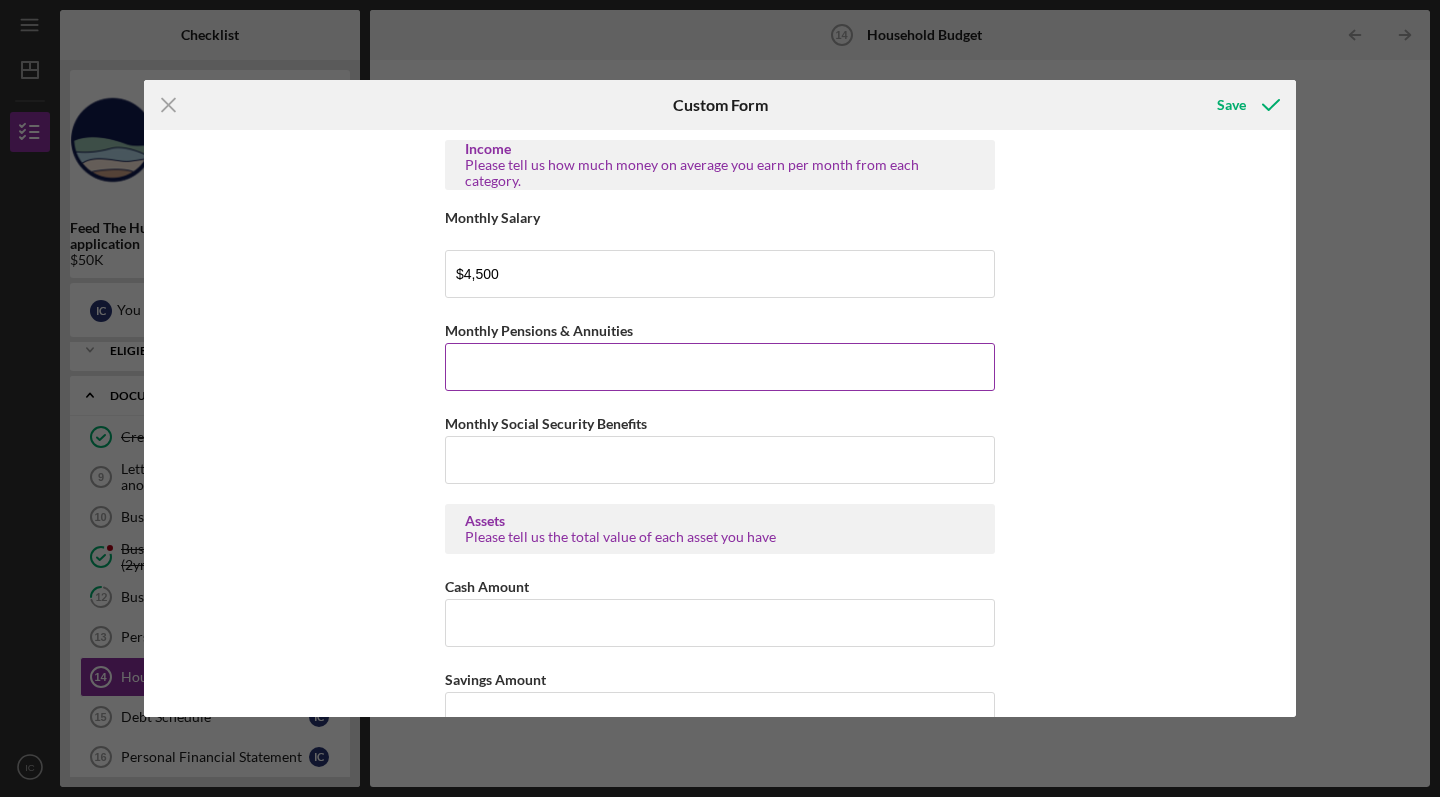 click on "Monthly Pensions & Annuities" at bounding box center [720, 367] 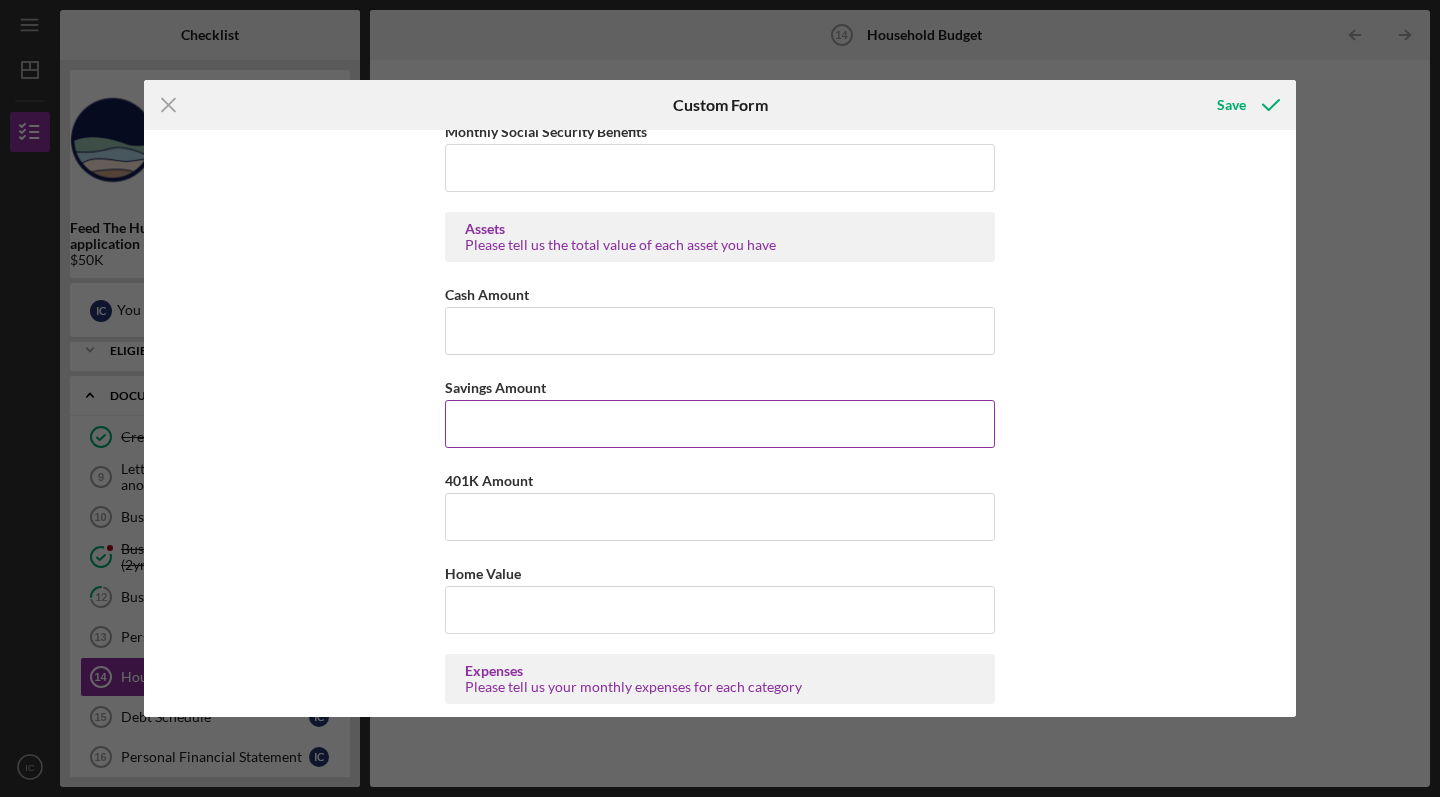 scroll, scrollTop: 293, scrollLeft: 0, axis: vertical 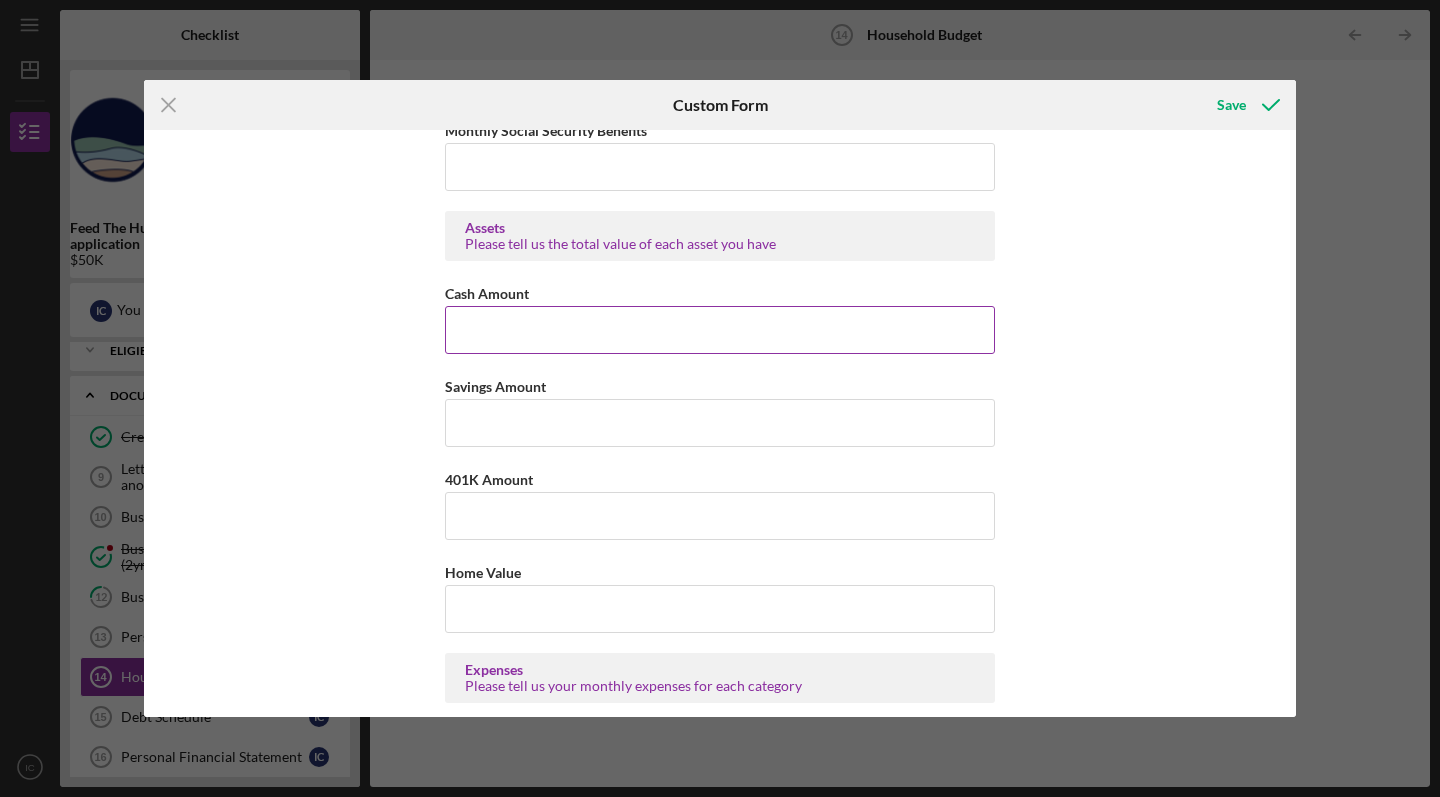 click on "Cash Amount" at bounding box center [720, 330] 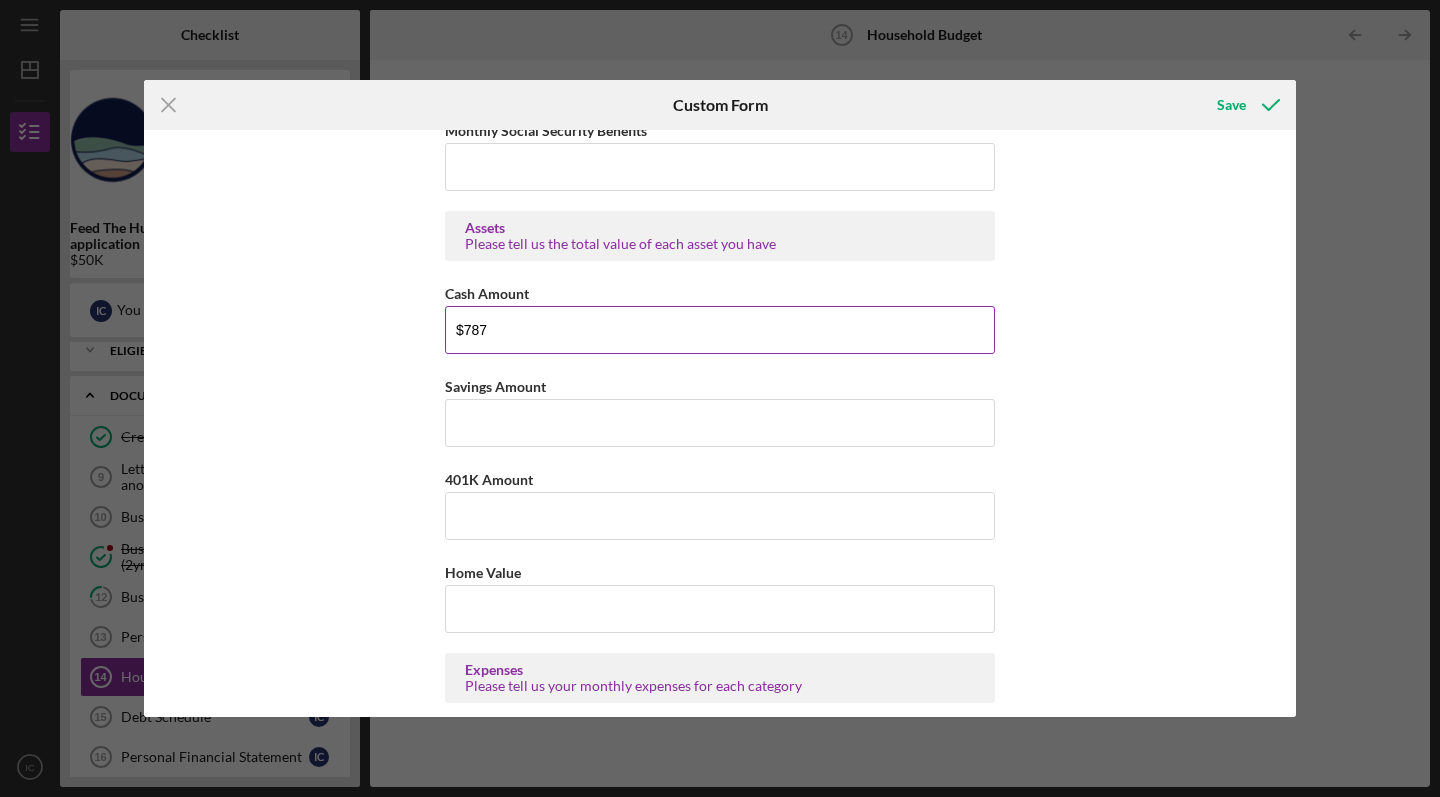 type on "$7,870" 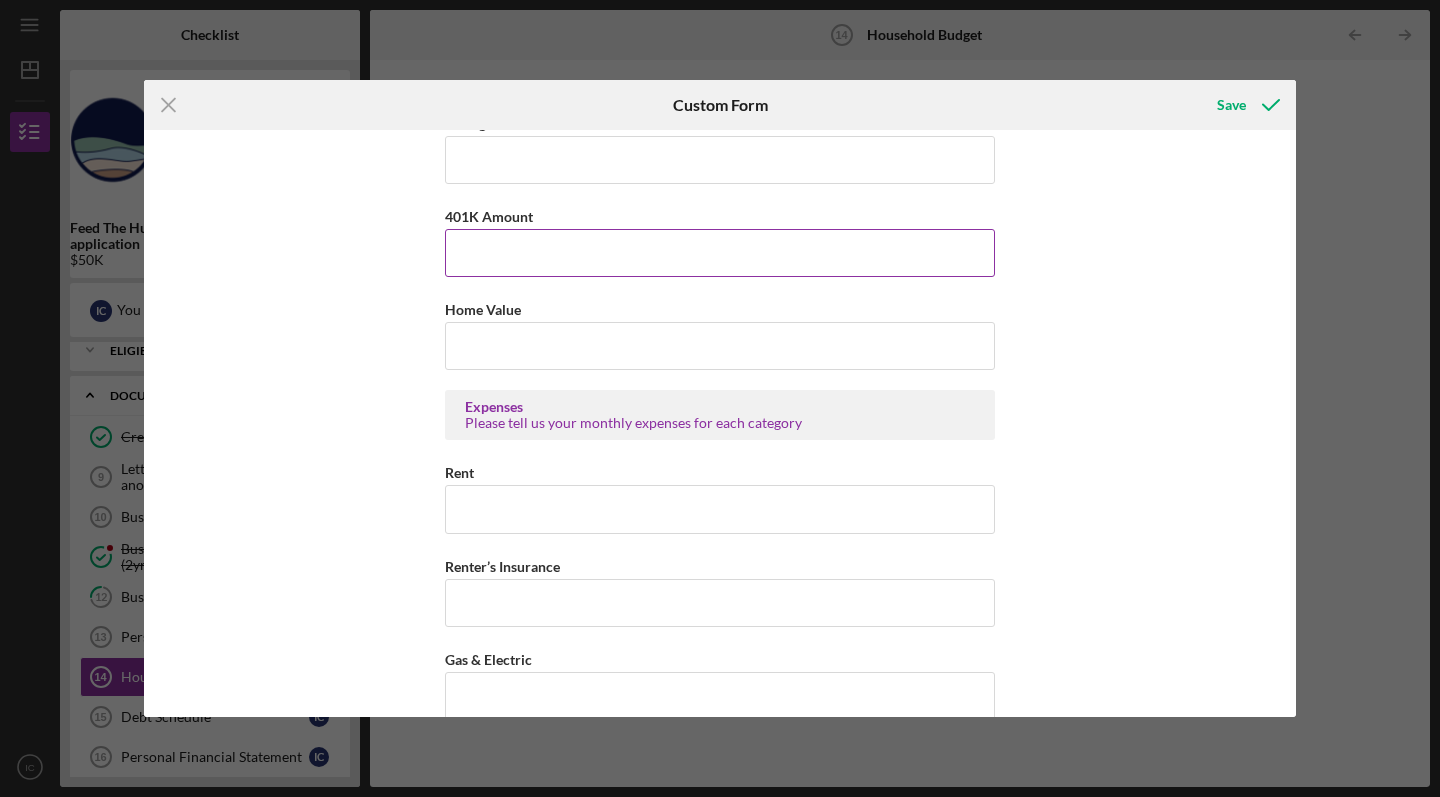 scroll, scrollTop: 557, scrollLeft: 0, axis: vertical 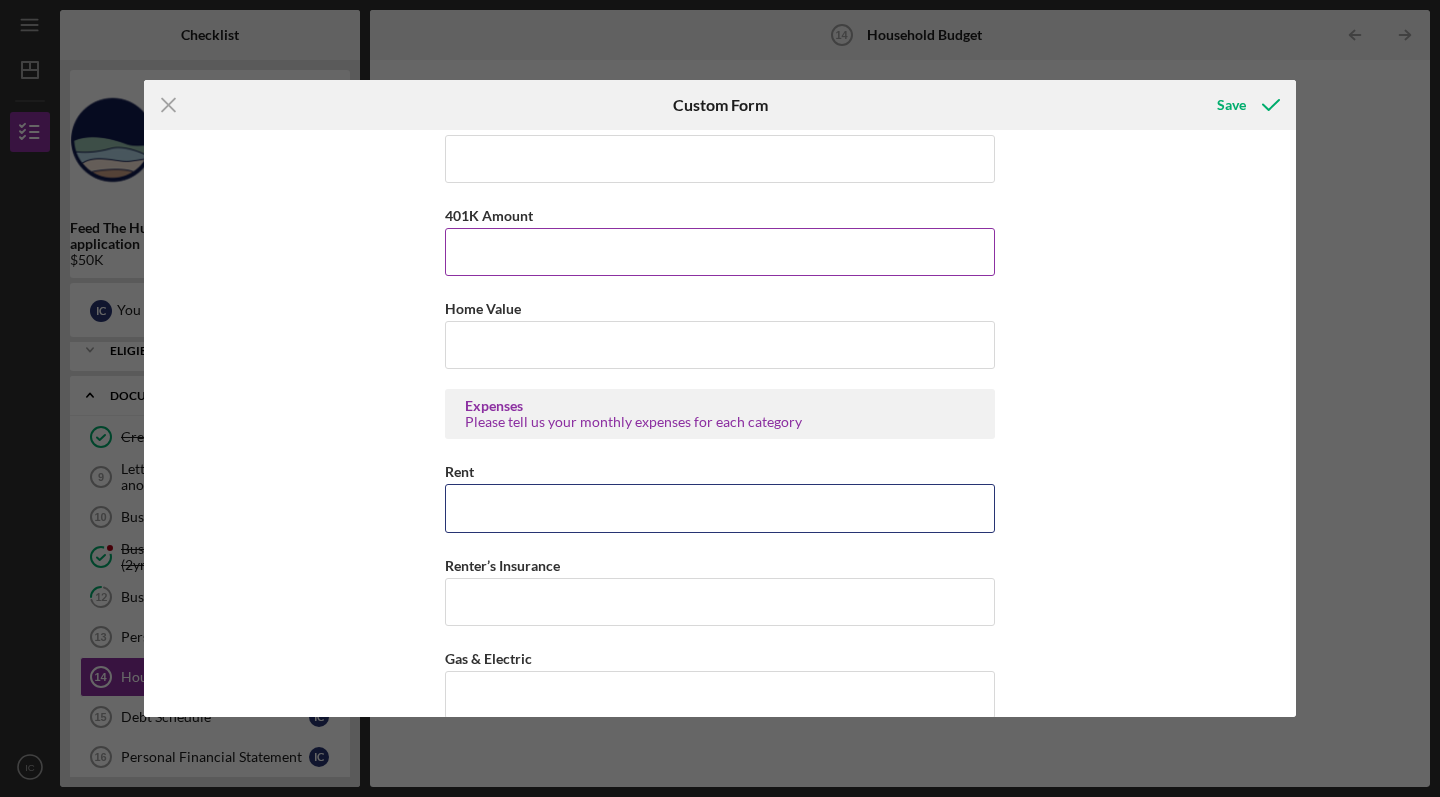 click on "Rent" at bounding box center [720, 508] 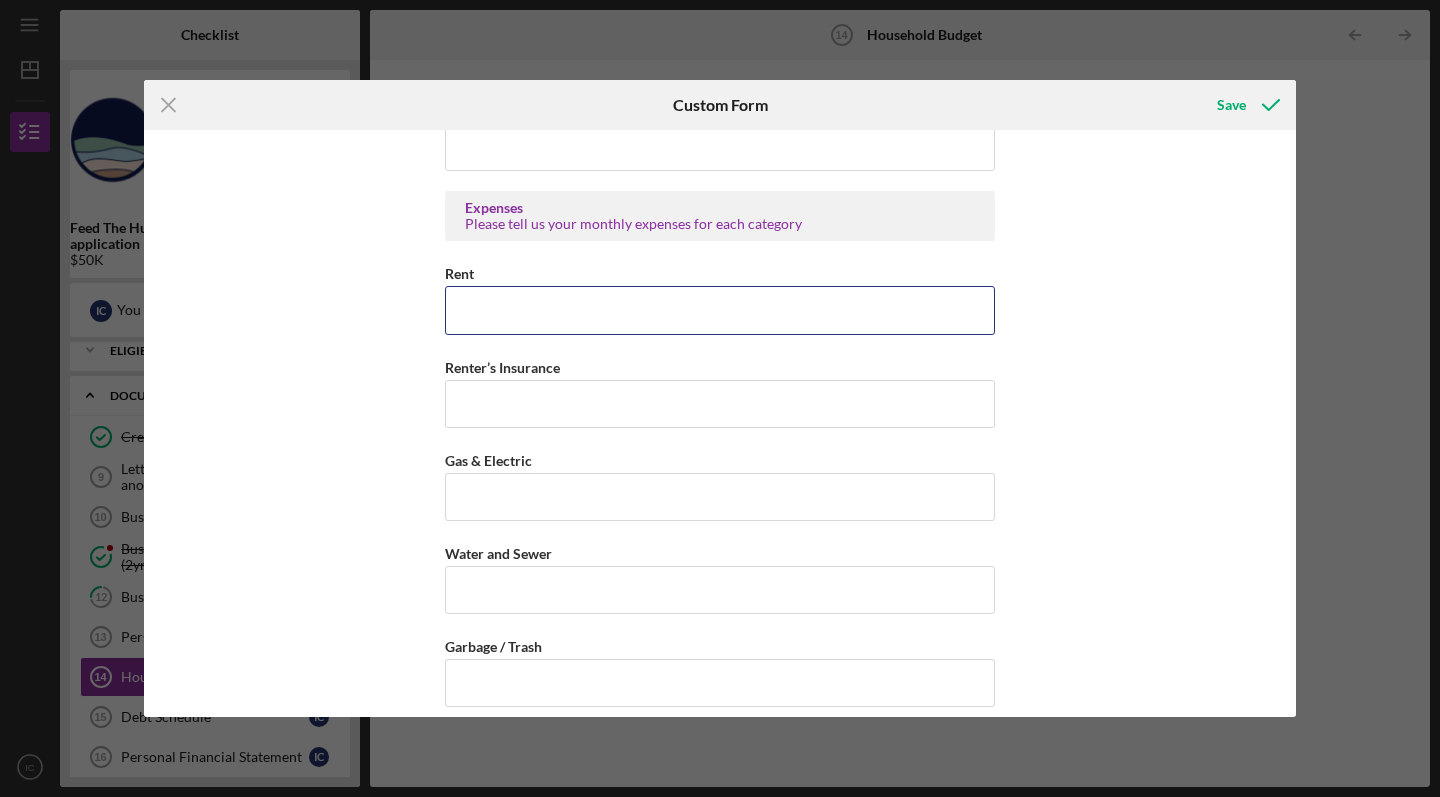 scroll, scrollTop: 810, scrollLeft: 0, axis: vertical 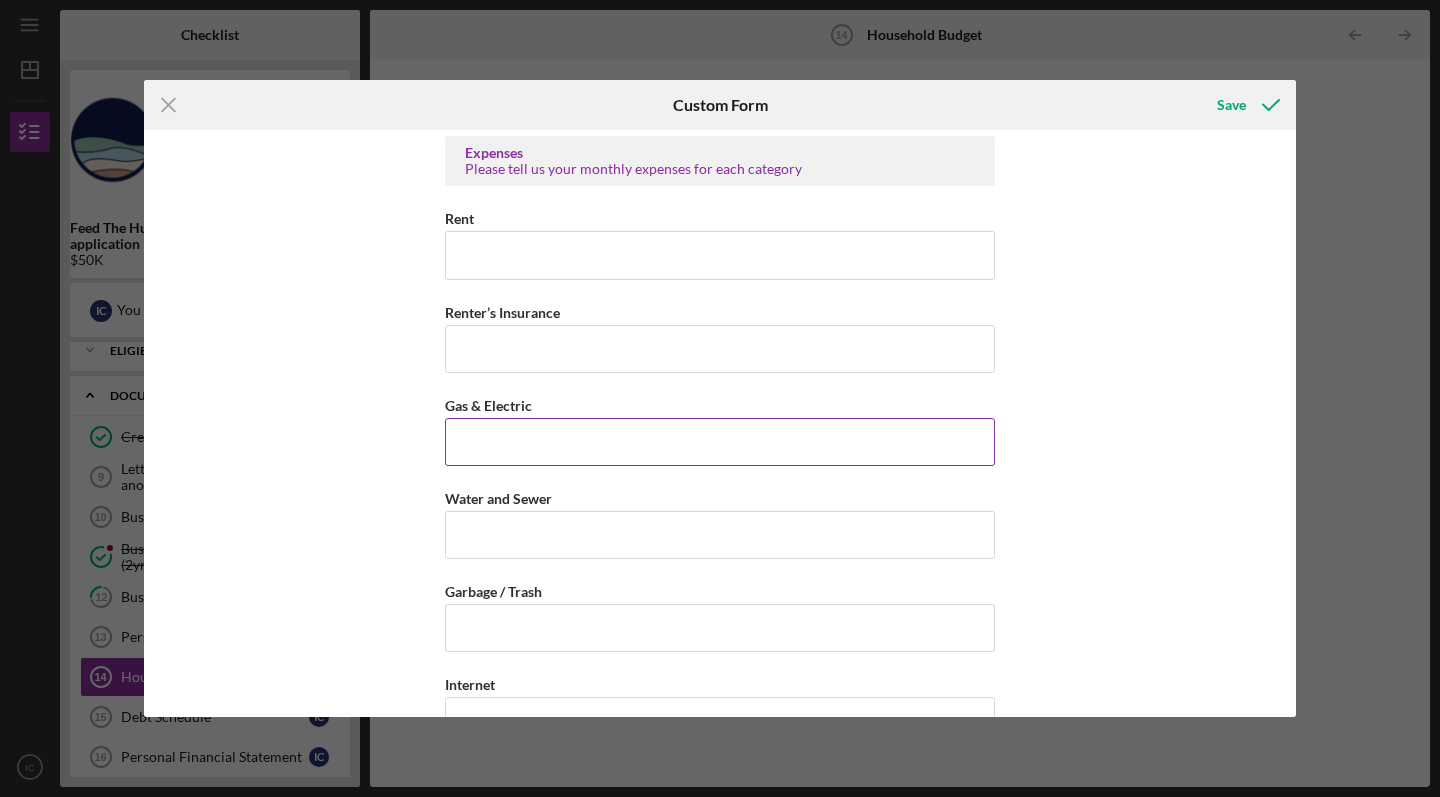 click on "Gas & Electric" at bounding box center [720, 442] 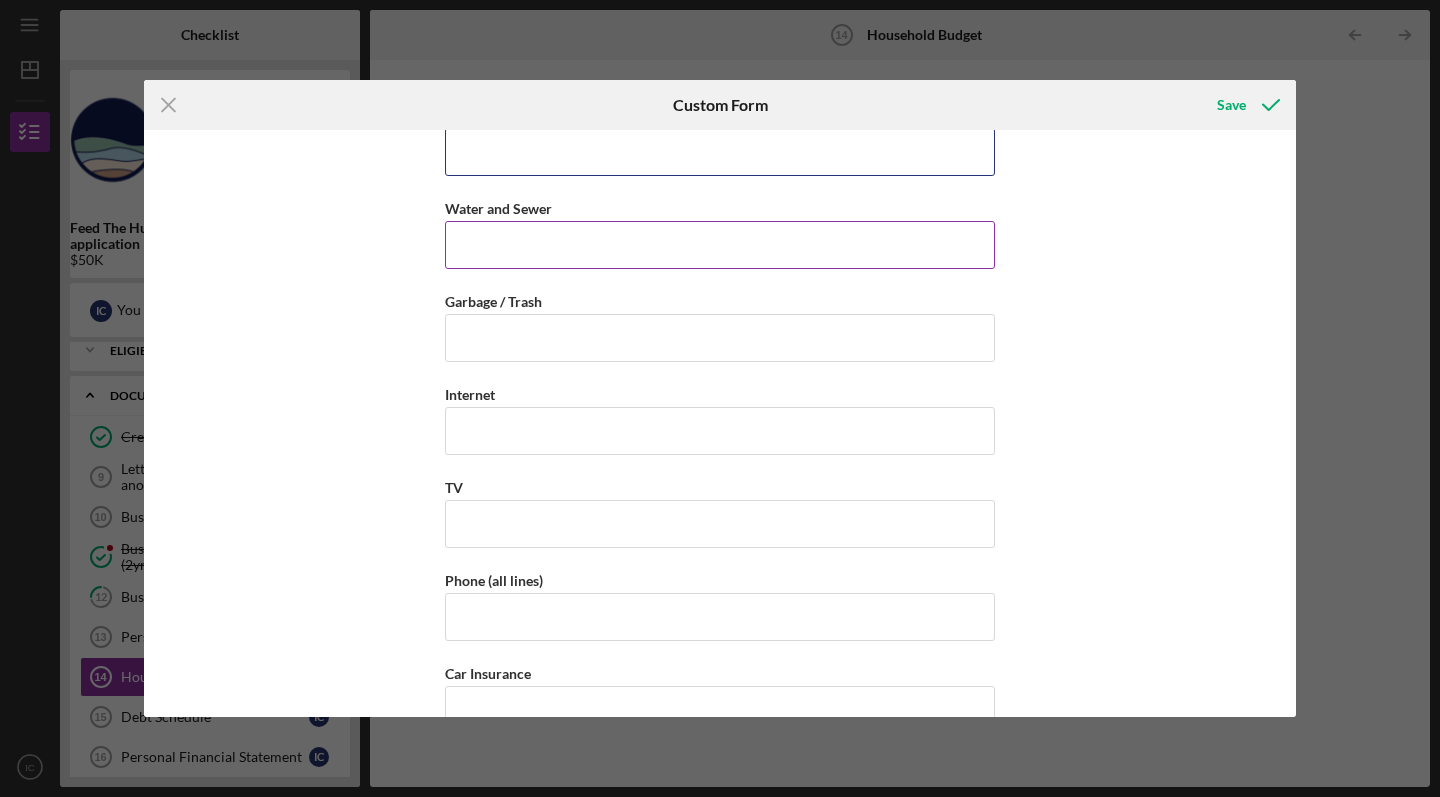 scroll, scrollTop: 1116, scrollLeft: 0, axis: vertical 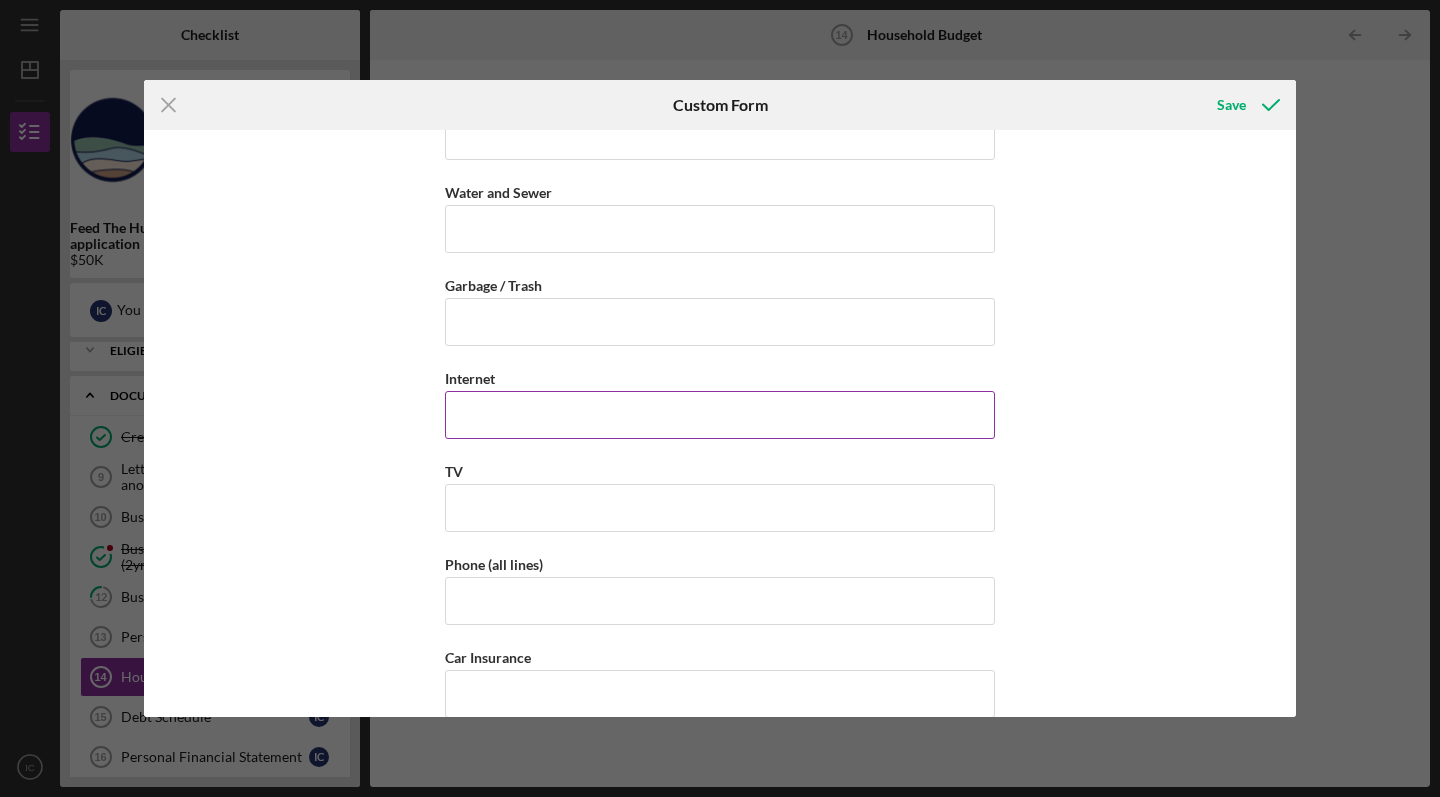click on "Internet" at bounding box center [720, 415] 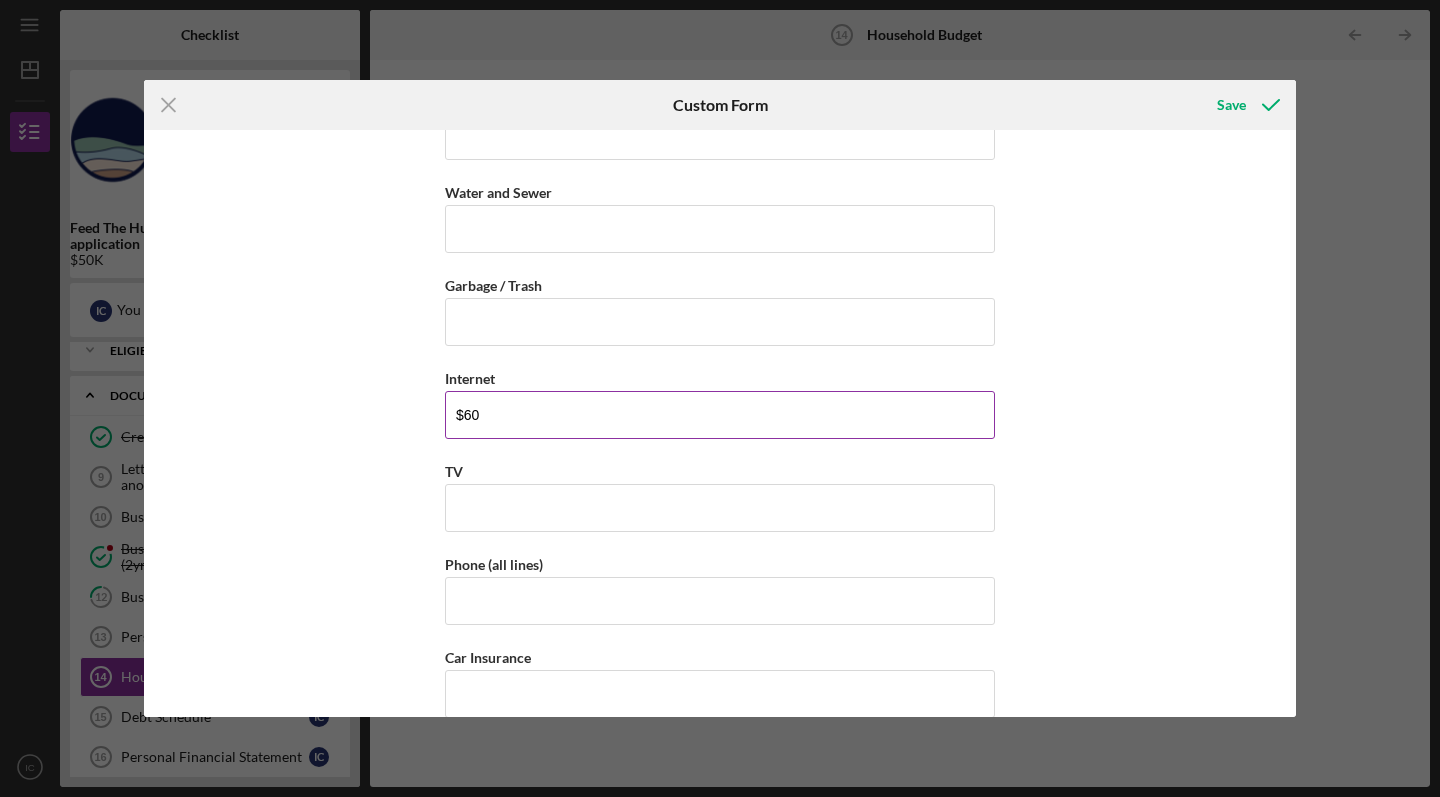 scroll, scrollTop: 1208, scrollLeft: 0, axis: vertical 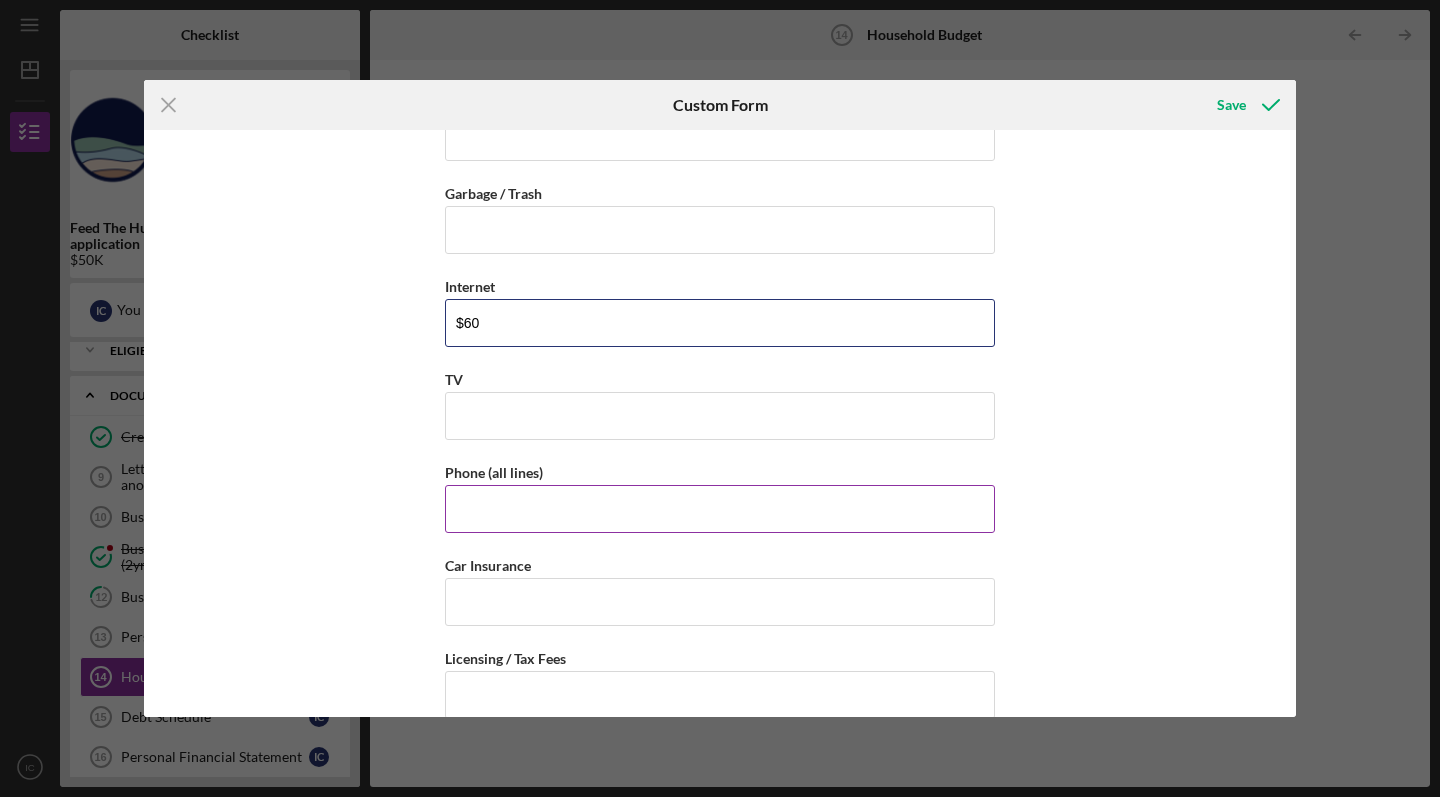 type on "$60" 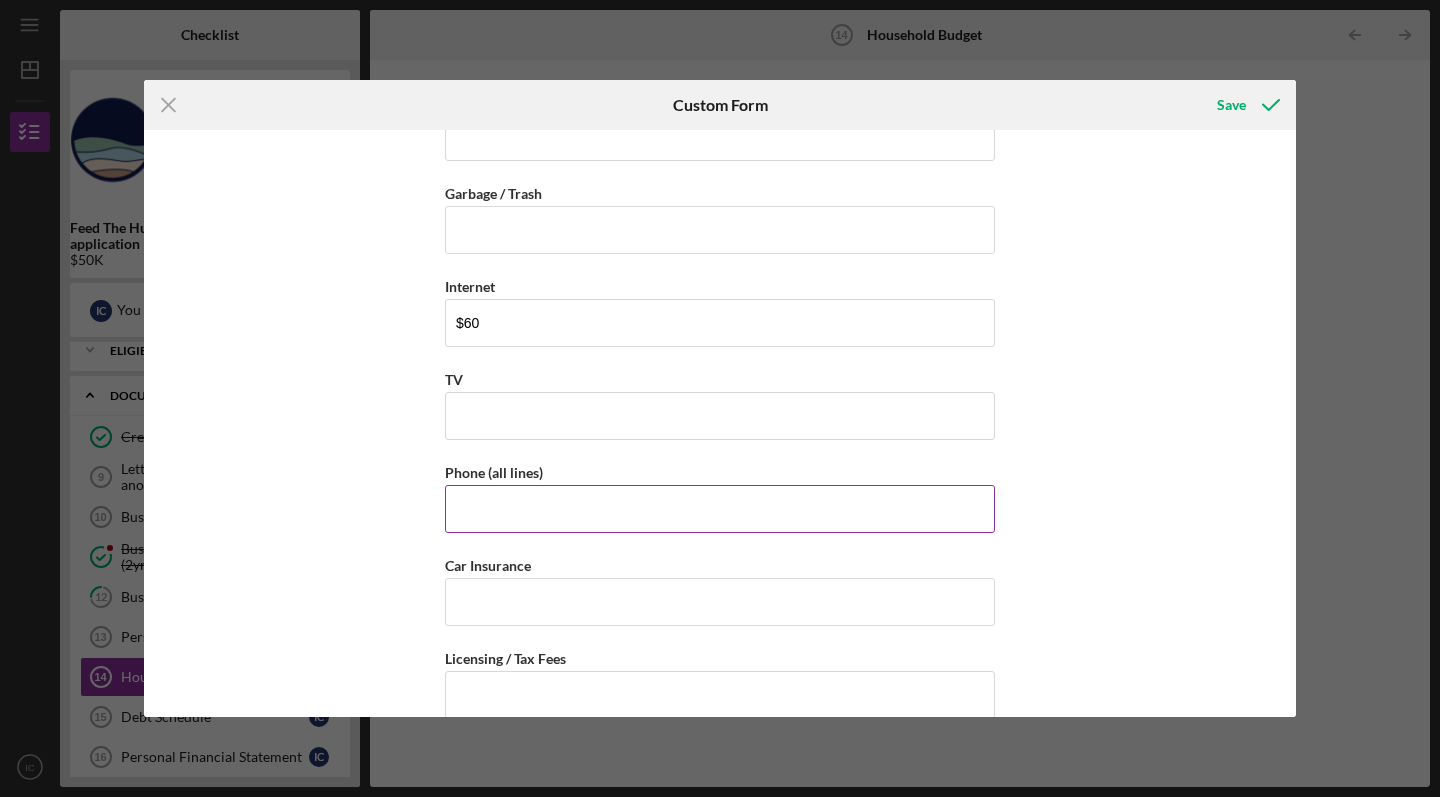 click on "Phone (all lines)" at bounding box center (720, 509) 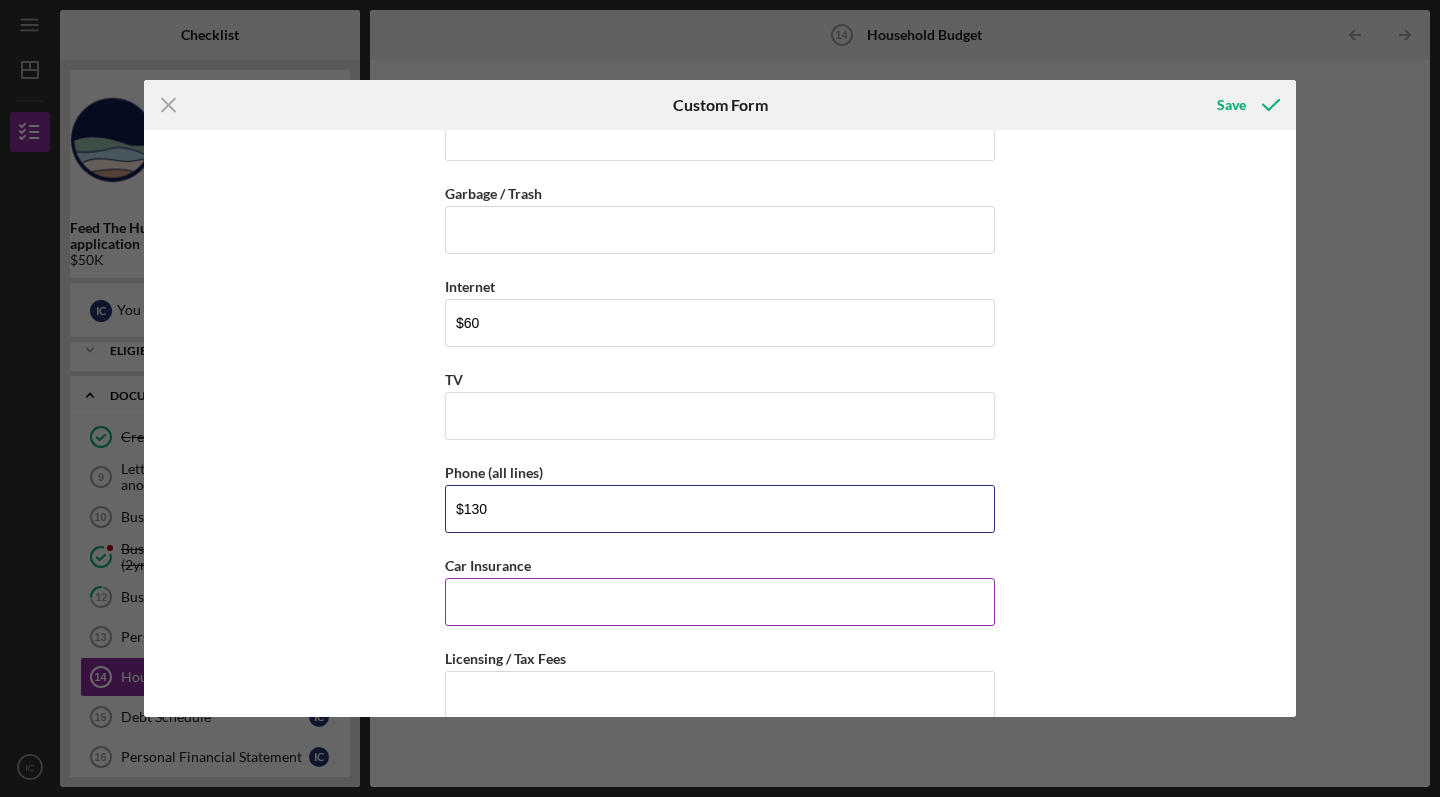 type on "$130" 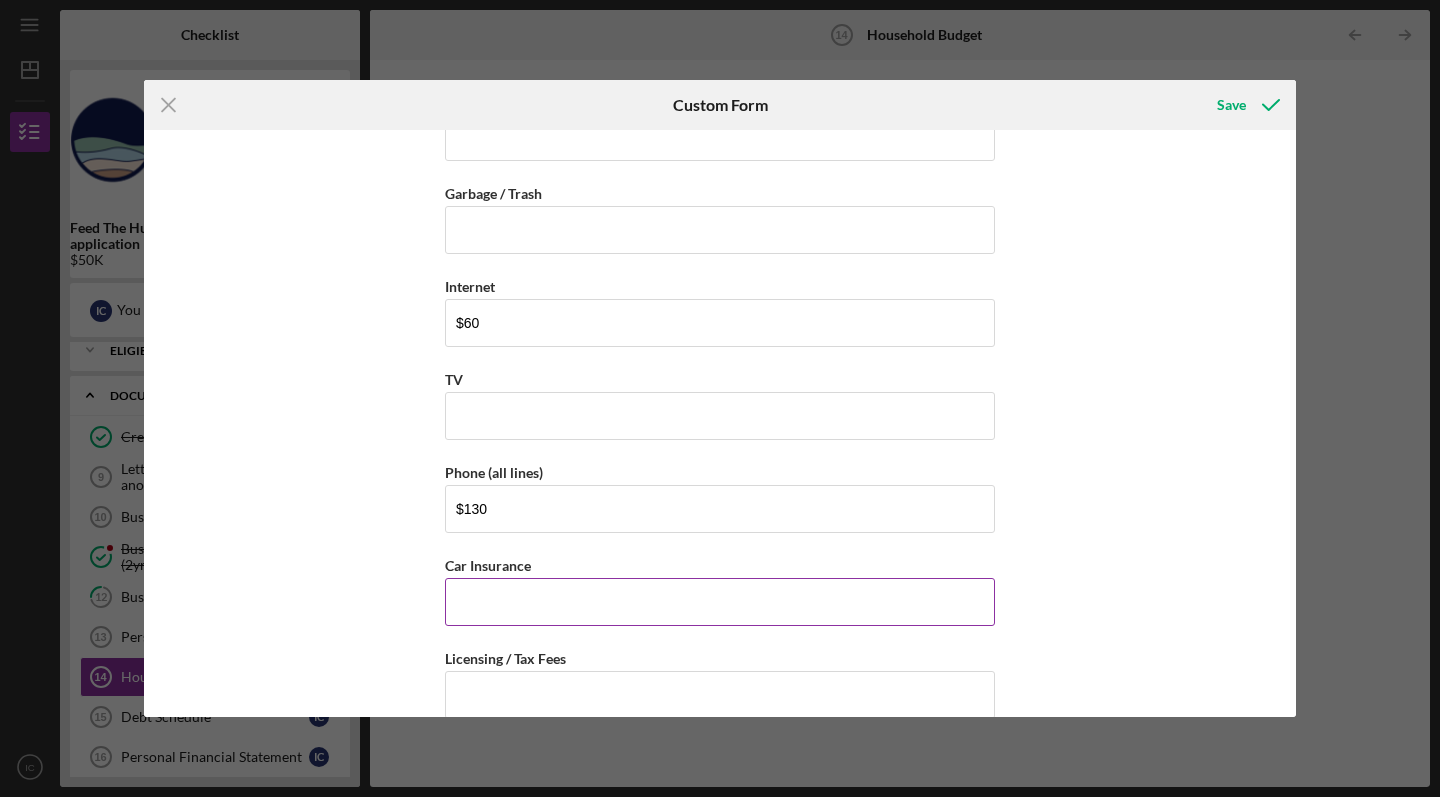 click on "Car Insurance" at bounding box center (720, 602) 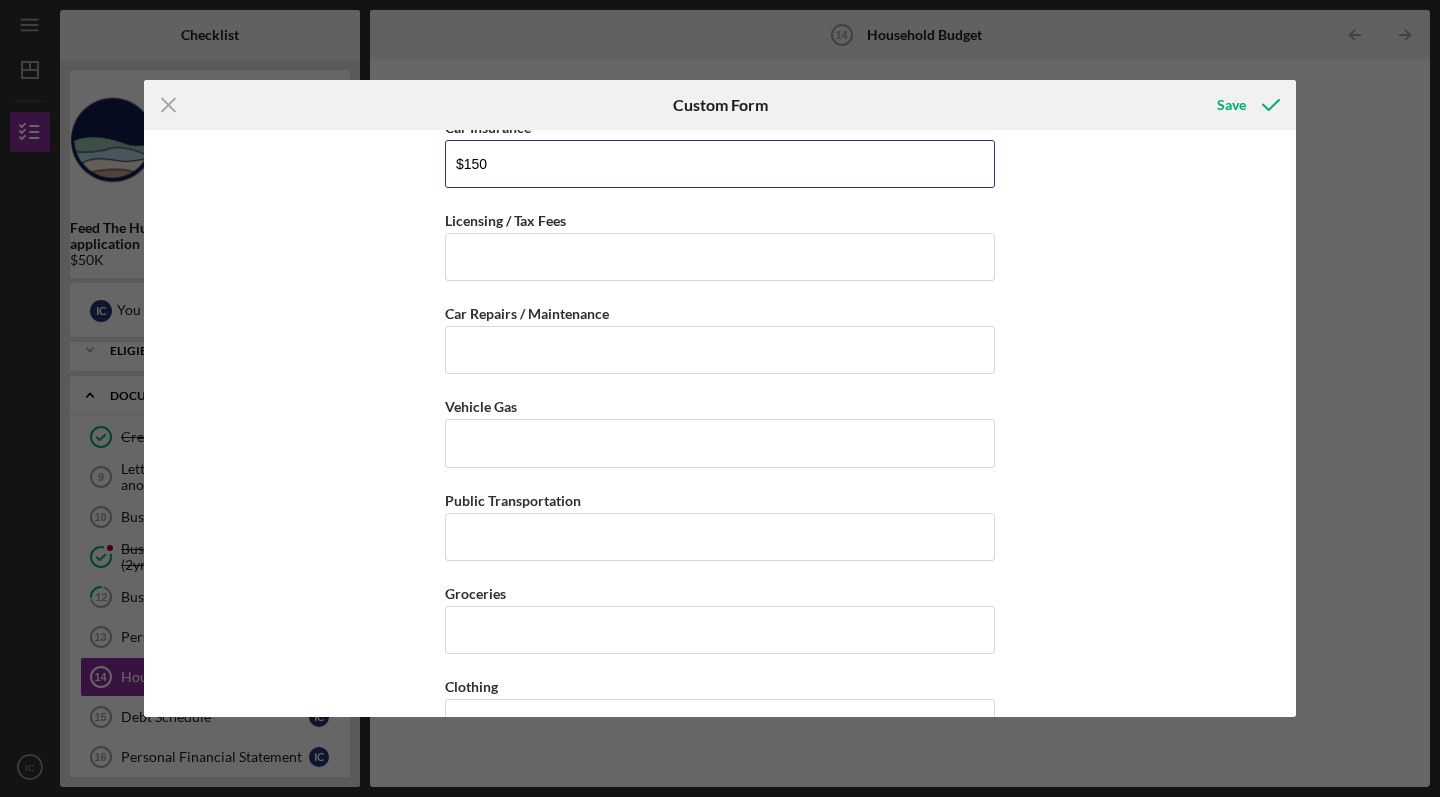 scroll, scrollTop: 1647, scrollLeft: 0, axis: vertical 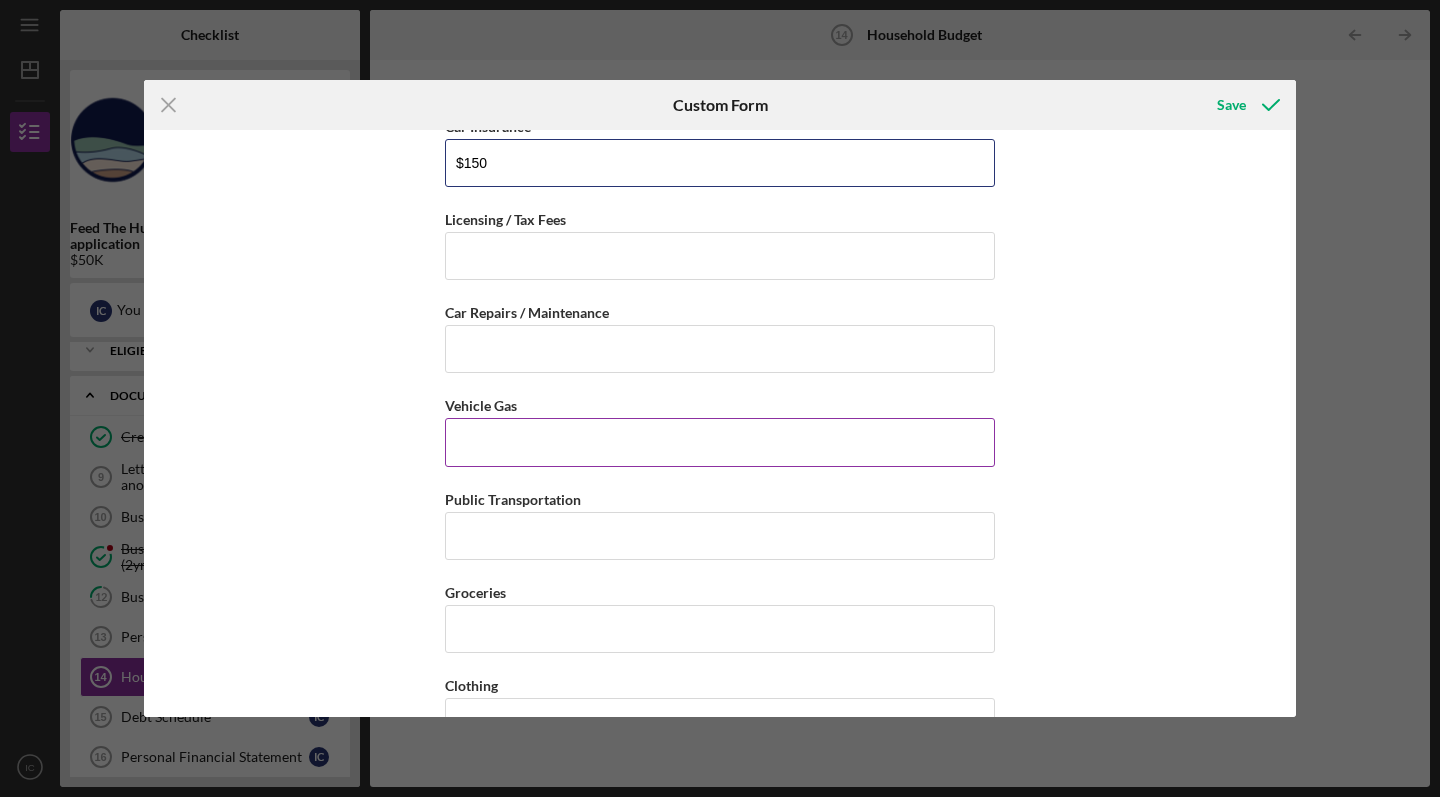 type on "$150" 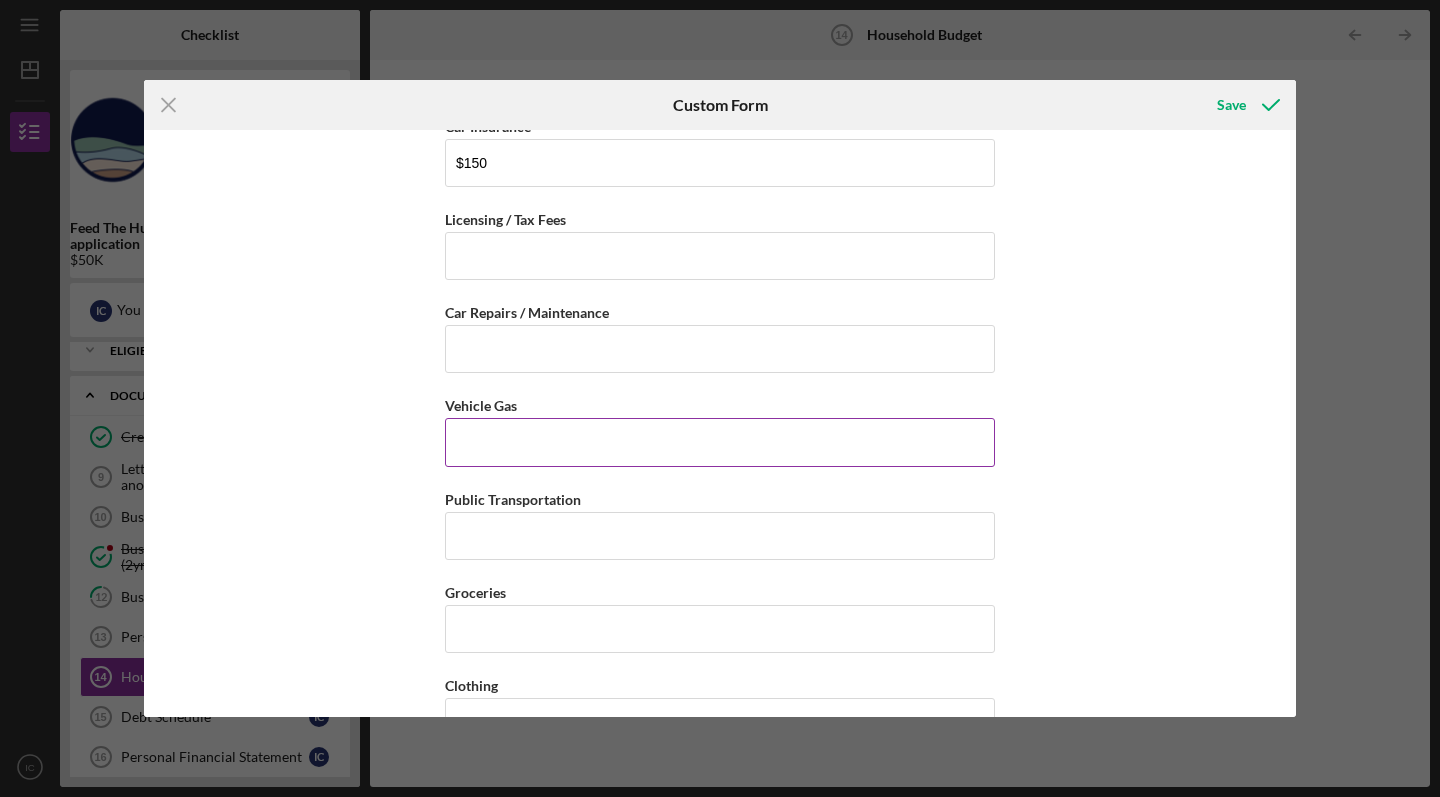click on "Vehicle Gas" at bounding box center [720, 442] 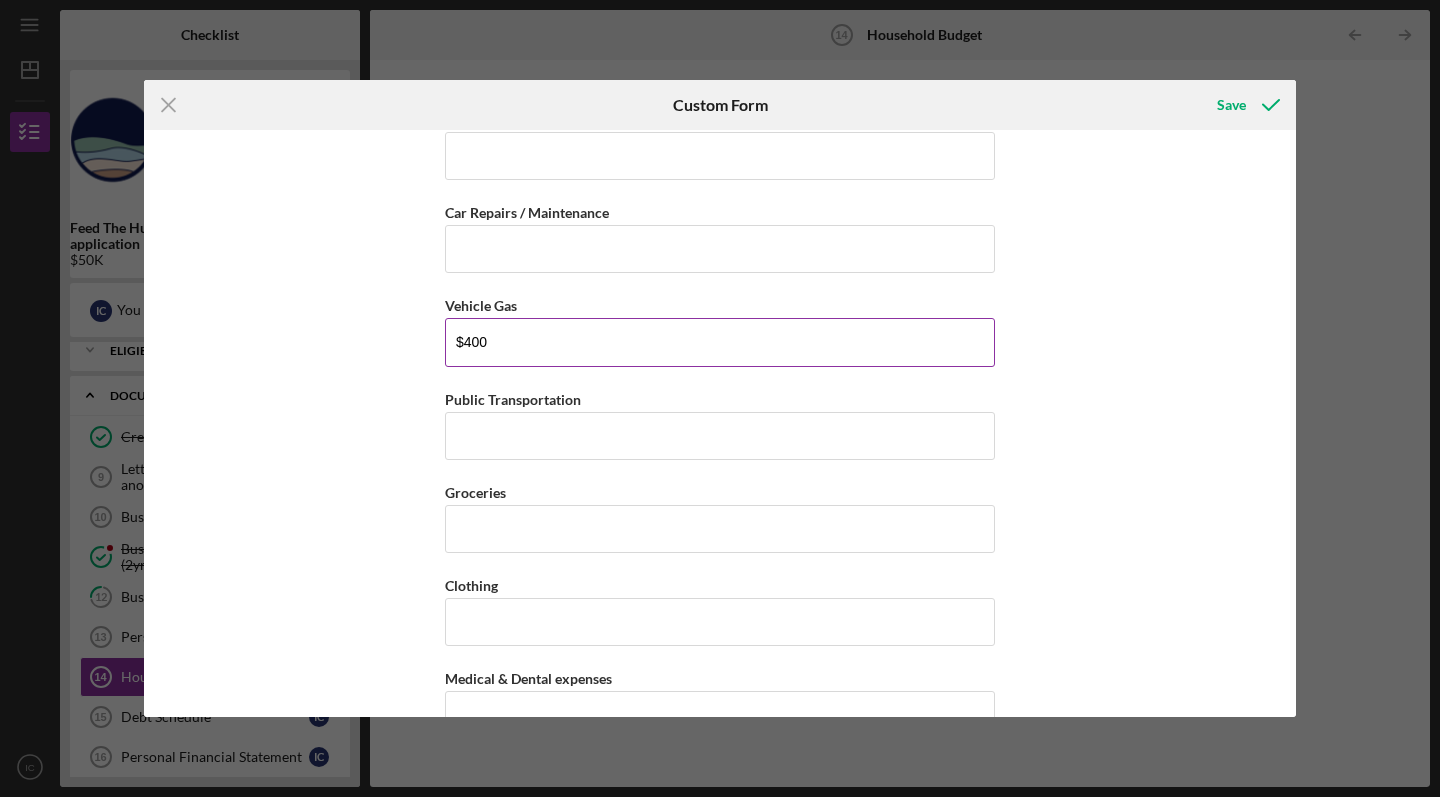 scroll, scrollTop: 1790, scrollLeft: 0, axis: vertical 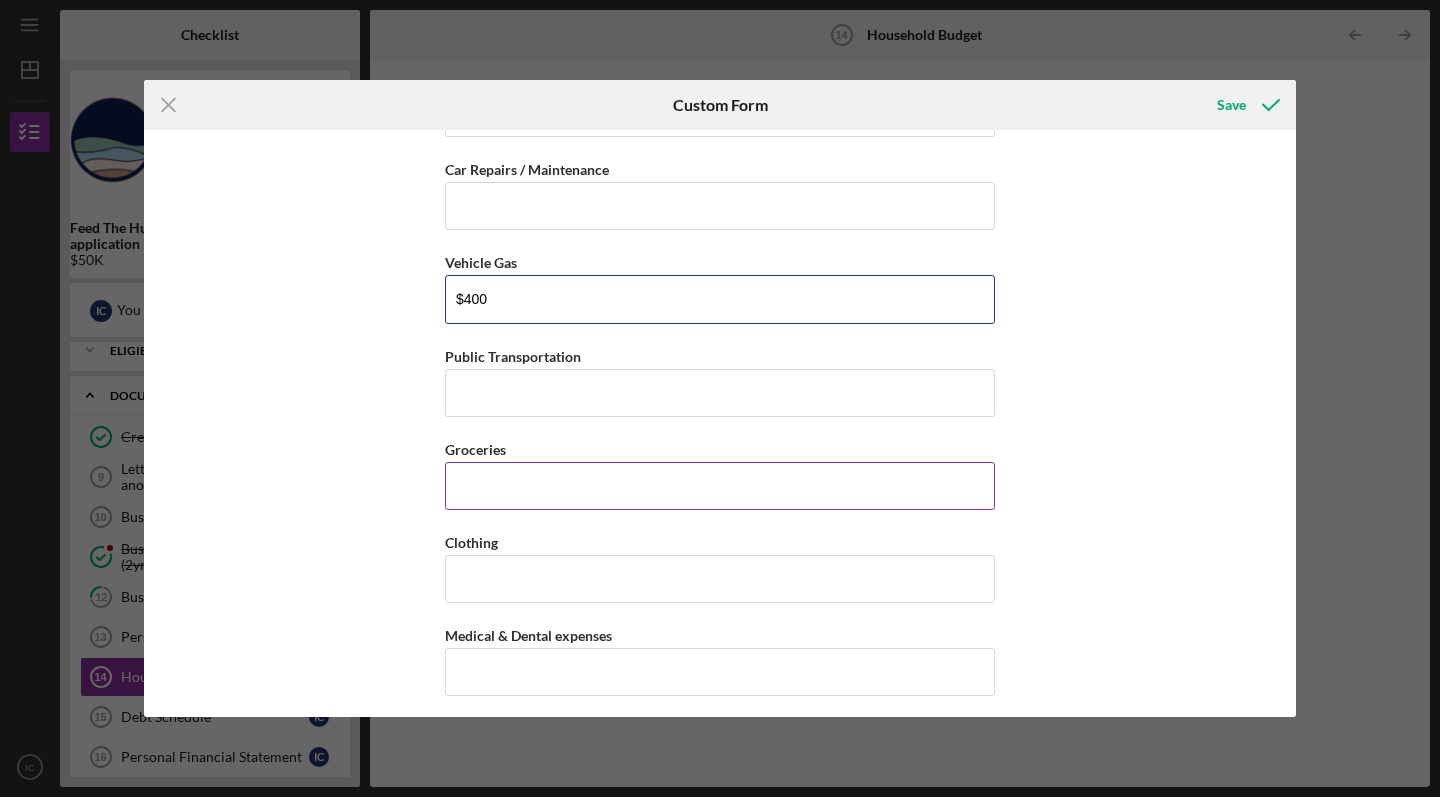 type on "$400" 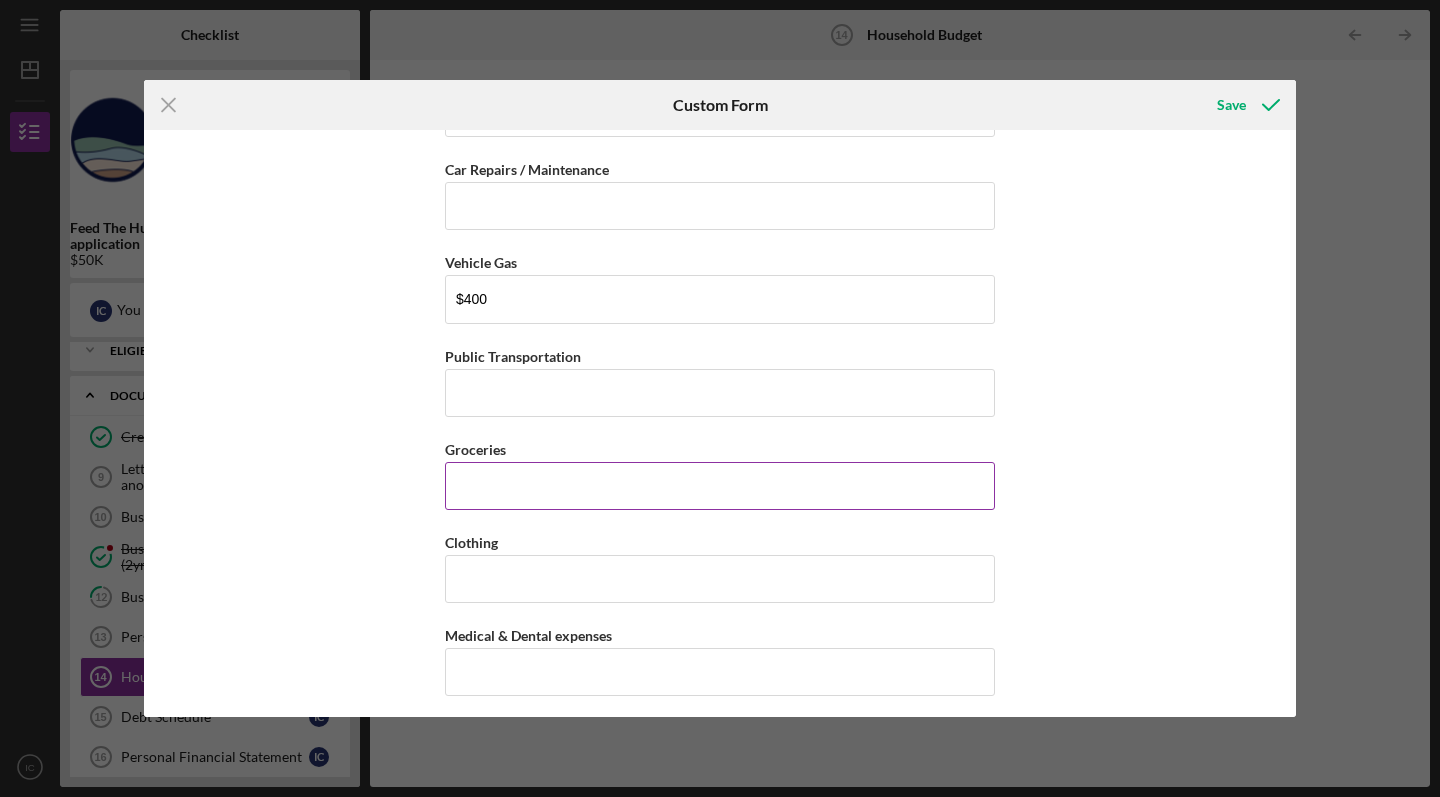 click on "Groceries" at bounding box center (720, 486) 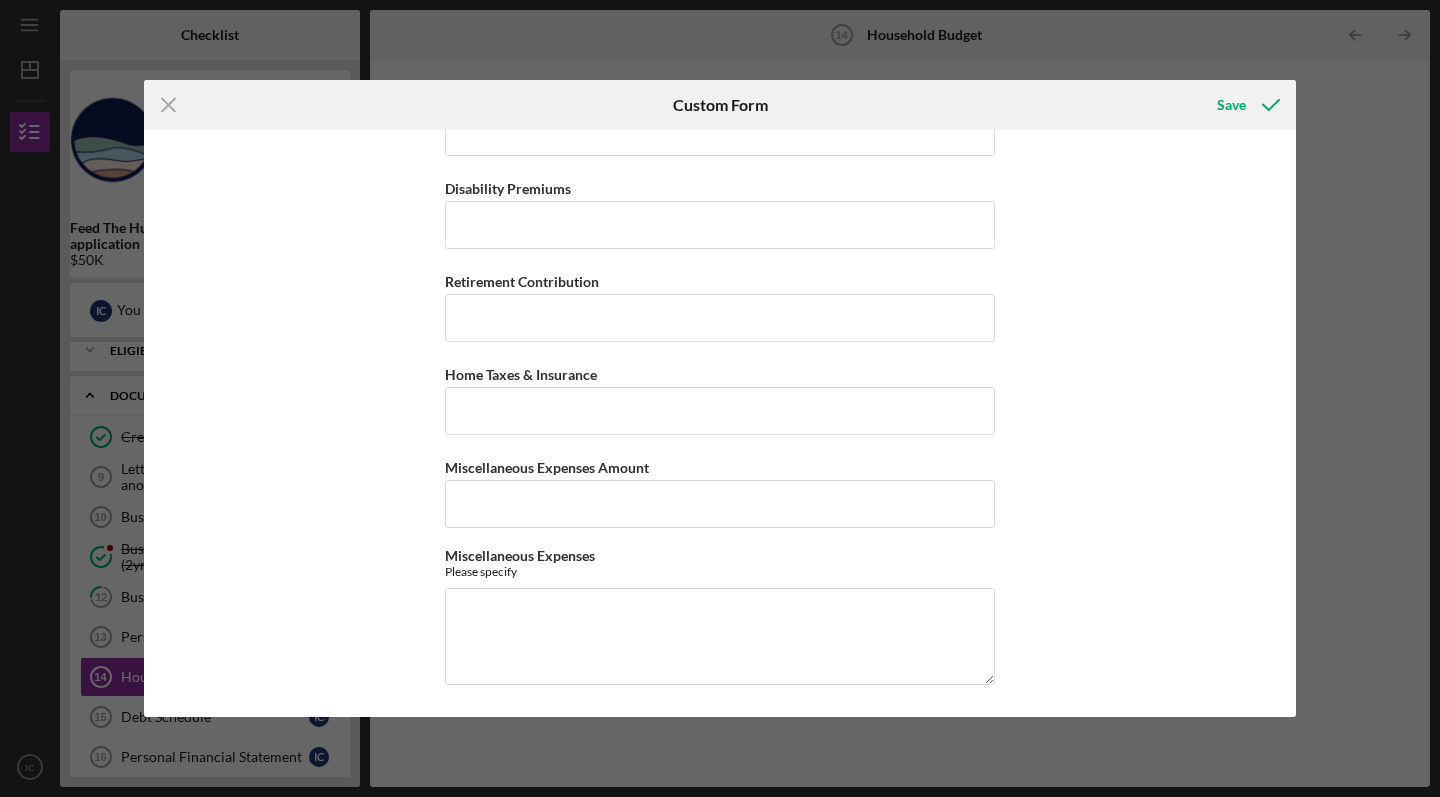 scroll, scrollTop: 3260, scrollLeft: 0, axis: vertical 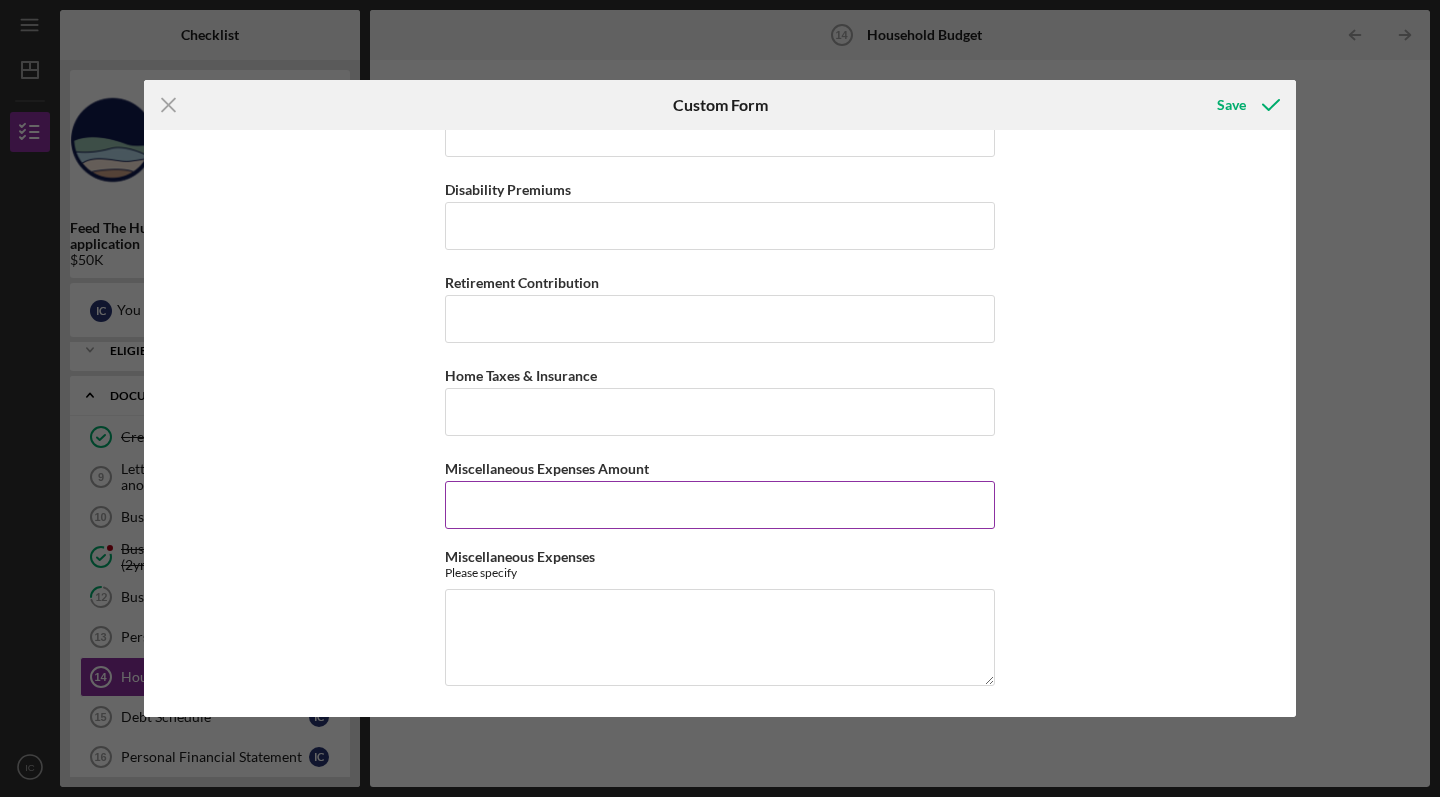 type on "$500" 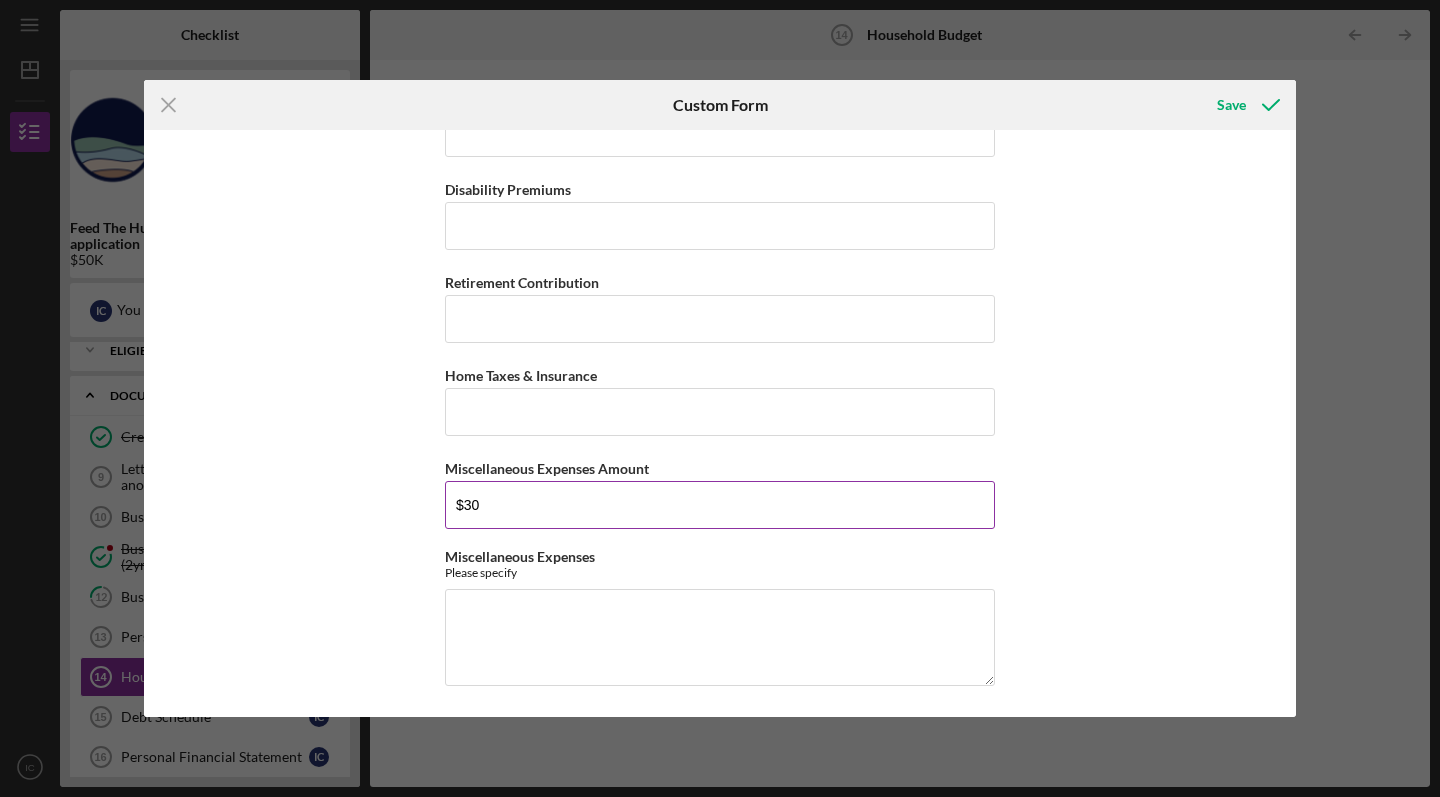 type on "$300" 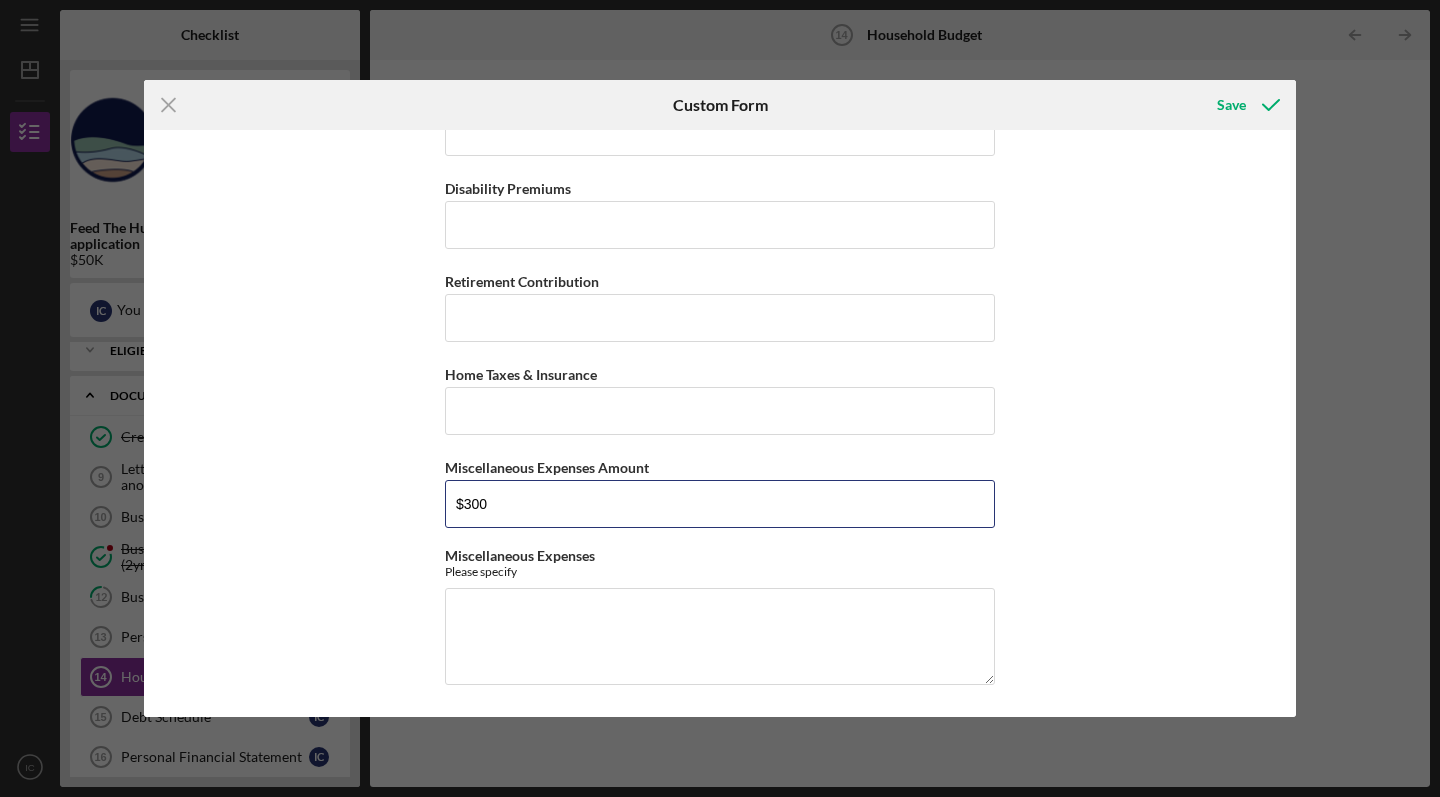 scroll, scrollTop: 3260, scrollLeft: 0, axis: vertical 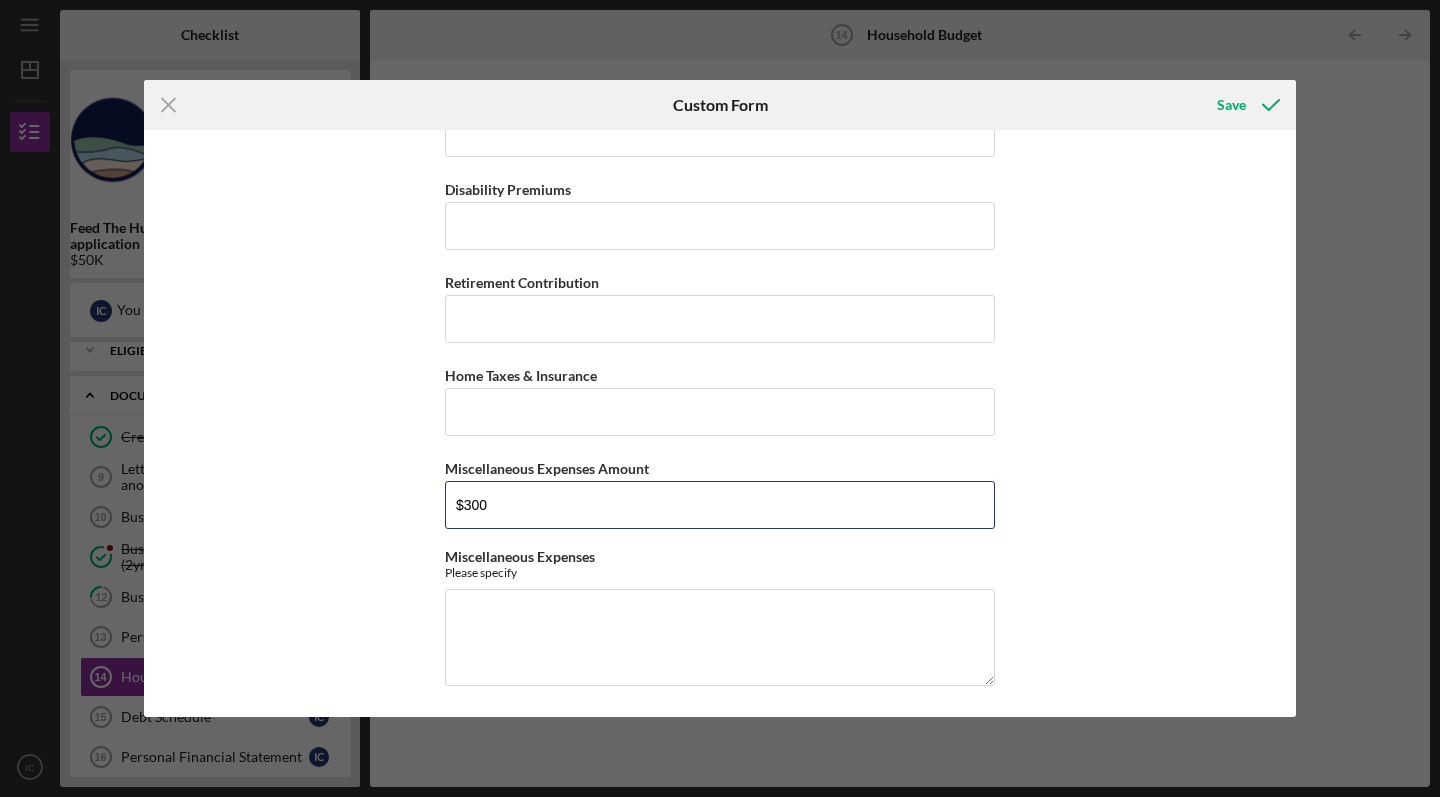 drag, startPoint x: 486, startPoint y: 511, endPoint x: 430, endPoint y: 511, distance: 56 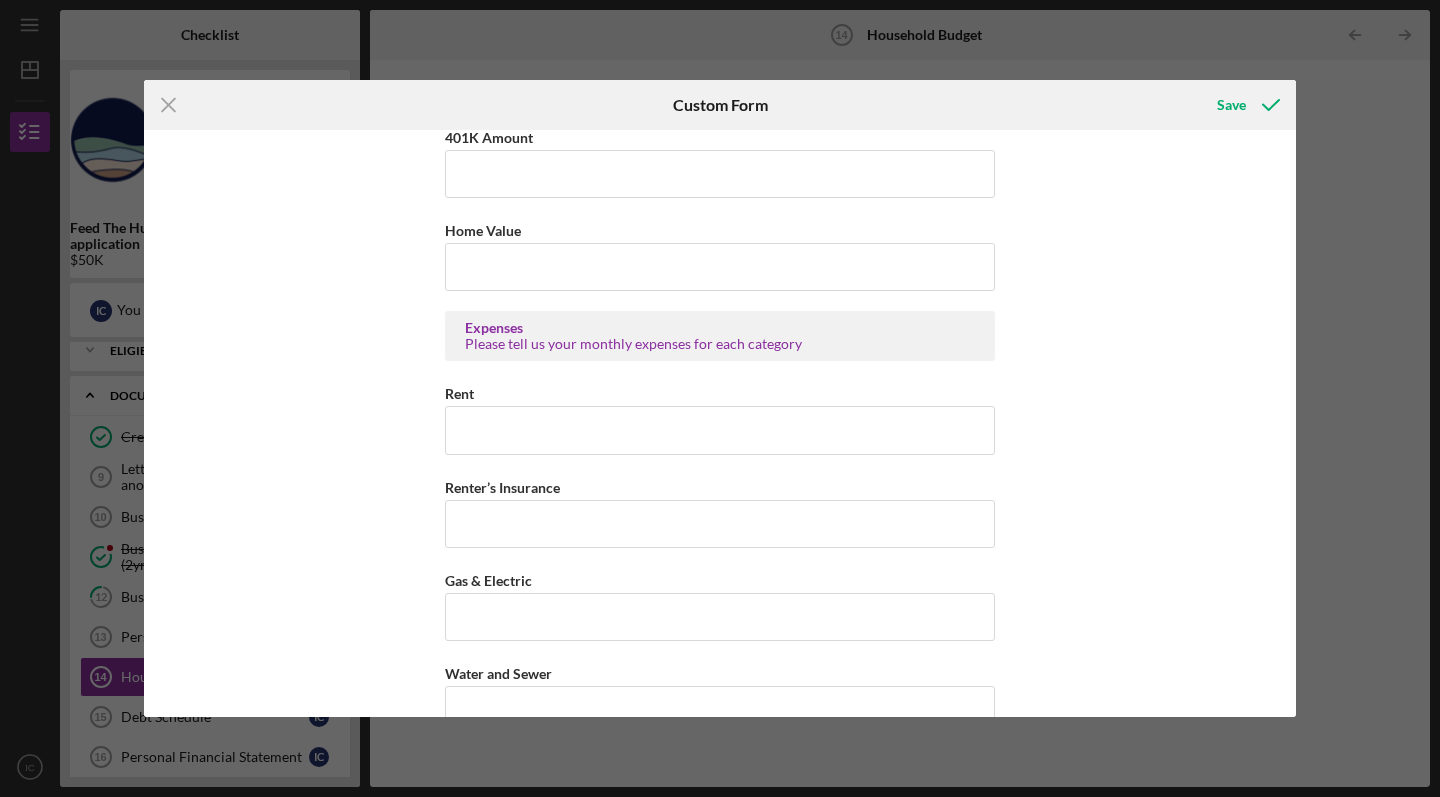 scroll, scrollTop: 578, scrollLeft: 0, axis: vertical 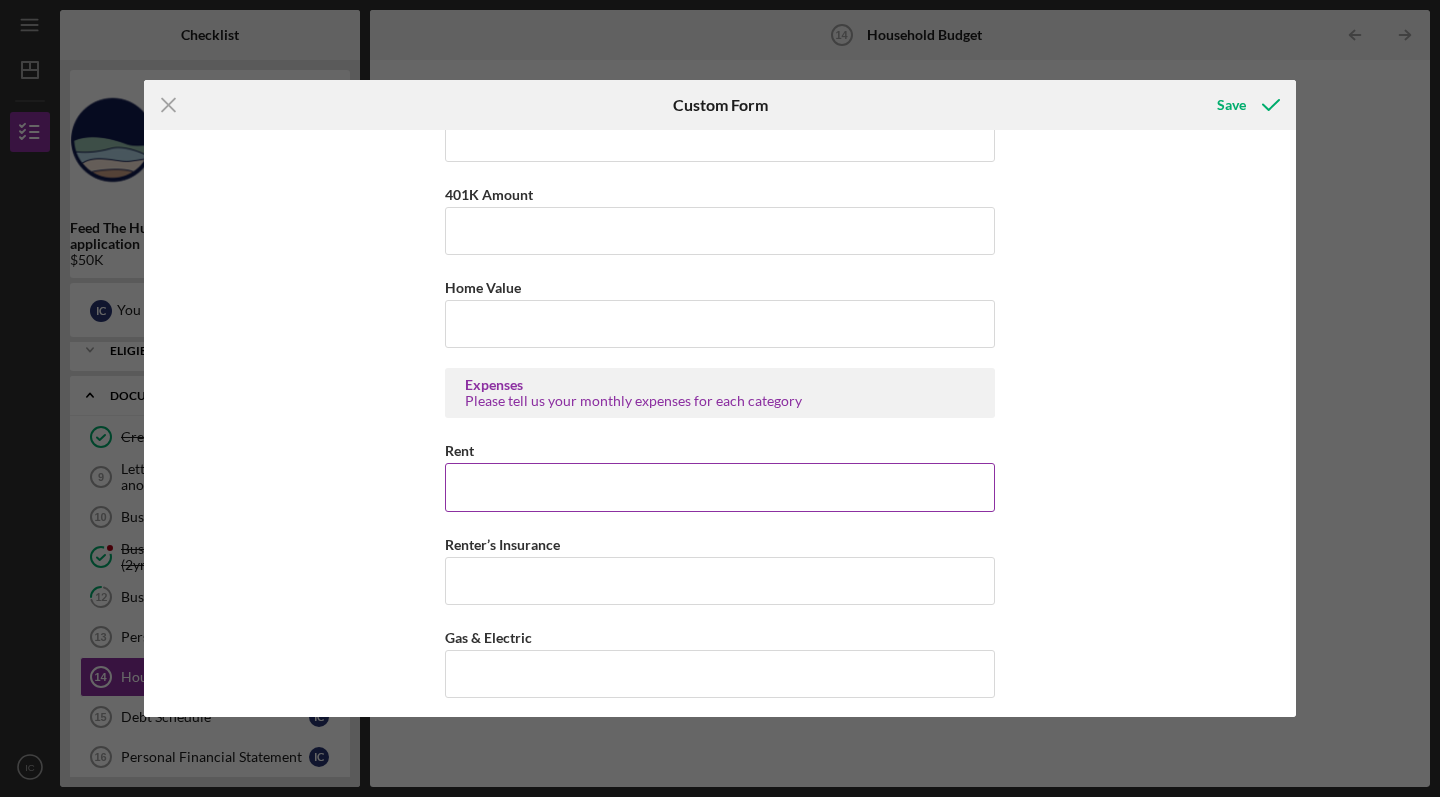 click on "Rent" at bounding box center (720, 487) 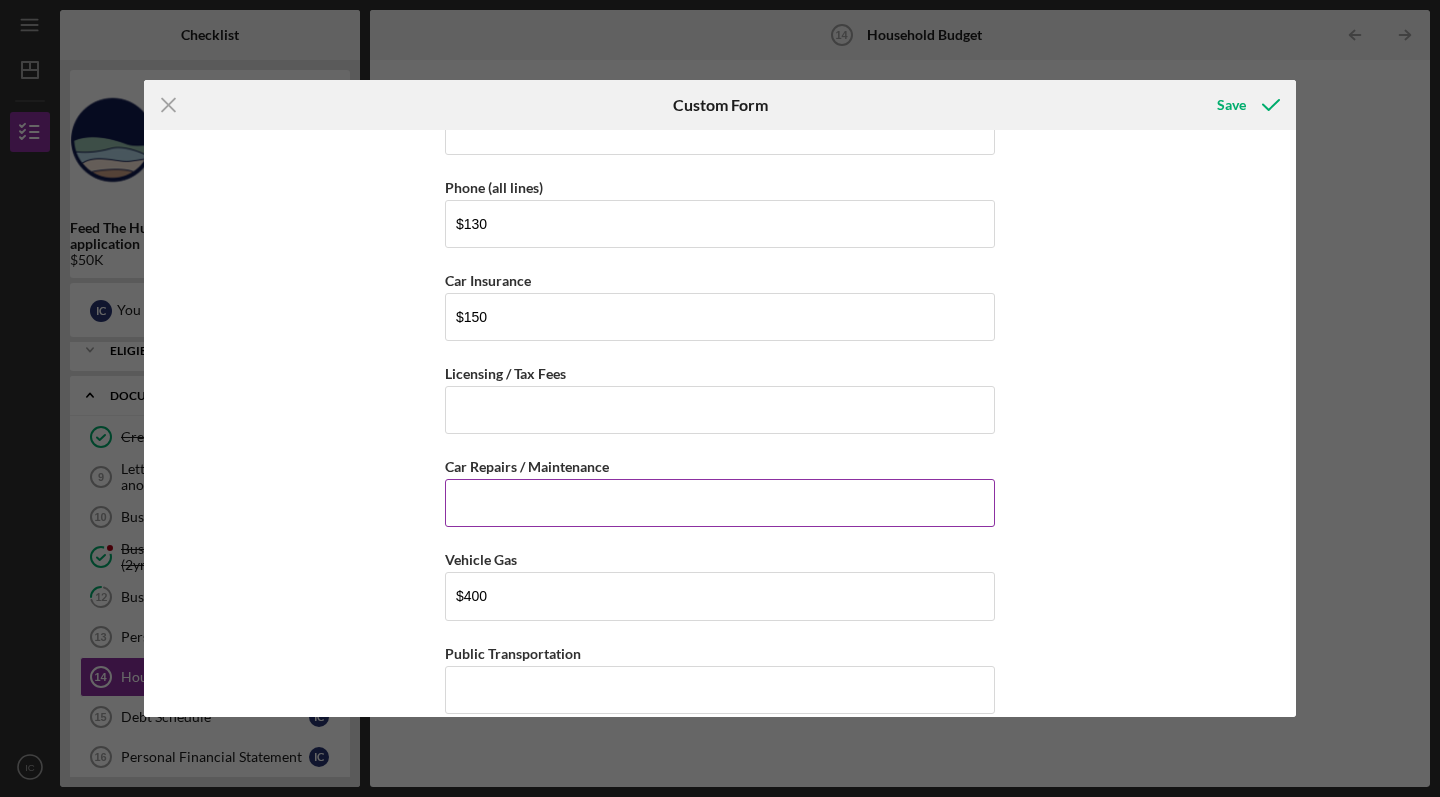scroll, scrollTop: 1502, scrollLeft: 0, axis: vertical 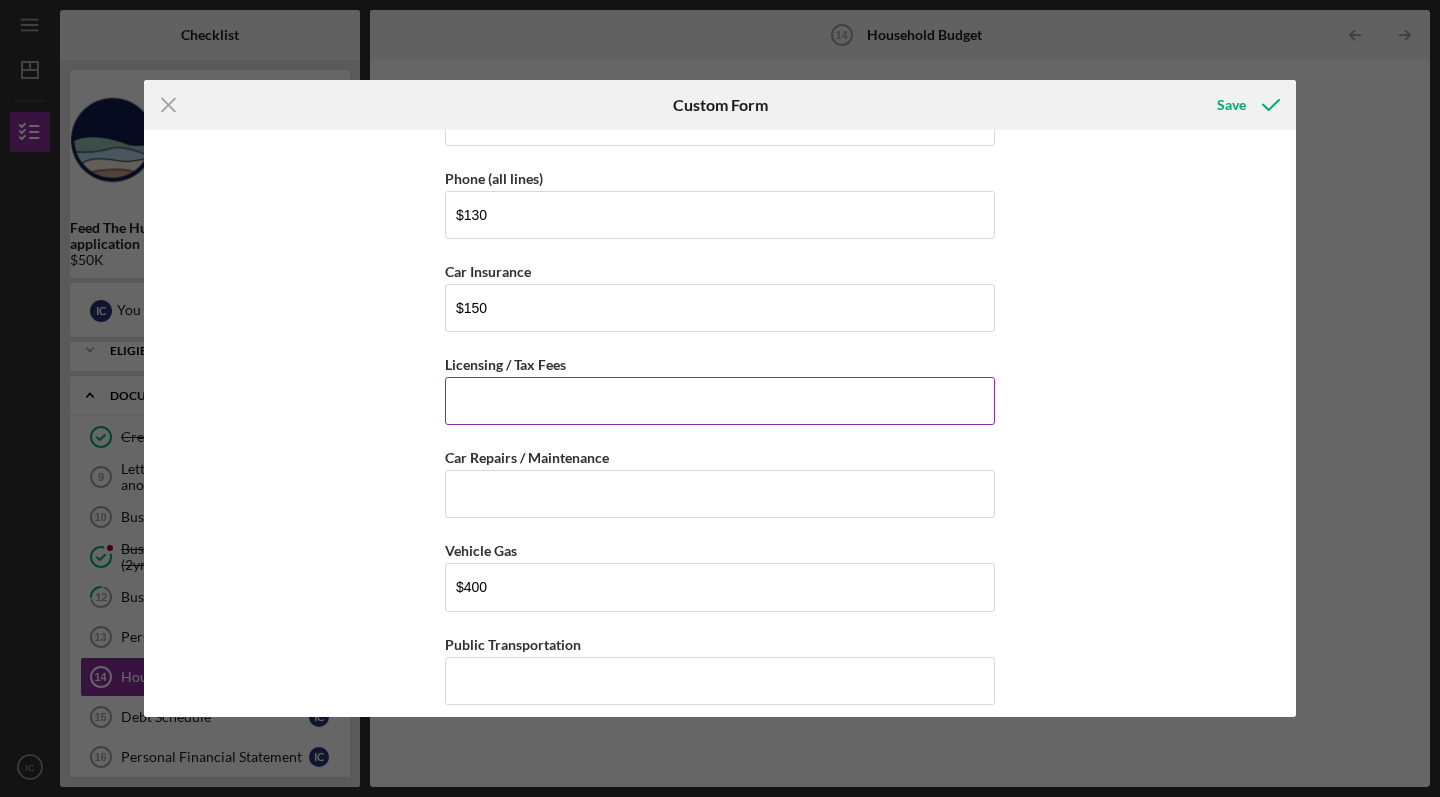 type on "$500" 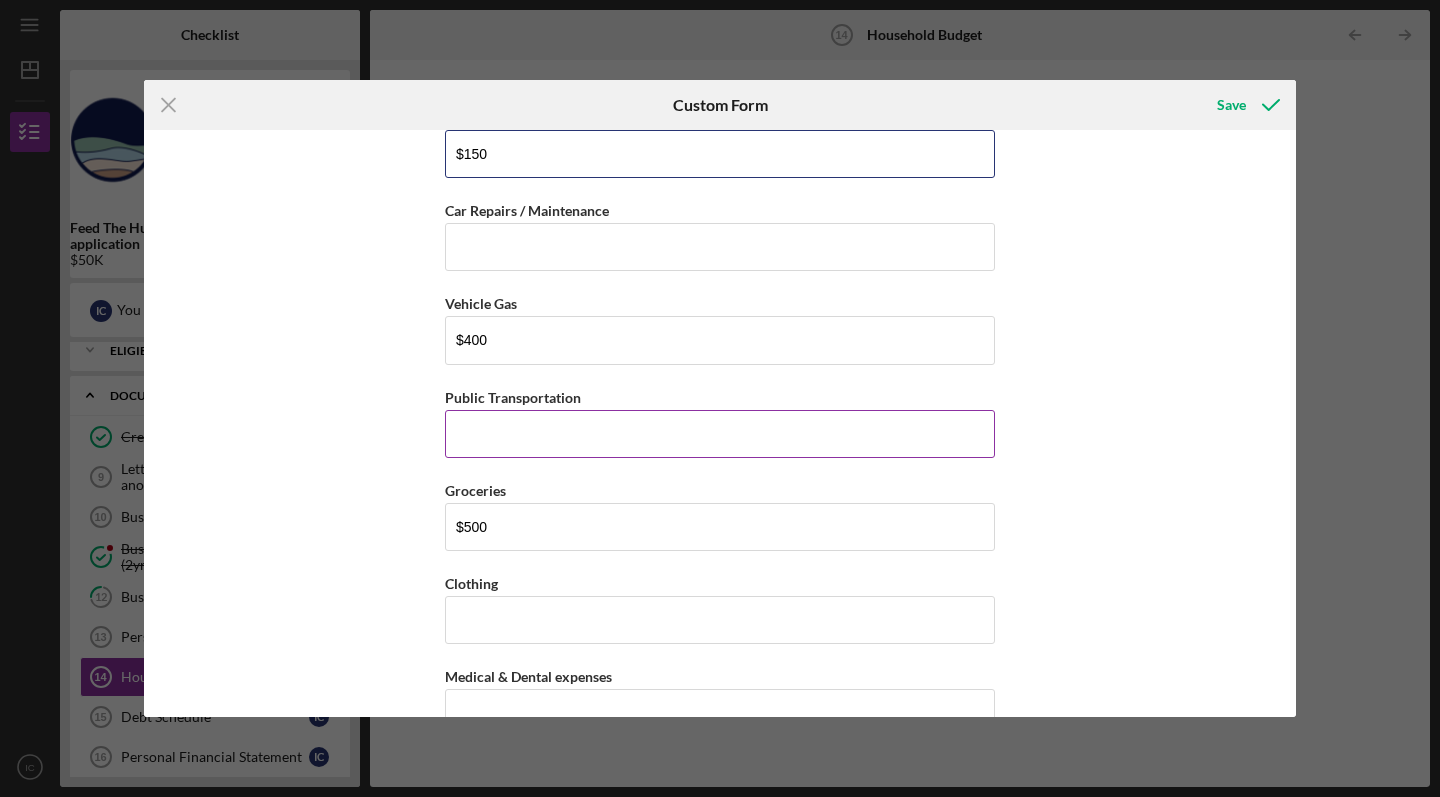 scroll, scrollTop: 1750, scrollLeft: 0, axis: vertical 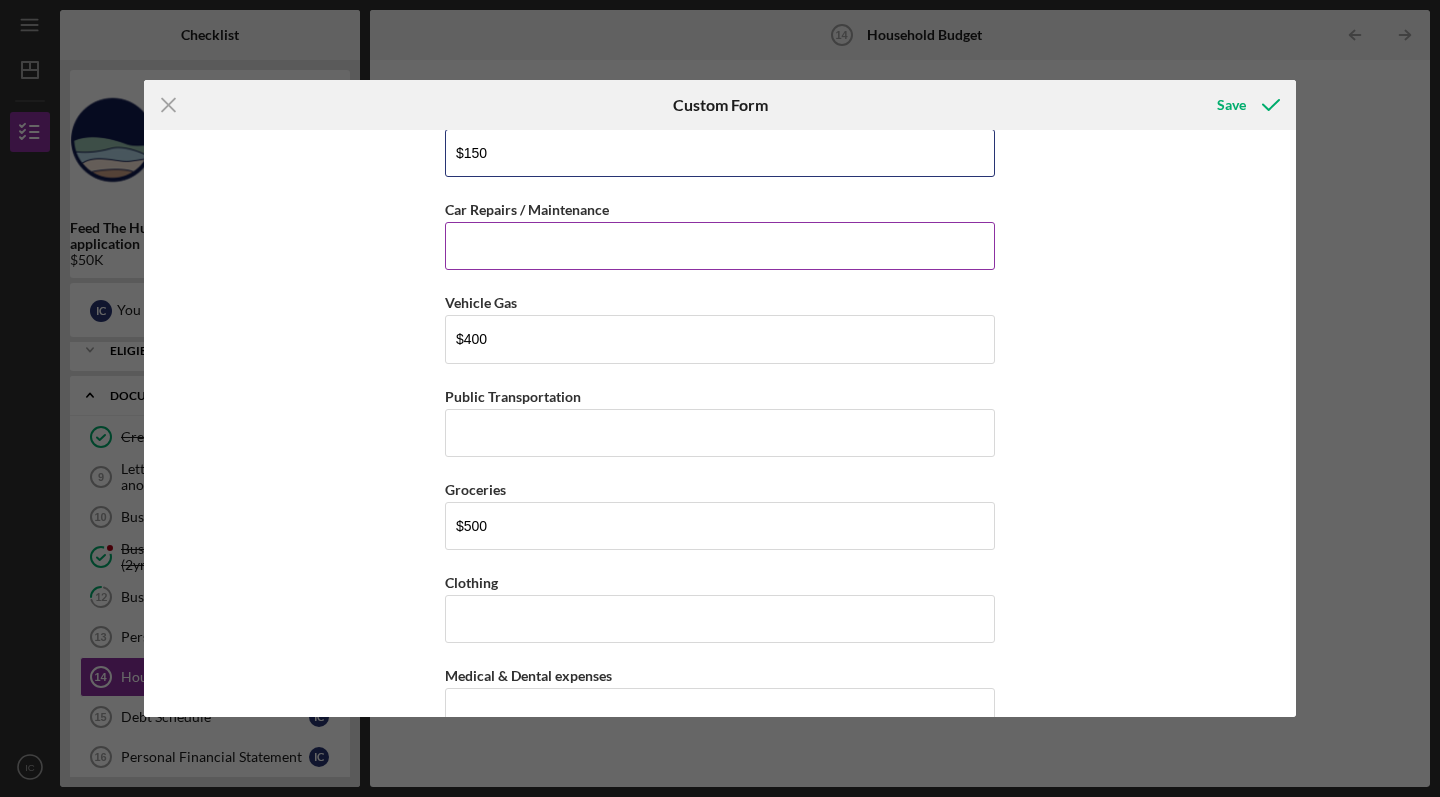 type on "$150" 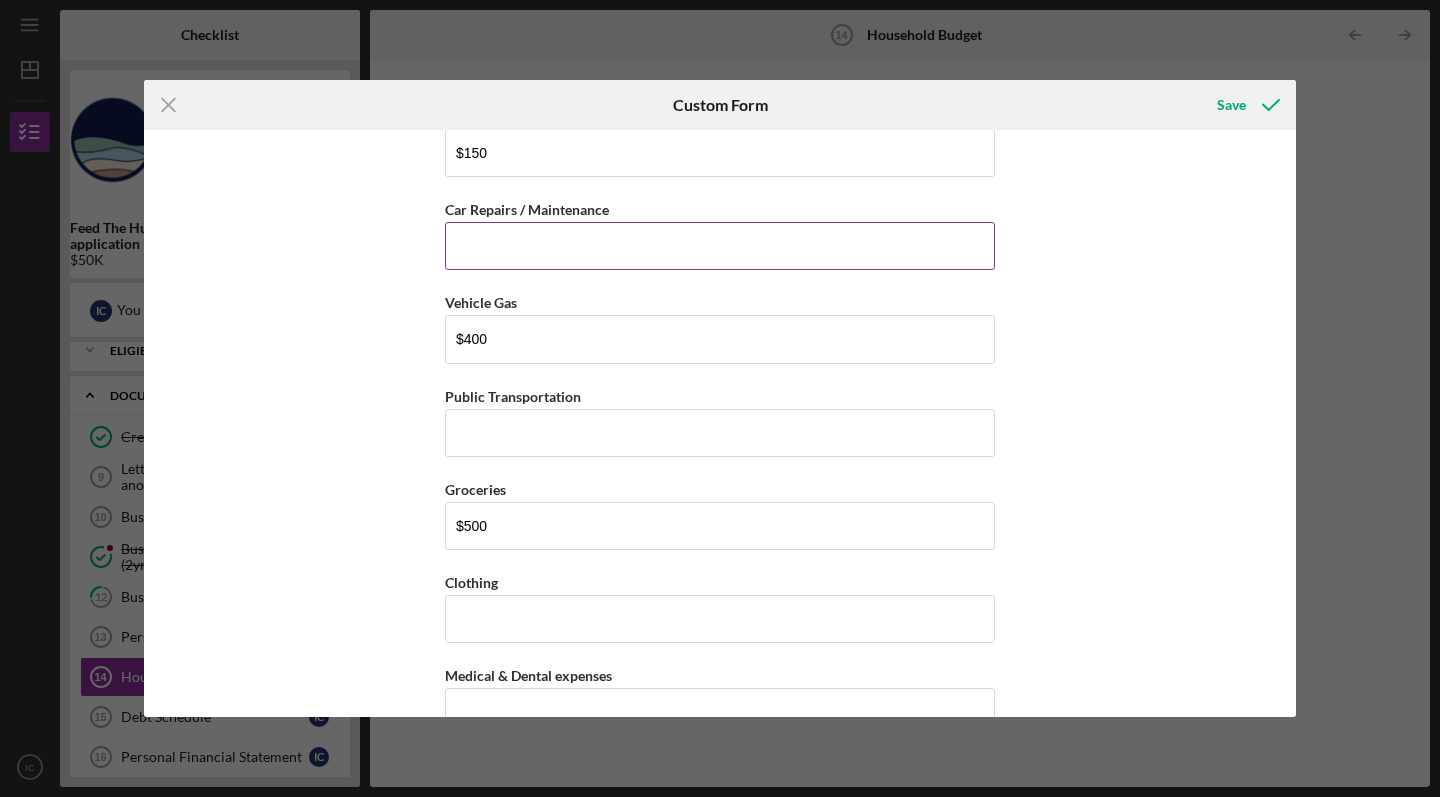 click on "Car Repairs / Maintenance" at bounding box center [720, 246] 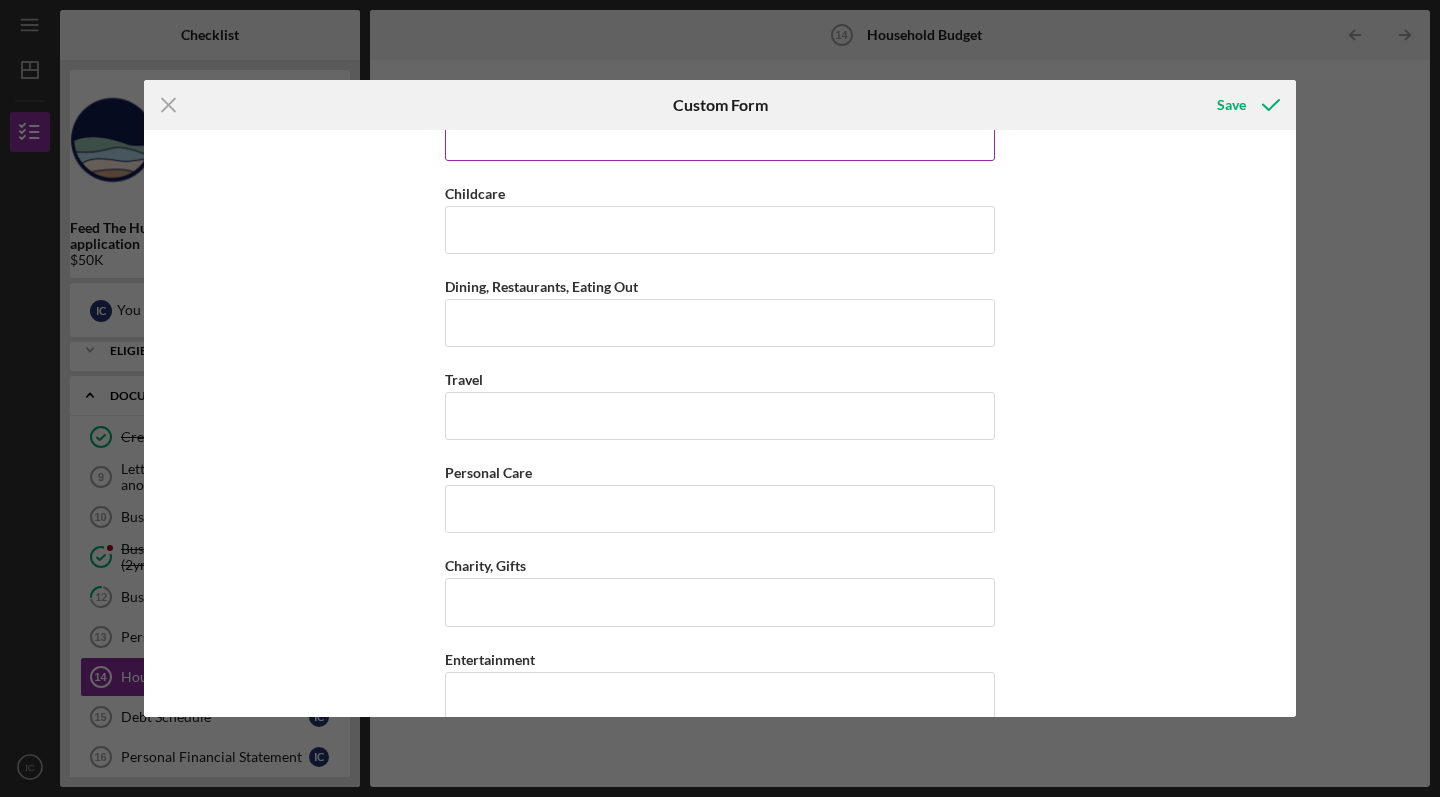 scroll, scrollTop: 2419, scrollLeft: 0, axis: vertical 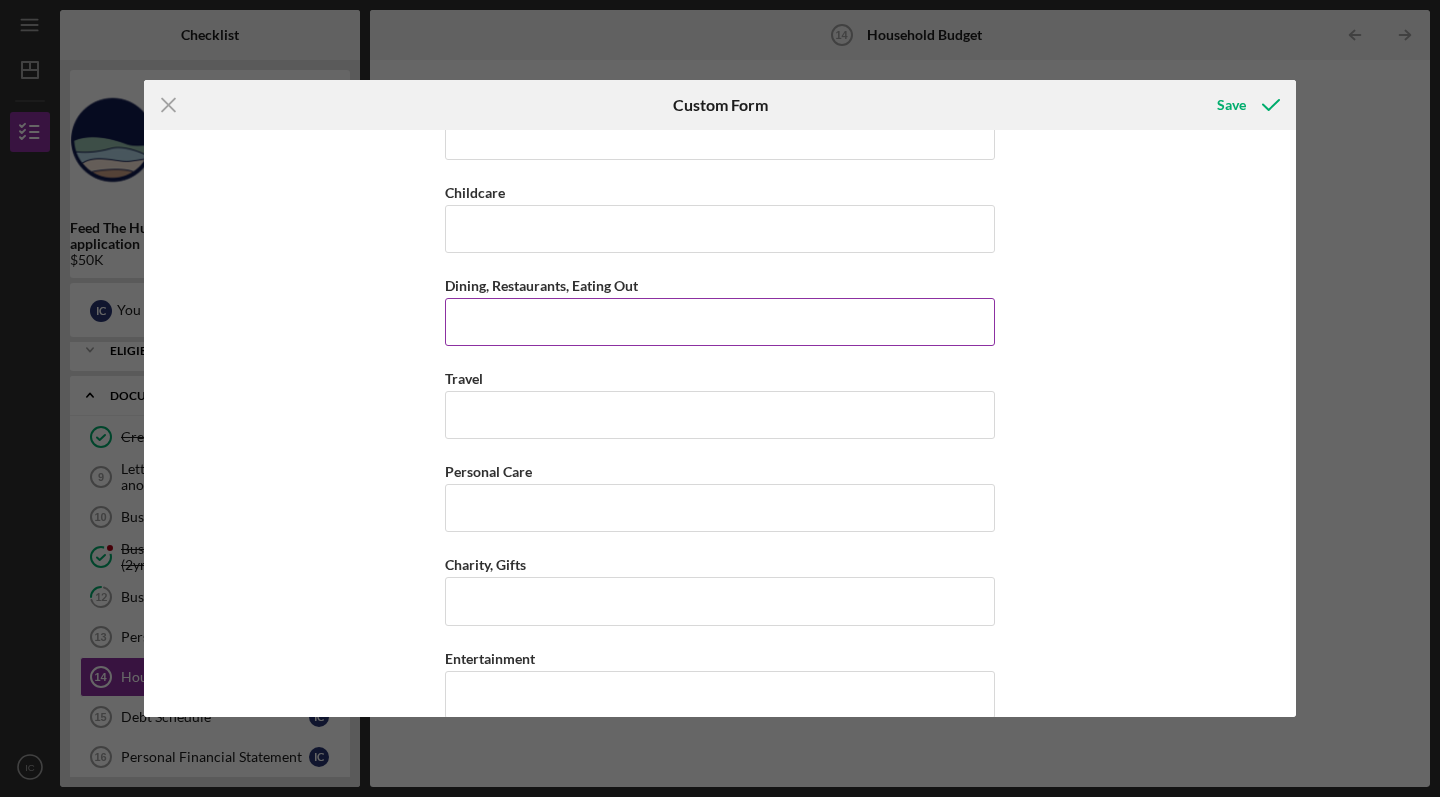 type on "$50" 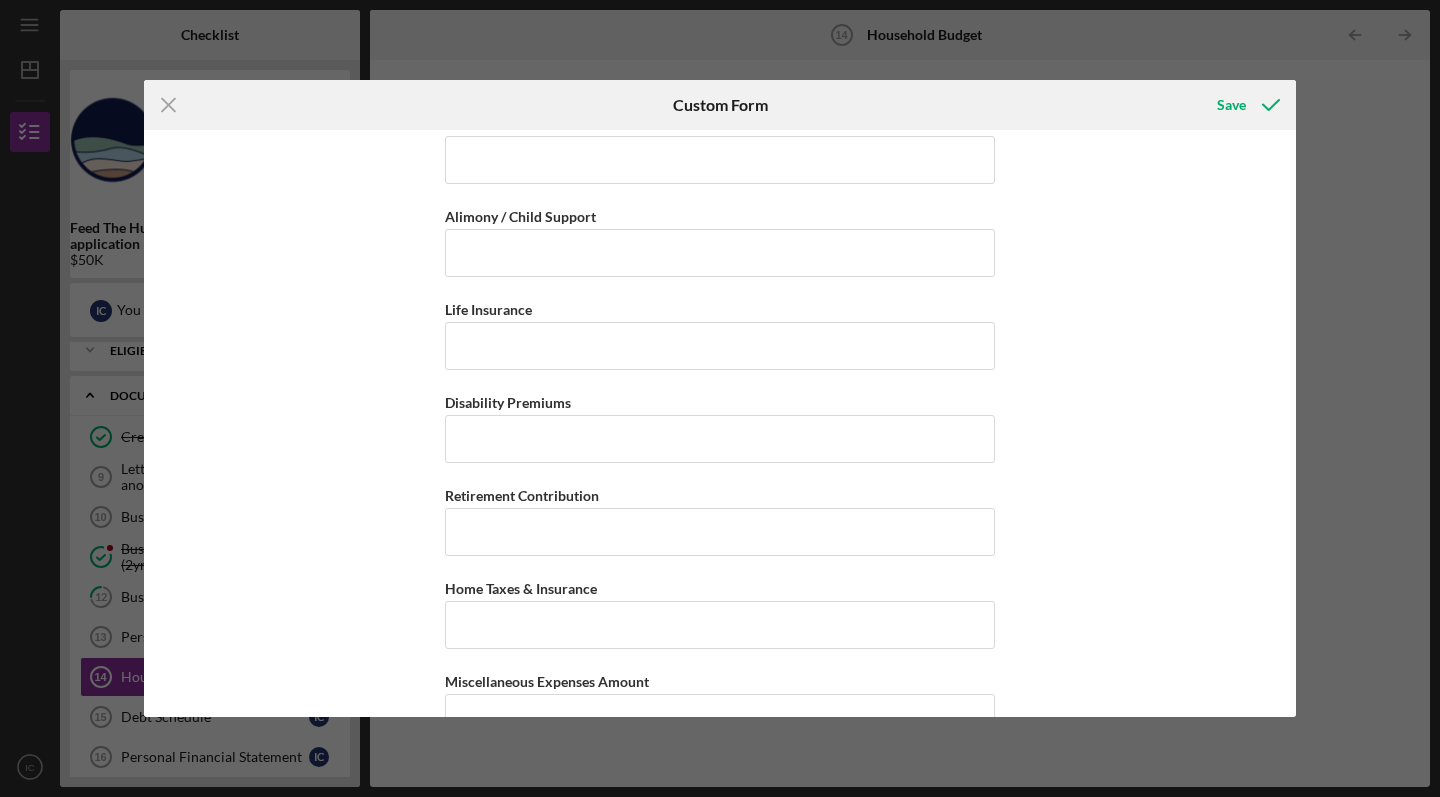 scroll, scrollTop: 3048, scrollLeft: 0, axis: vertical 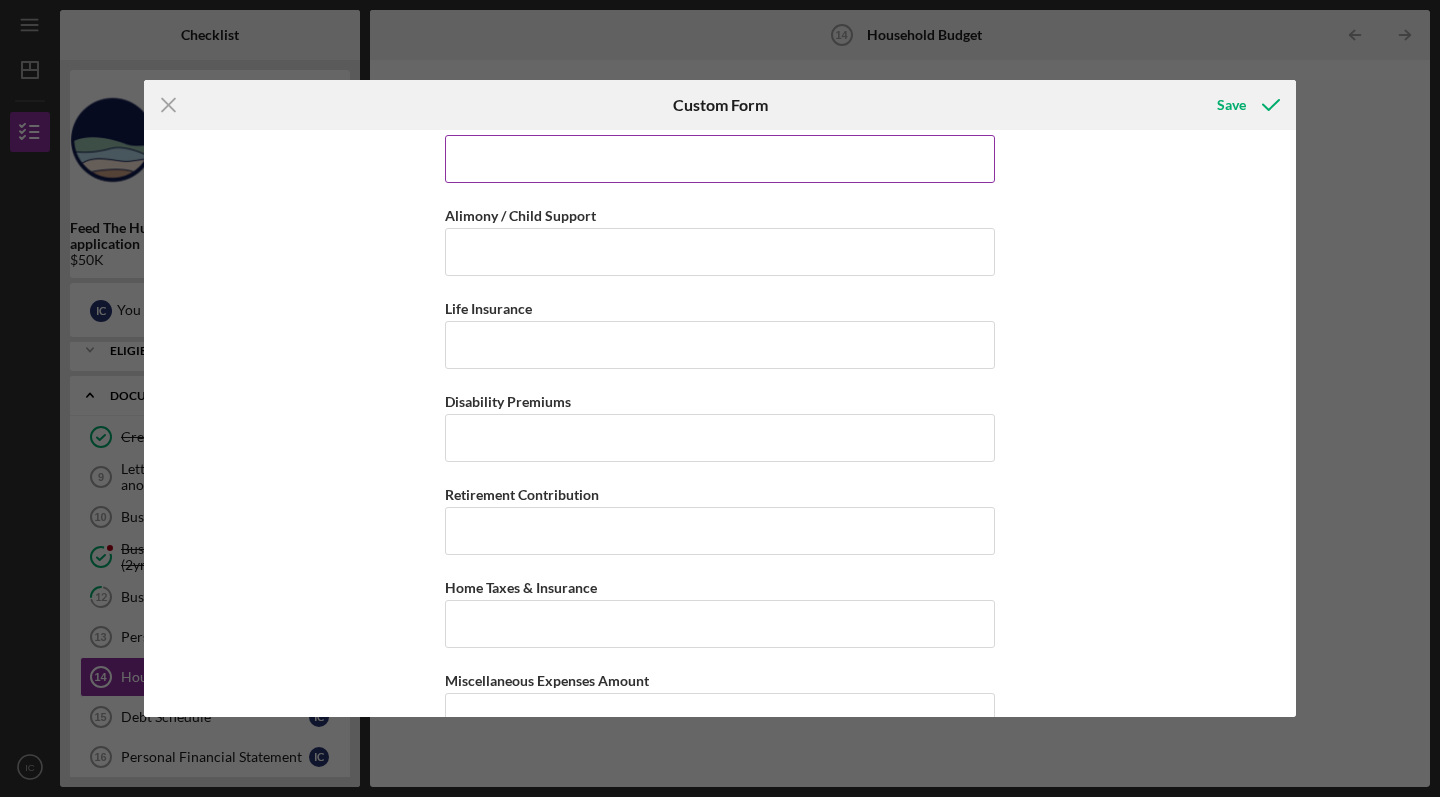 type on "$100" 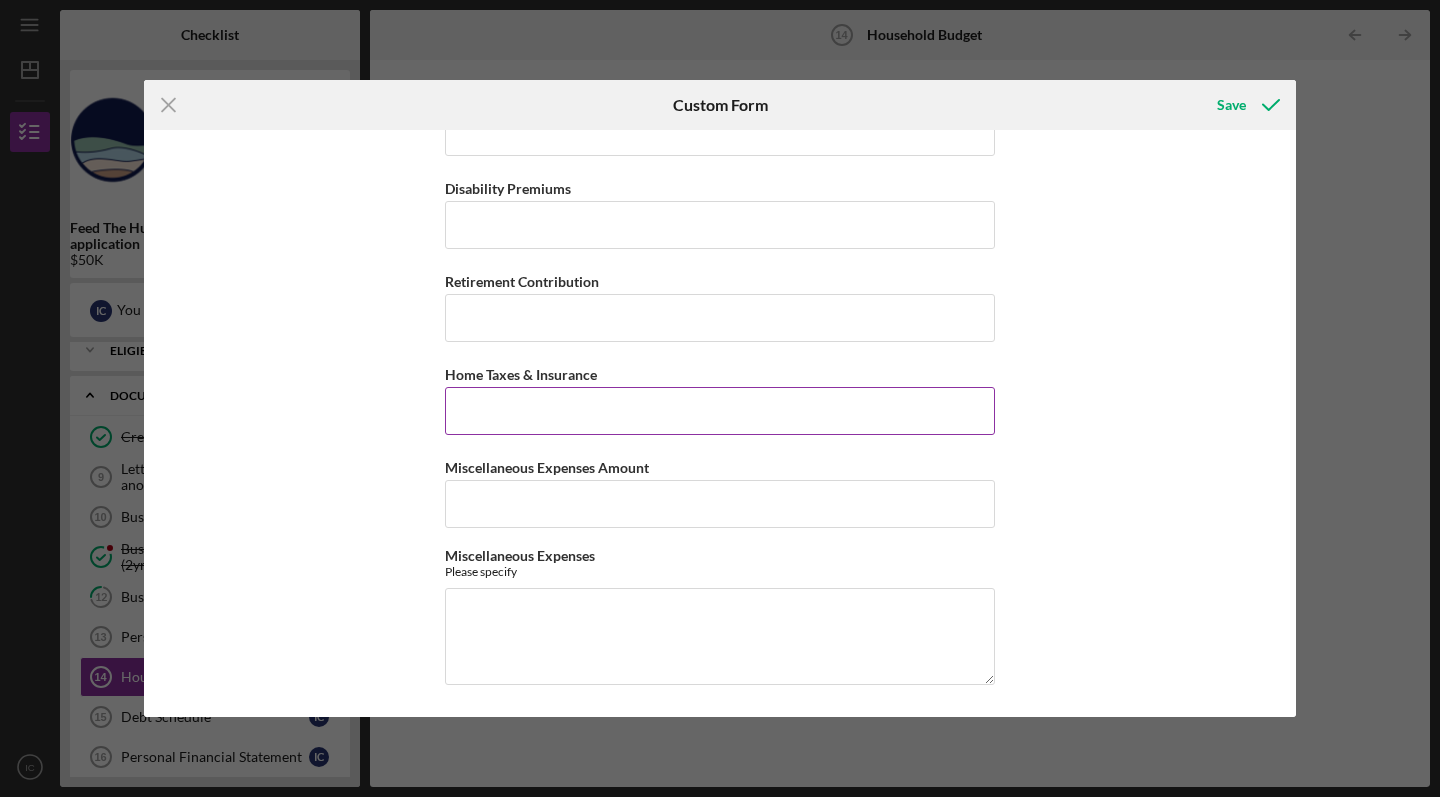 scroll, scrollTop: 3260, scrollLeft: 0, axis: vertical 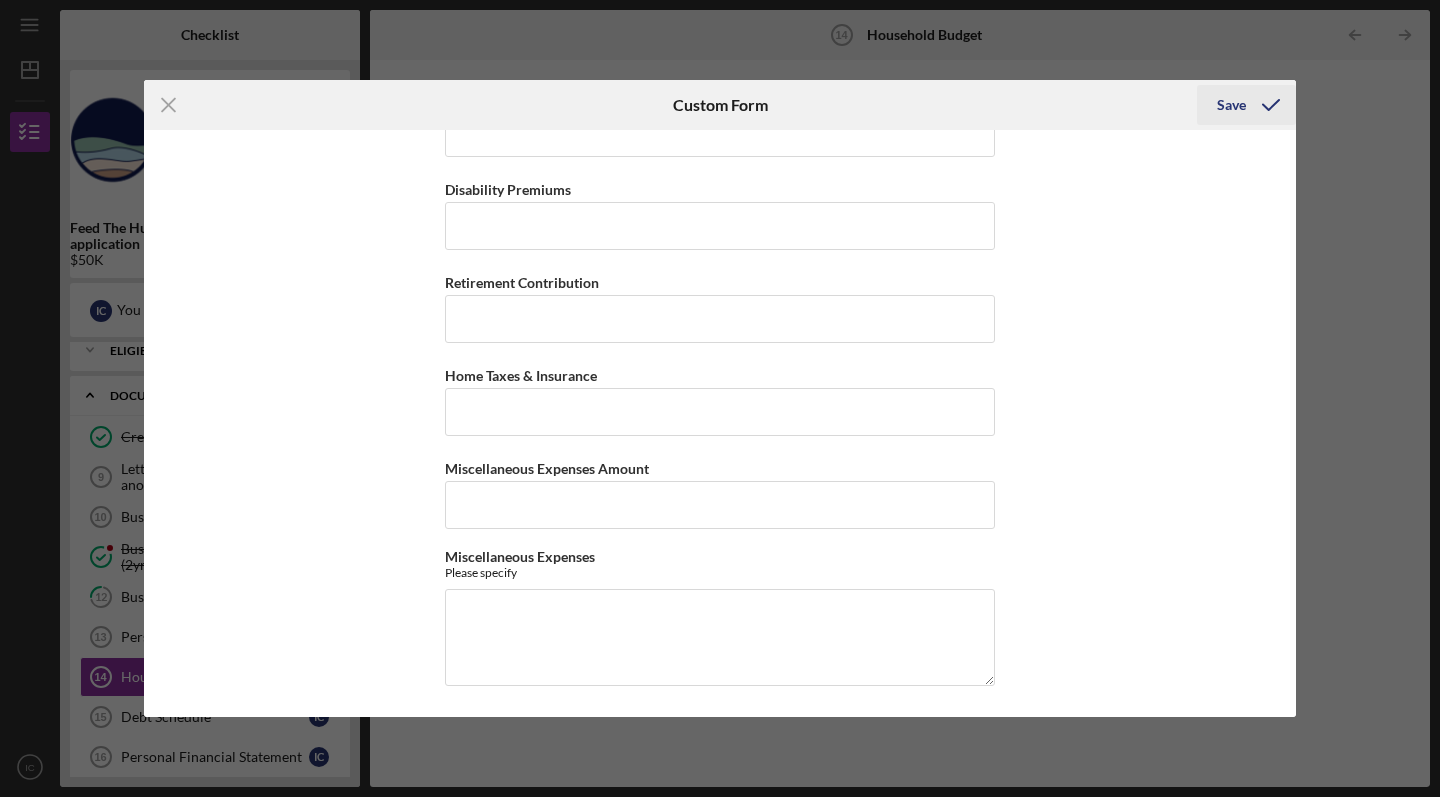 type on "$40" 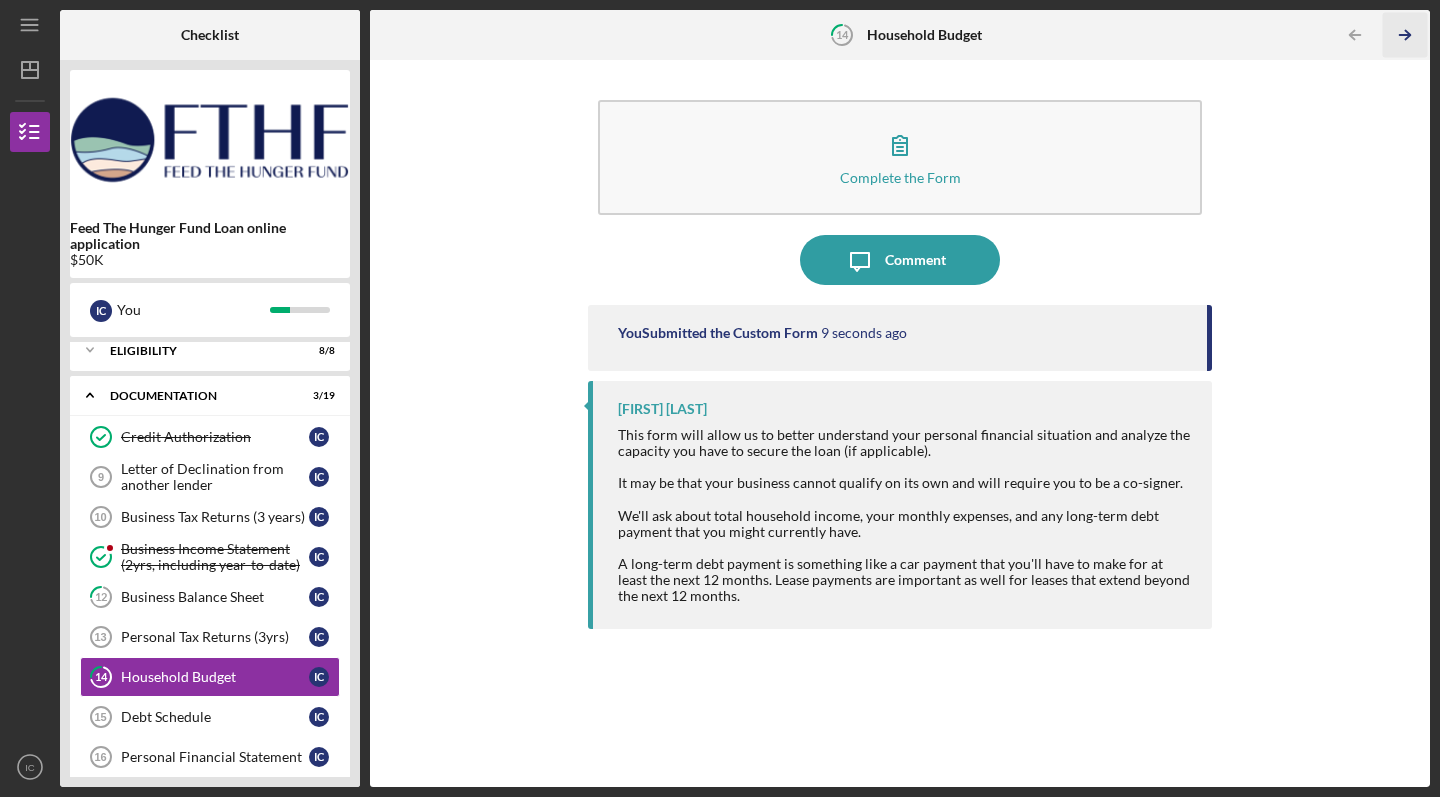 click on "Icon/Table Pagination Arrow" 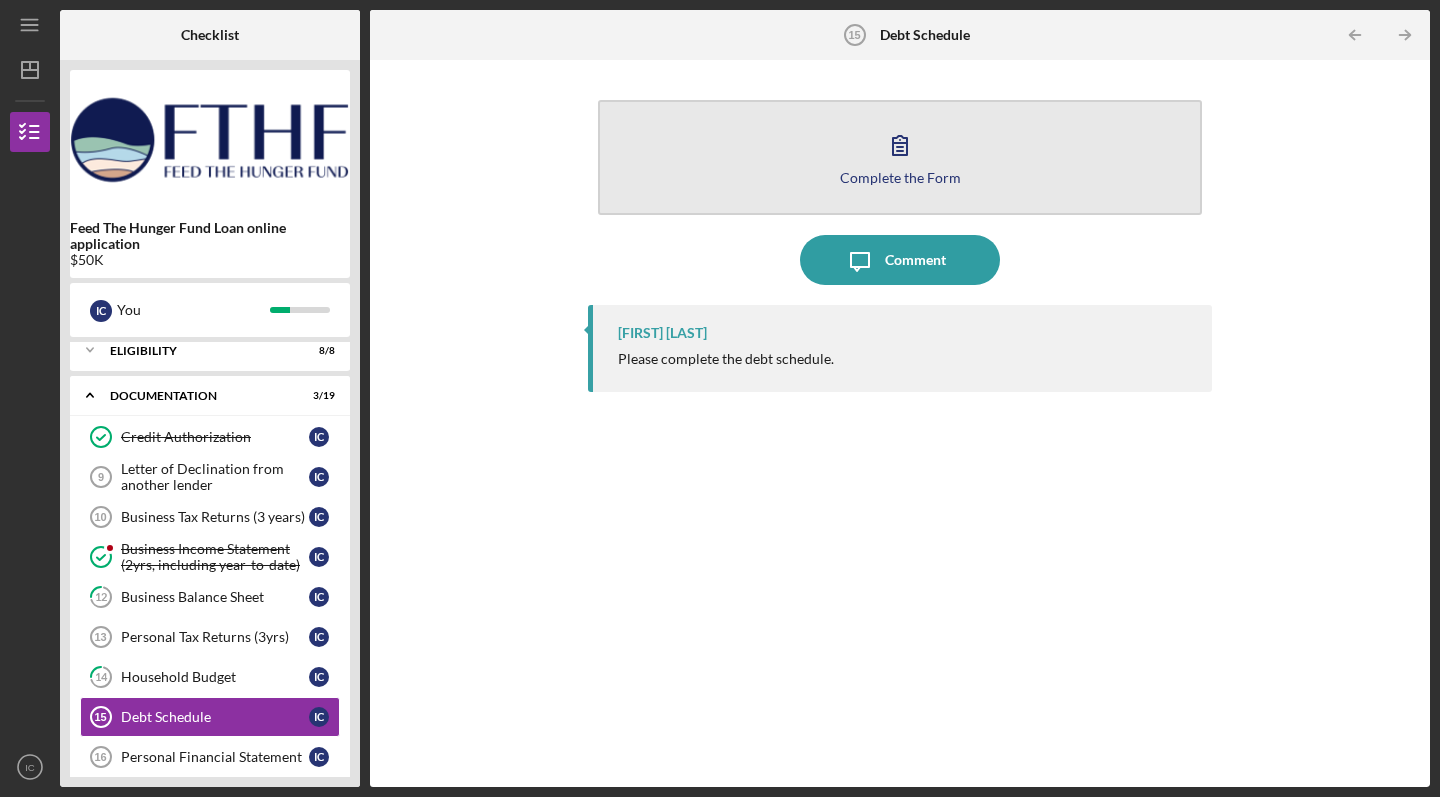click on "Complete the Form Form" at bounding box center [900, 157] 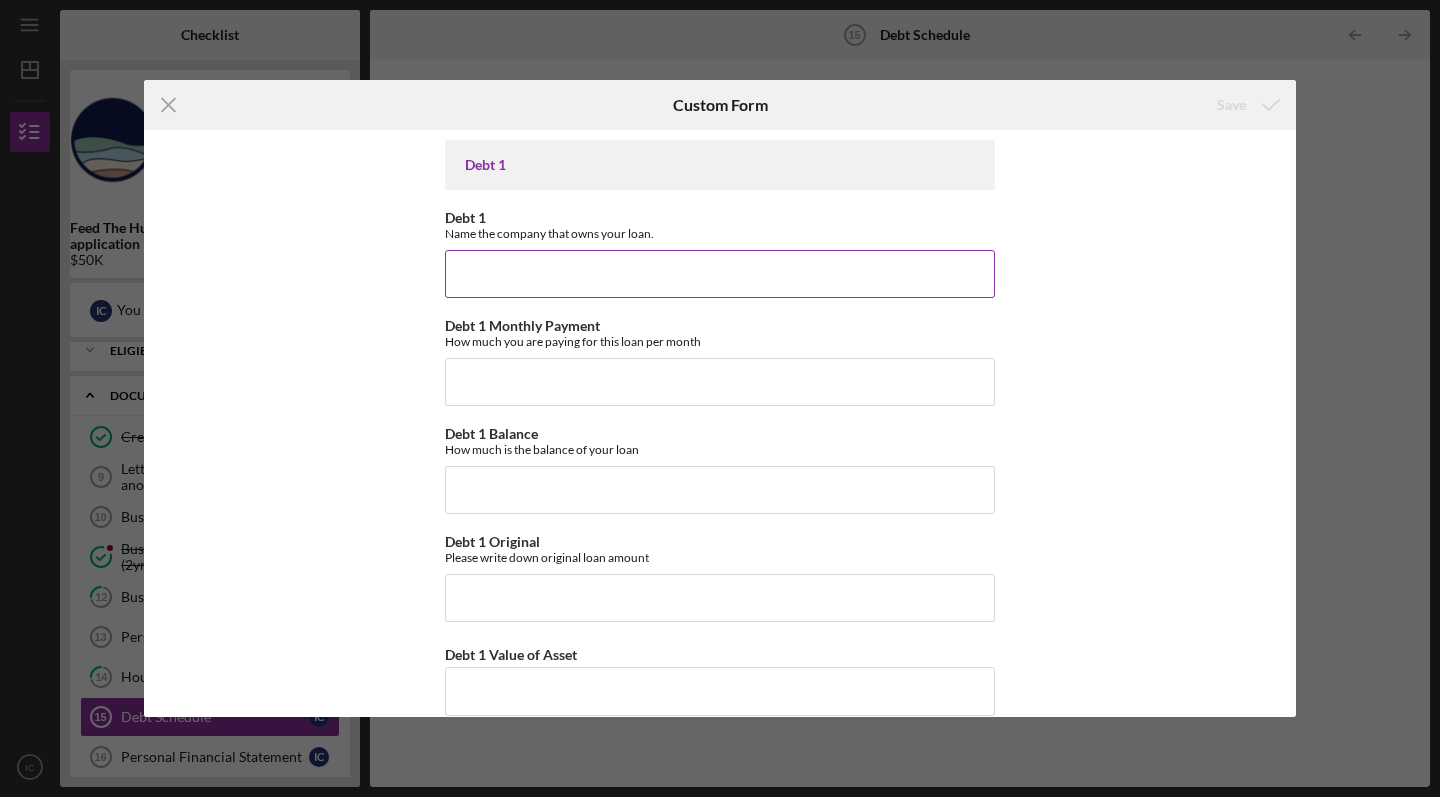 click on "Debt 1" at bounding box center (720, 274) 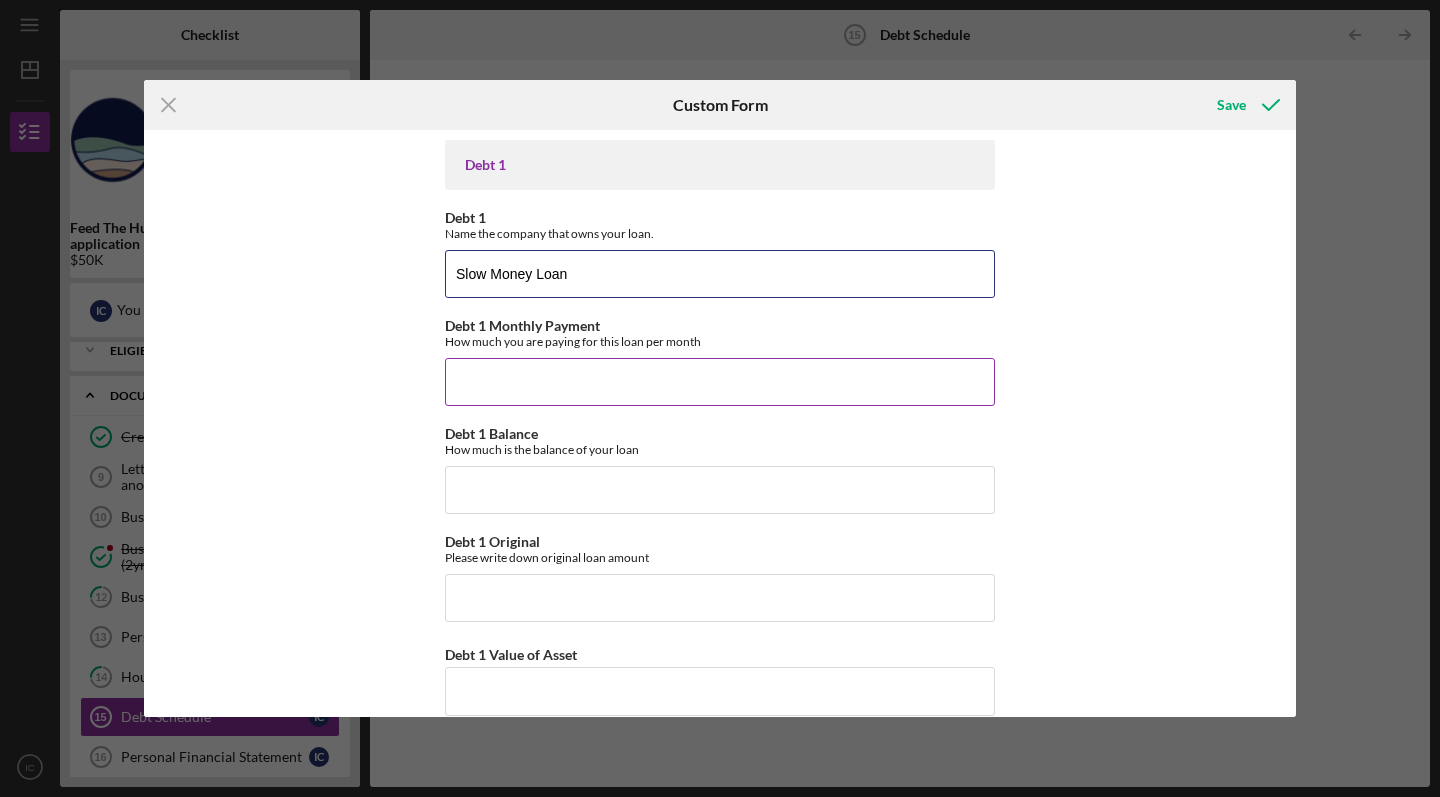 type on "Slow Money Loan" 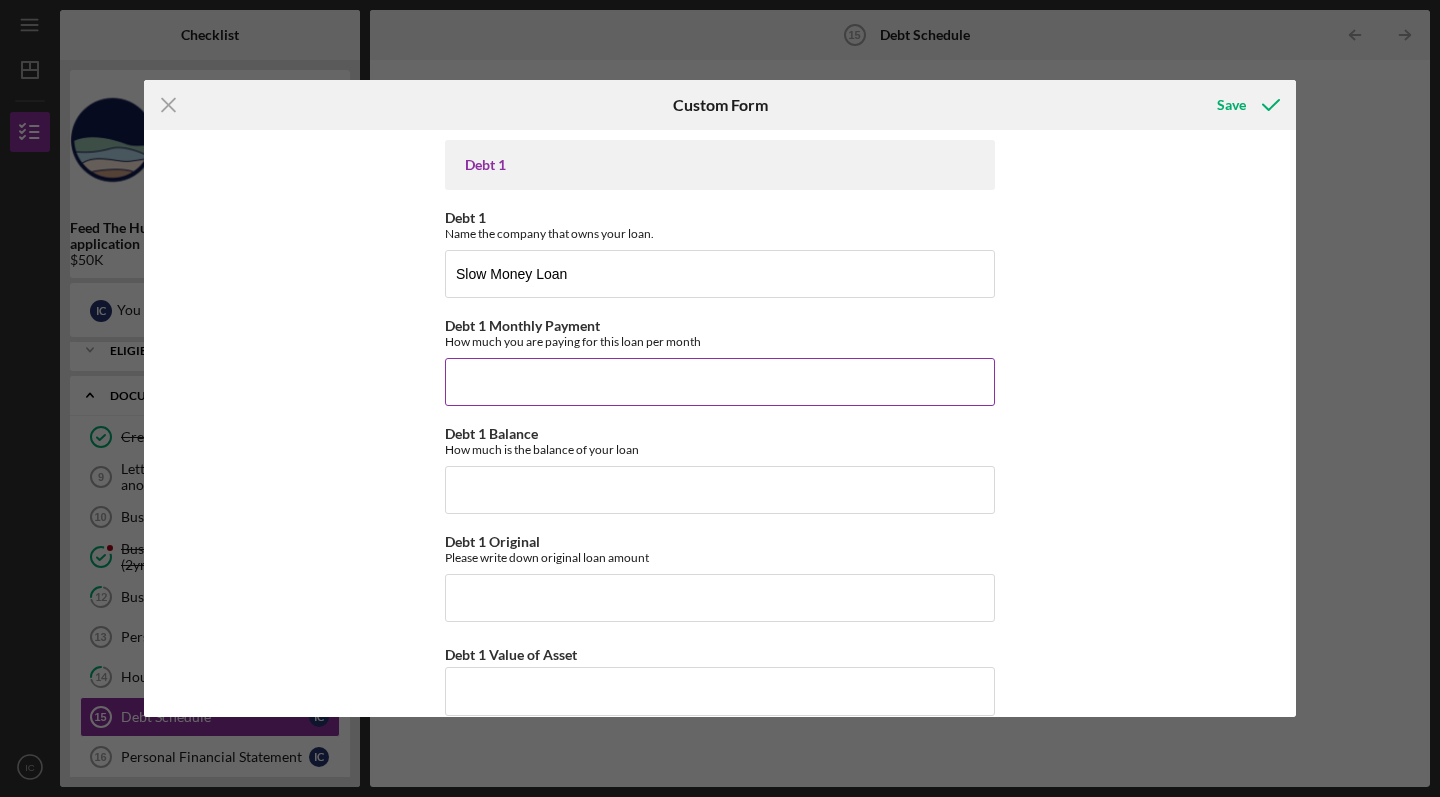 click on "Debt 1 Monthly Payment" at bounding box center [720, 382] 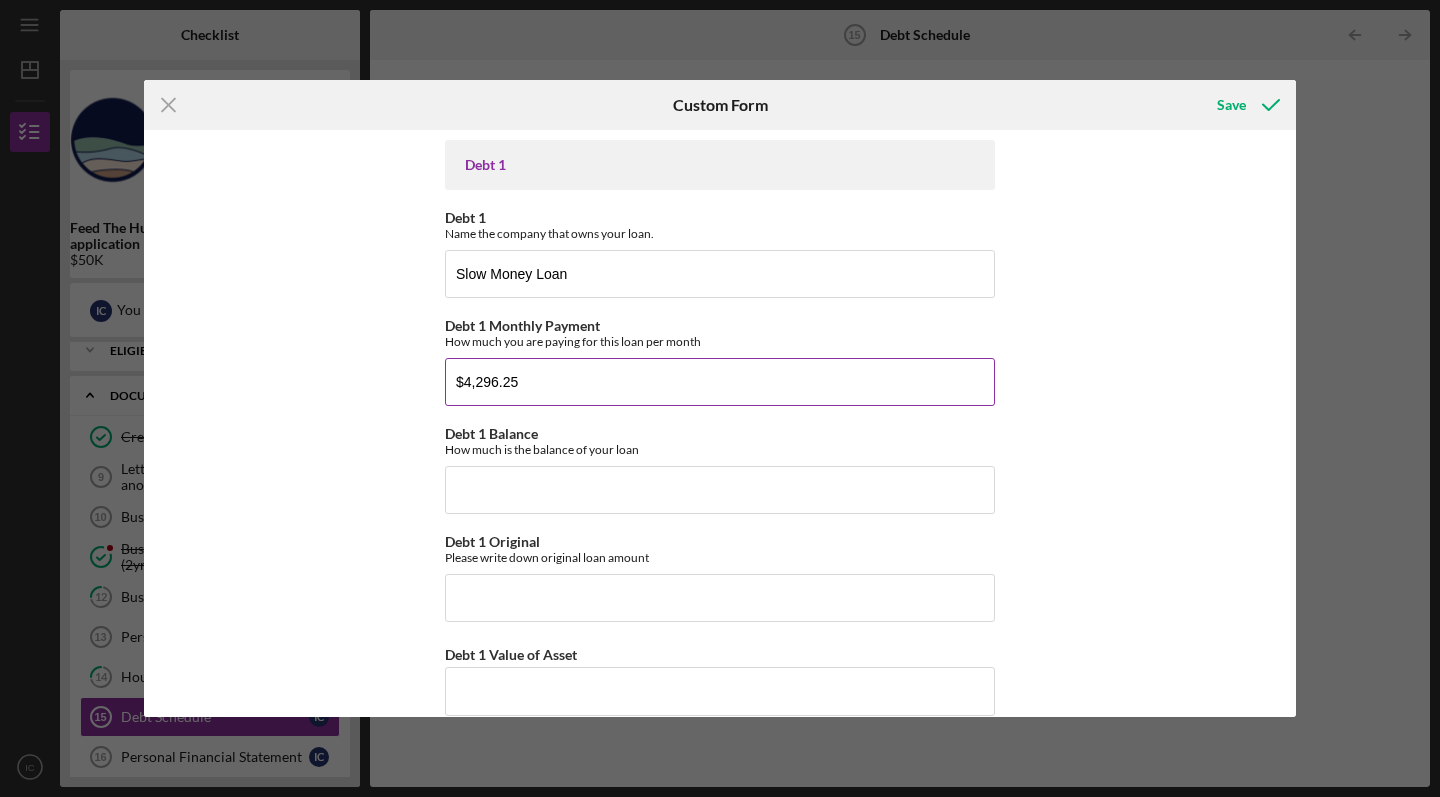 drag, startPoint x: 526, startPoint y: 392, endPoint x: 444, endPoint y: 386, distance: 82.219215 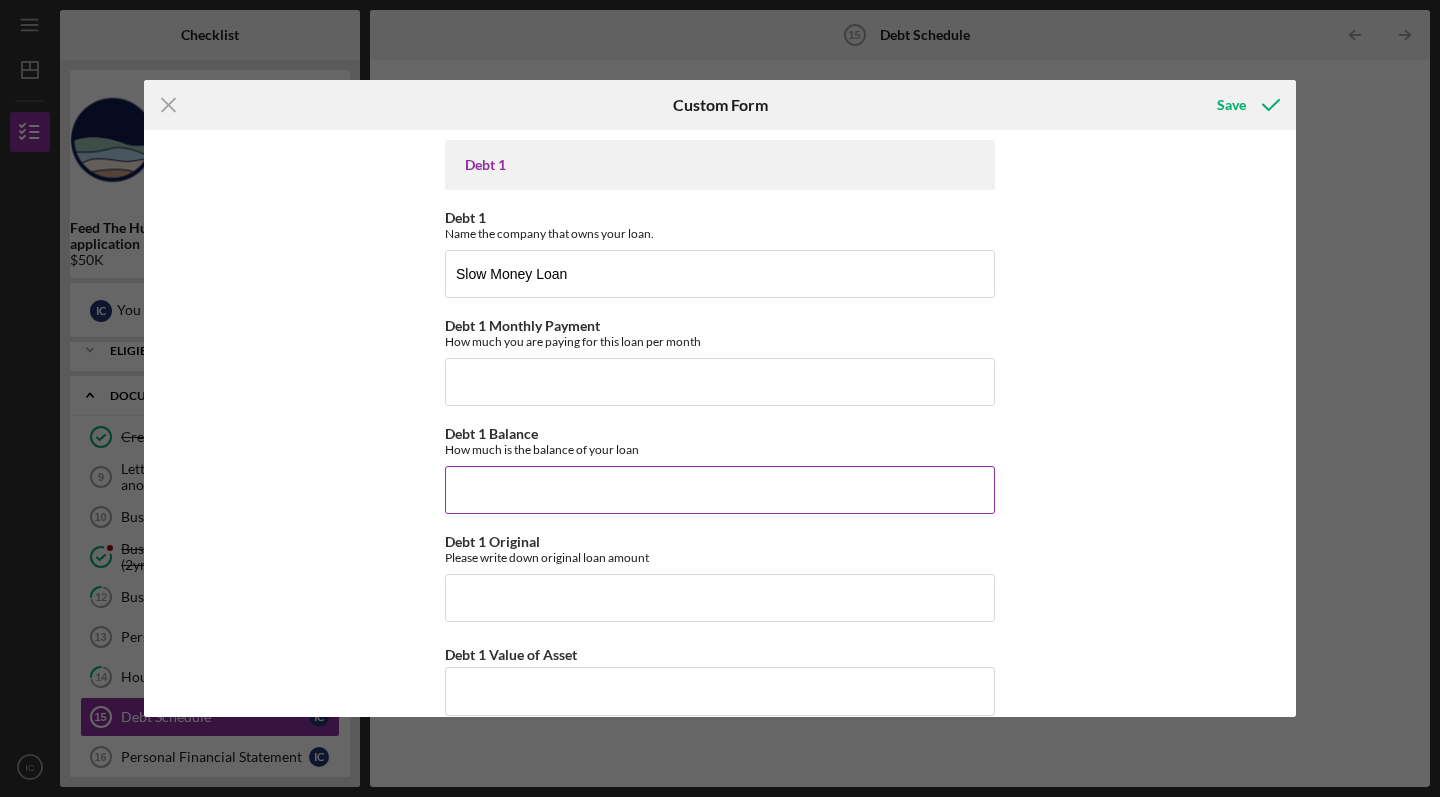 click on "Debt 1 Balance" at bounding box center (720, 490) 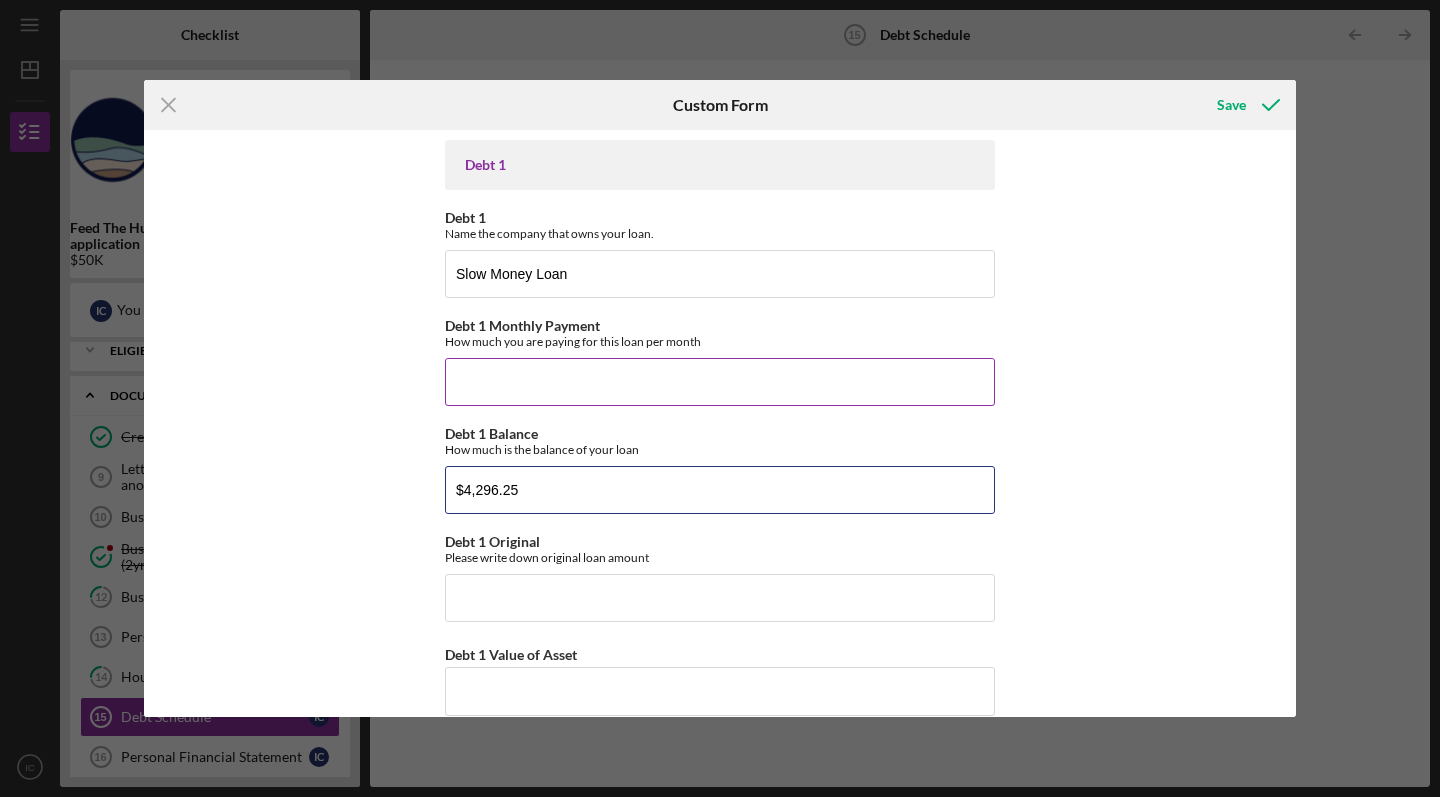 type on "$4,296.25" 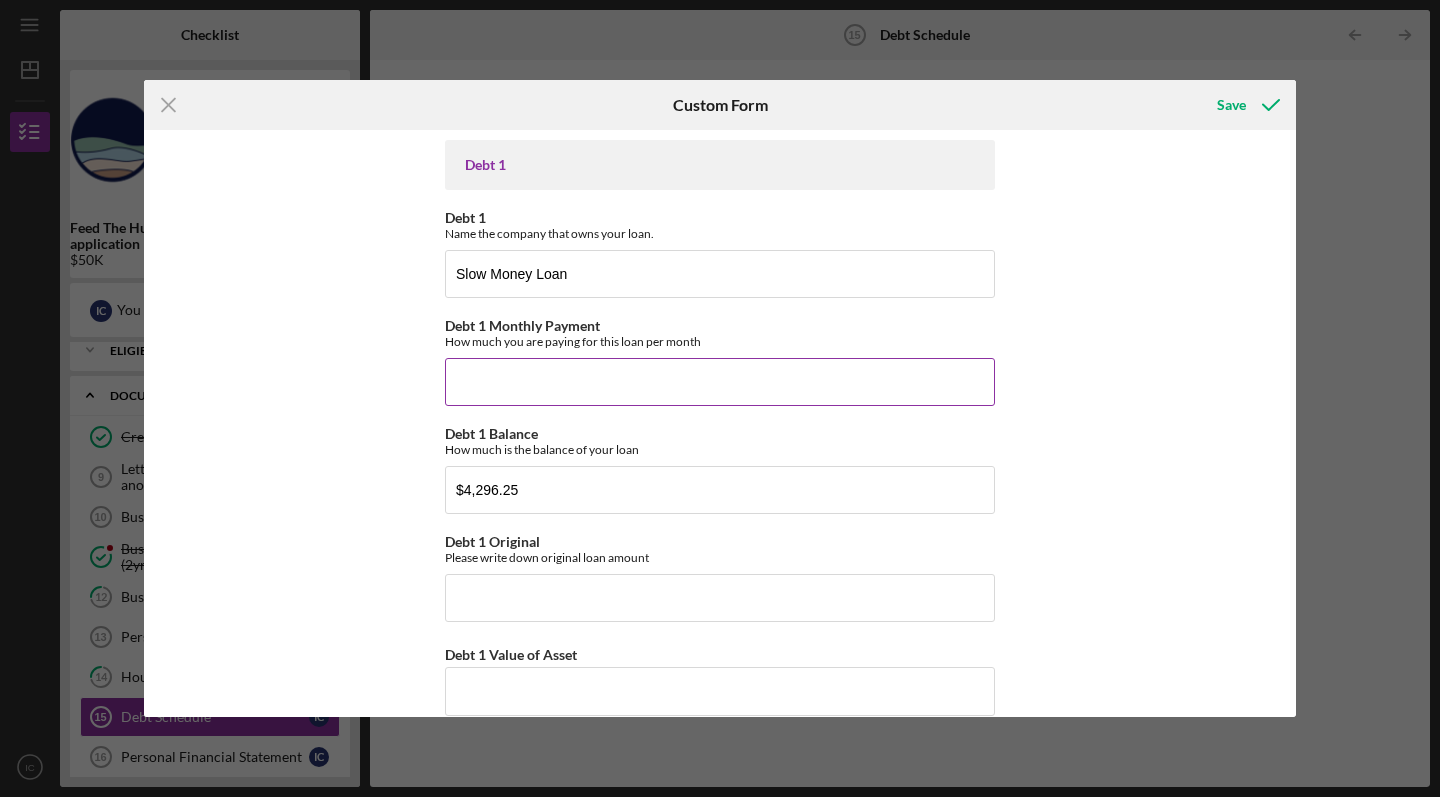 click on "Debt 1 Monthly Payment" at bounding box center [720, 382] 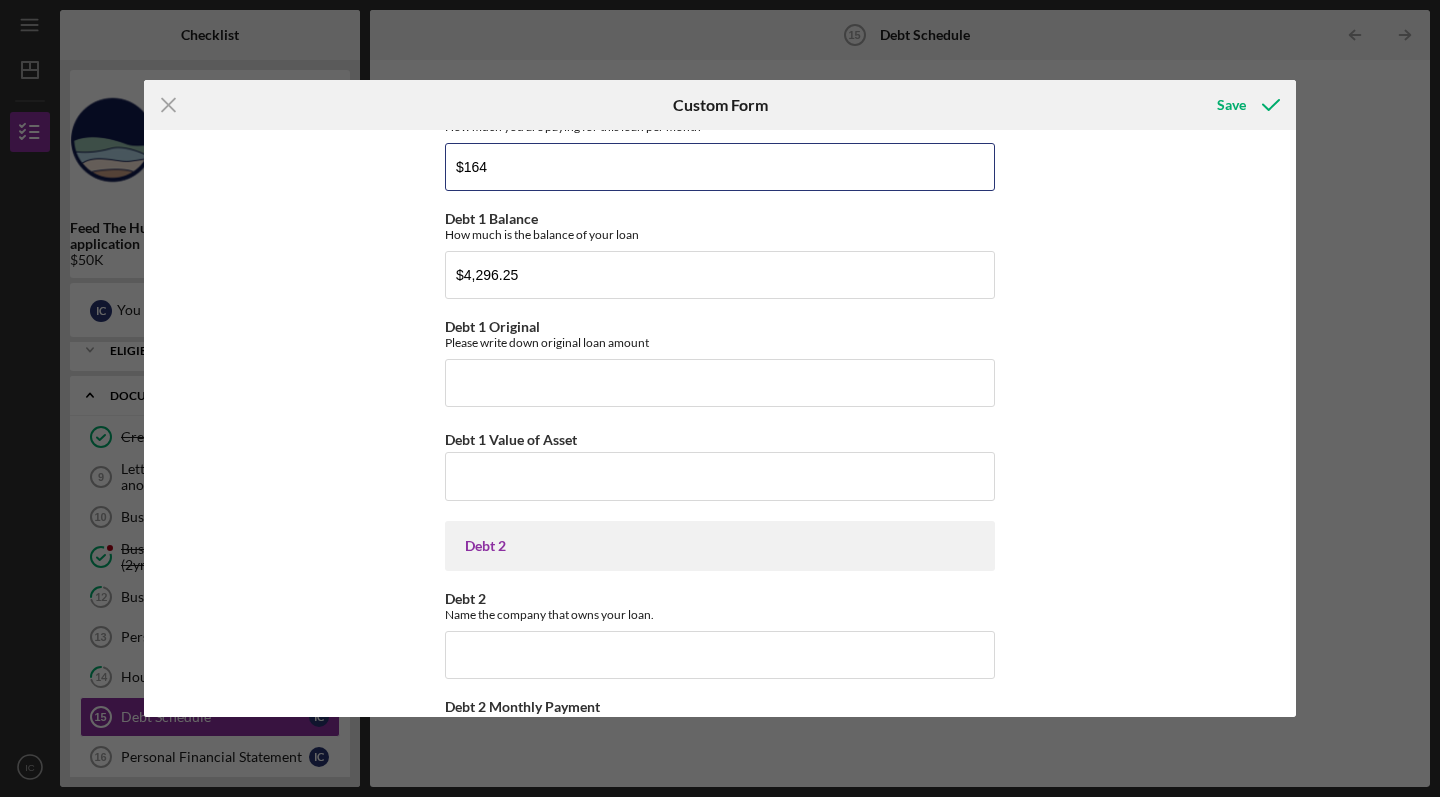 scroll, scrollTop: 216, scrollLeft: 0, axis: vertical 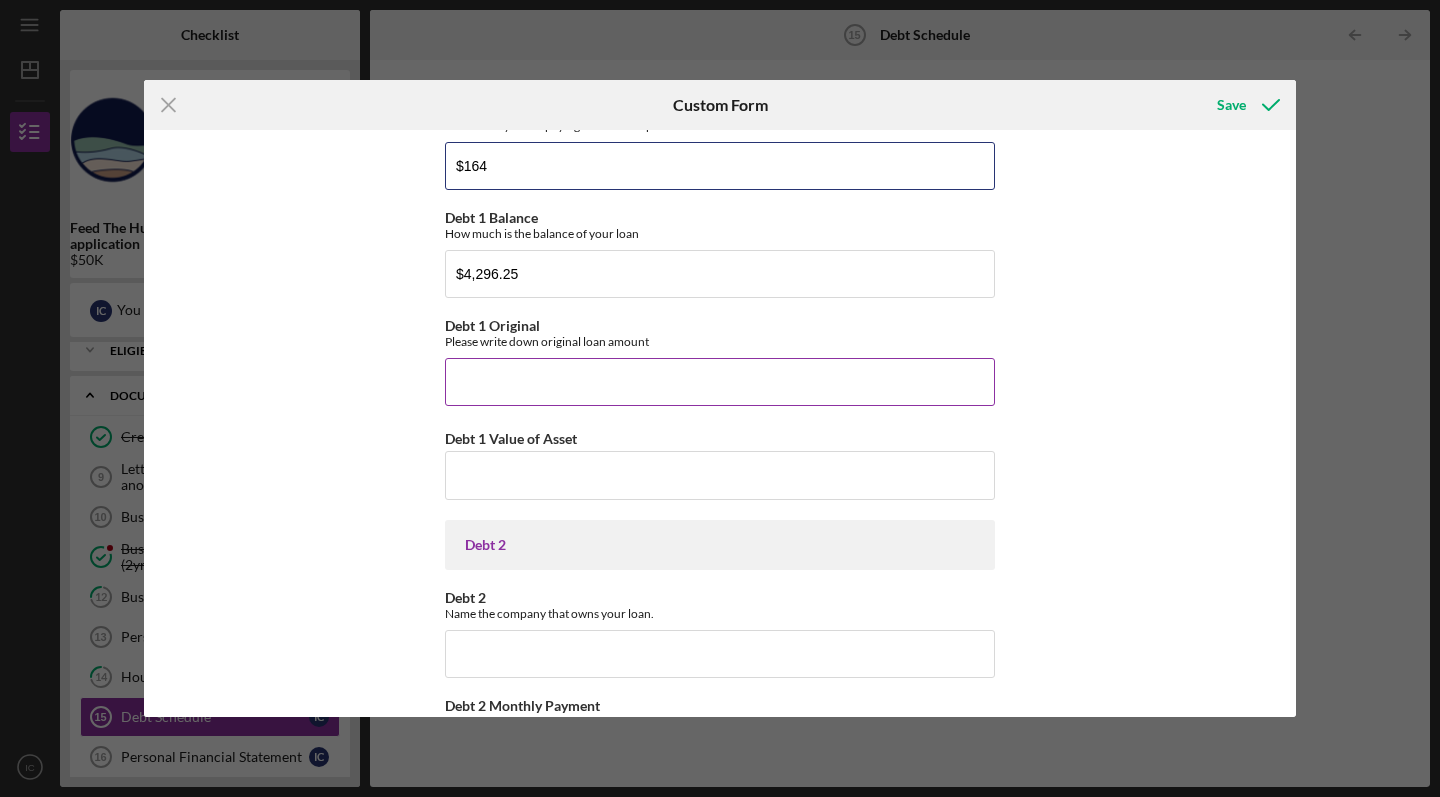 type on "$164" 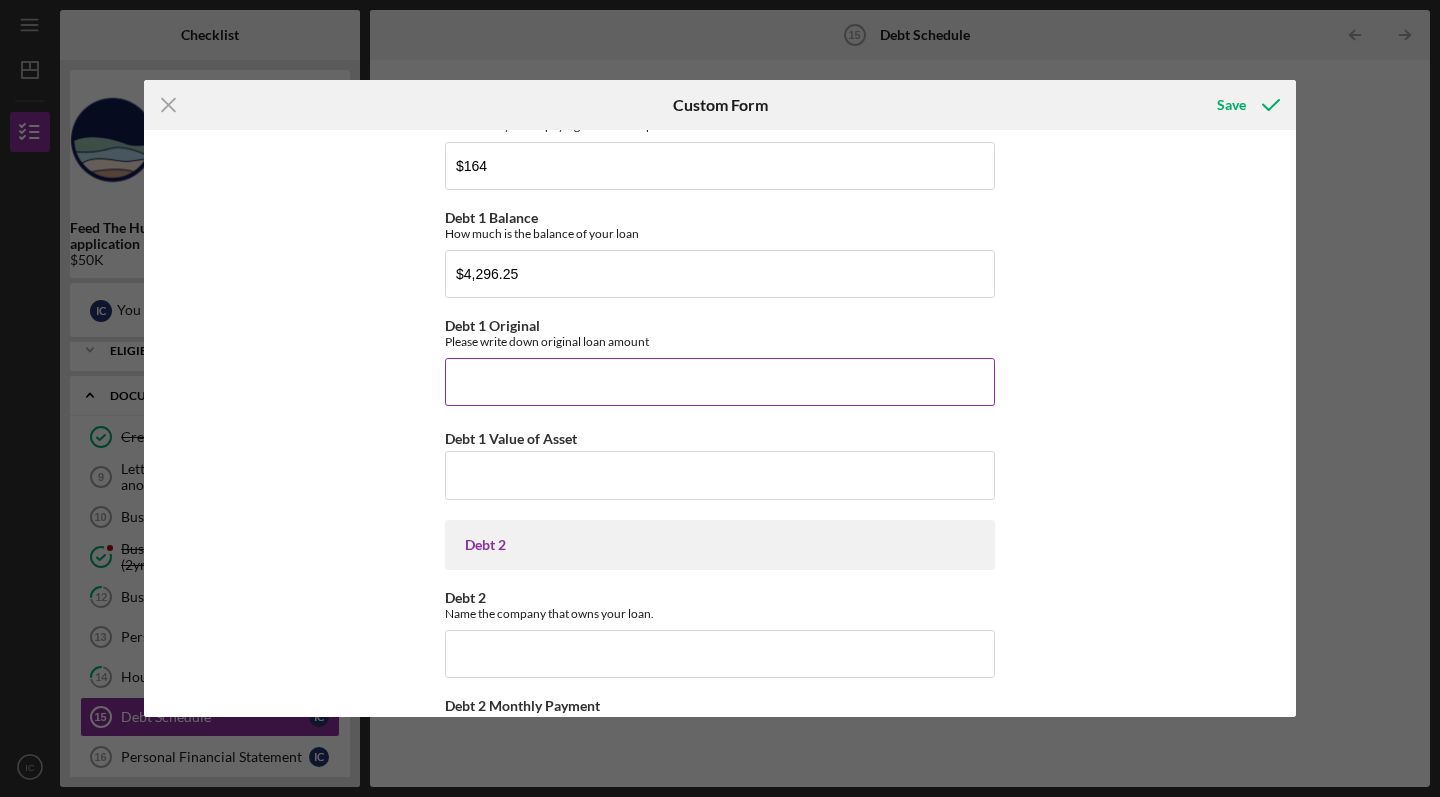 click on "Debt 1 Original" at bounding box center [720, 382] 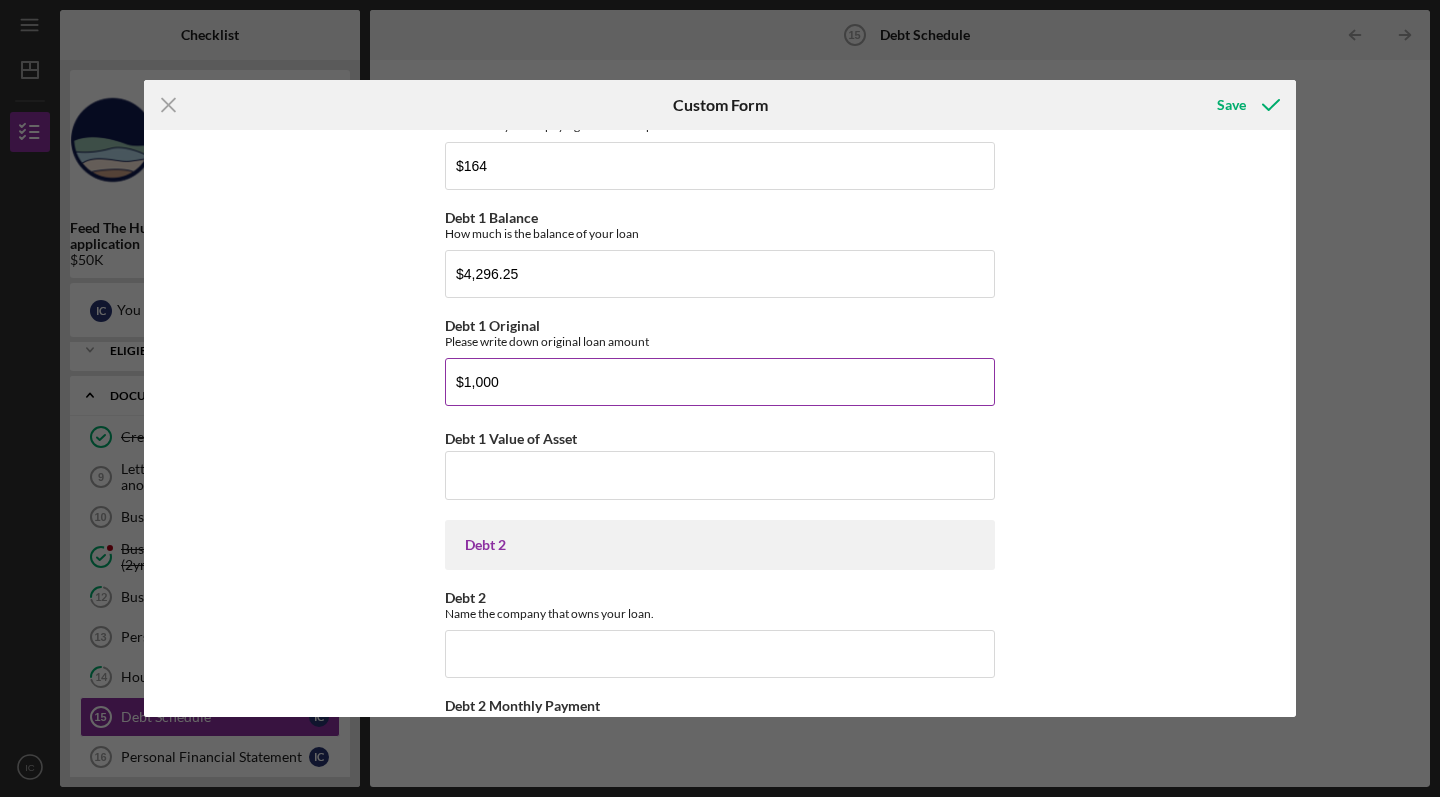 type on "$10,000" 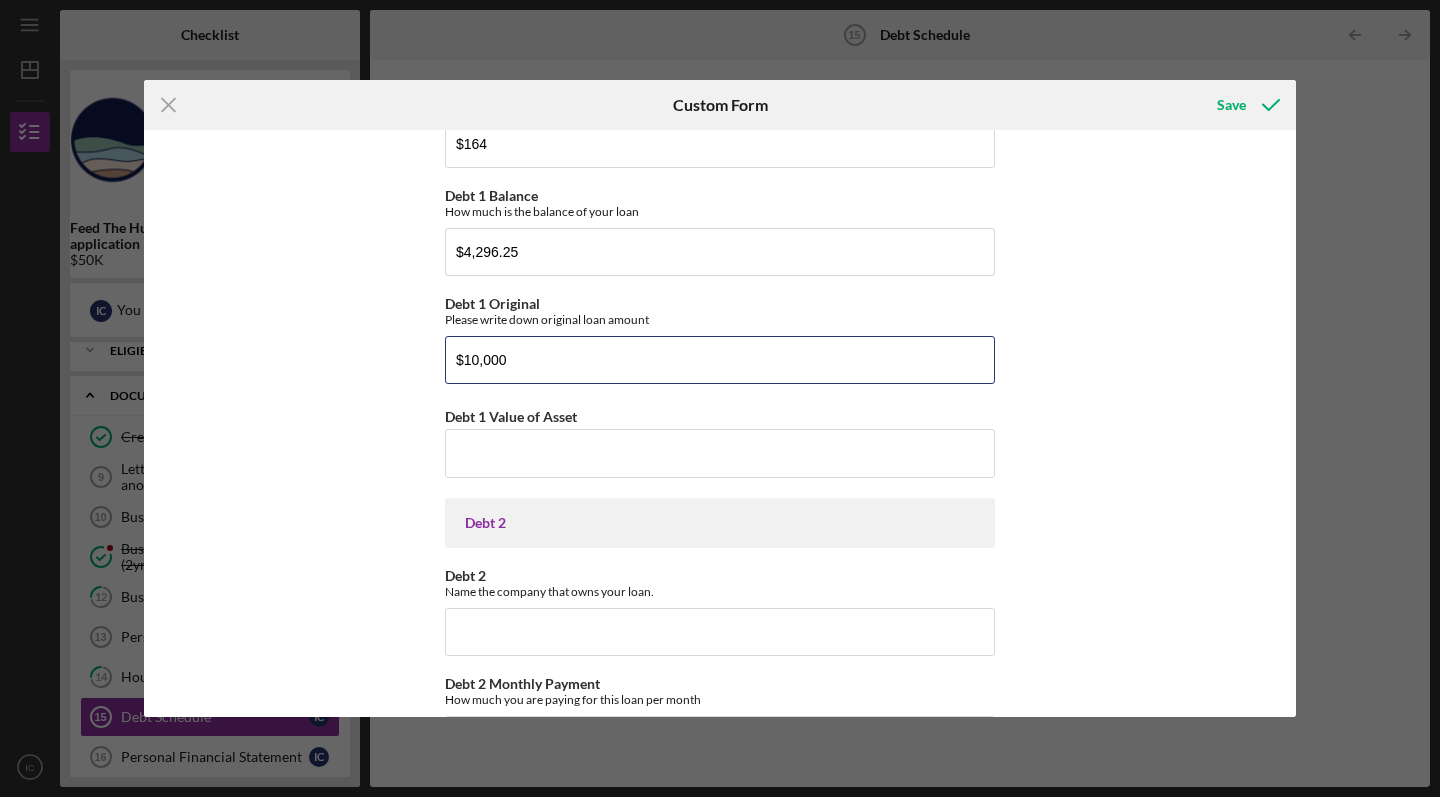 scroll, scrollTop: 250, scrollLeft: 0, axis: vertical 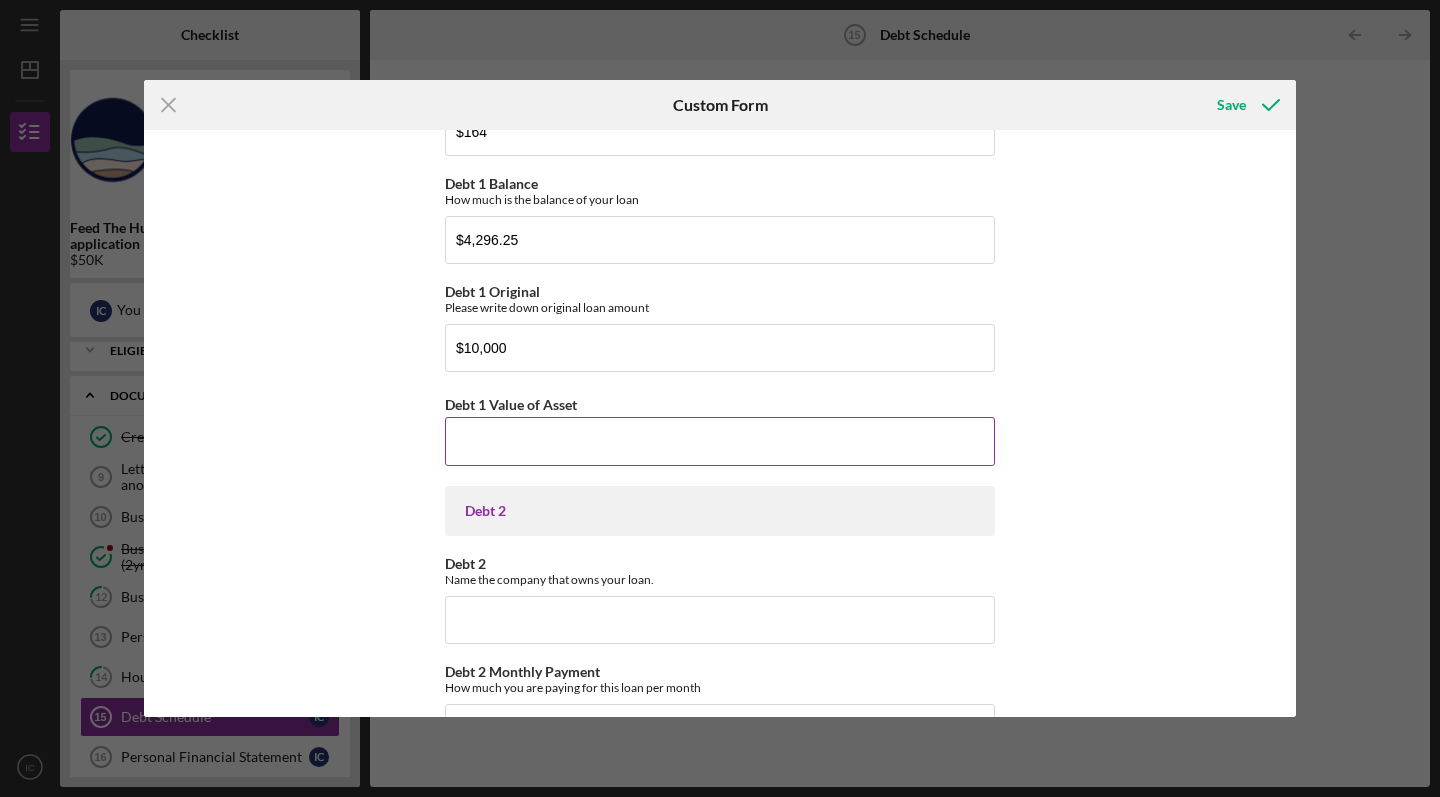 click on "Debt 1 Value of Asset" at bounding box center (720, 441) 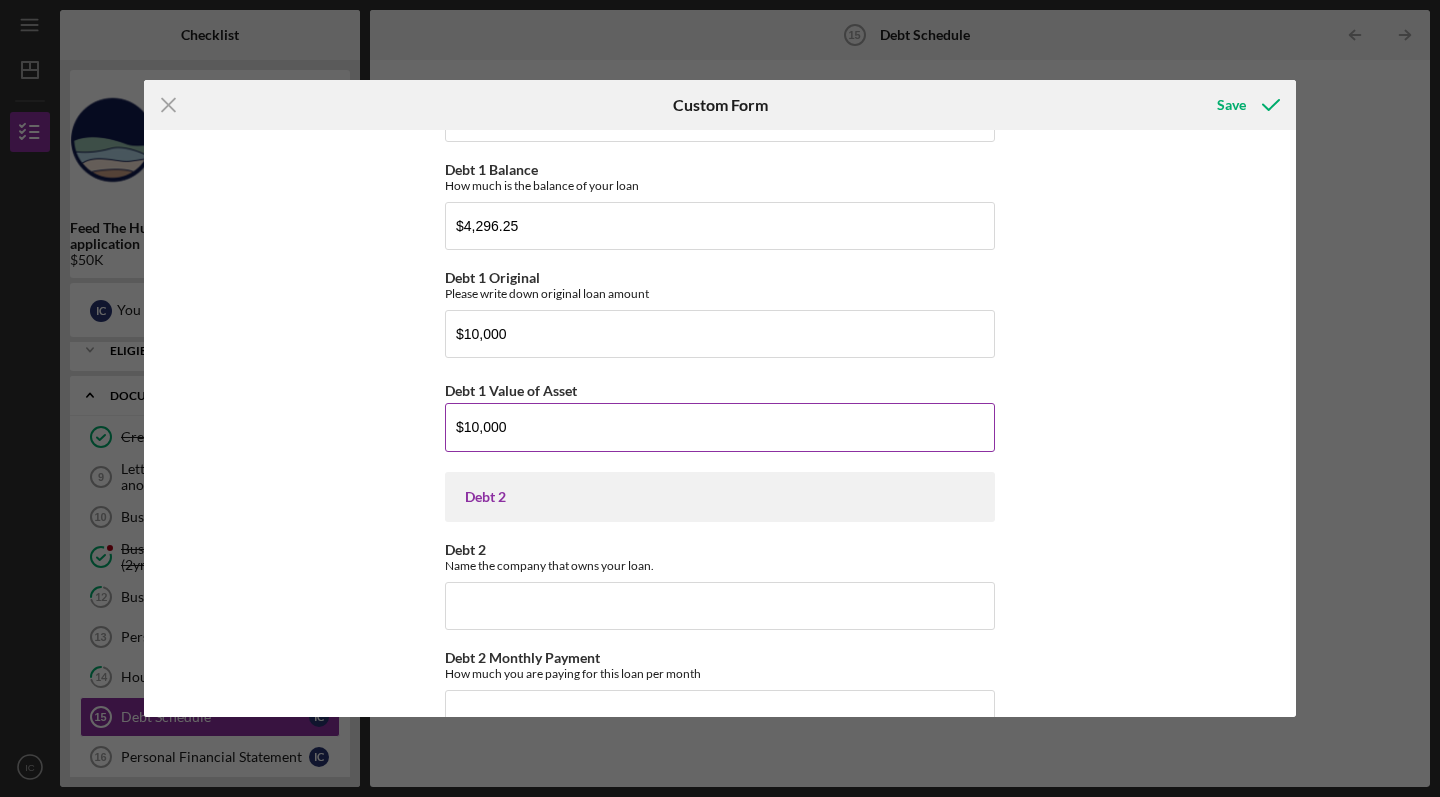 type on "$10,000" 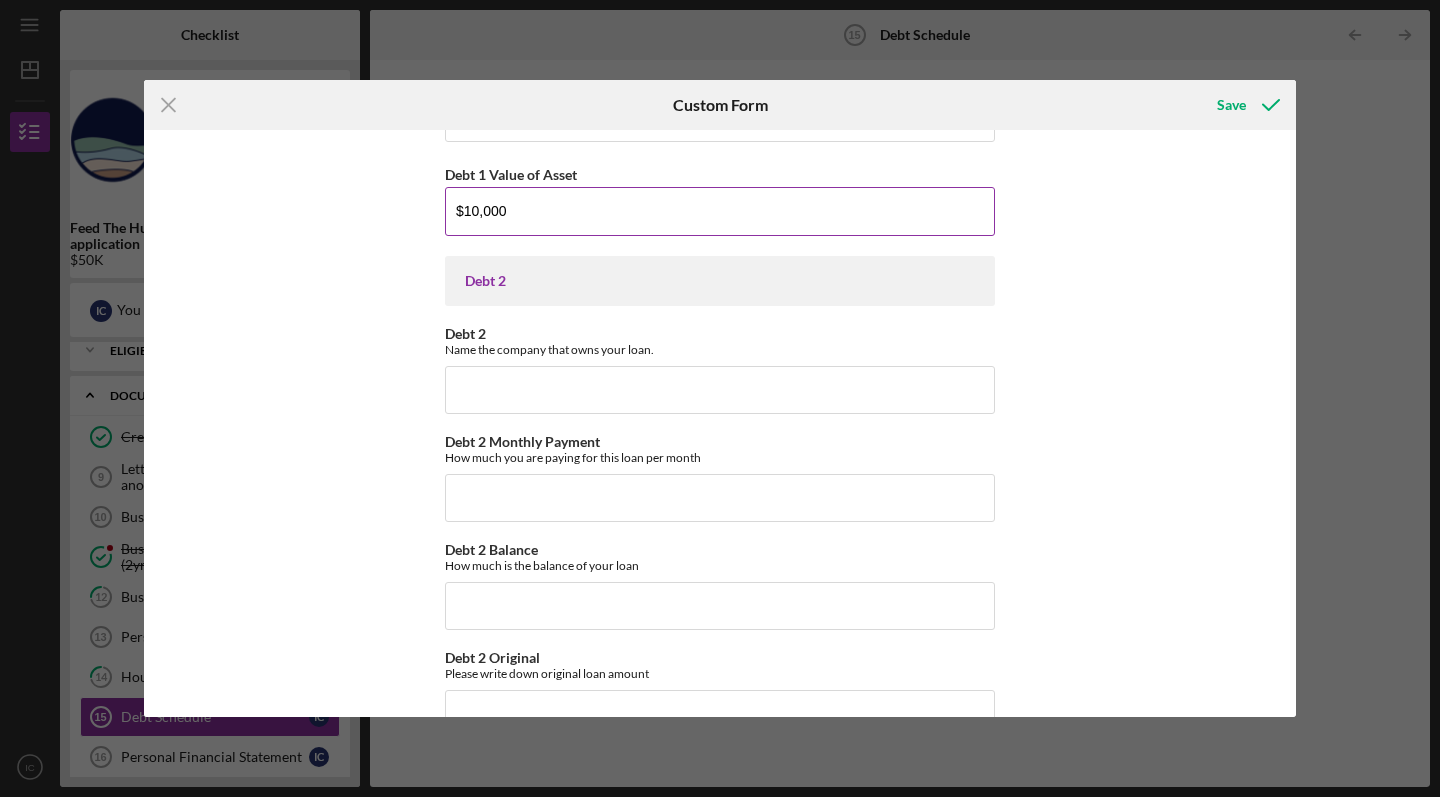scroll, scrollTop: 500, scrollLeft: 0, axis: vertical 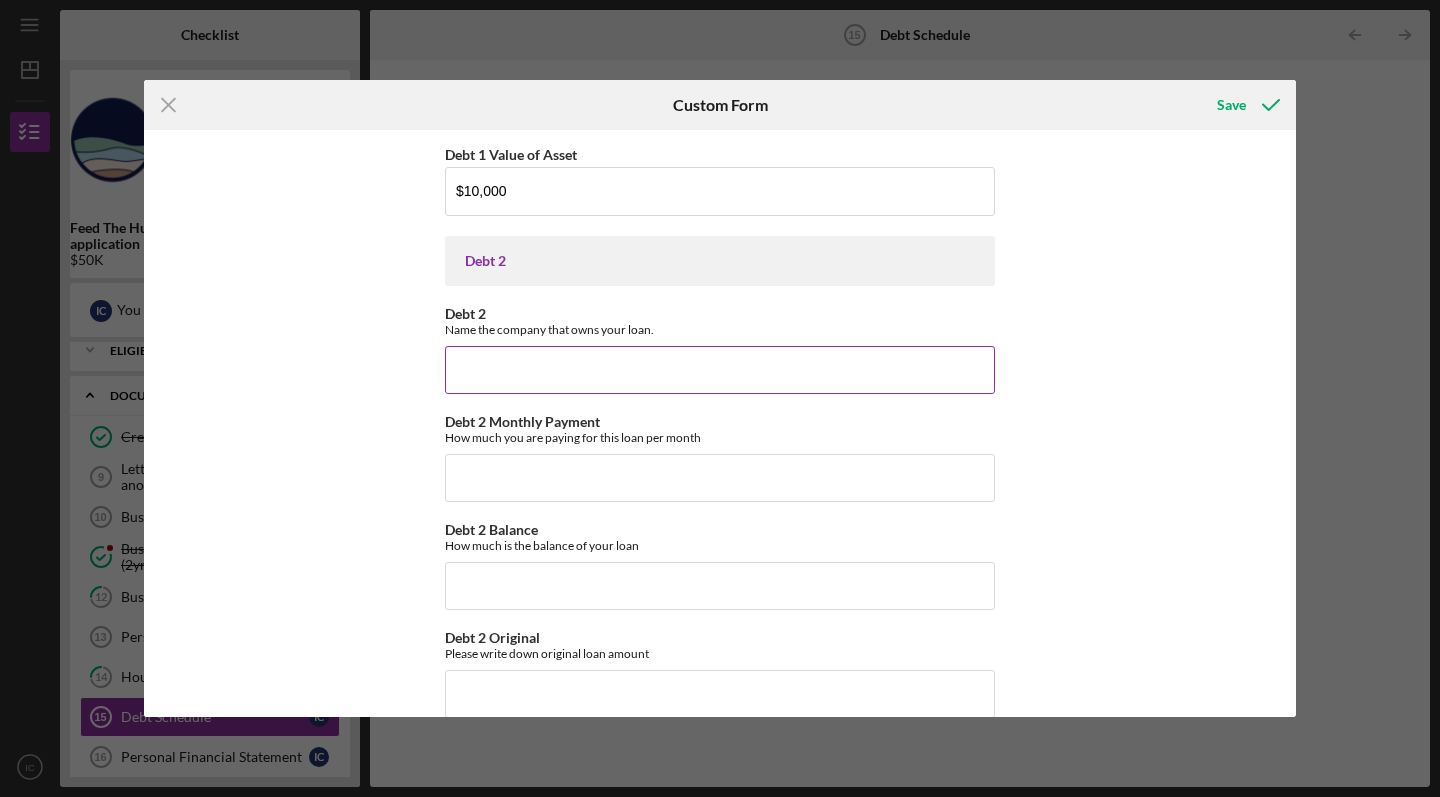click on "Debt 2" at bounding box center [720, 370] 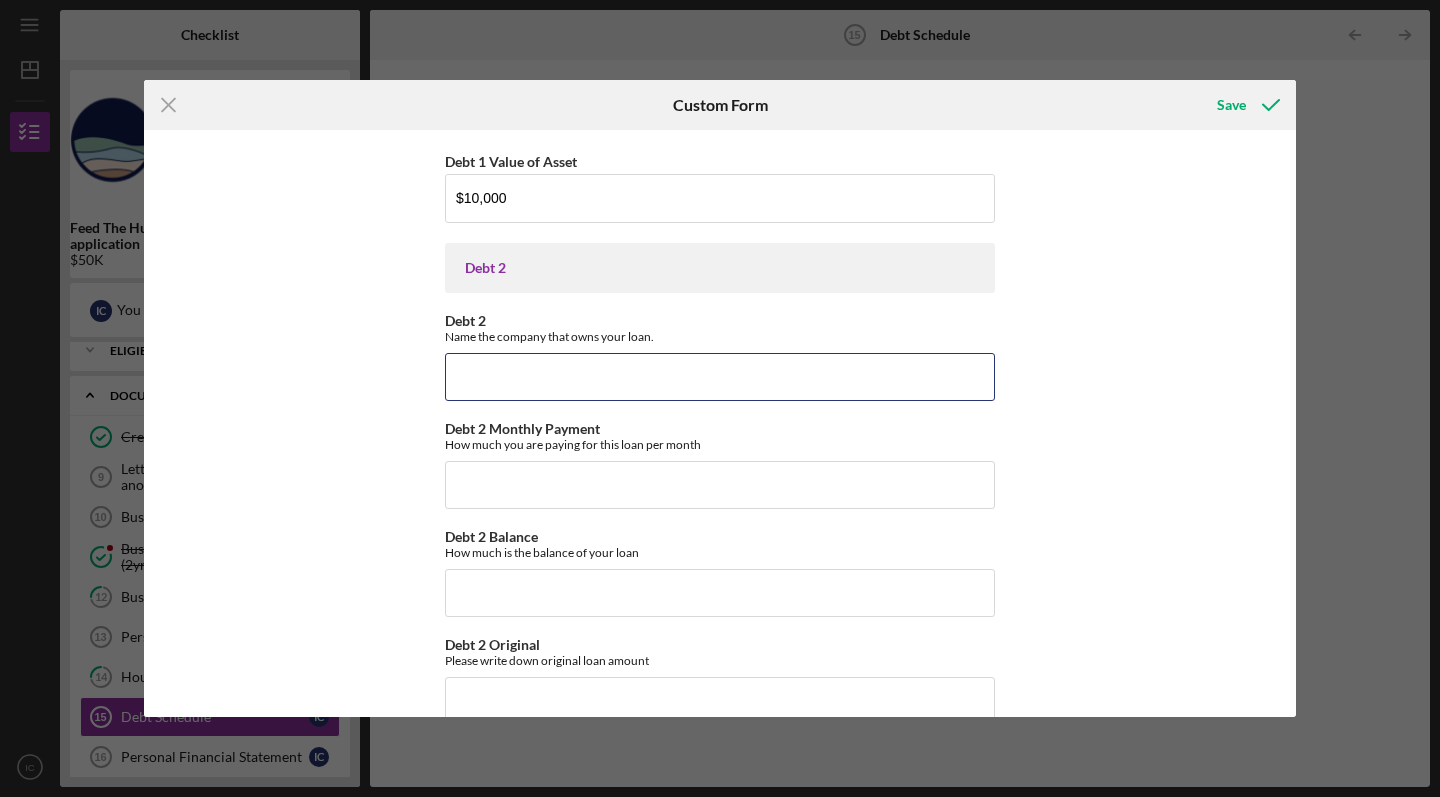 scroll, scrollTop: 520, scrollLeft: 0, axis: vertical 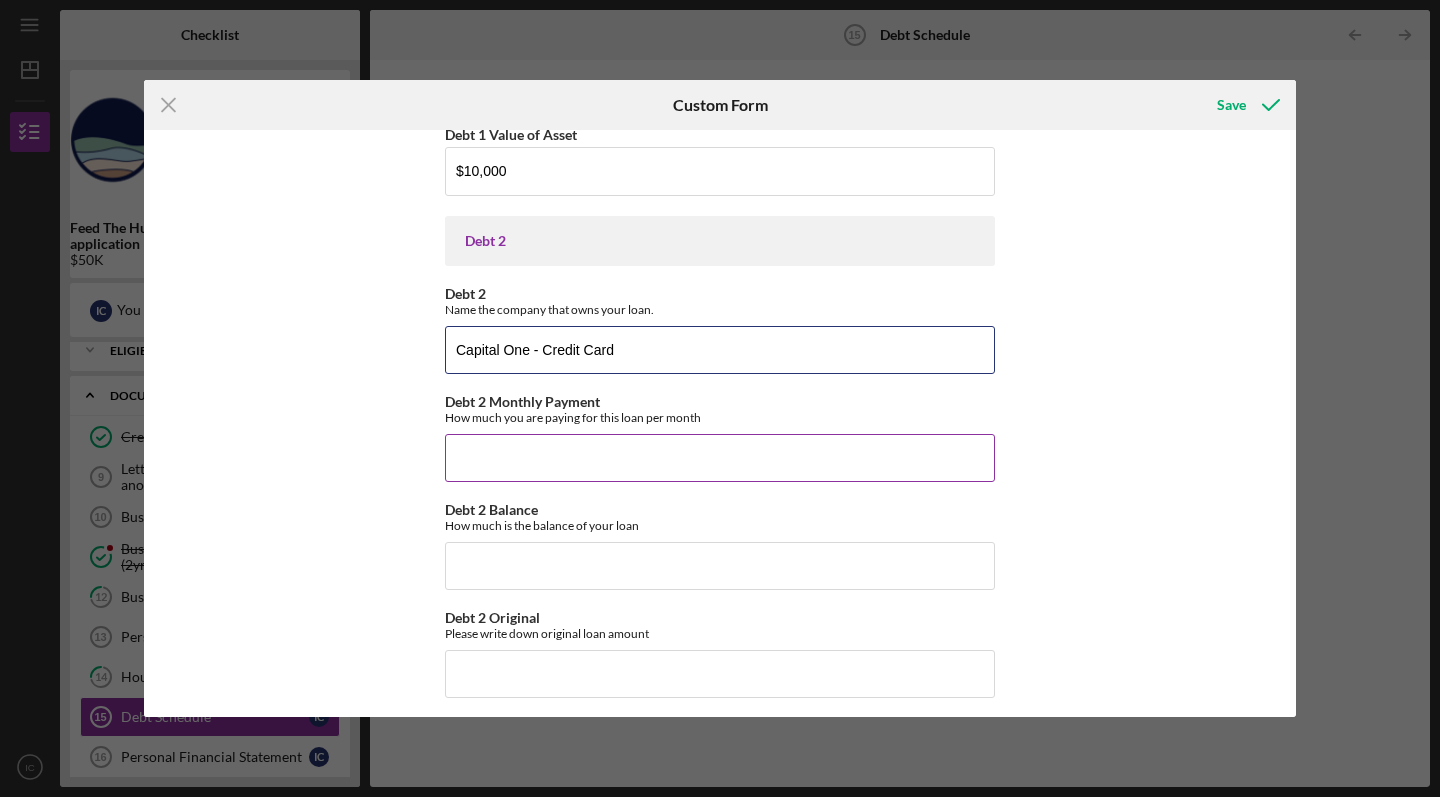 type on "Capital One - Credit Card" 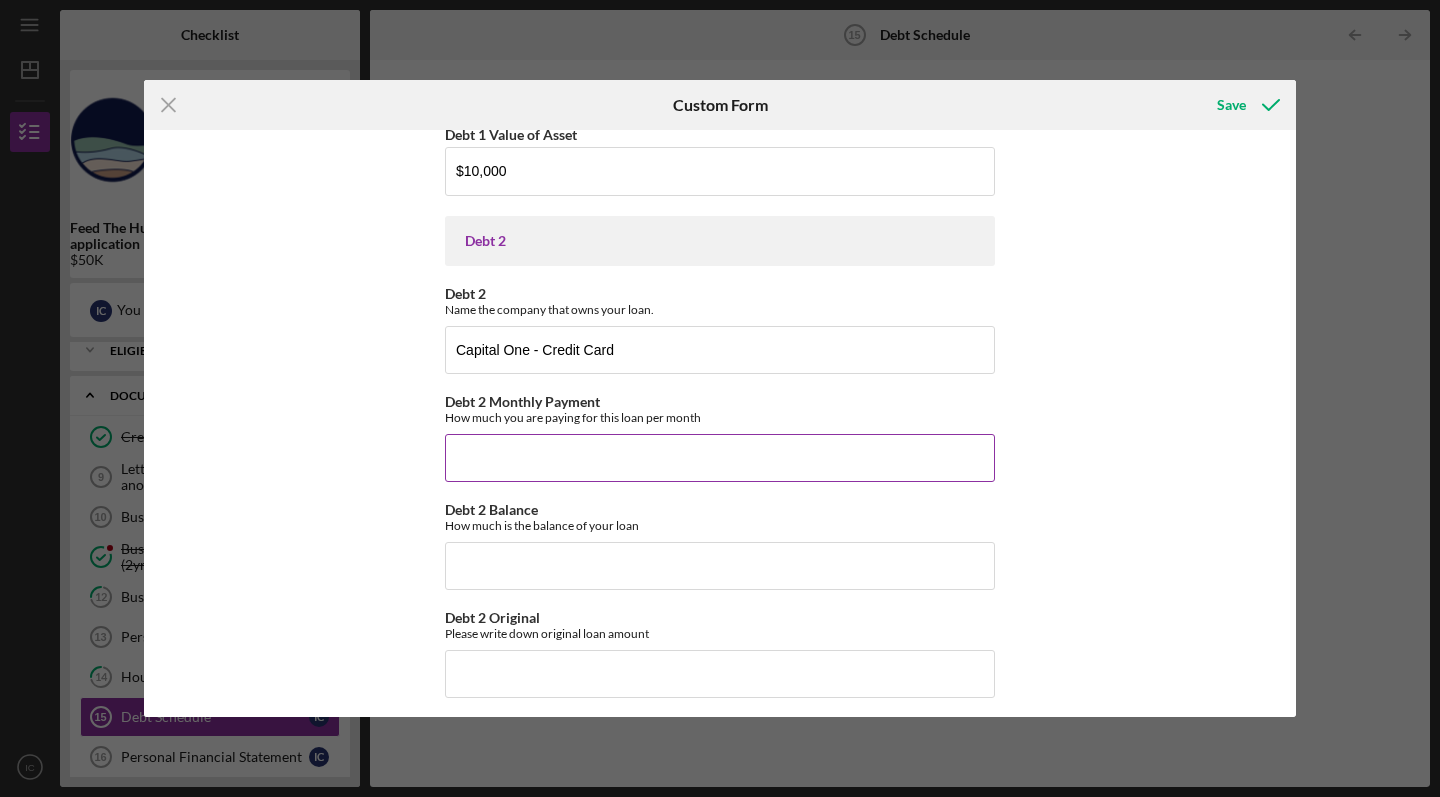 click on "Debt 2 Monthly Payment" at bounding box center (720, 458) 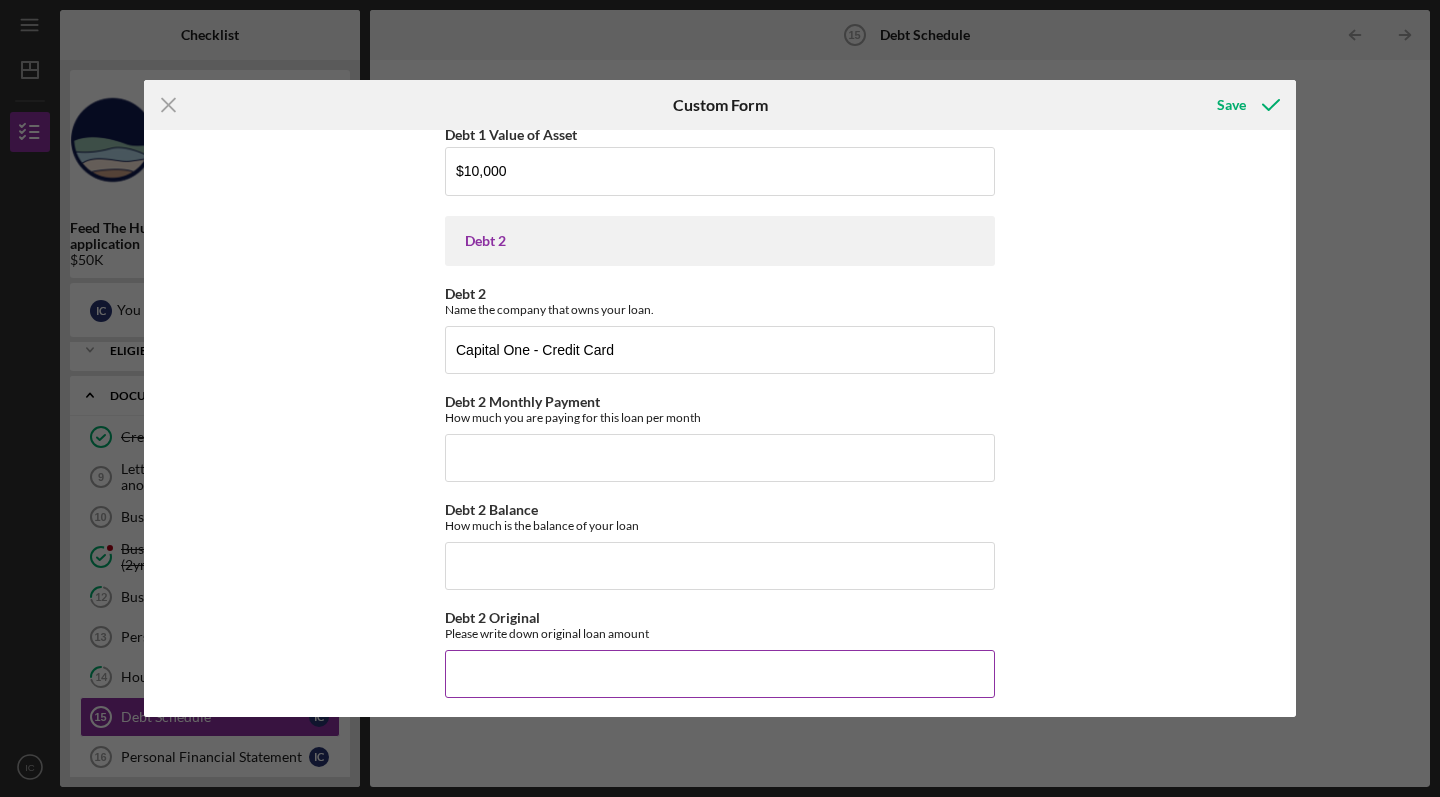 click on "Debt 2 Original" at bounding box center (720, 674) 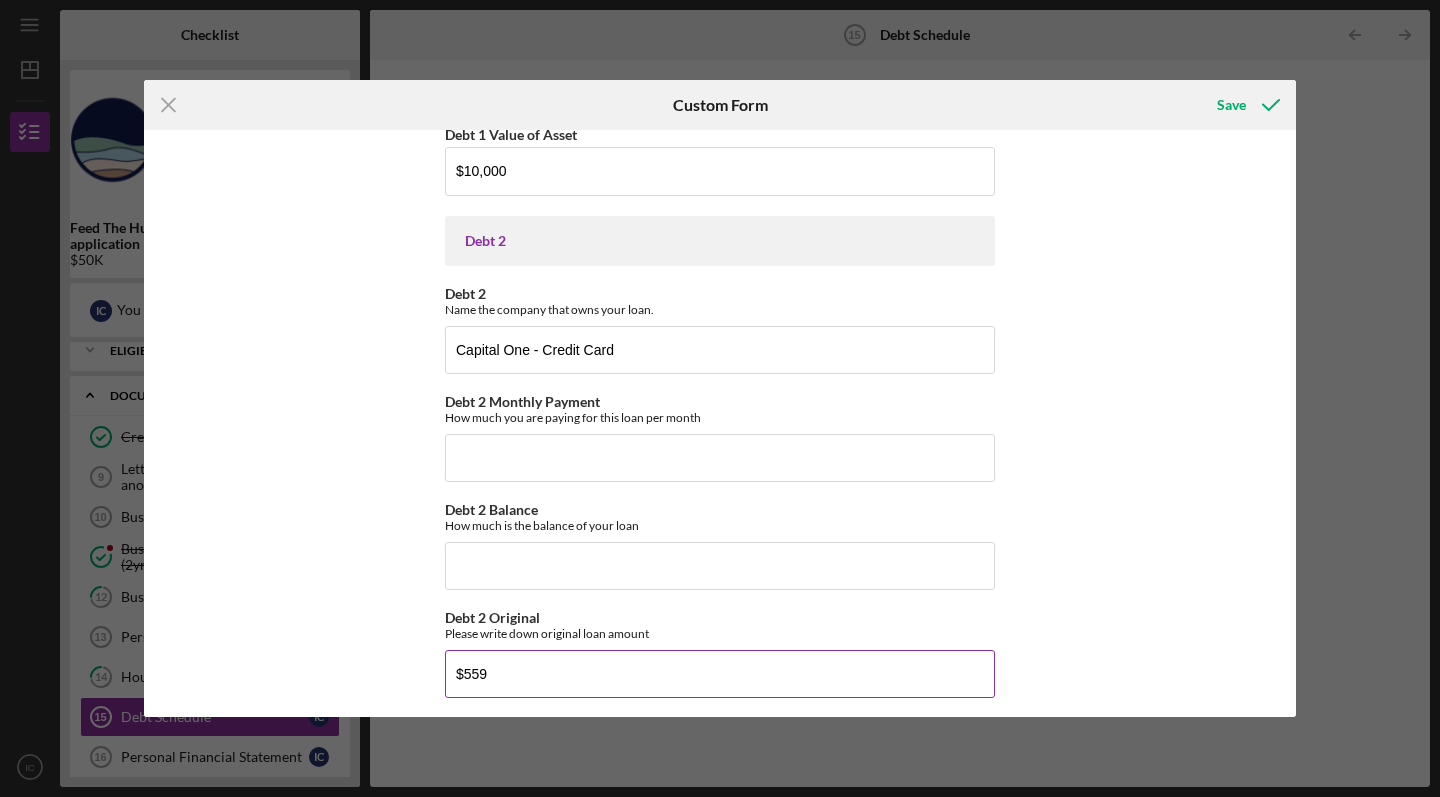type on "$5,595" 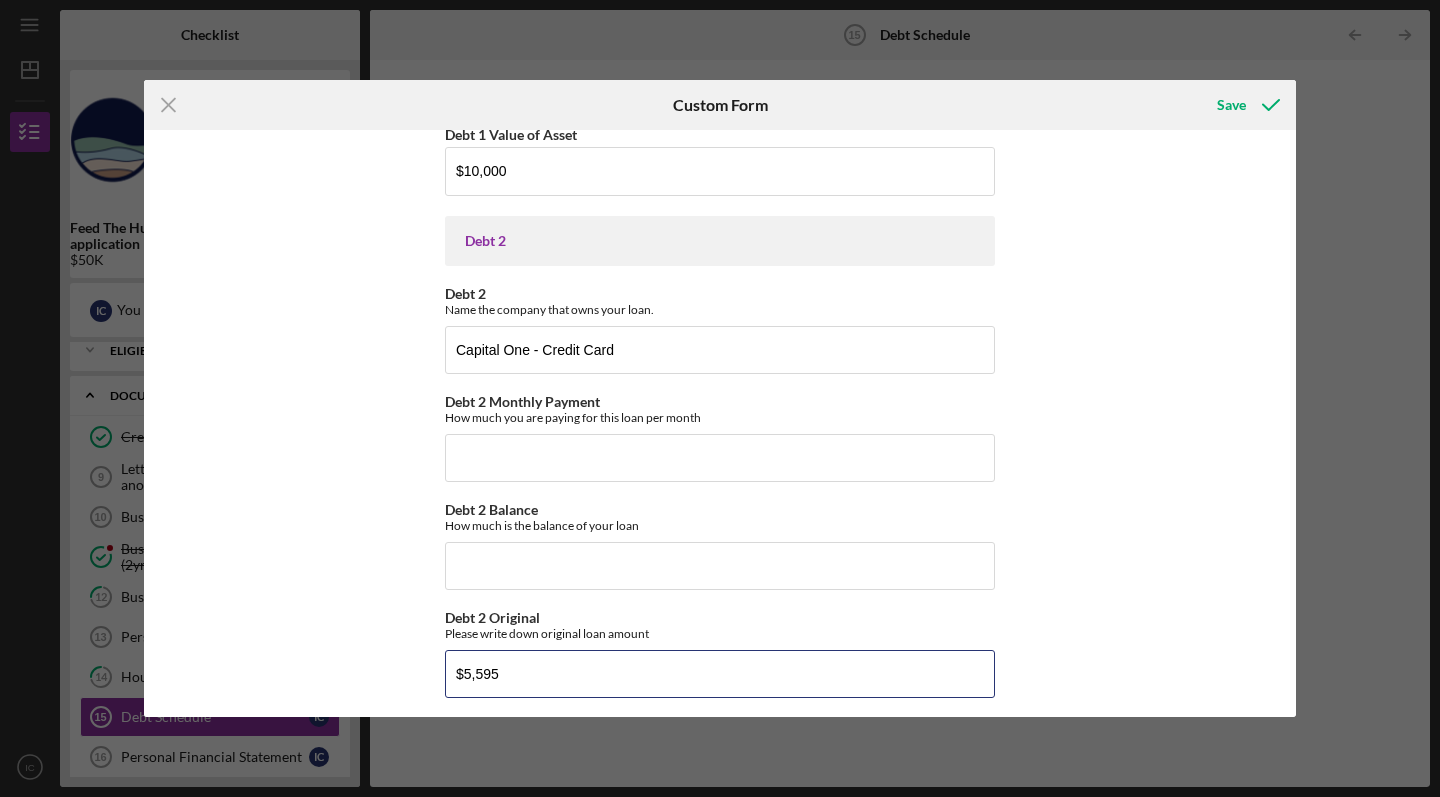 drag, startPoint x: 514, startPoint y: 677, endPoint x: 431, endPoint y: 678, distance: 83.00603 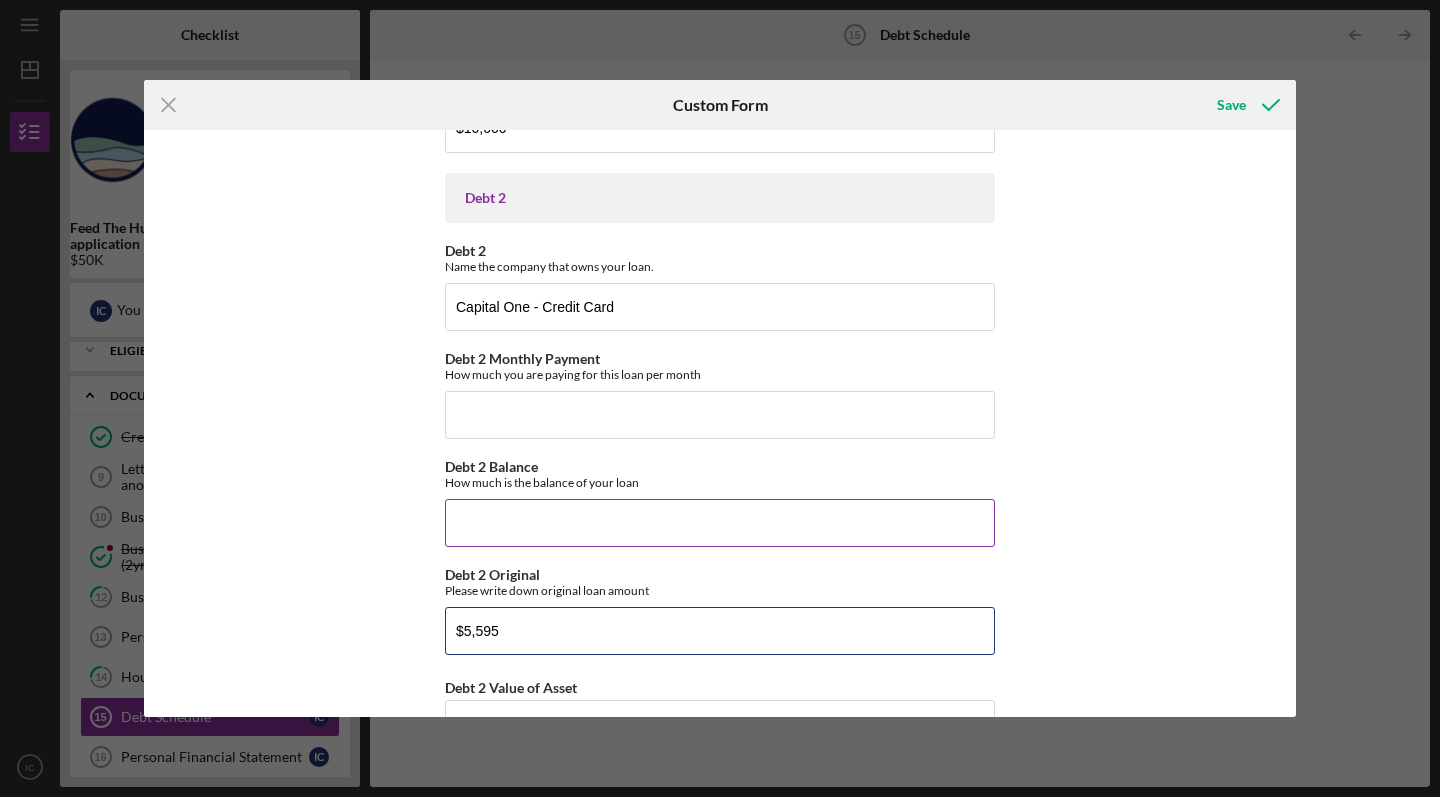 scroll, scrollTop: 571, scrollLeft: 0, axis: vertical 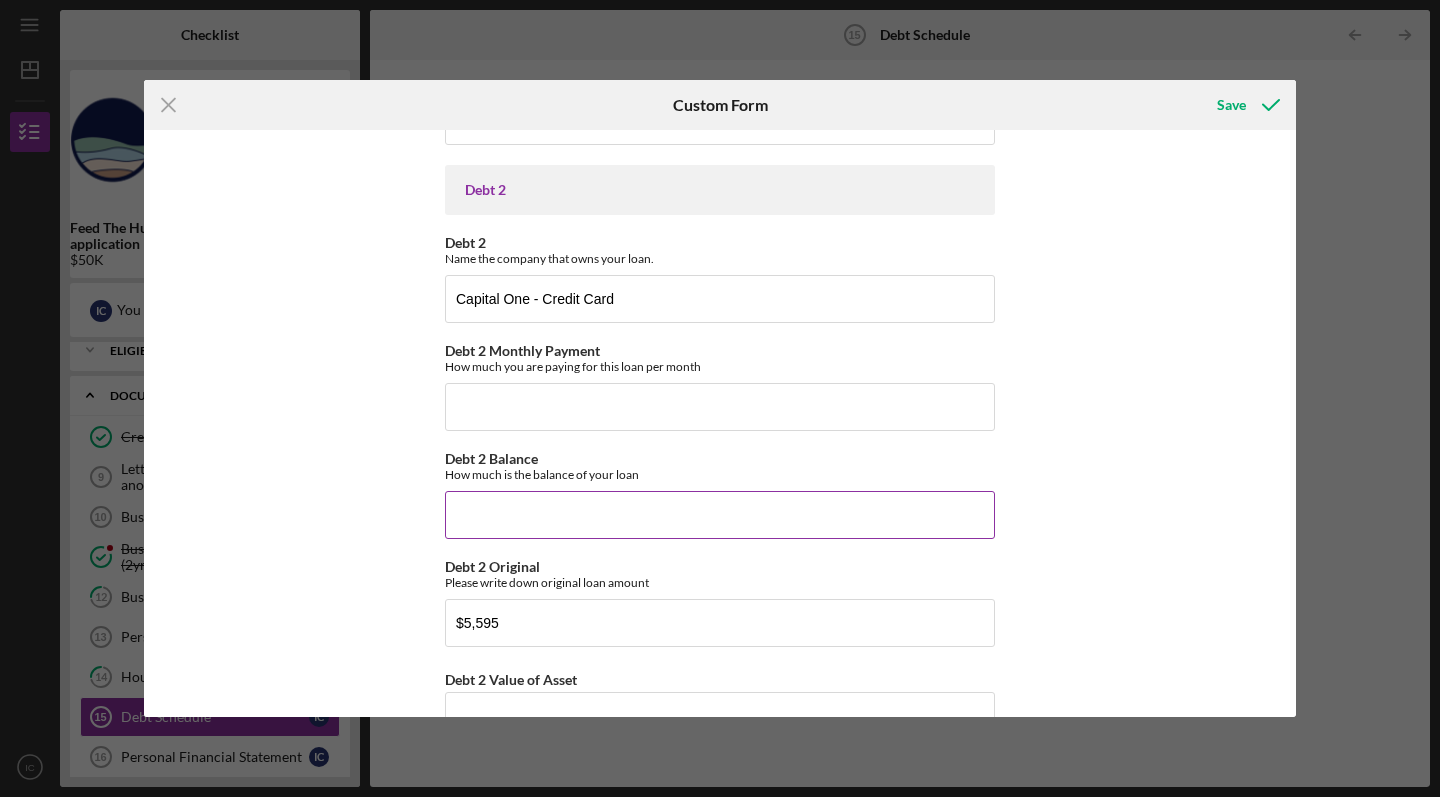 click on "Debt 2 Balance" at bounding box center (720, 515) 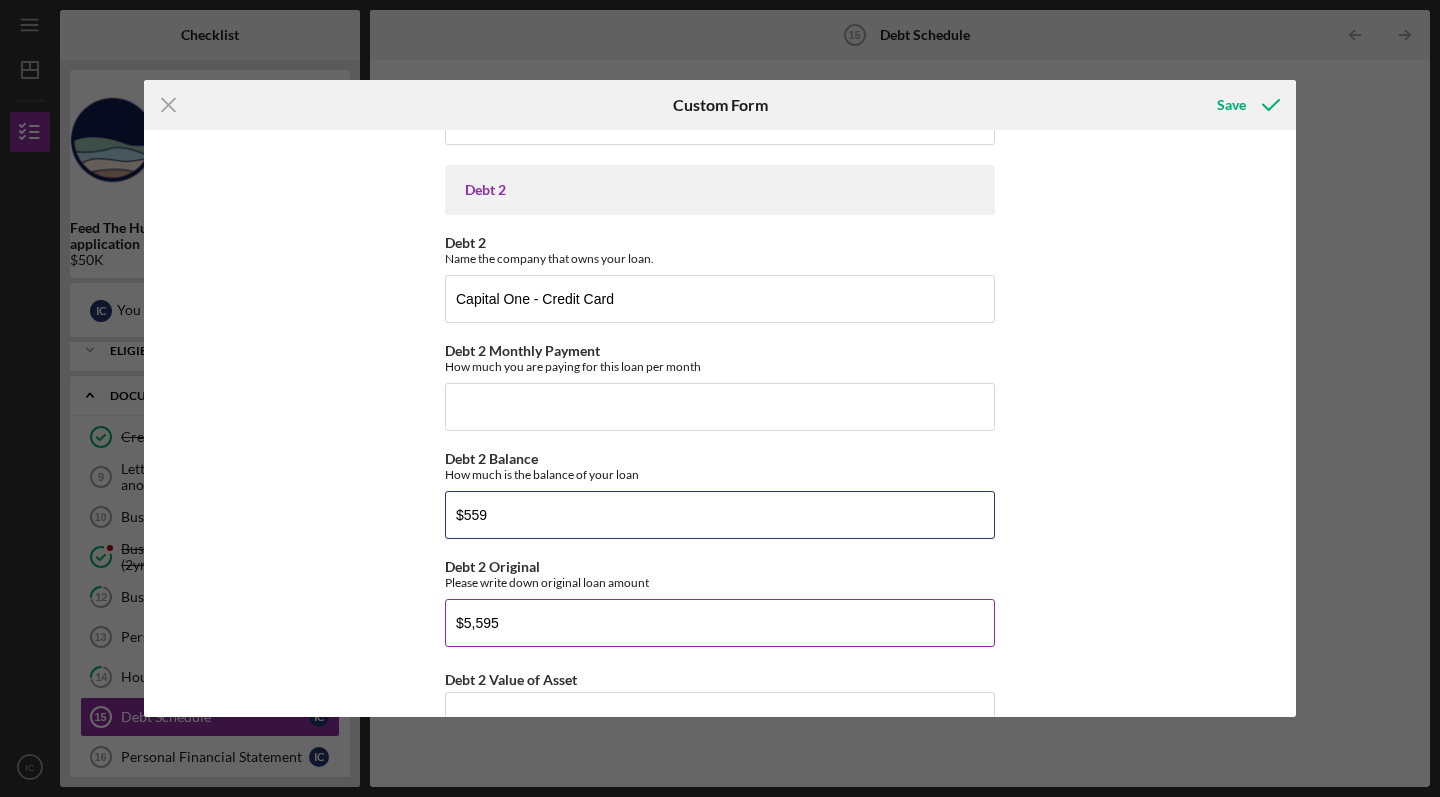 type on "$5,595" 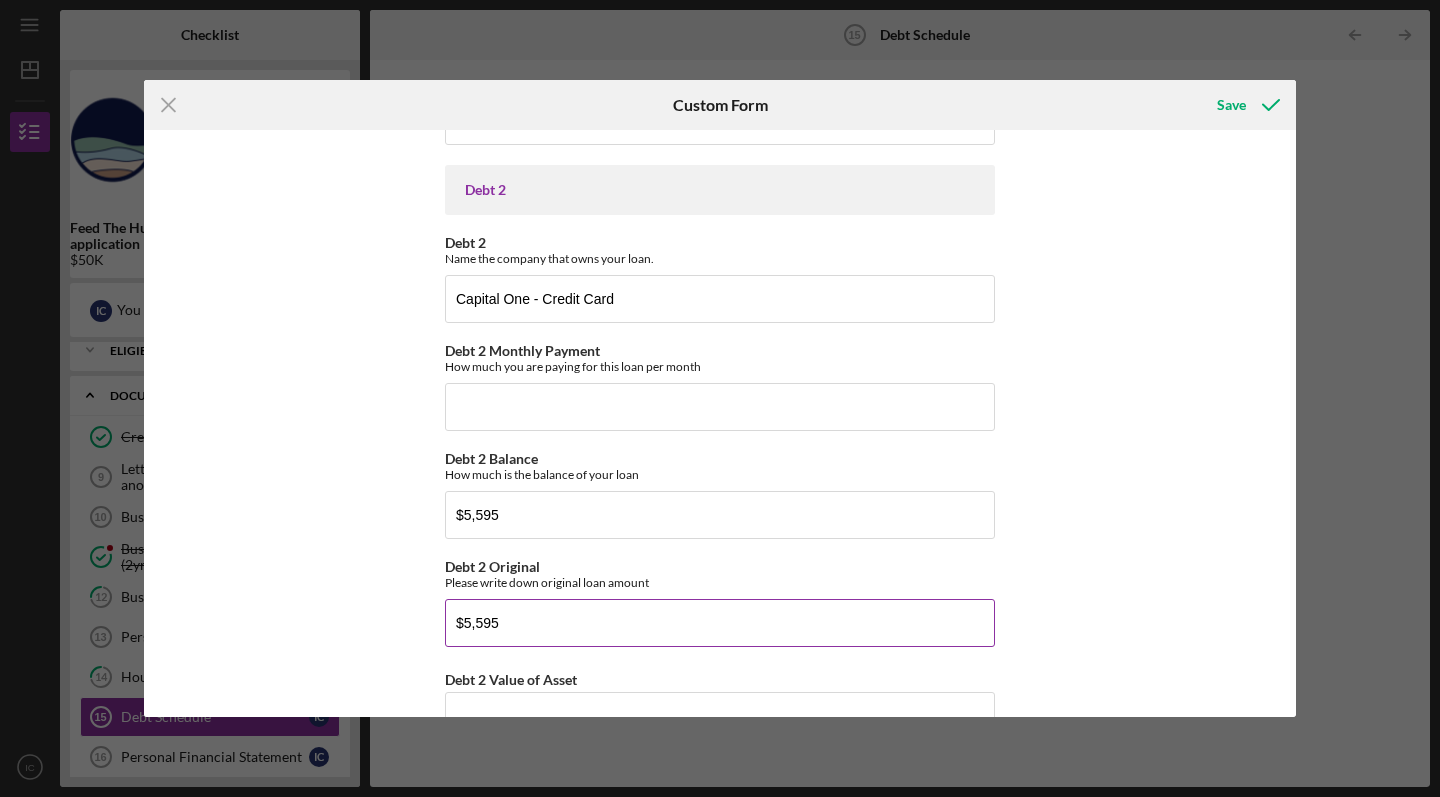 drag, startPoint x: 499, startPoint y: 625, endPoint x: 448, endPoint y: 625, distance: 51 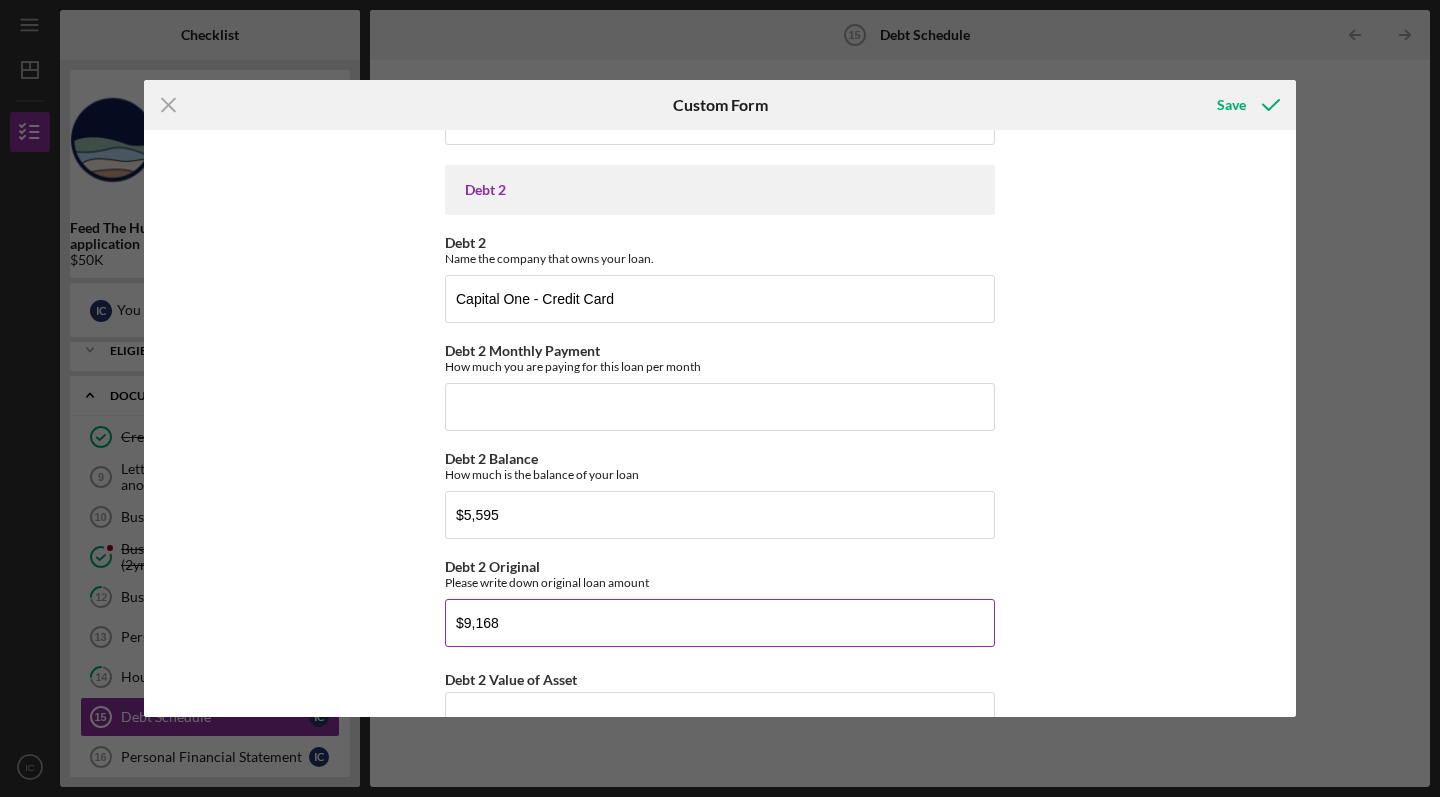 type on "$91,680" 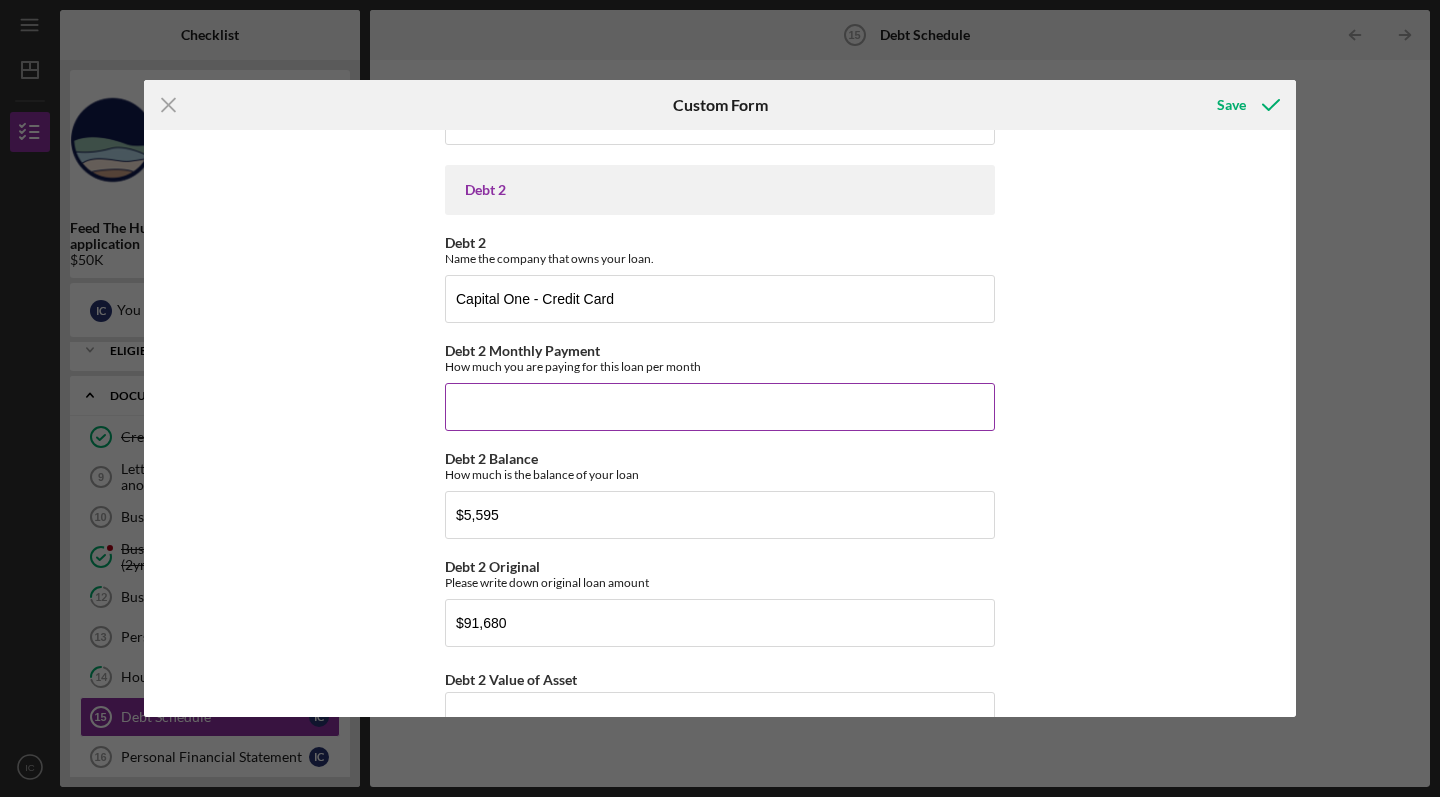 click on "Debt 2 Monthly Payment" at bounding box center [720, 407] 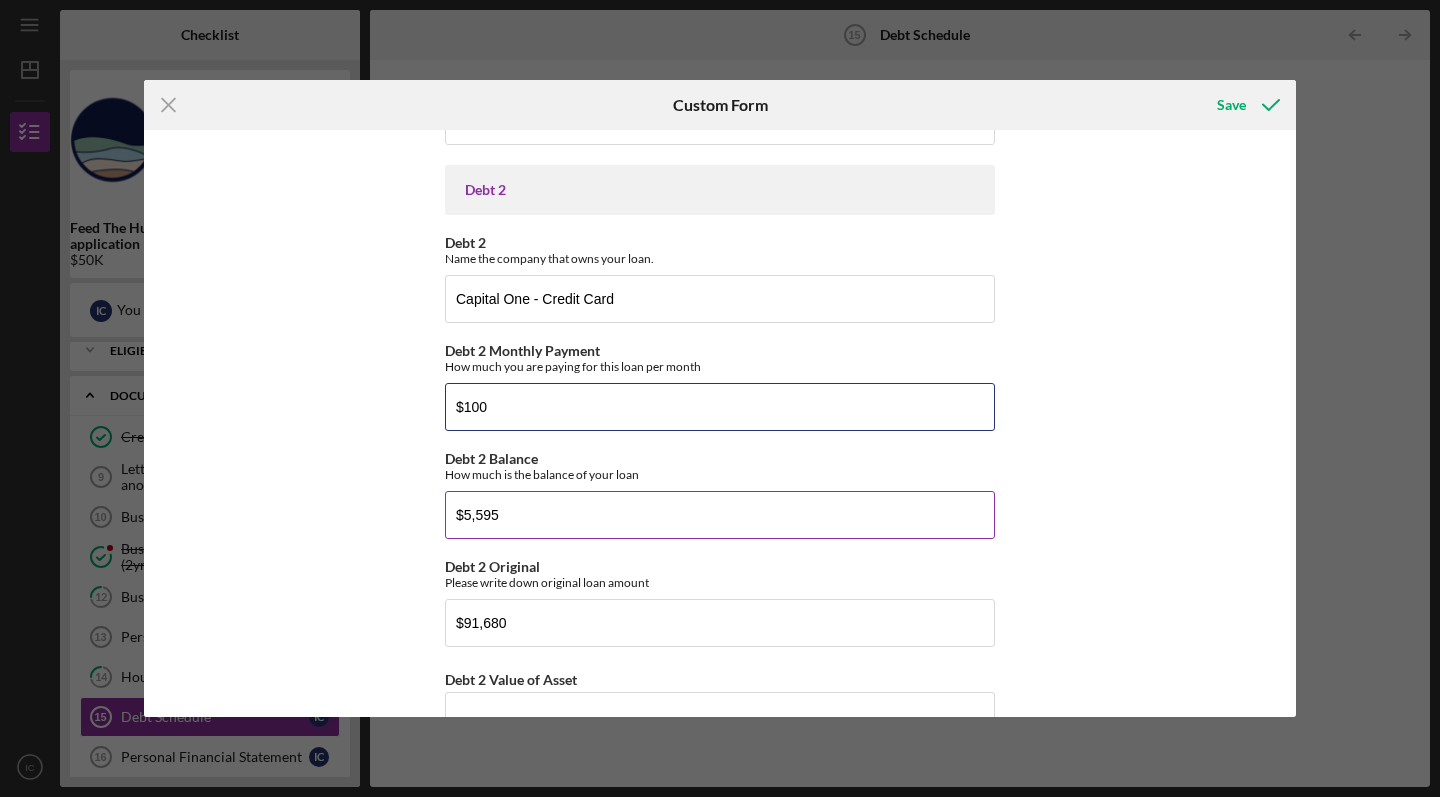 type on "$100" 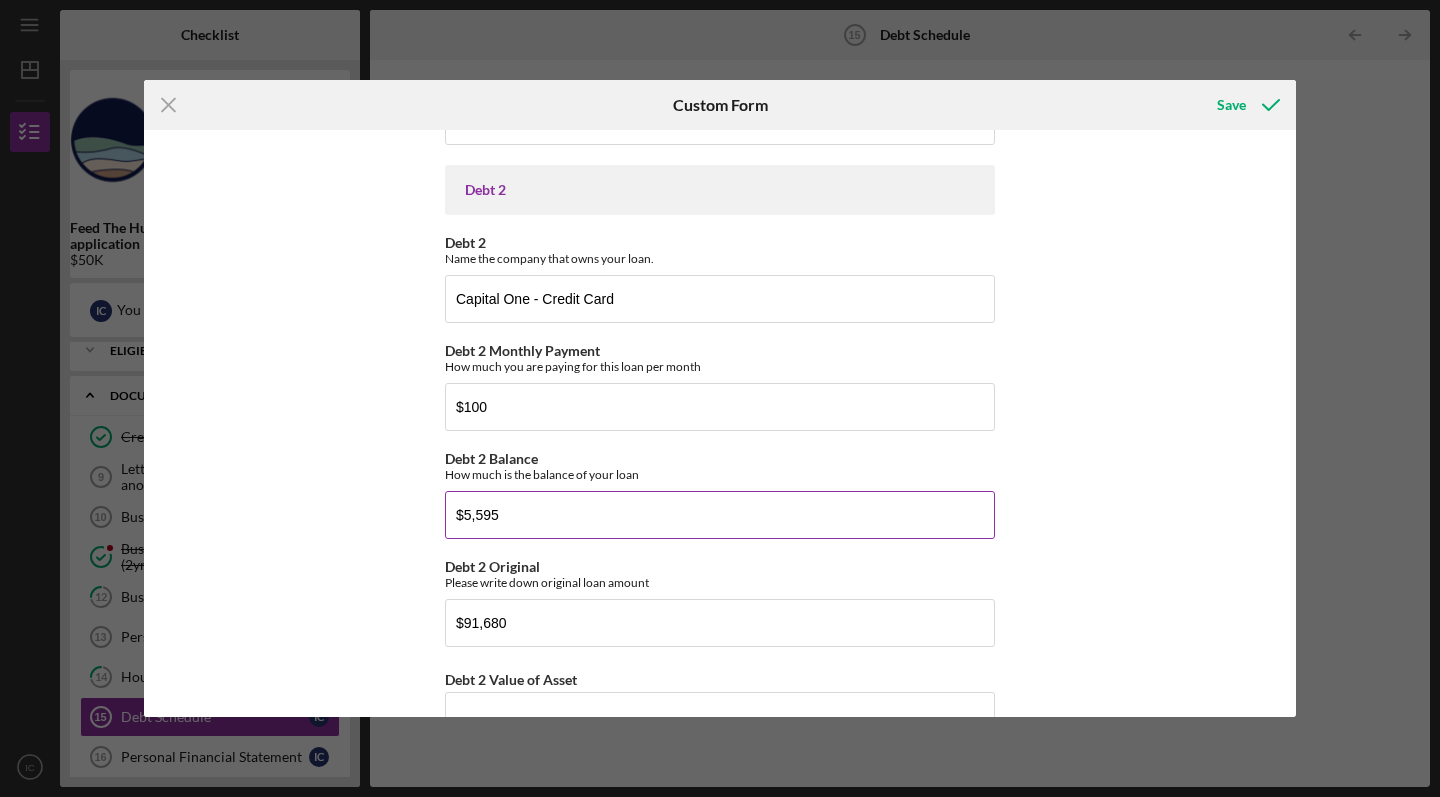 click on "How much is the balance of your loan" at bounding box center [720, 474] 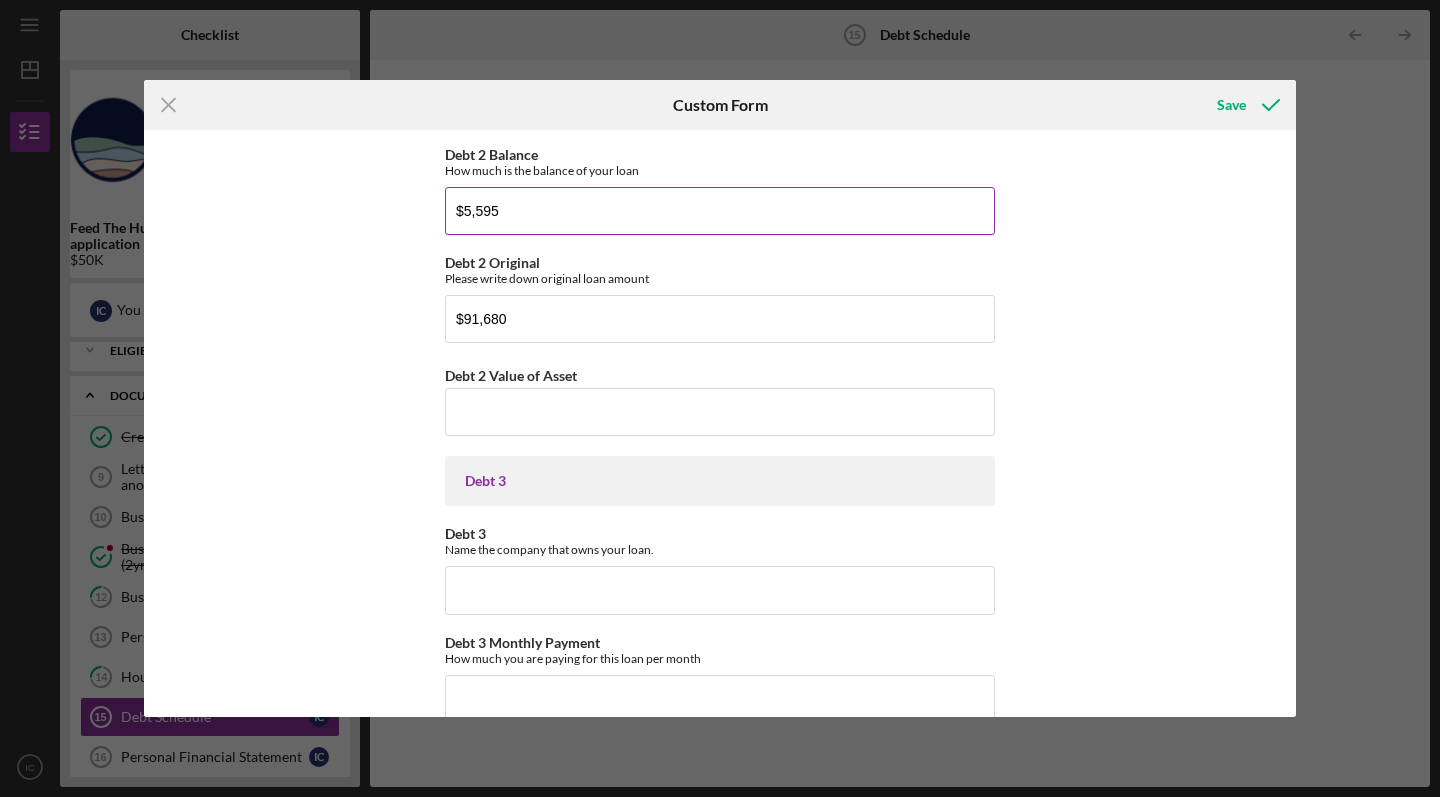 scroll, scrollTop: 880, scrollLeft: 0, axis: vertical 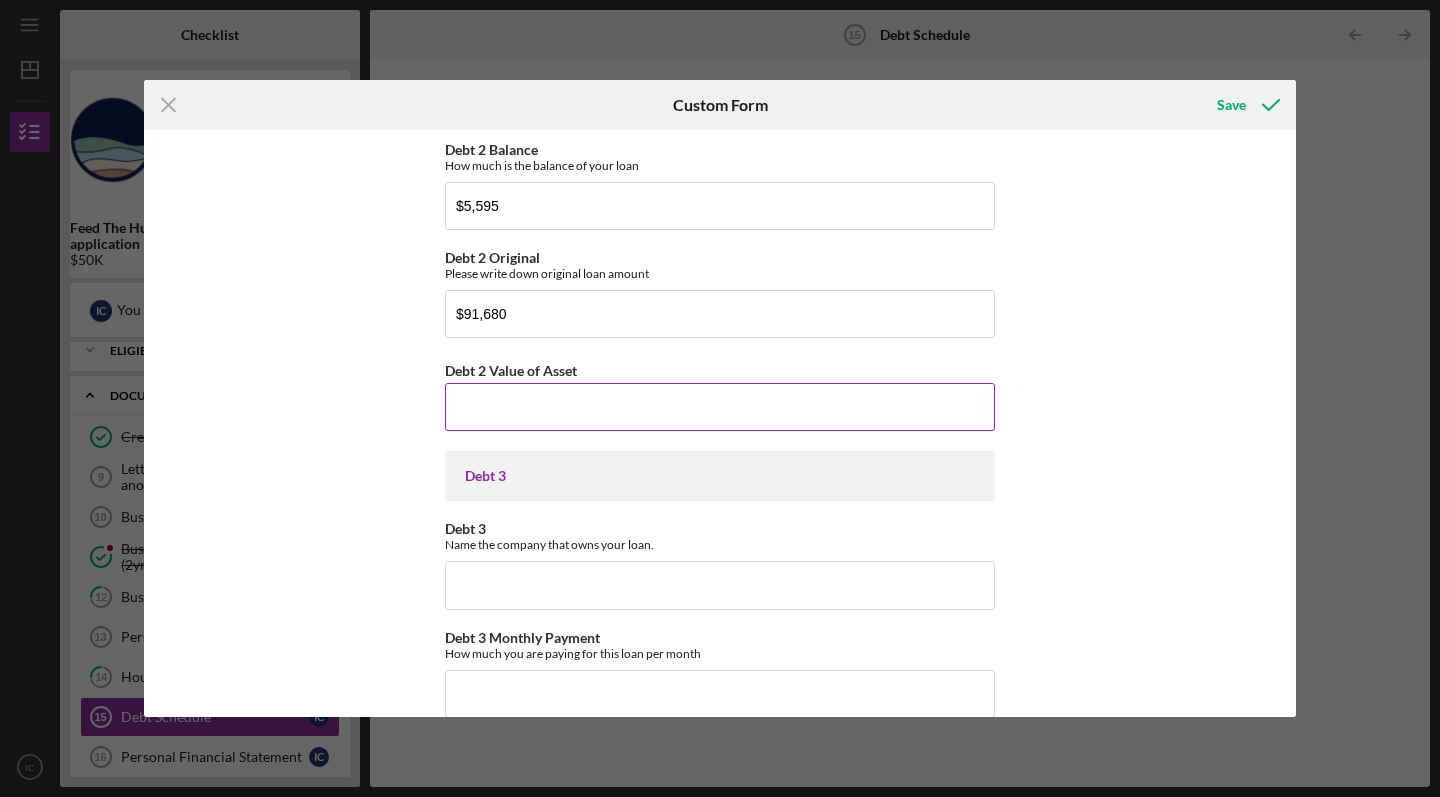 click on "Debt 2 Value of Asset" at bounding box center (720, 407) 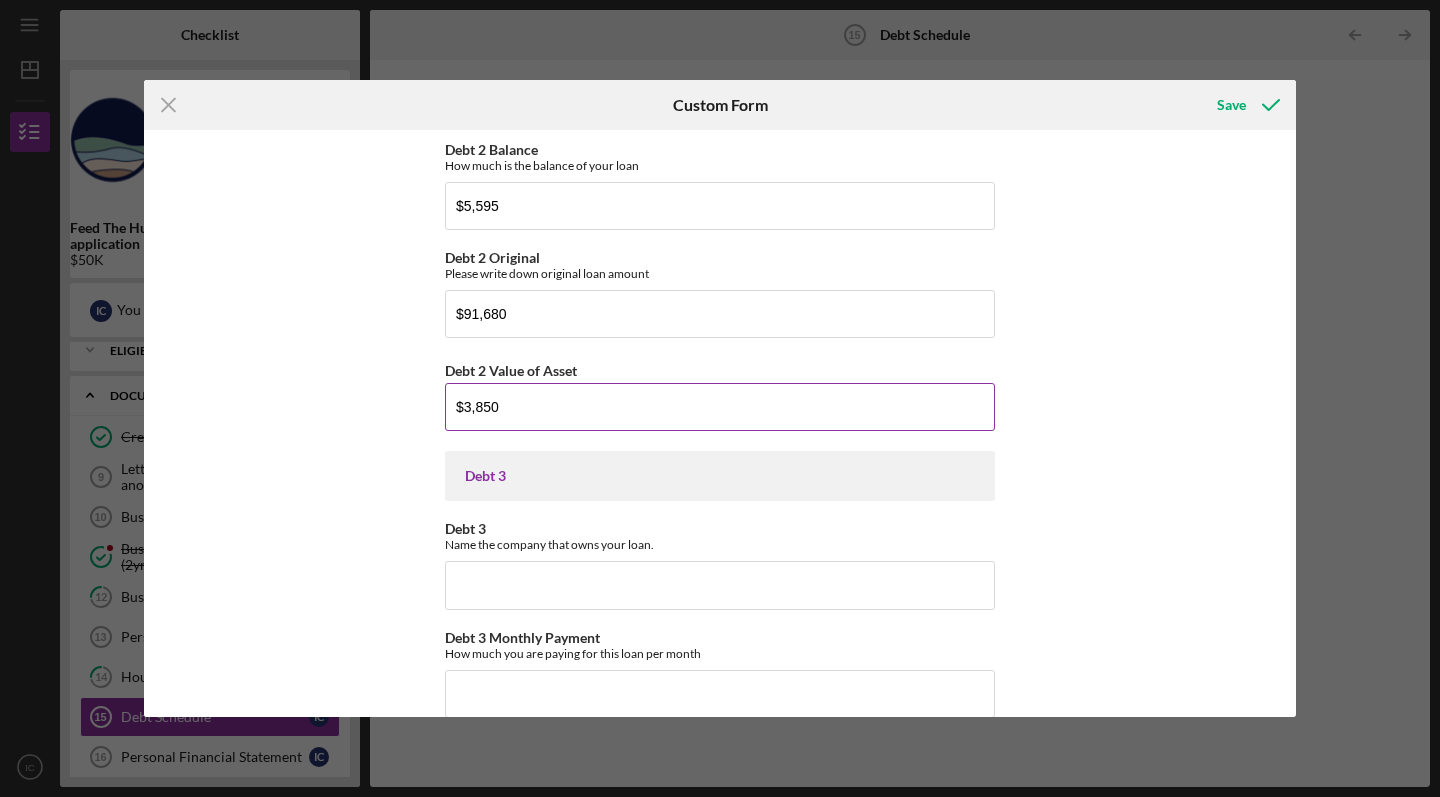 type on "$38,500" 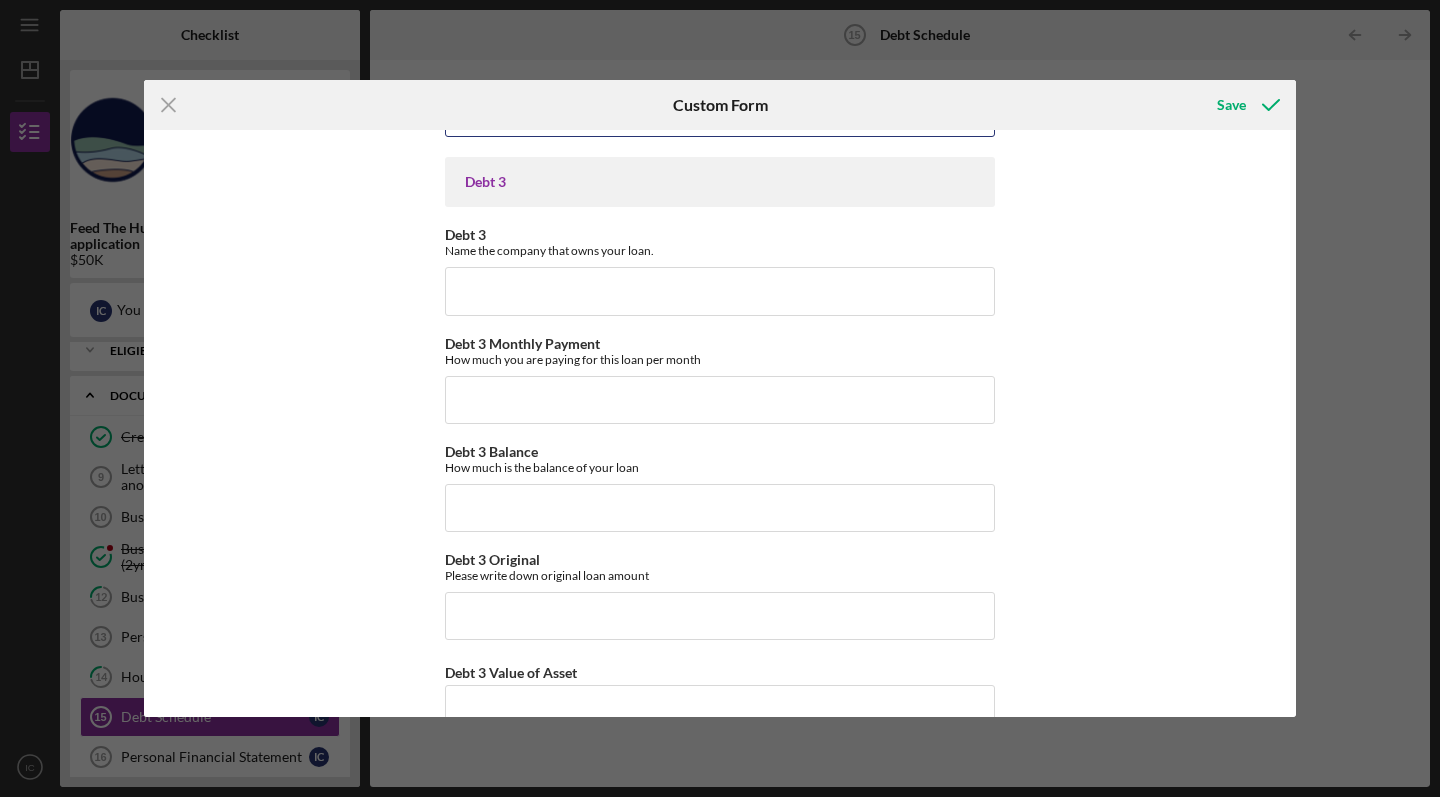 scroll, scrollTop: 1223, scrollLeft: 0, axis: vertical 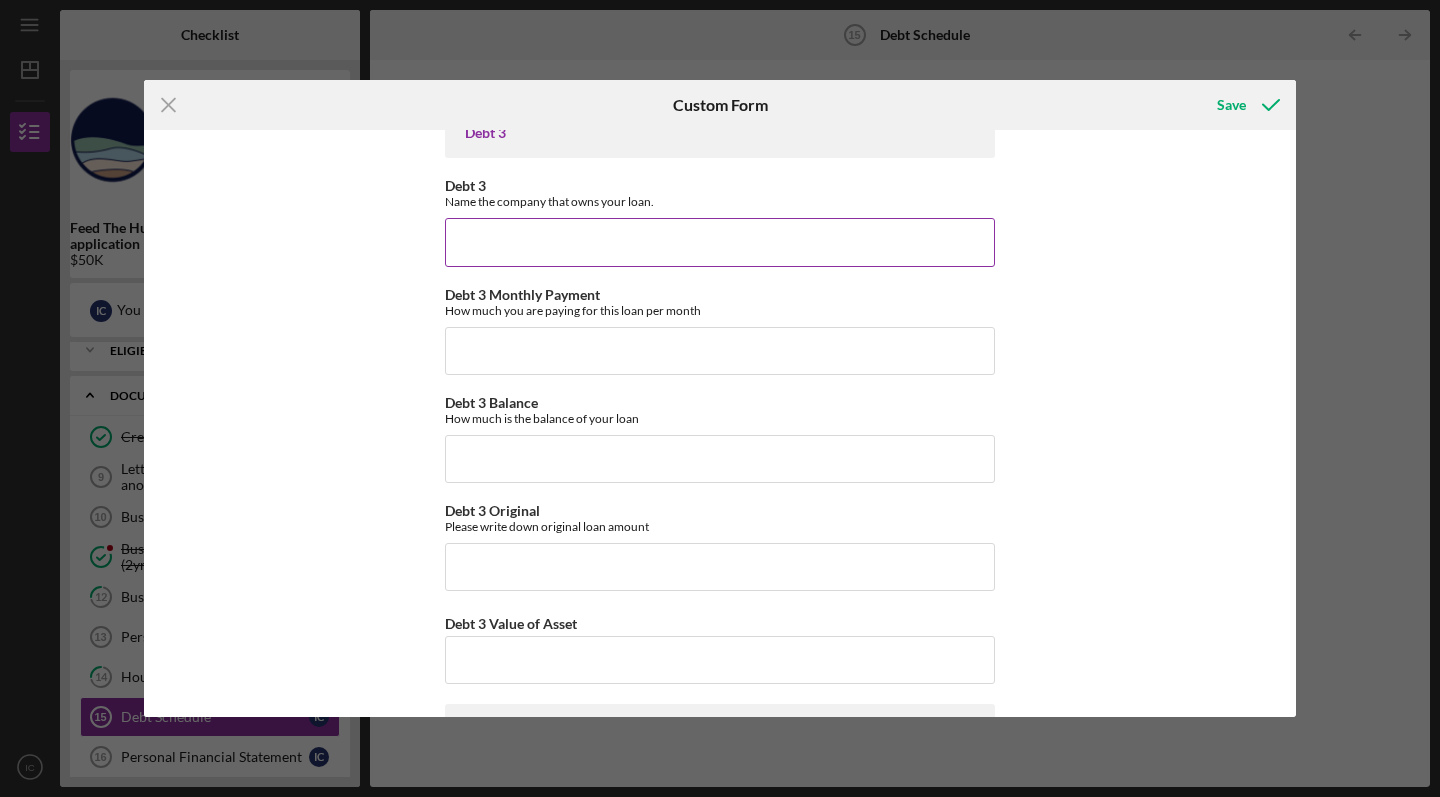 click on "Debt 3" at bounding box center [720, 242] 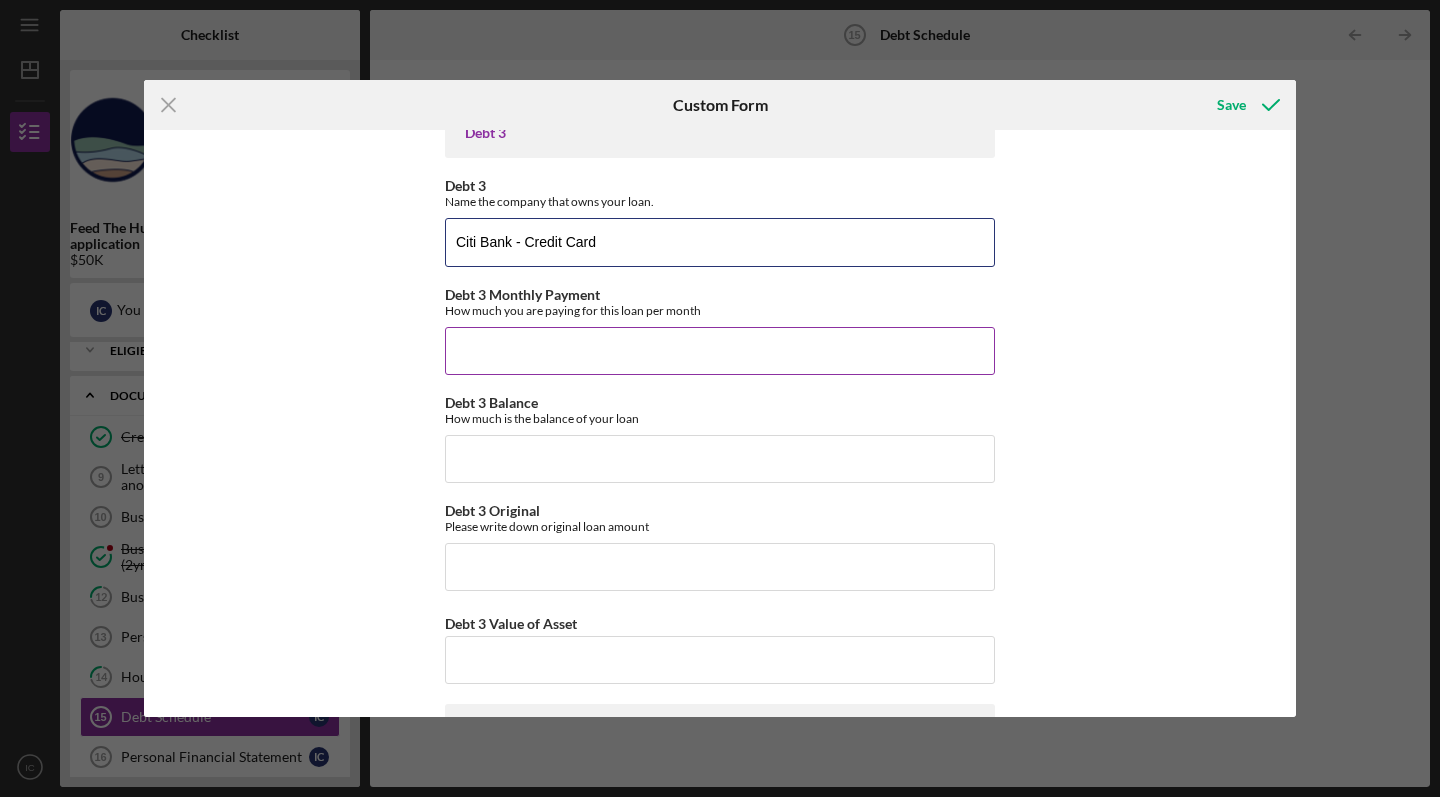 type on "Citi Bank - Credit Card" 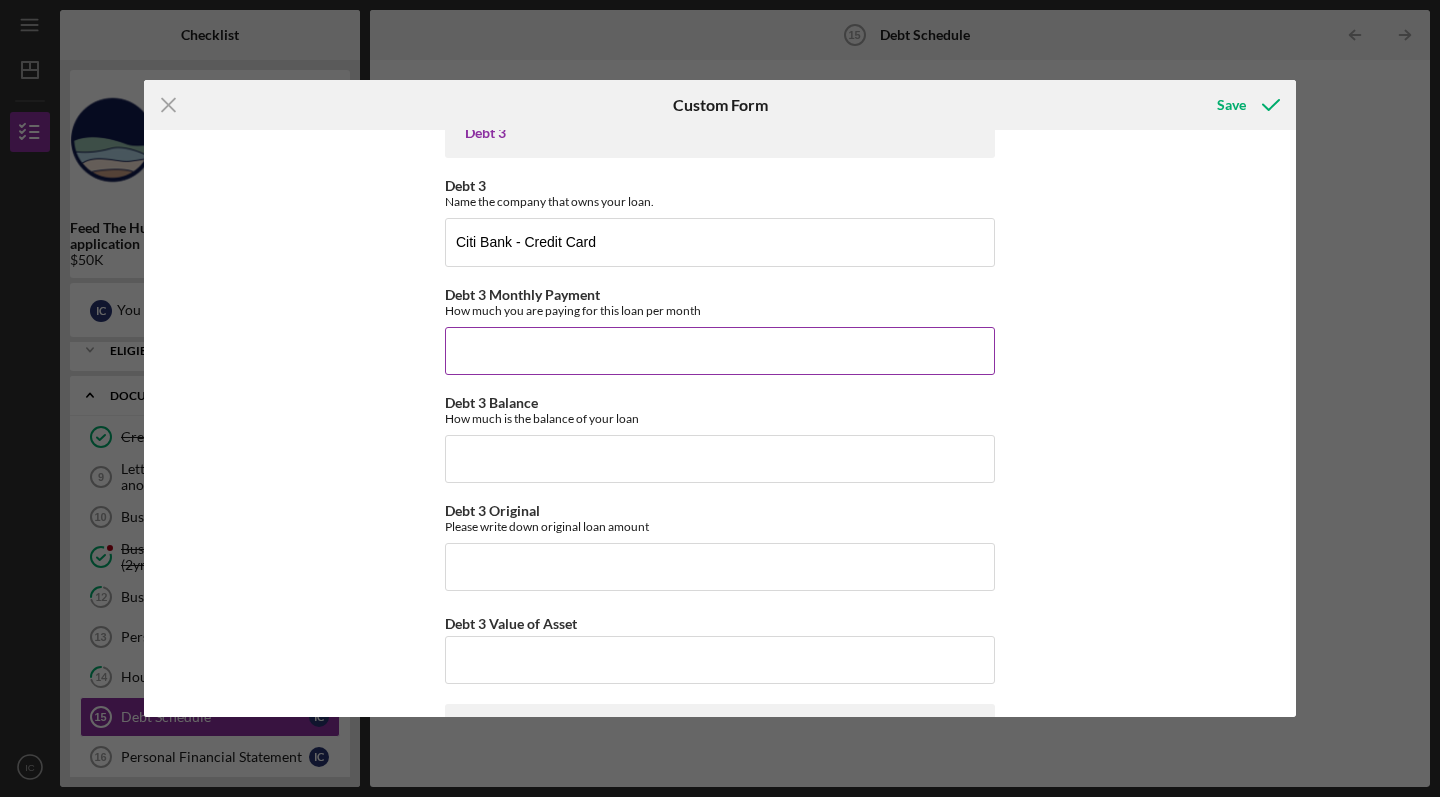 click on "Debt 3 Monthly Payment" at bounding box center [720, 351] 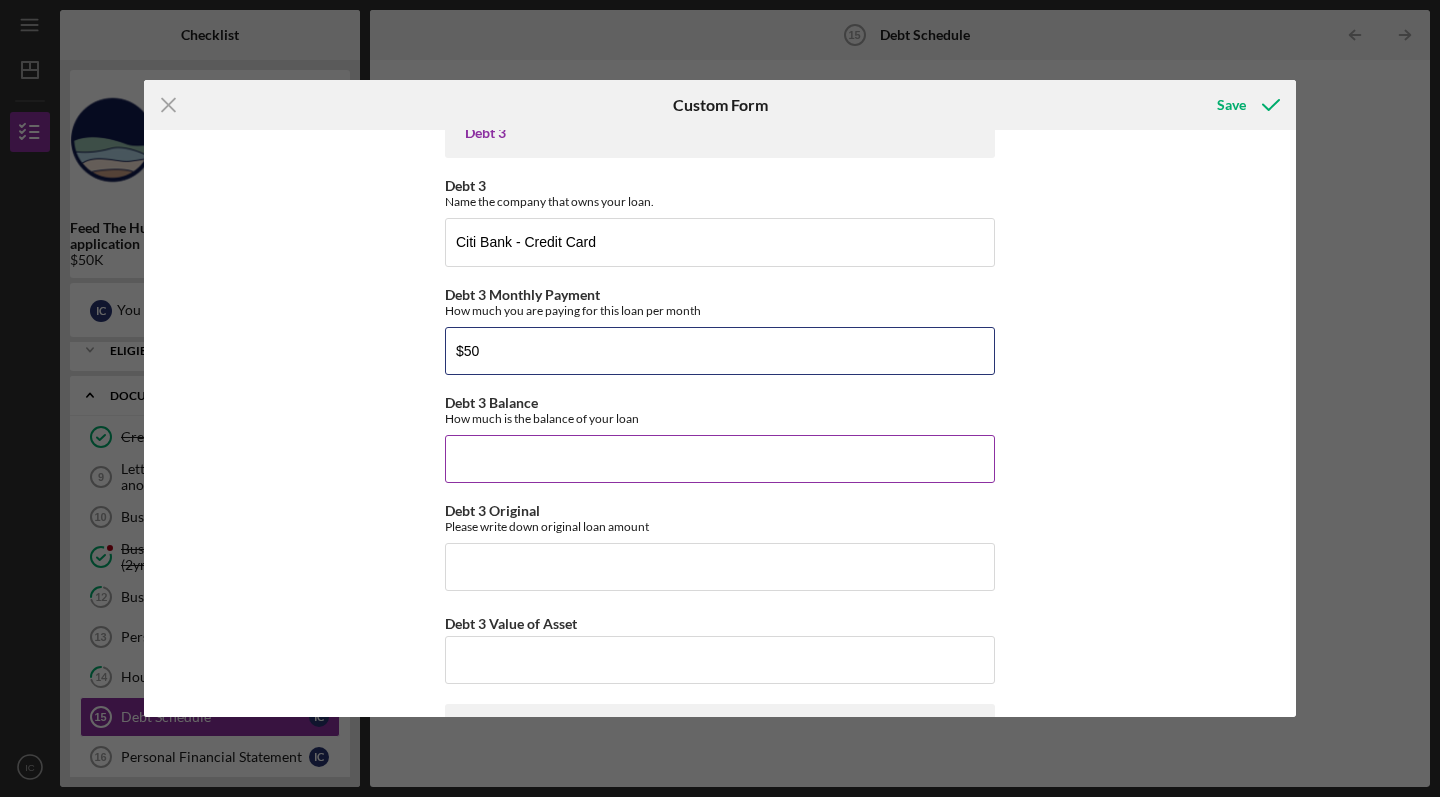 type on "$50" 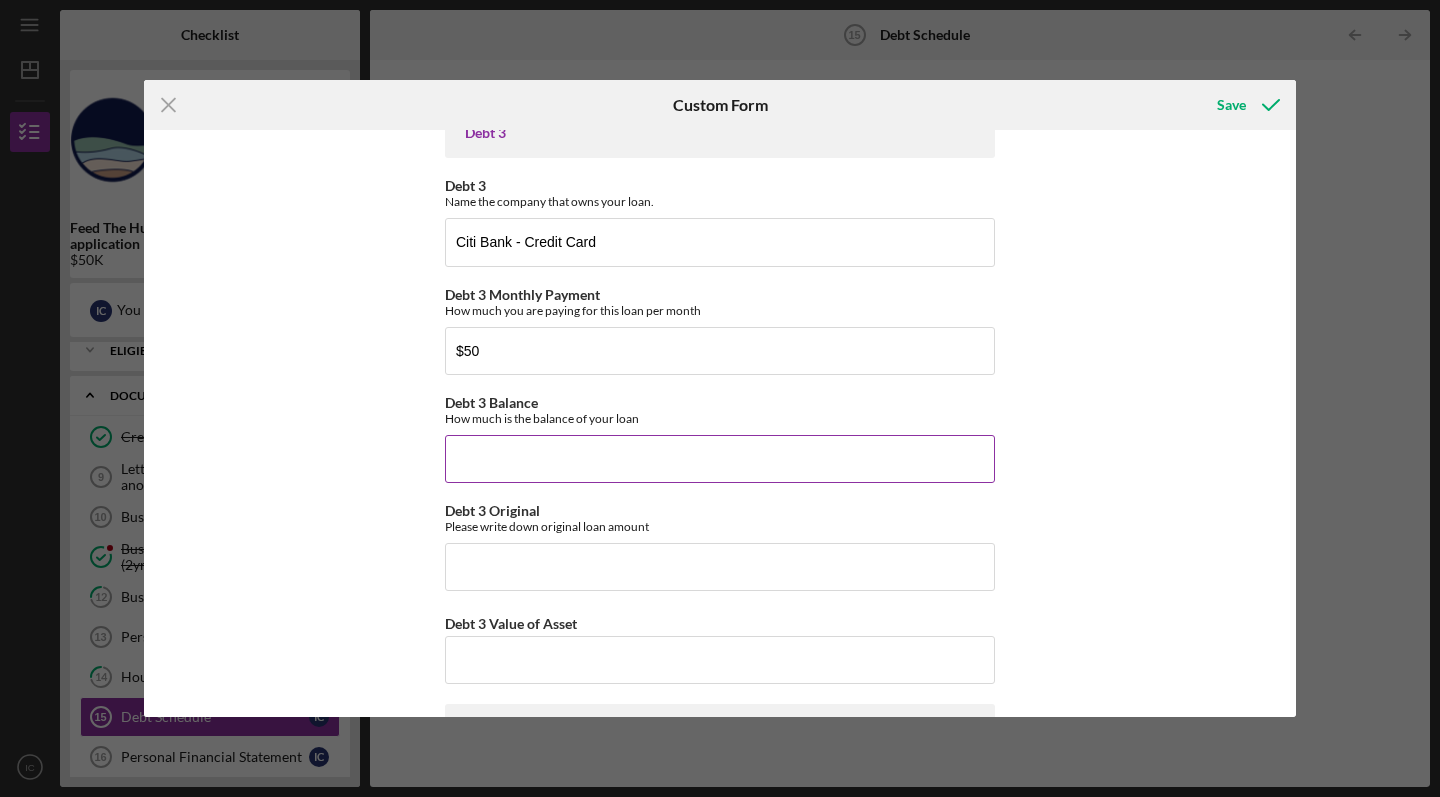 click on "Debt 3 Balance" at bounding box center (720, 459) 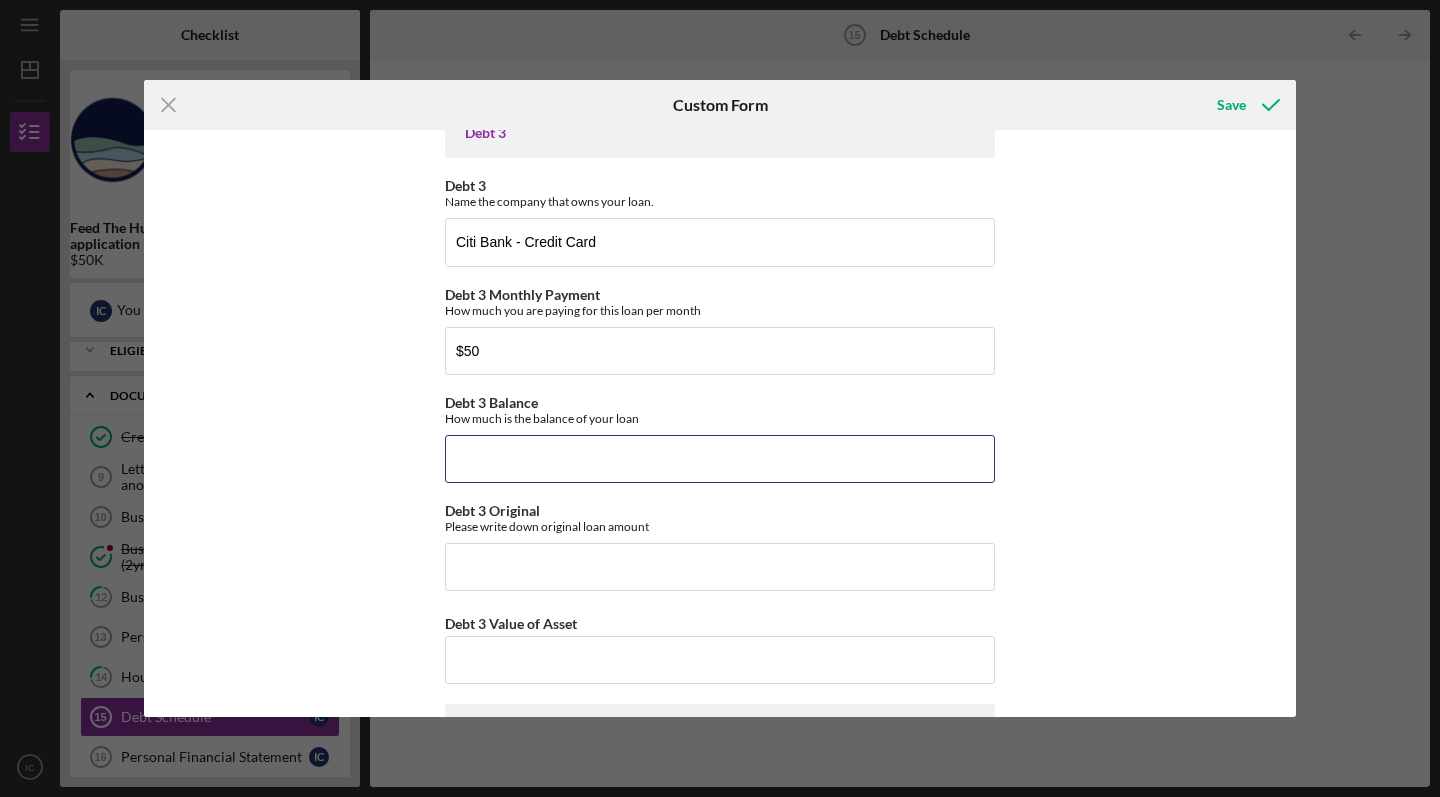 paste on "$3,600" 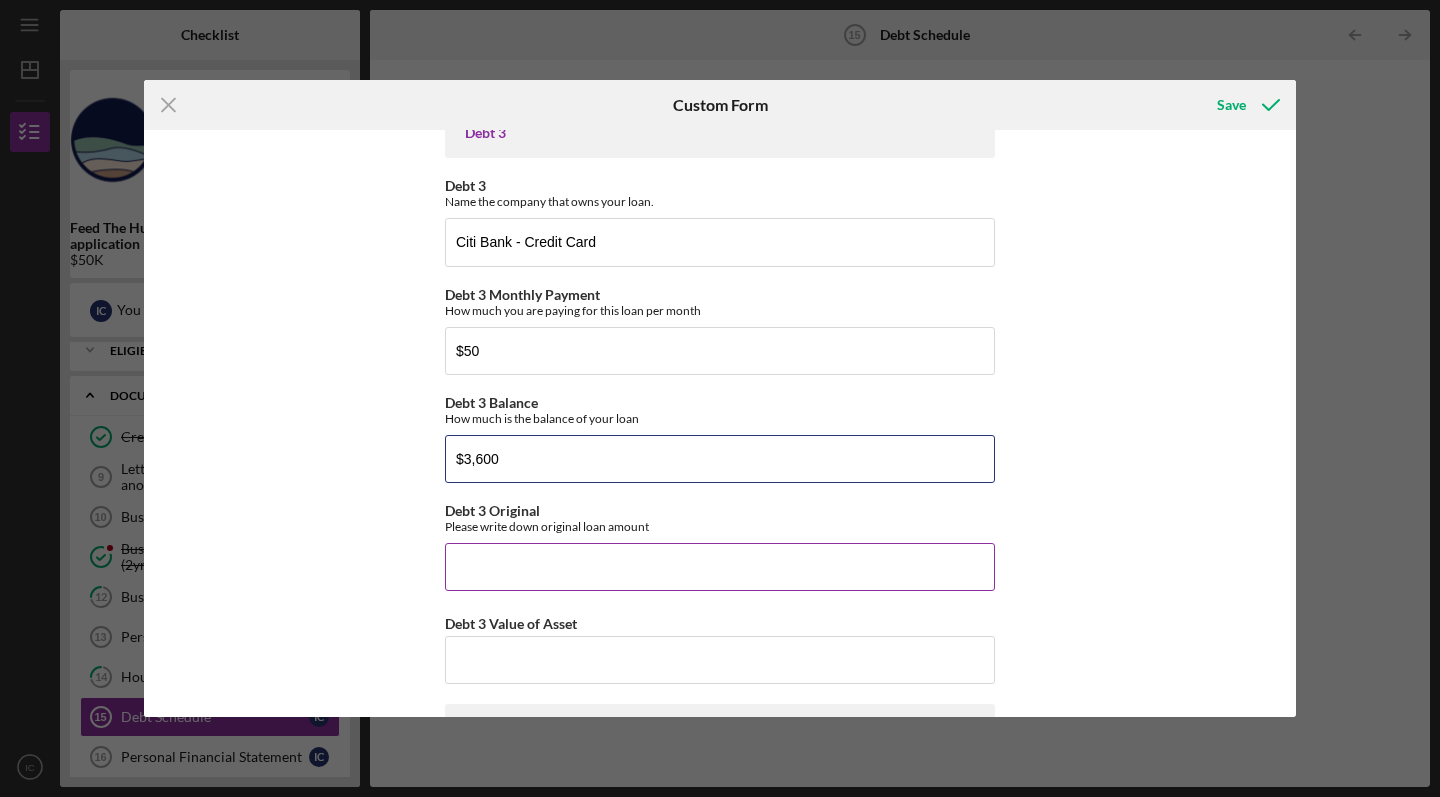 type on "$3,600" 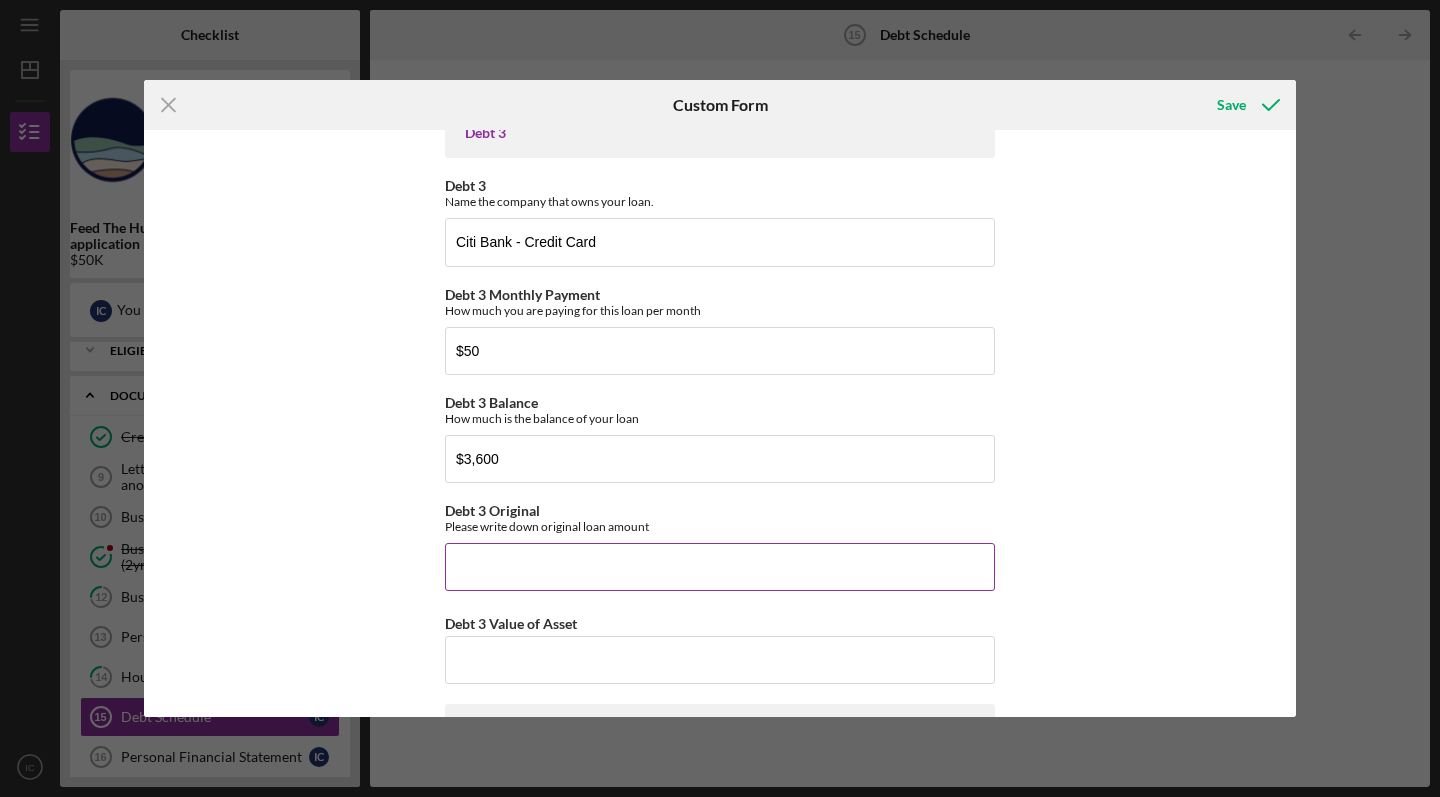 click on "Debt 3 Original" at bounding box center (720, 567) 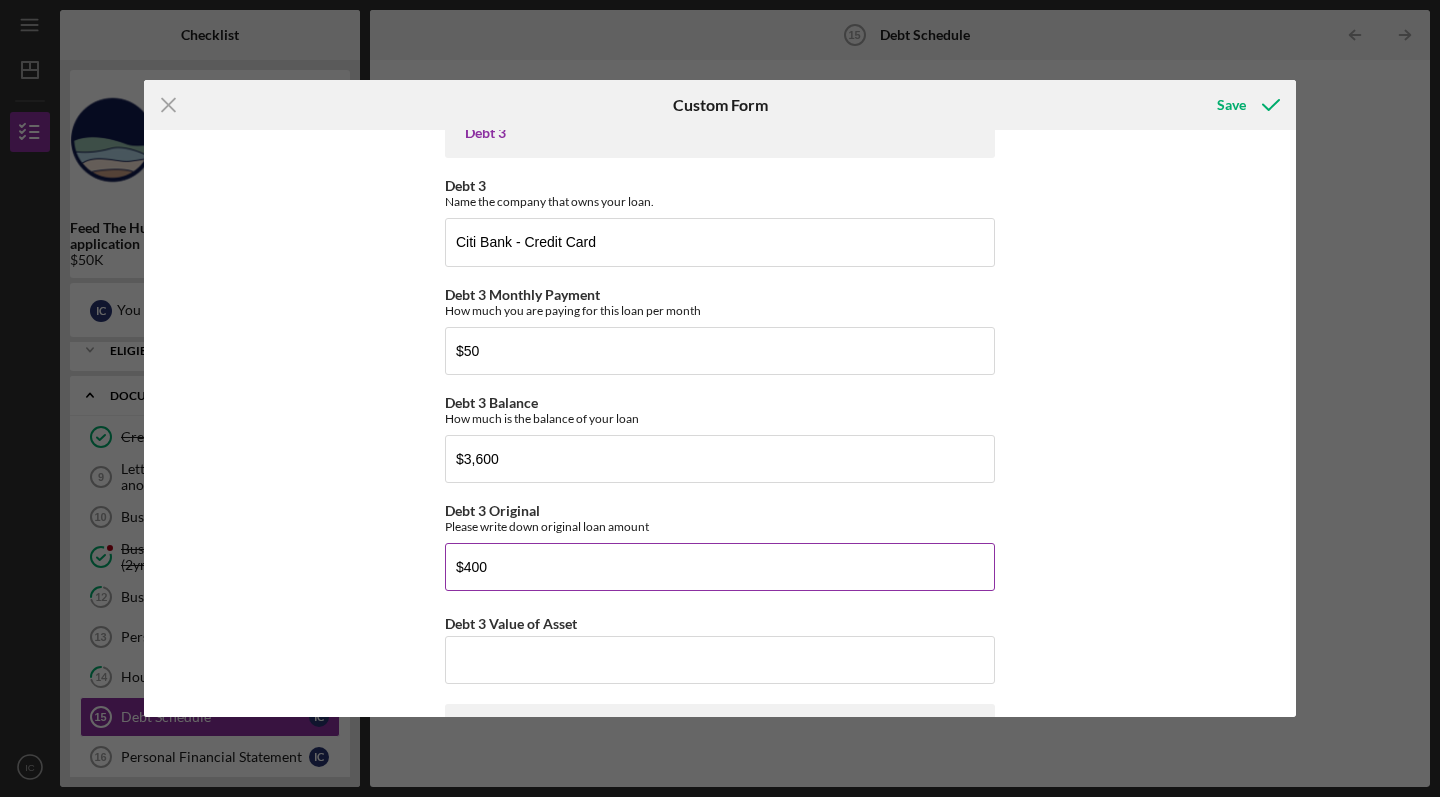type on "$4,000" 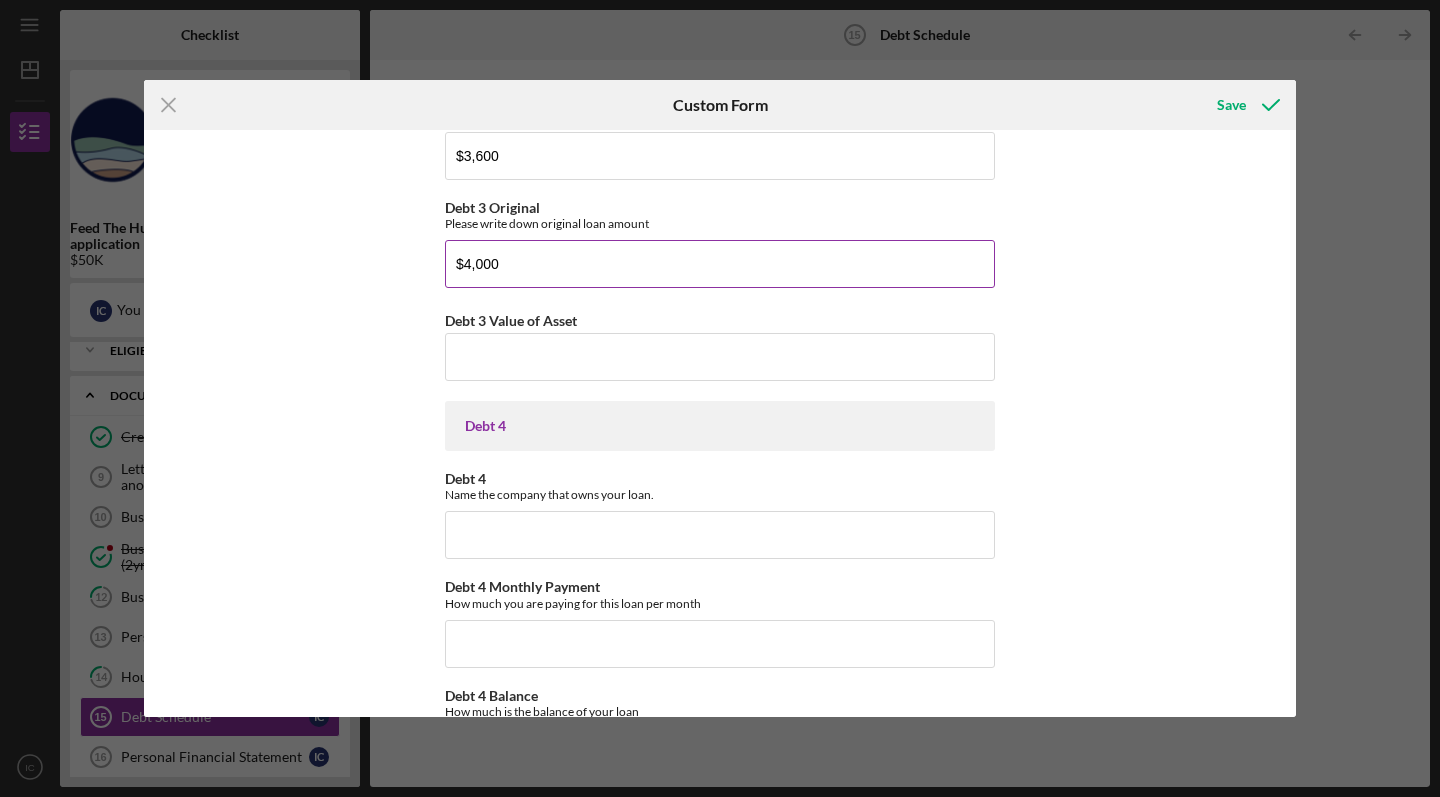scroll, scrollTop: 1528, scrollLeft: 0, axis: vertical 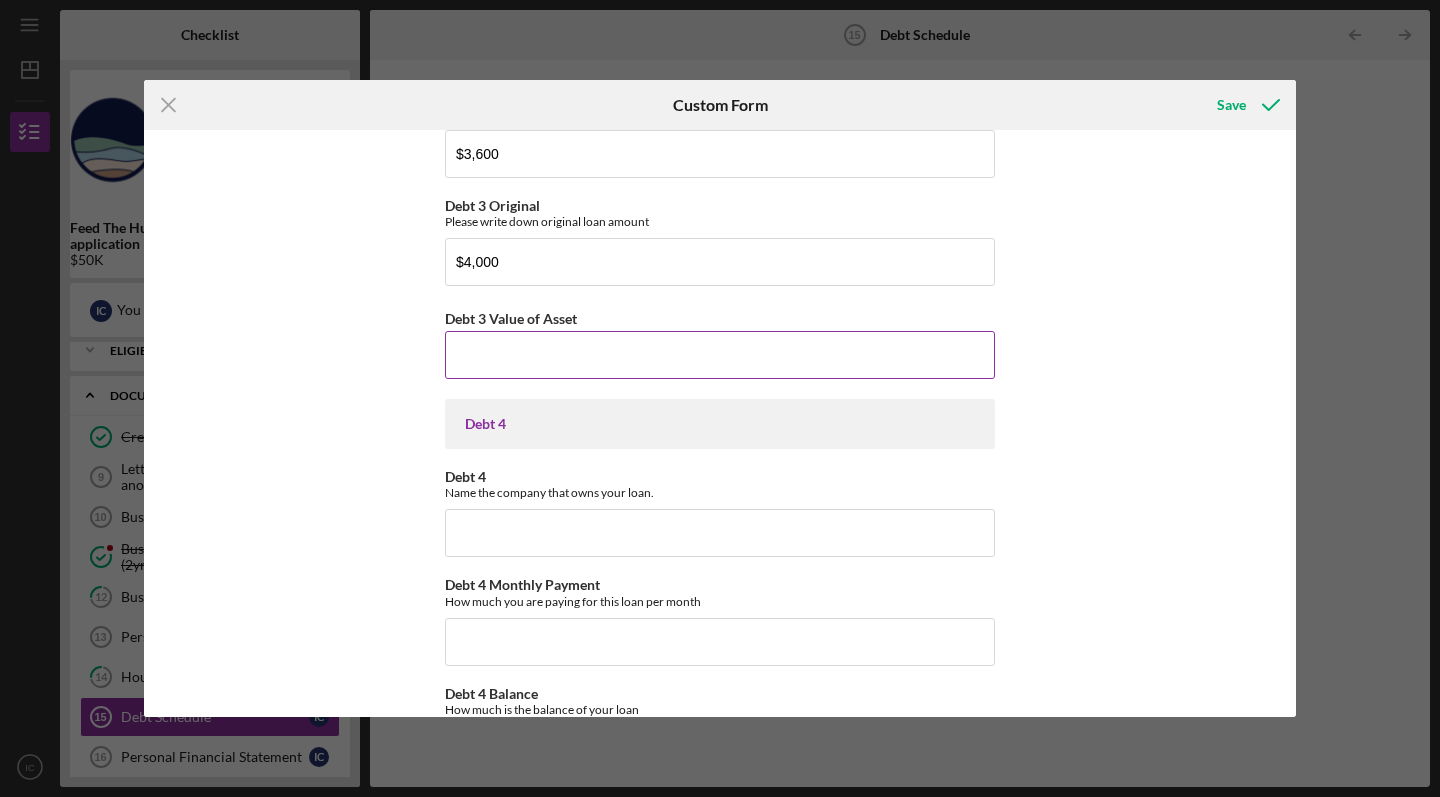 click on "Debt 3 Value of Asset" at bounding box center [720, 355] 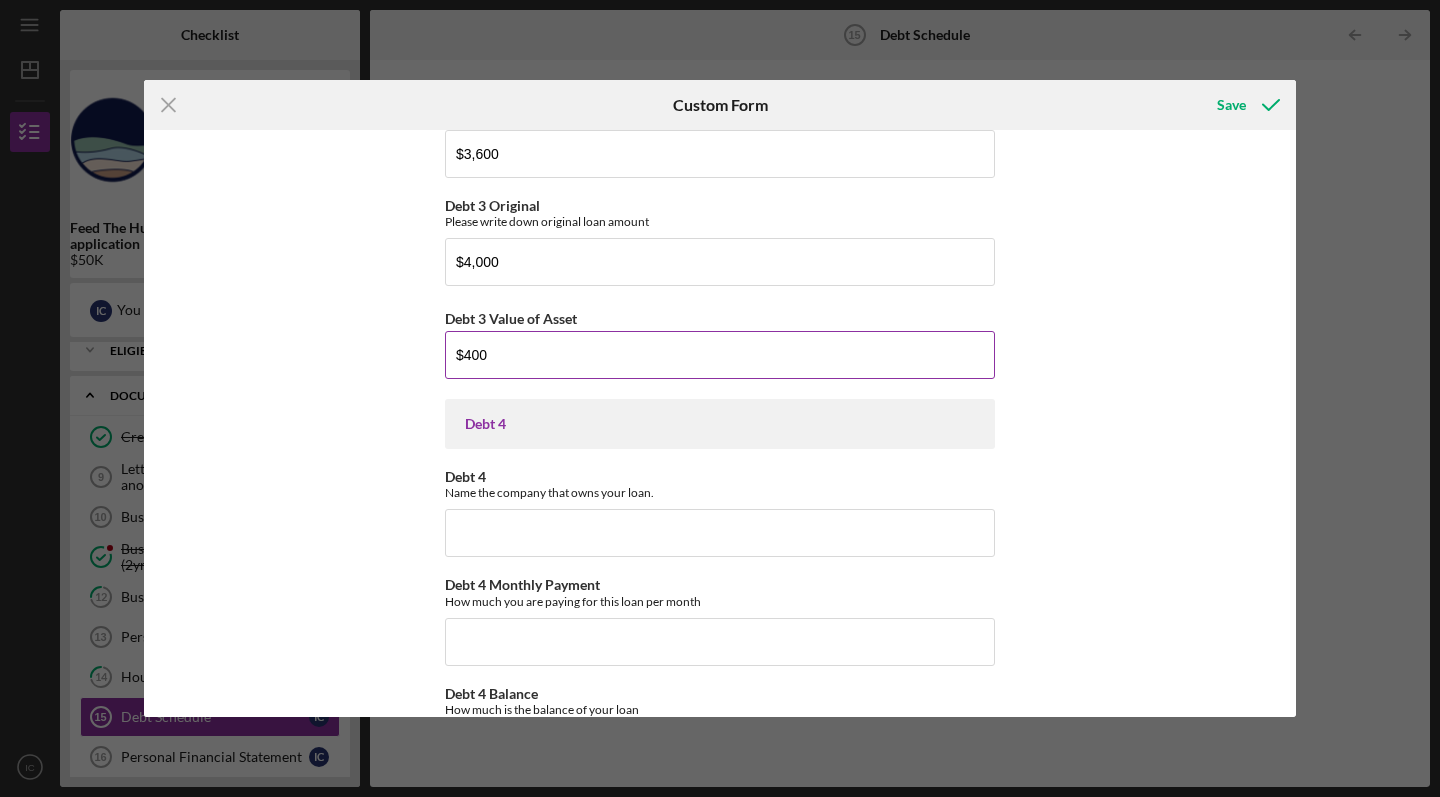 type on "$4,000" 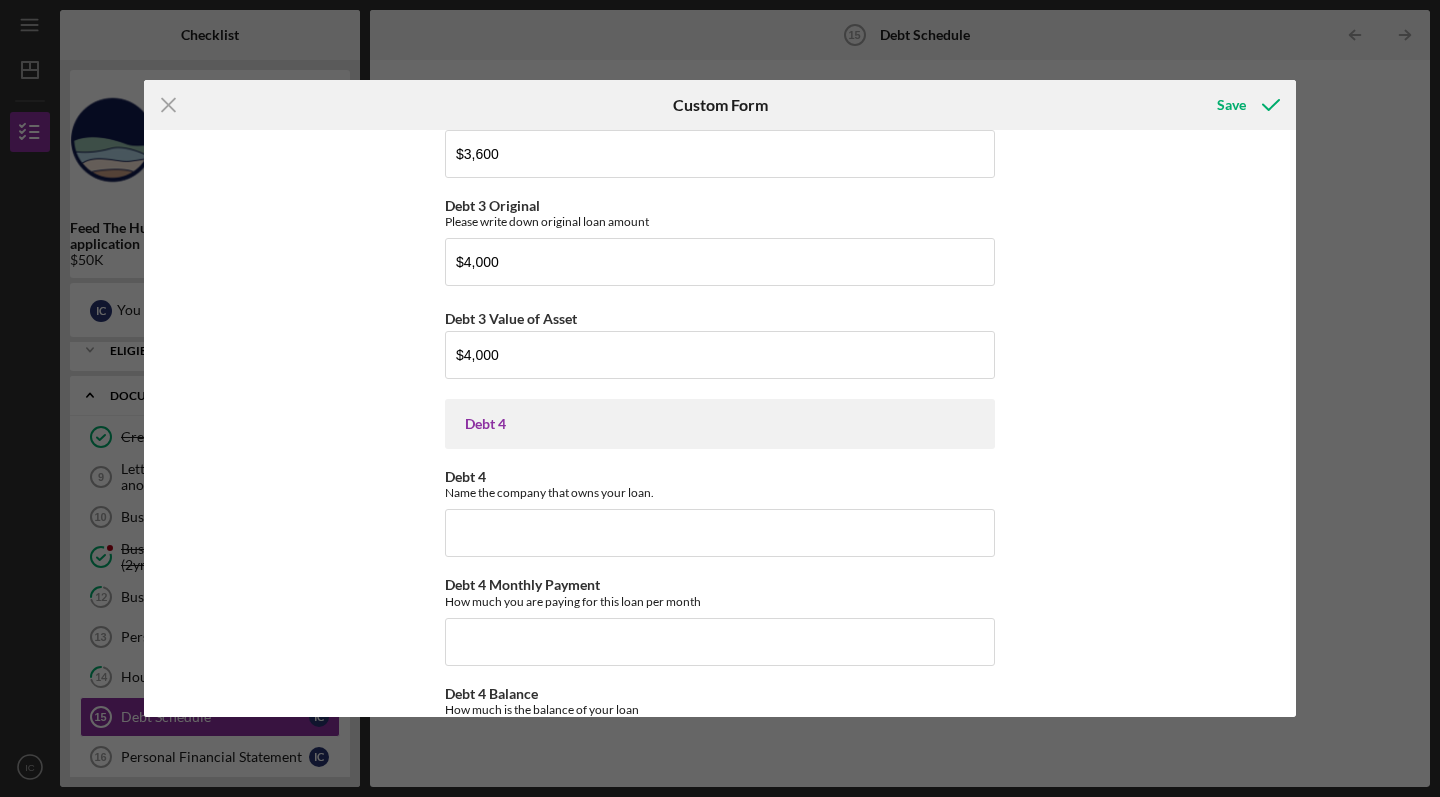 click on "Debt 1  Debt 1 Name the company that owns your loan. Slow Money Loan Debt 1 Monthly Payment How much you are paying for this loan per month $164 Debt 1 Balance How much is the balance of your loan $4,296.25 Debt 1 Original  Please write down original loan amount $10,000 Debt 1 Value of Asset $10,000 Debt 2 Debt 2 Name the company that owns your loan. Capital One - Credit Card Debt 2 Monthly Payment How much you are paying for this loan per month $100 Debt 2 Balance How much is the balance of your loan $5,595 Debt 2 Original Please write down original loan amount $91,680 Debt 2 Value of Asset $38,500 Debt 3 Debt 3 Name the company that owns your loan. Citi Bank - Credit Card Debt 3 Monthly Payment How much you are paying for this loan per month $50 Debt 3 Balance How much is the balance of your loan $3,600 Debt 3 Original Please write down original loan amount $4,000 Debt 3 Value of Asset $4,000 Debt 4  Debt 4  Name the company that owns your loan. Debt 4 Monthly Payment Debt 4 Balance Debt 4 Original Debt 5" at bounding box center (720, 424) 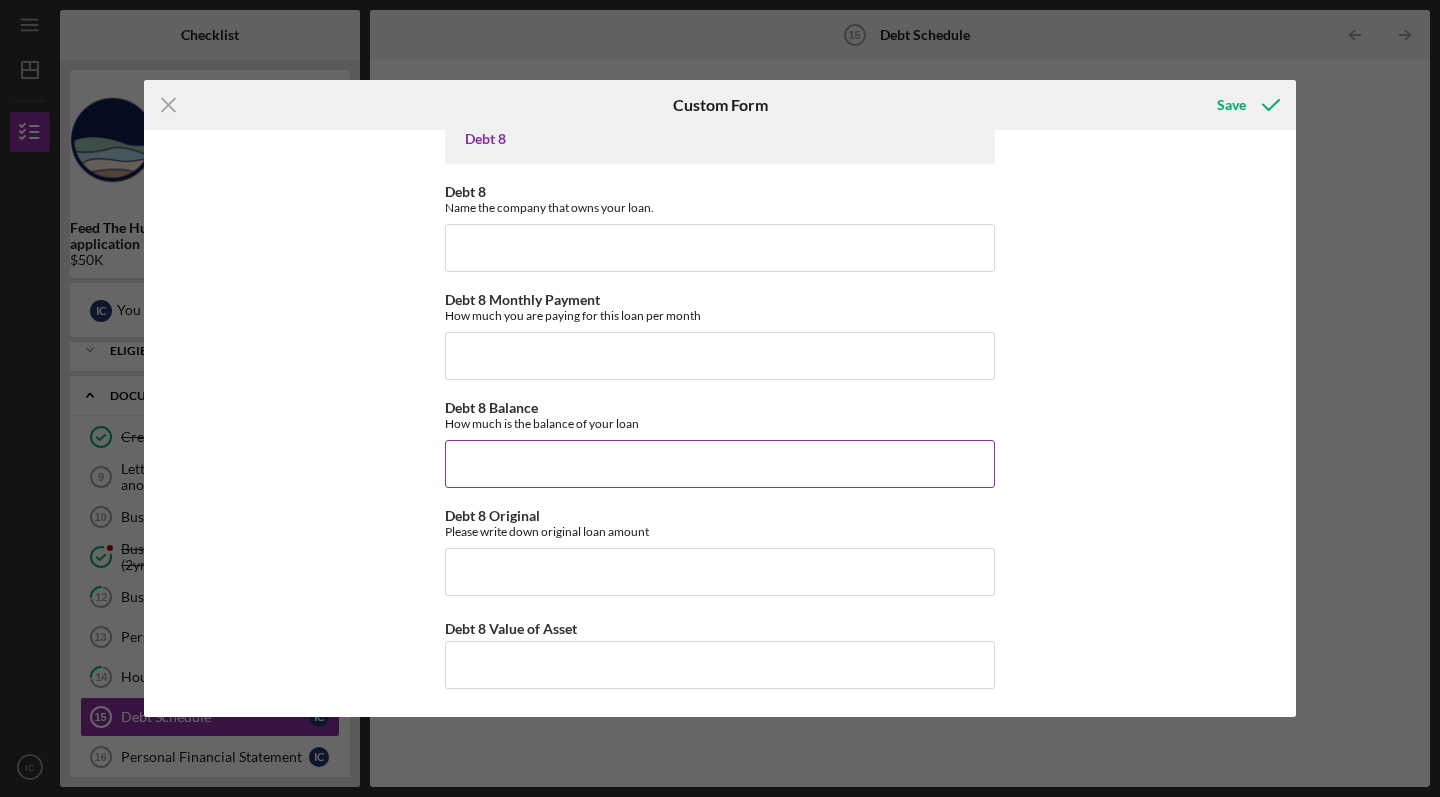 scroll, scrollTop: 4196, scrollLeft: 0, axis: vertical 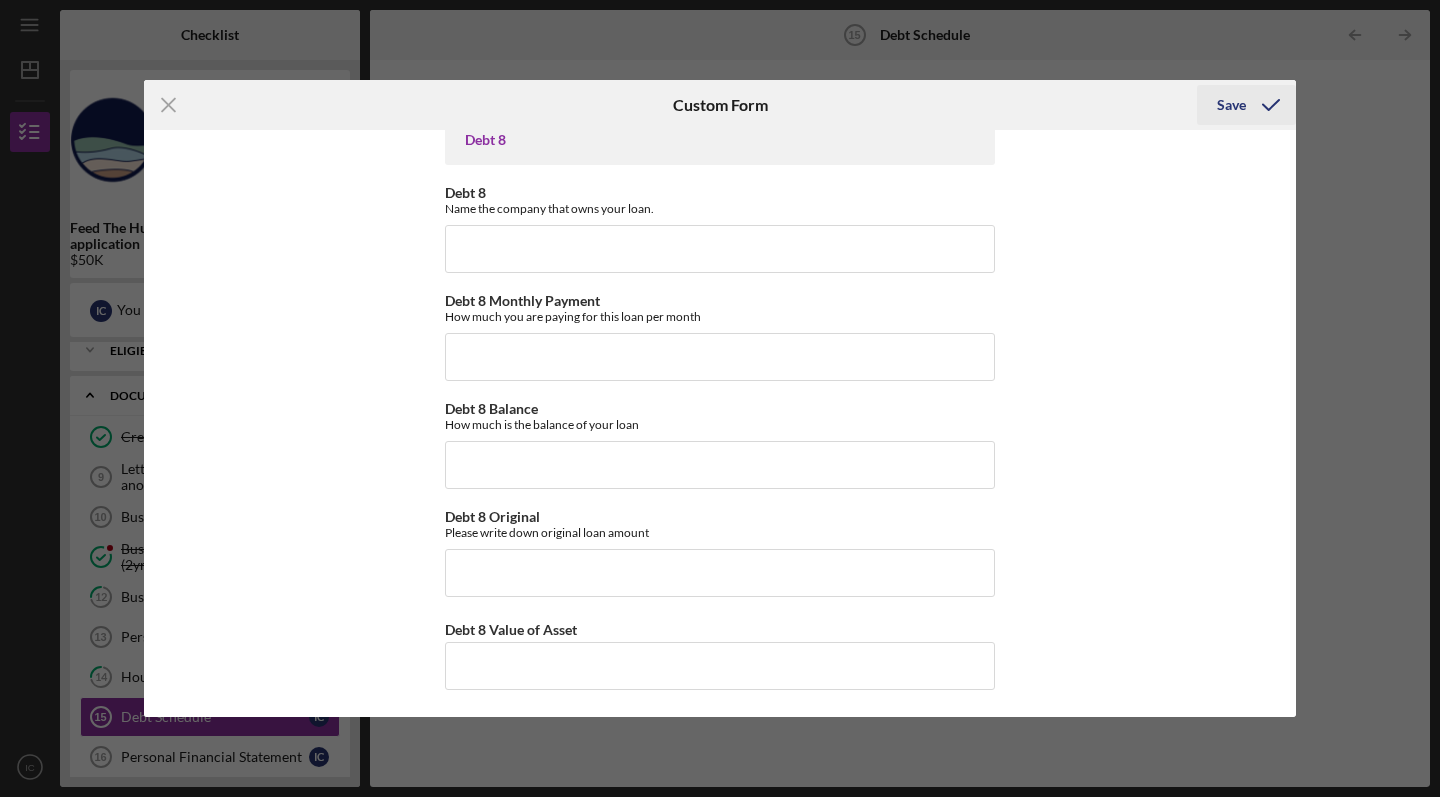 click on "Save" at bounding box center (1231, 105) 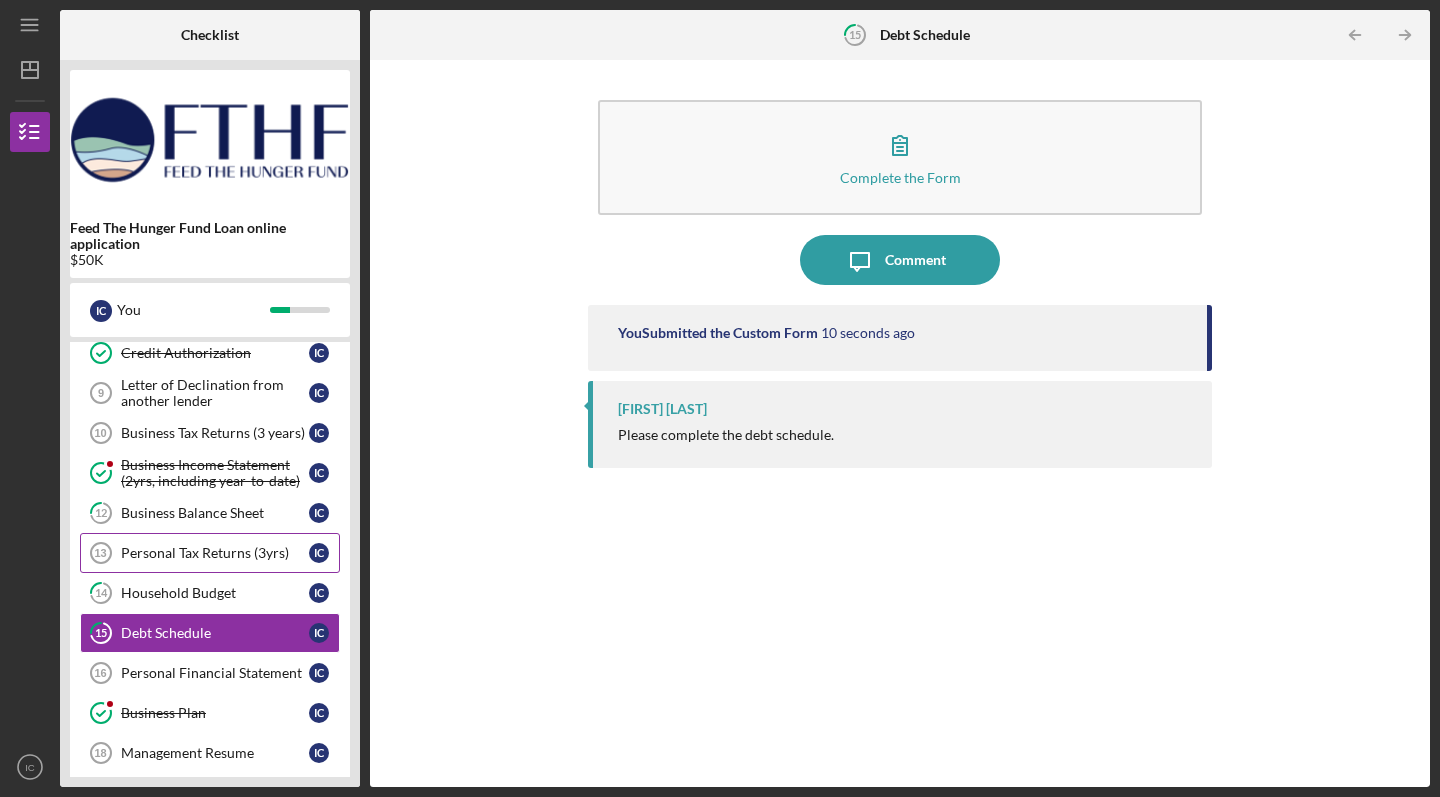 scroll, scrollTop: 111, scrollLeft: 0, axis: vertical 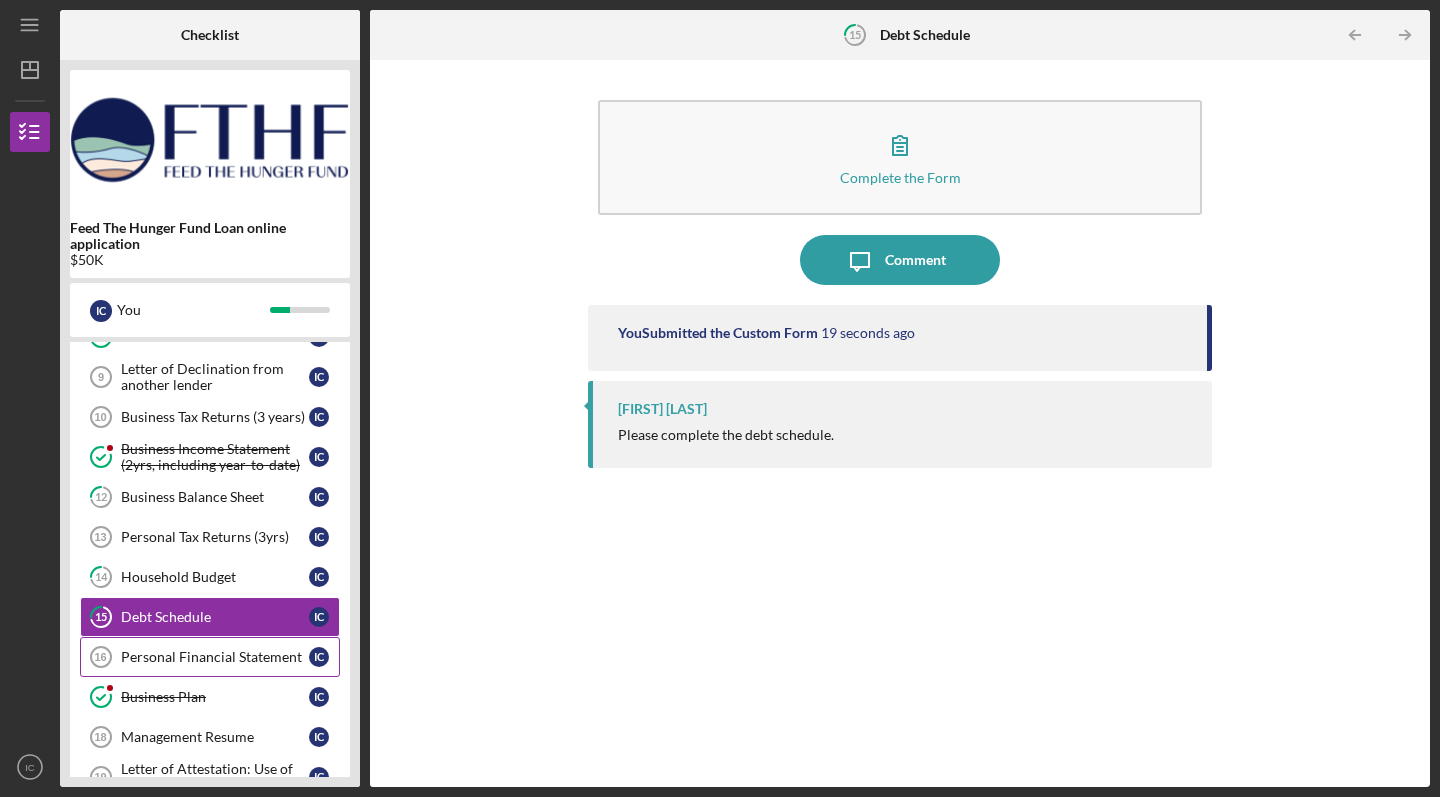 click on "Personal Financial Statement" at bounding box center [215, 657] 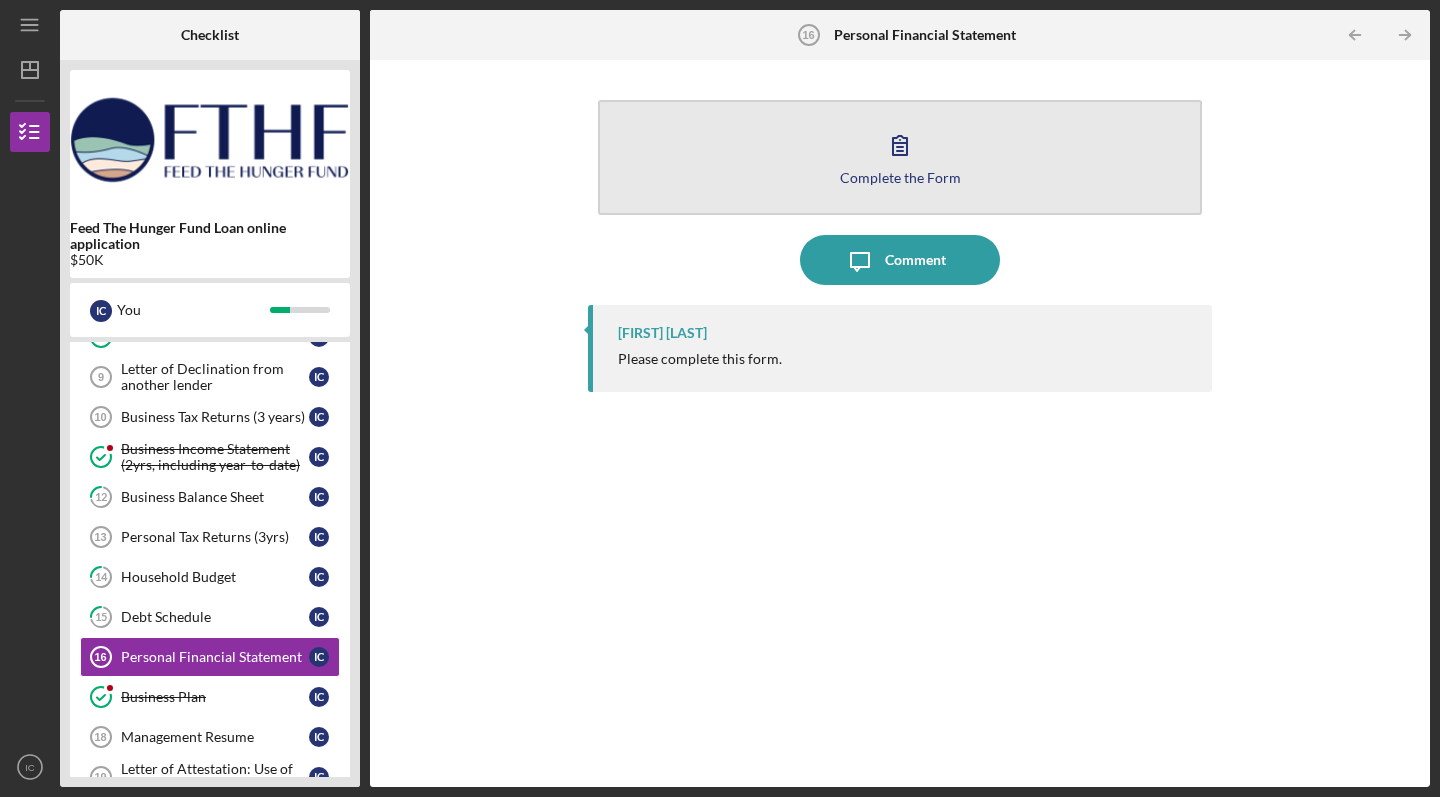 click on "Complete the Form Form" at bounding box center (900, 157) 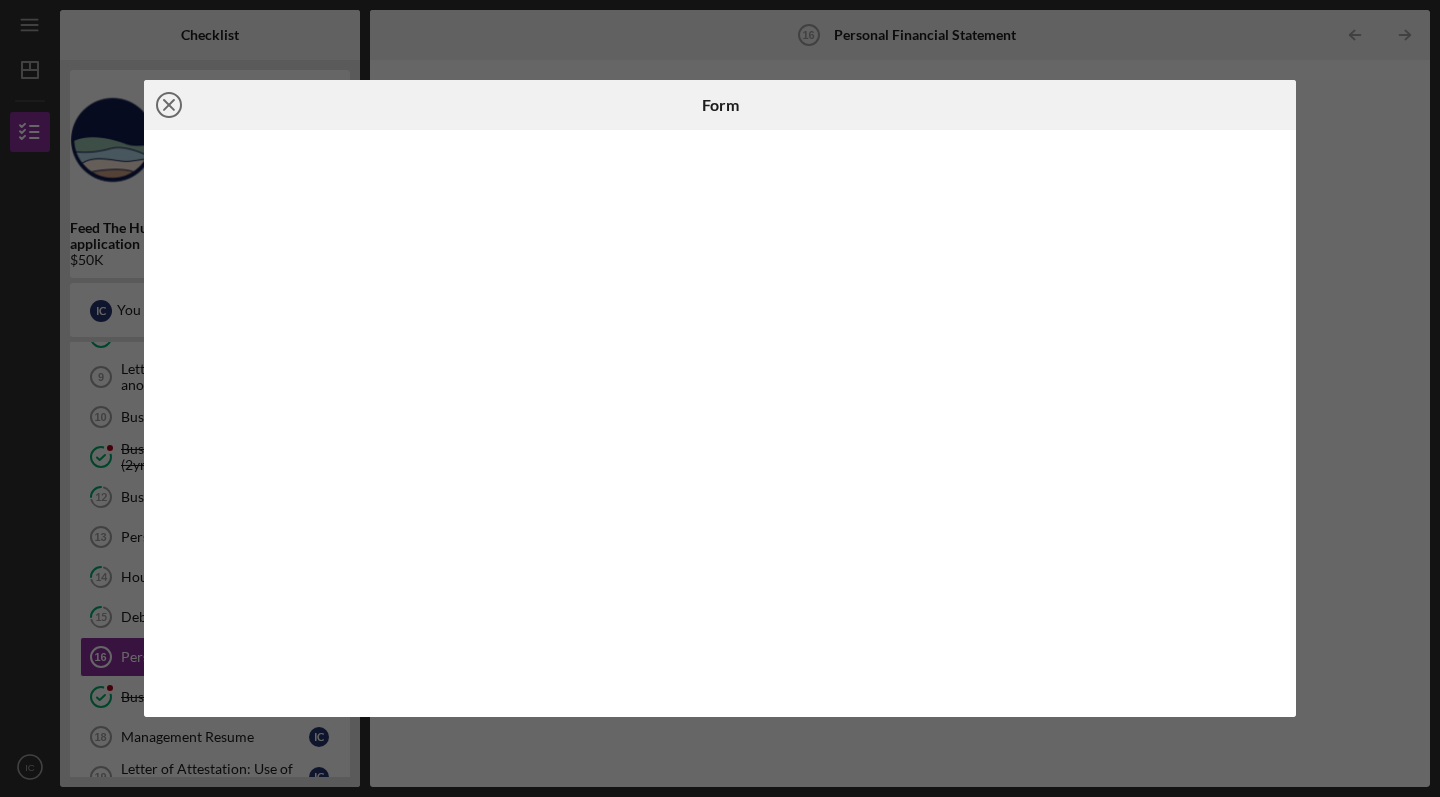 click on "Icon/Close" 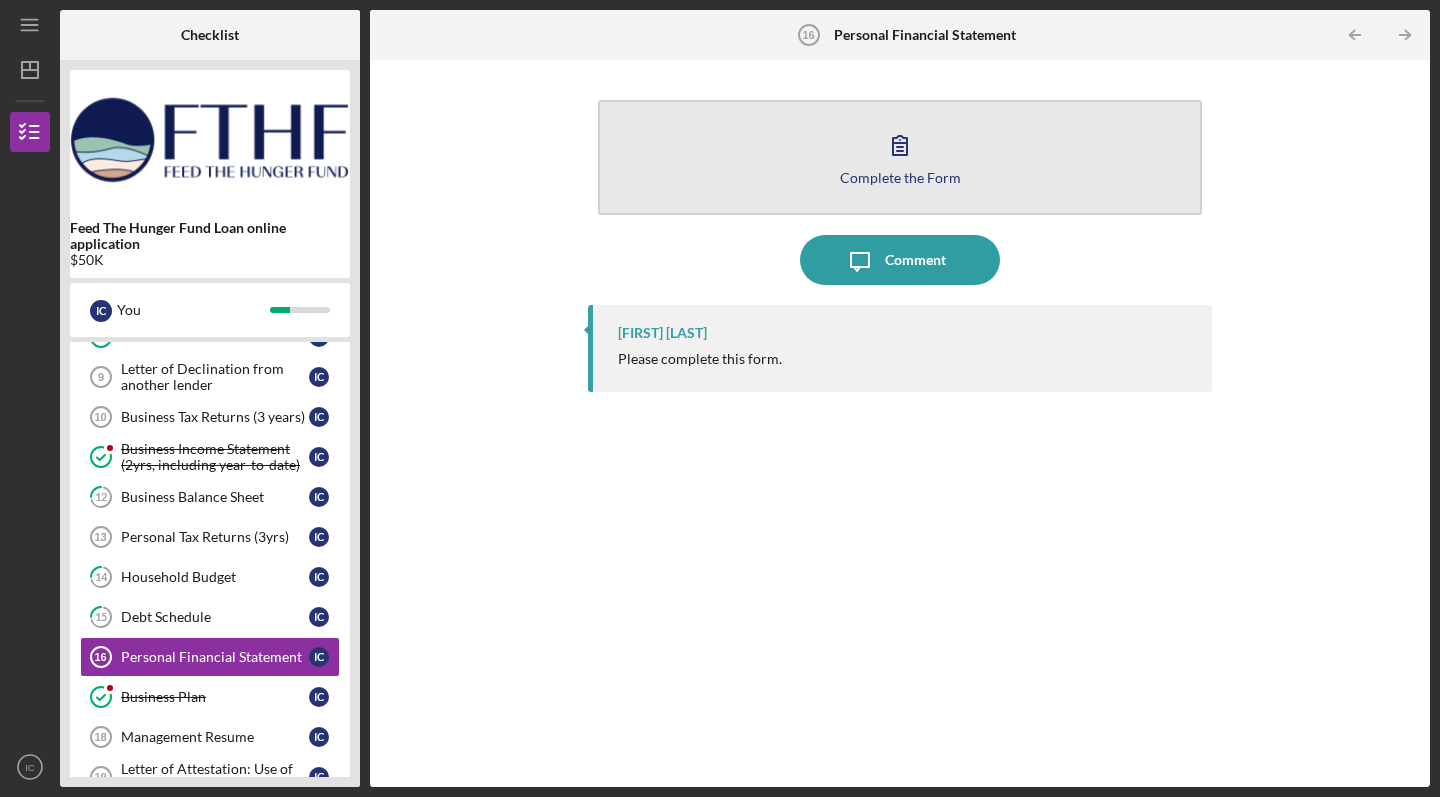 click 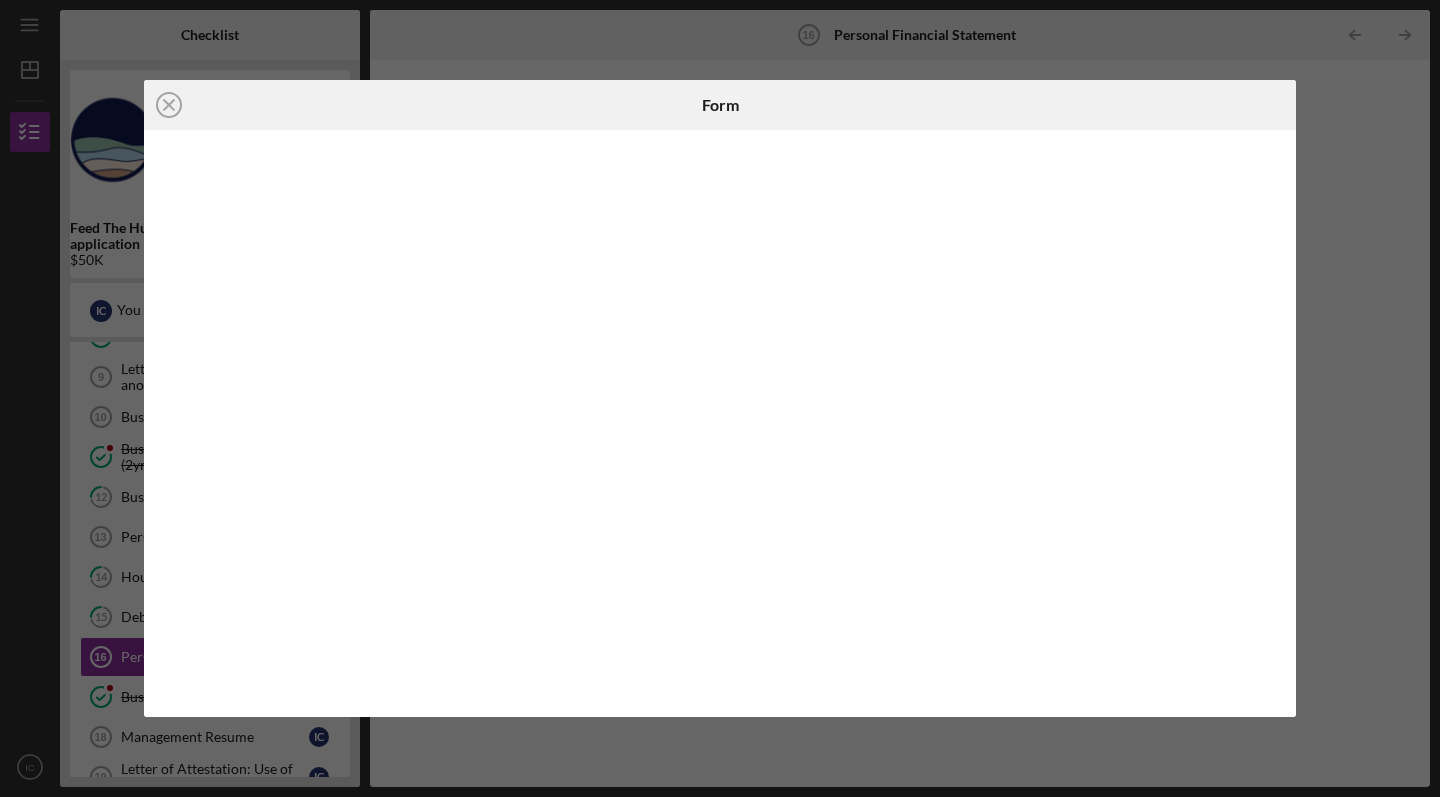 click on "Icon/Close Form" at bounding box center (720, 398) 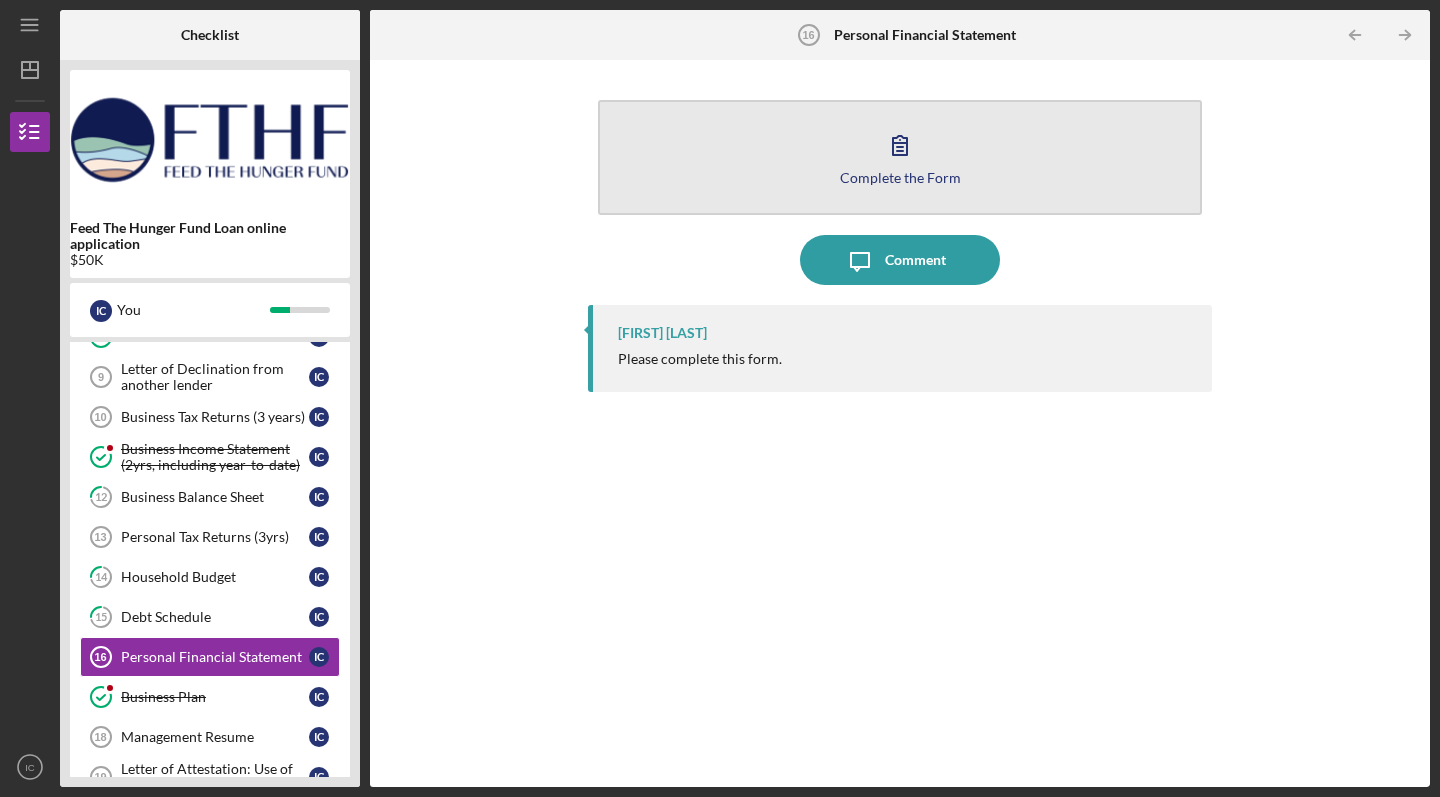 click on "Complete the Form" at bounding box center [900, 177] 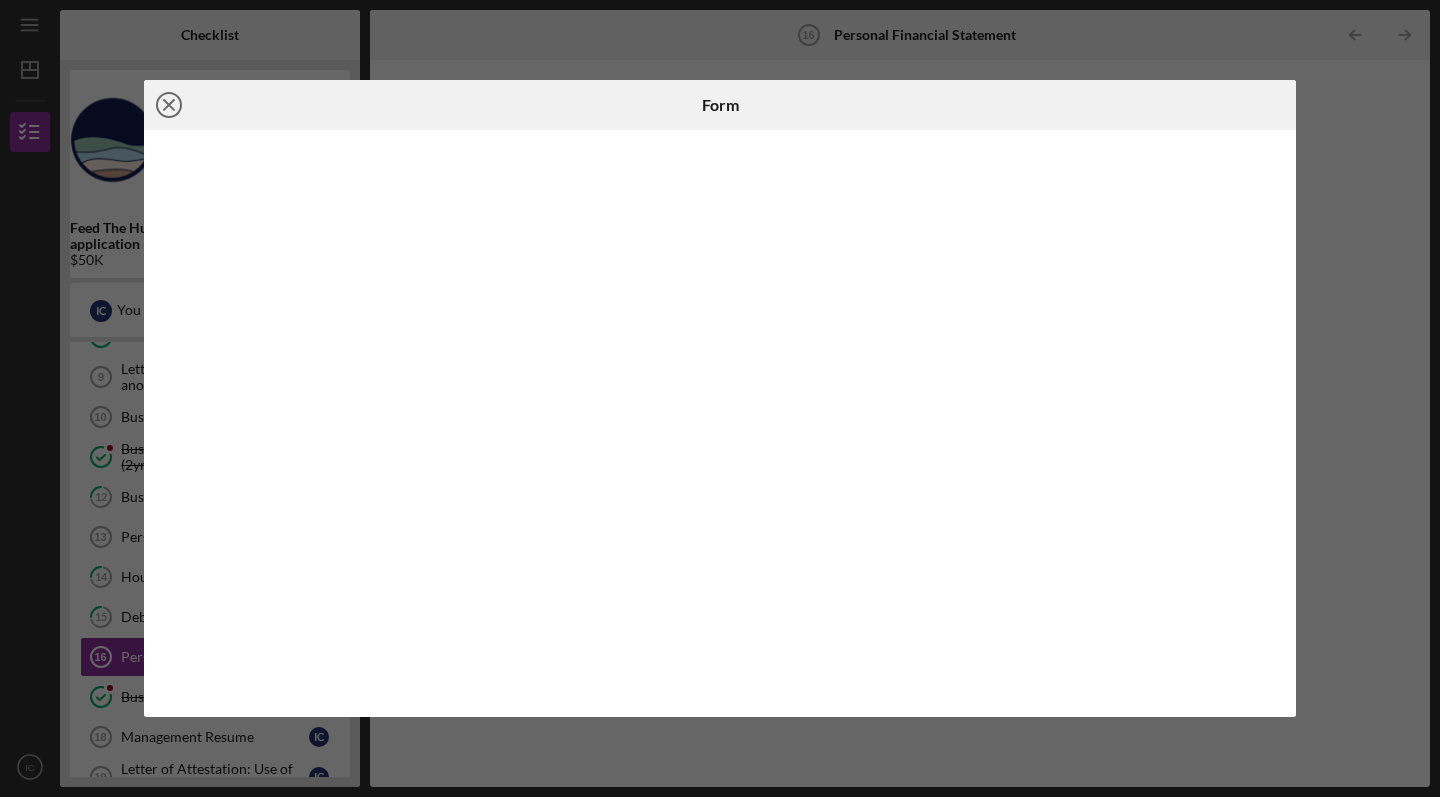 click 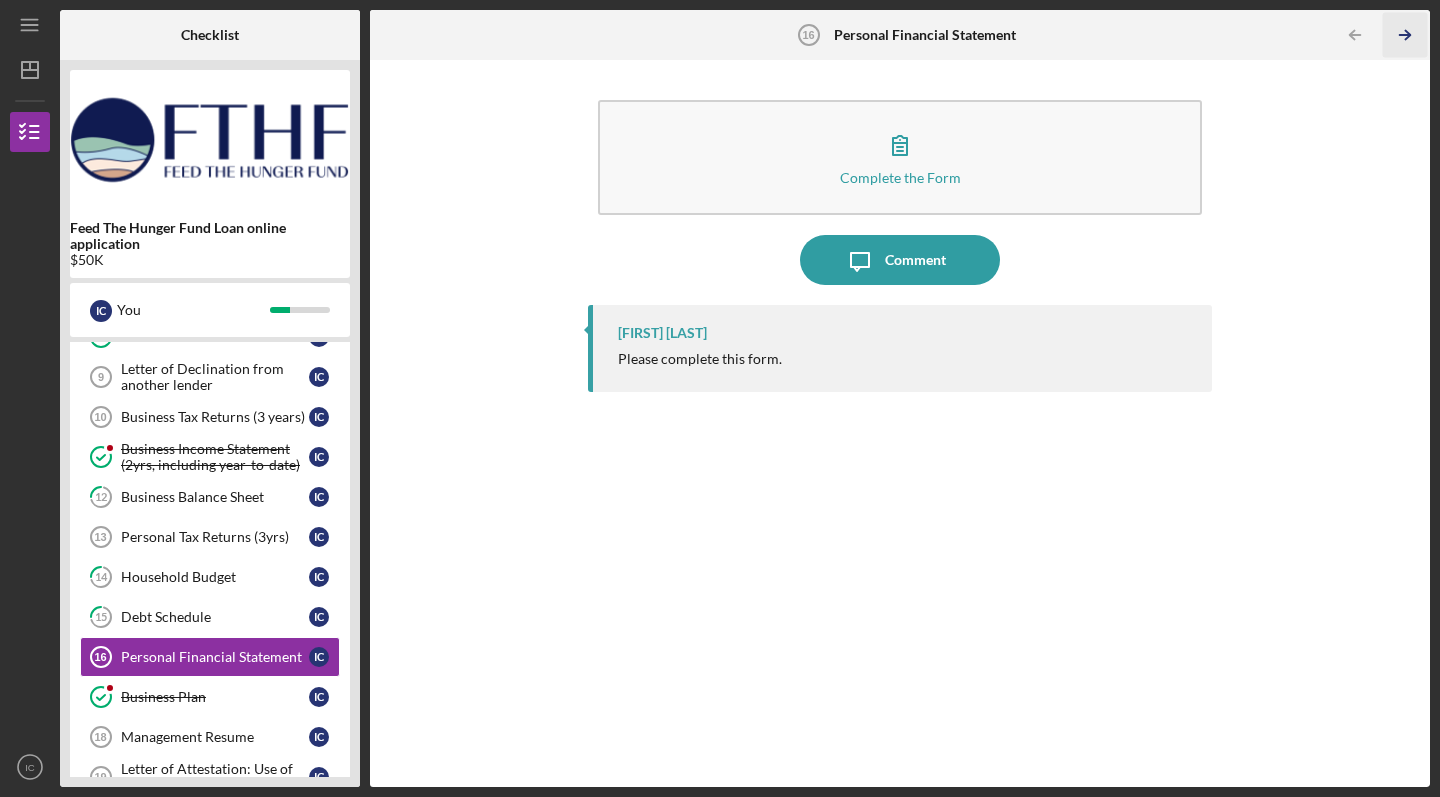 click on "Icon/Table Pagination Arrow" 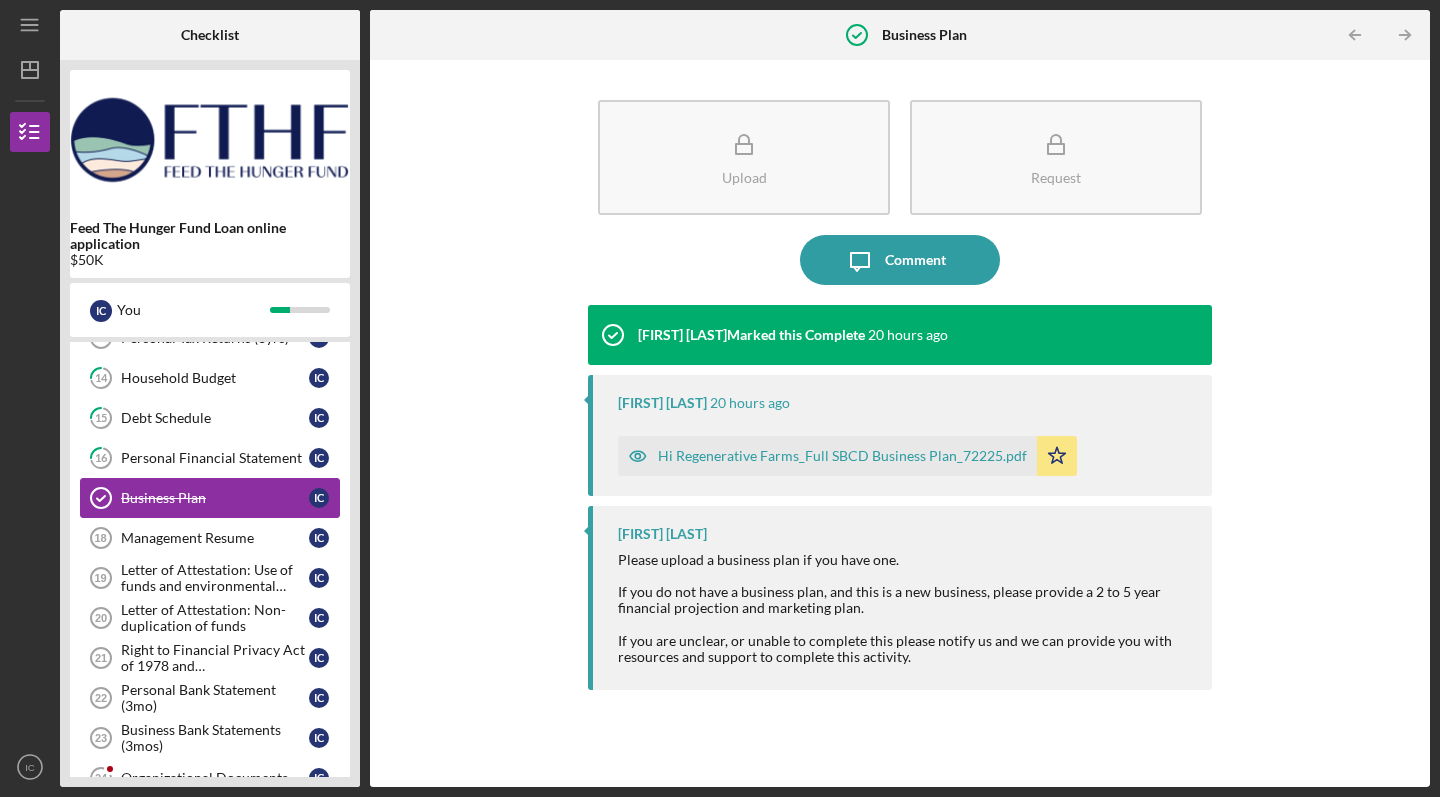 scroll, scrollTop: 311, scrollLeft: 0, axis: vertical 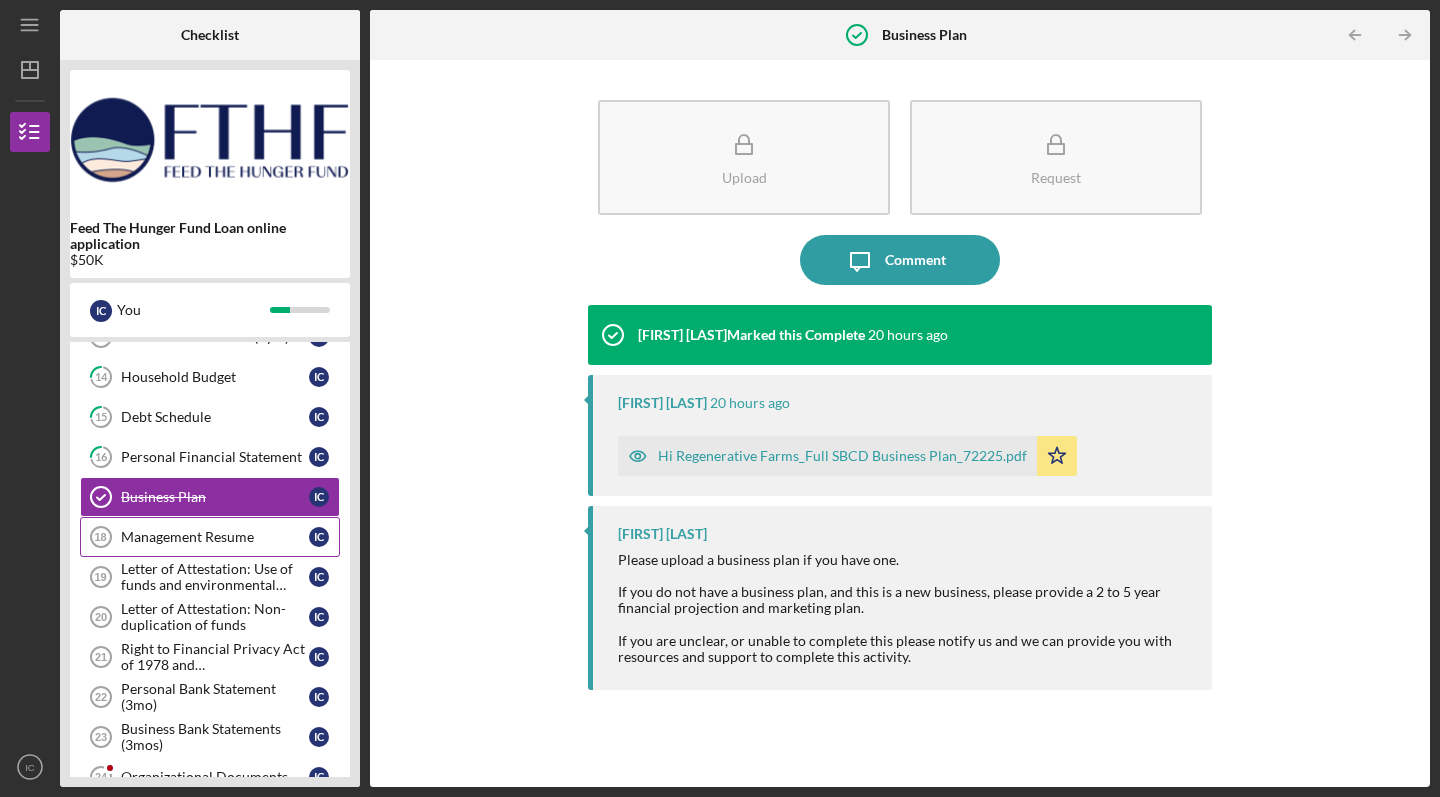 click on "Management Resume" at bounding box center [215, 537] 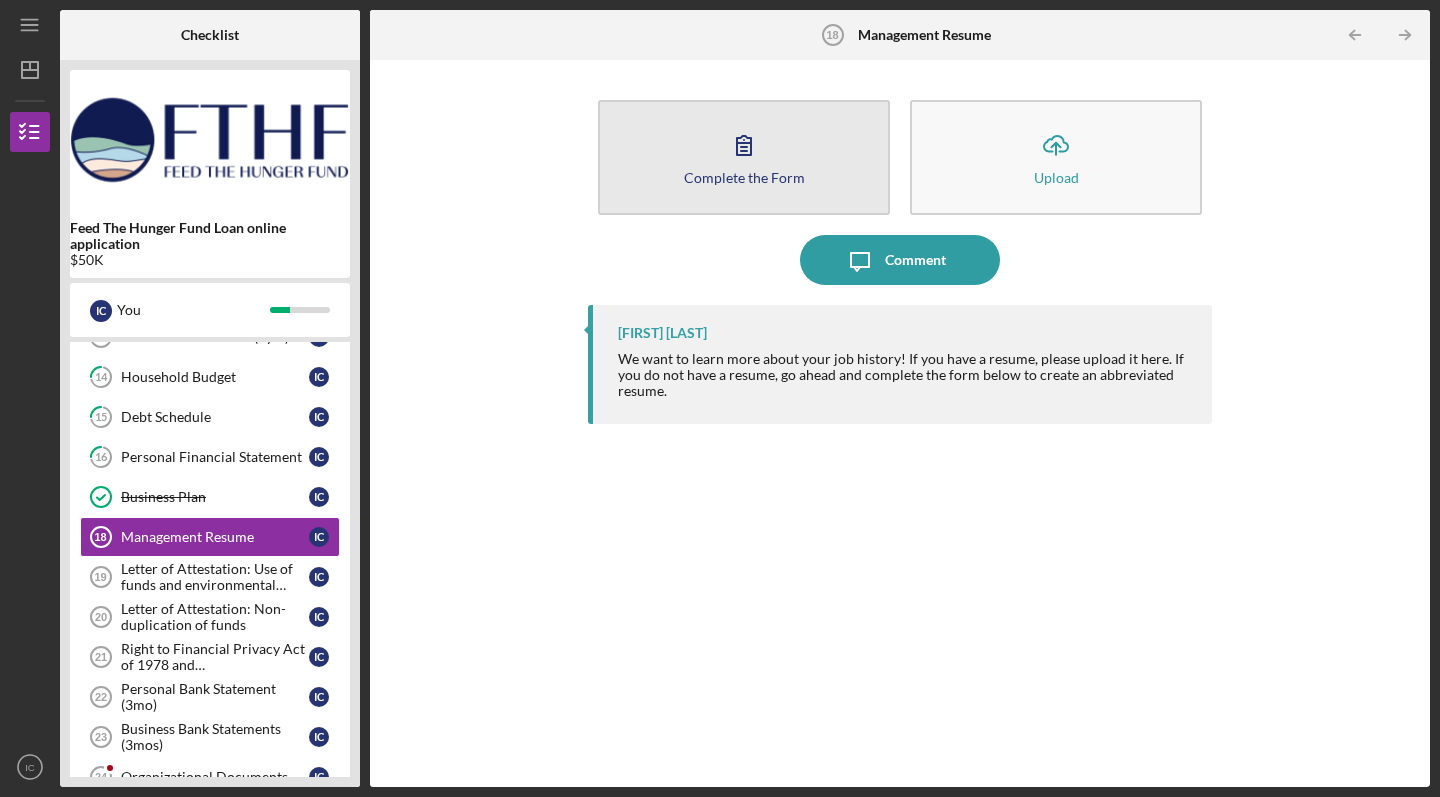 click 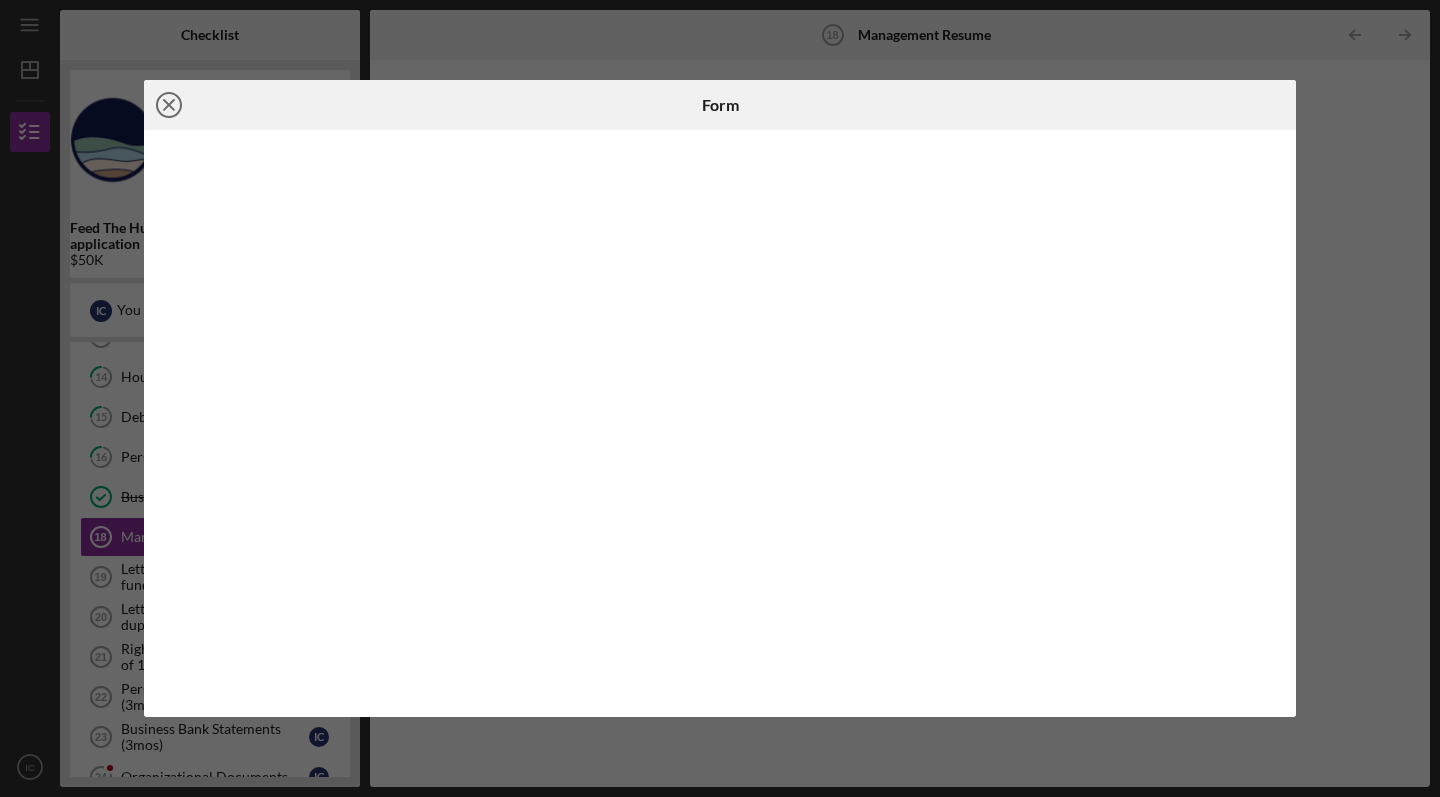 click 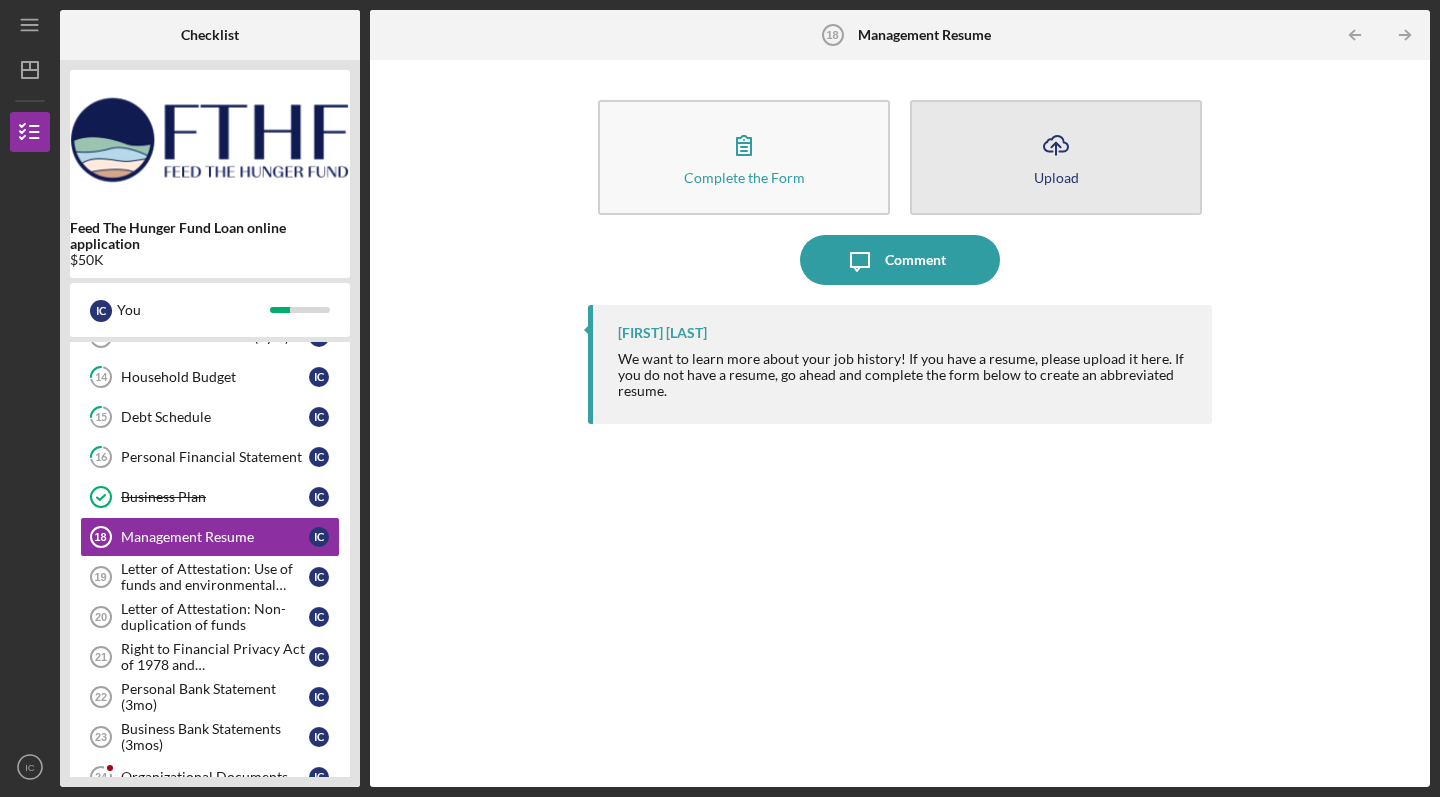 click on "Icon/Upload" 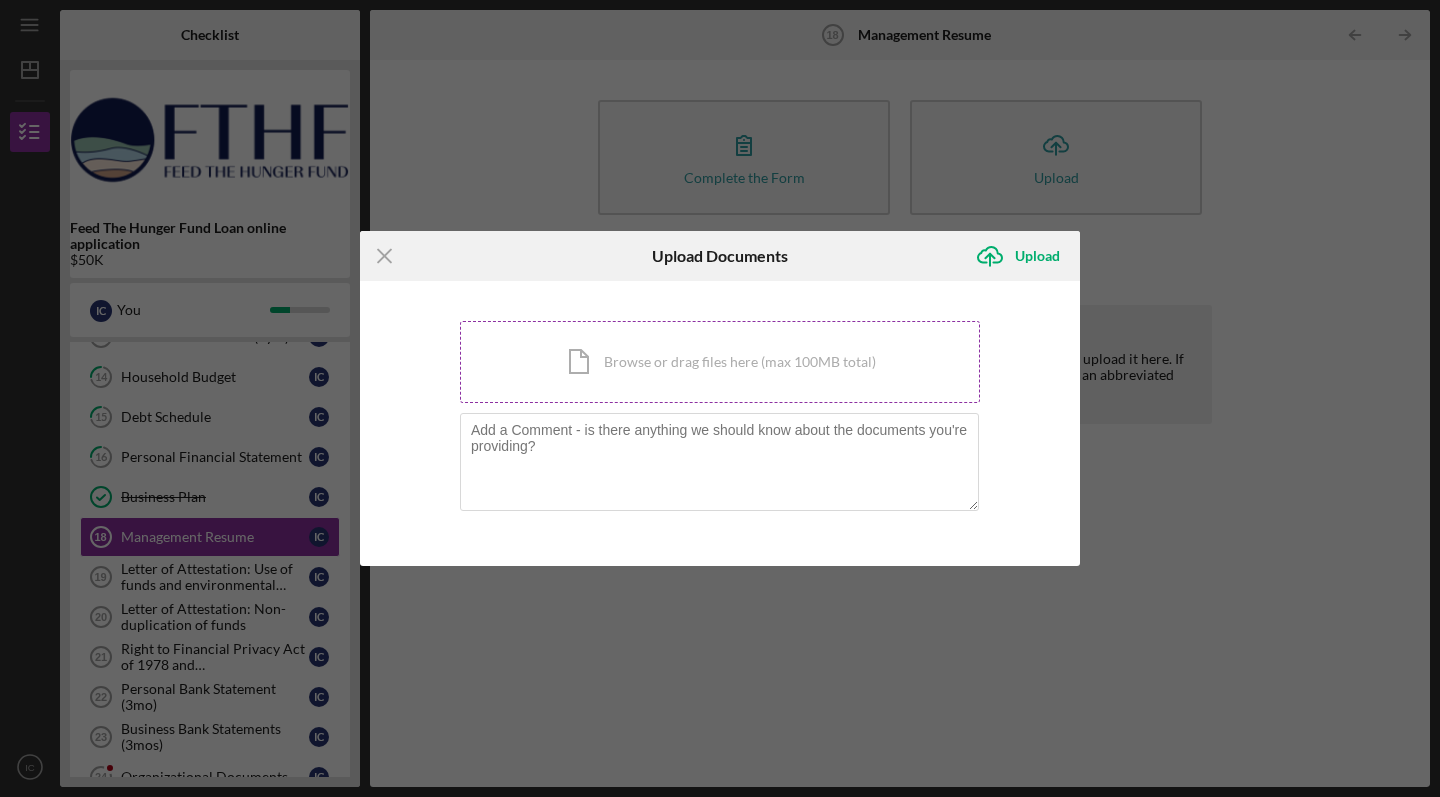 click on "Icon/Document Browse or drag files here (max 100MB total) Tap to choose files or take a photo" at bounding box center [720, 362] 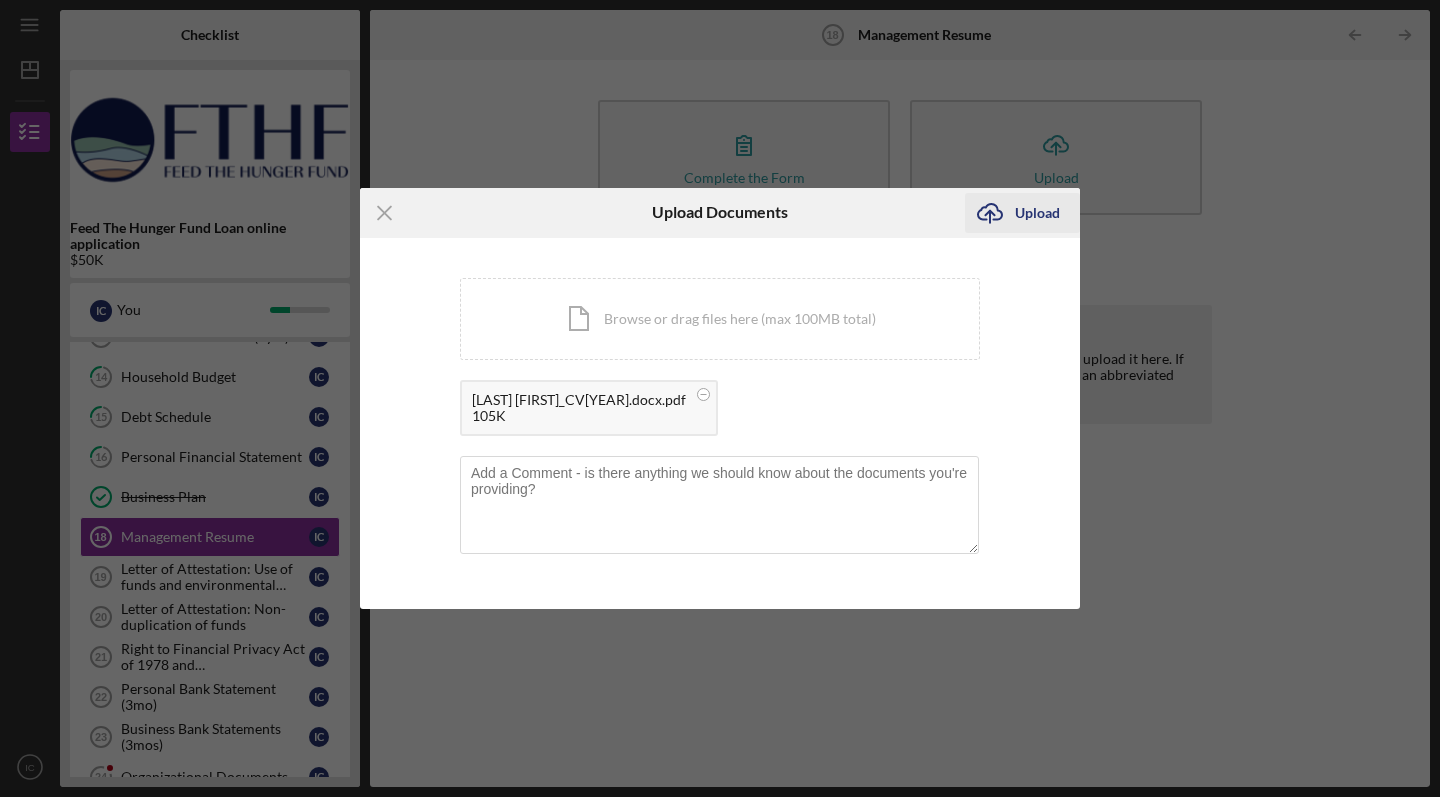 click on "Upload" at bounding box center (1037, 213) 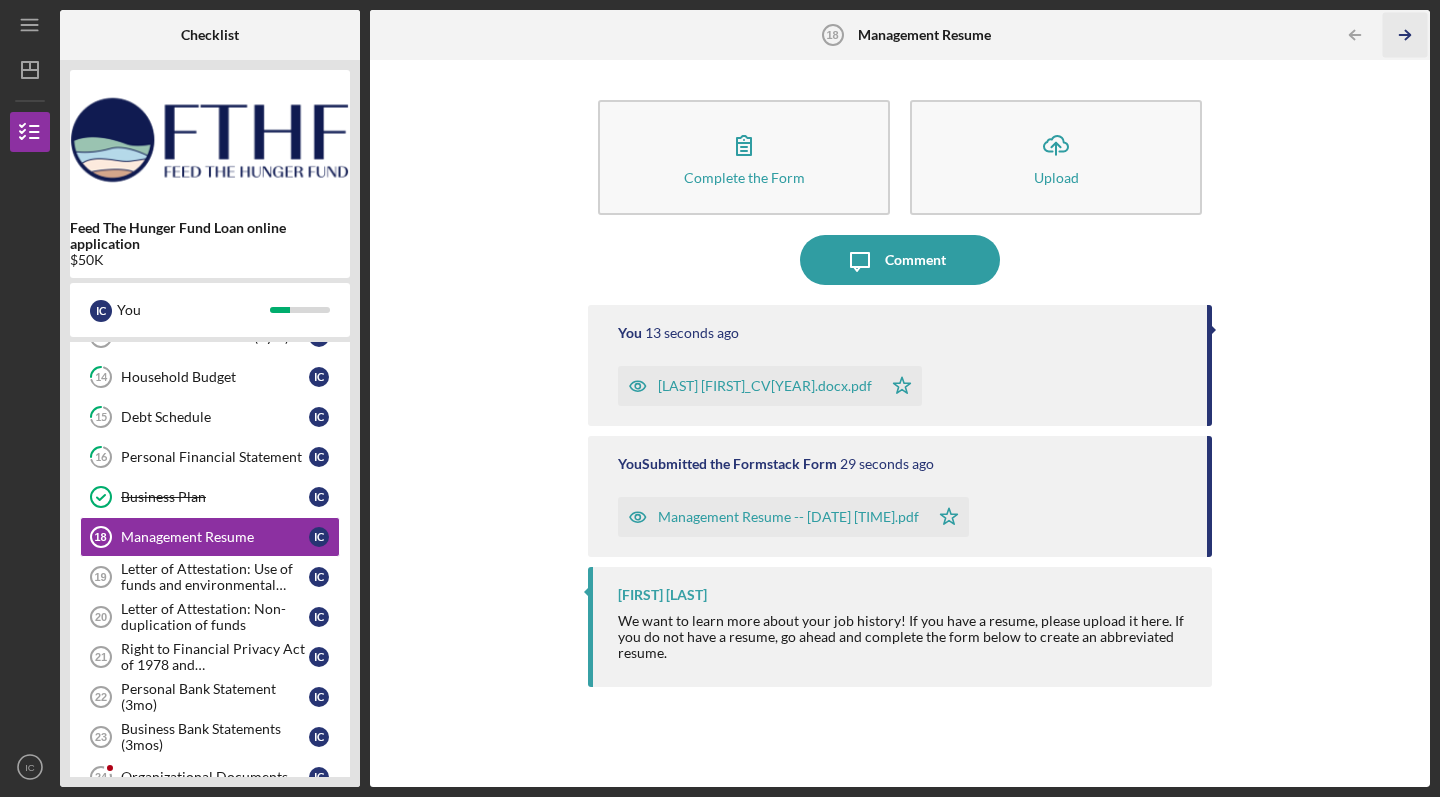 click on "Icon/Table Pagination Arrow" 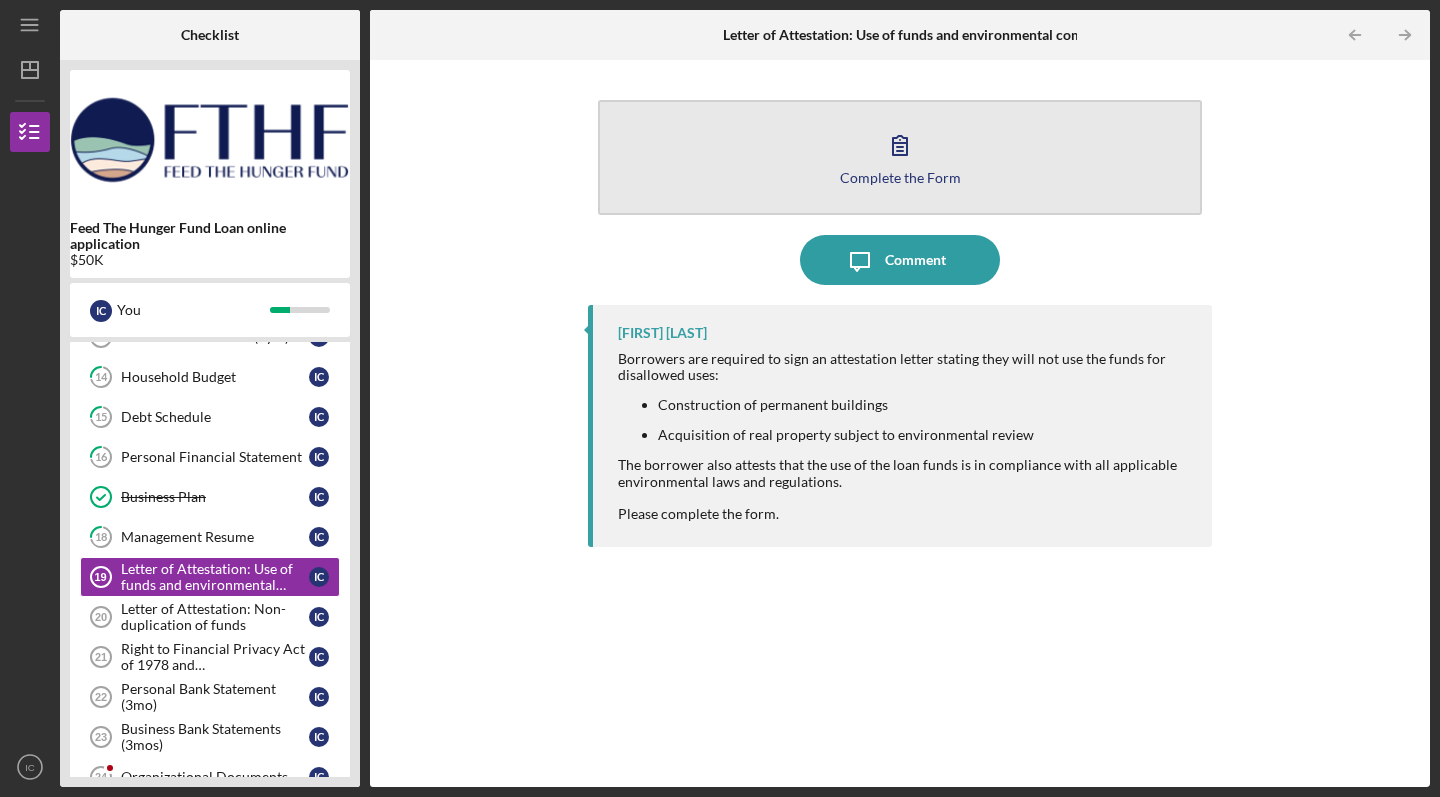 click on "Complete the Form Form" at bounding box center [900, 157] 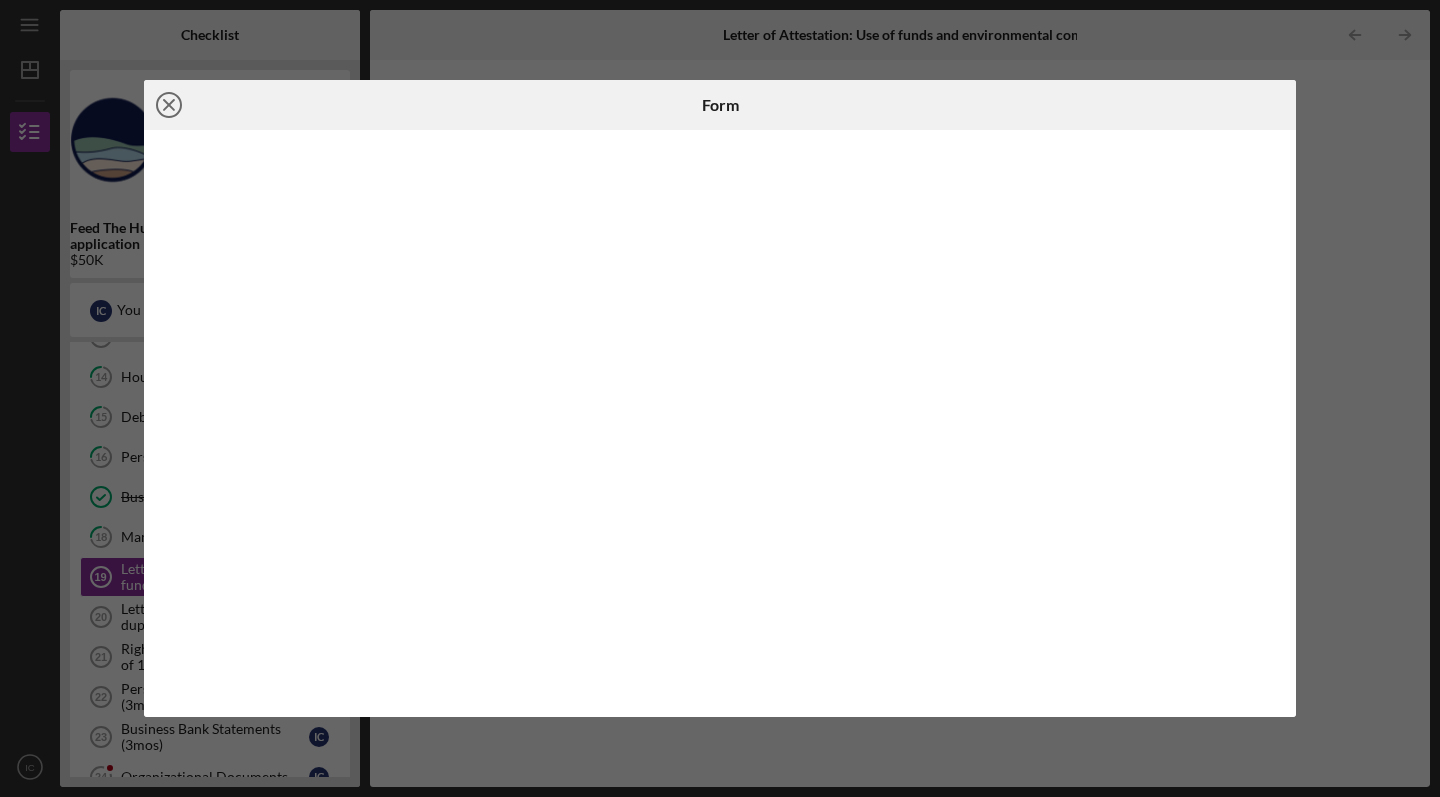 click on "Icon/Close" 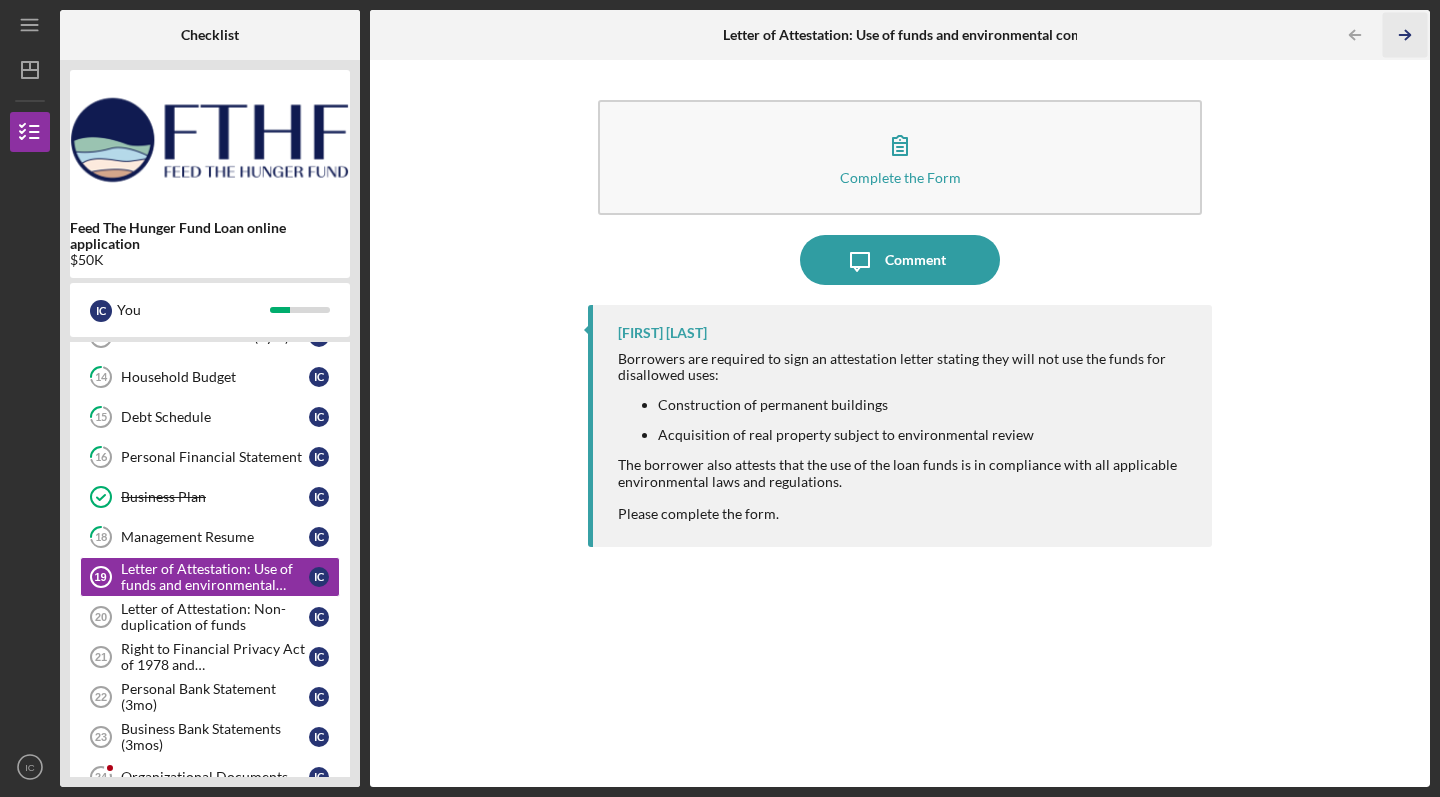 click on "Icon/Table Pagination Arrow" 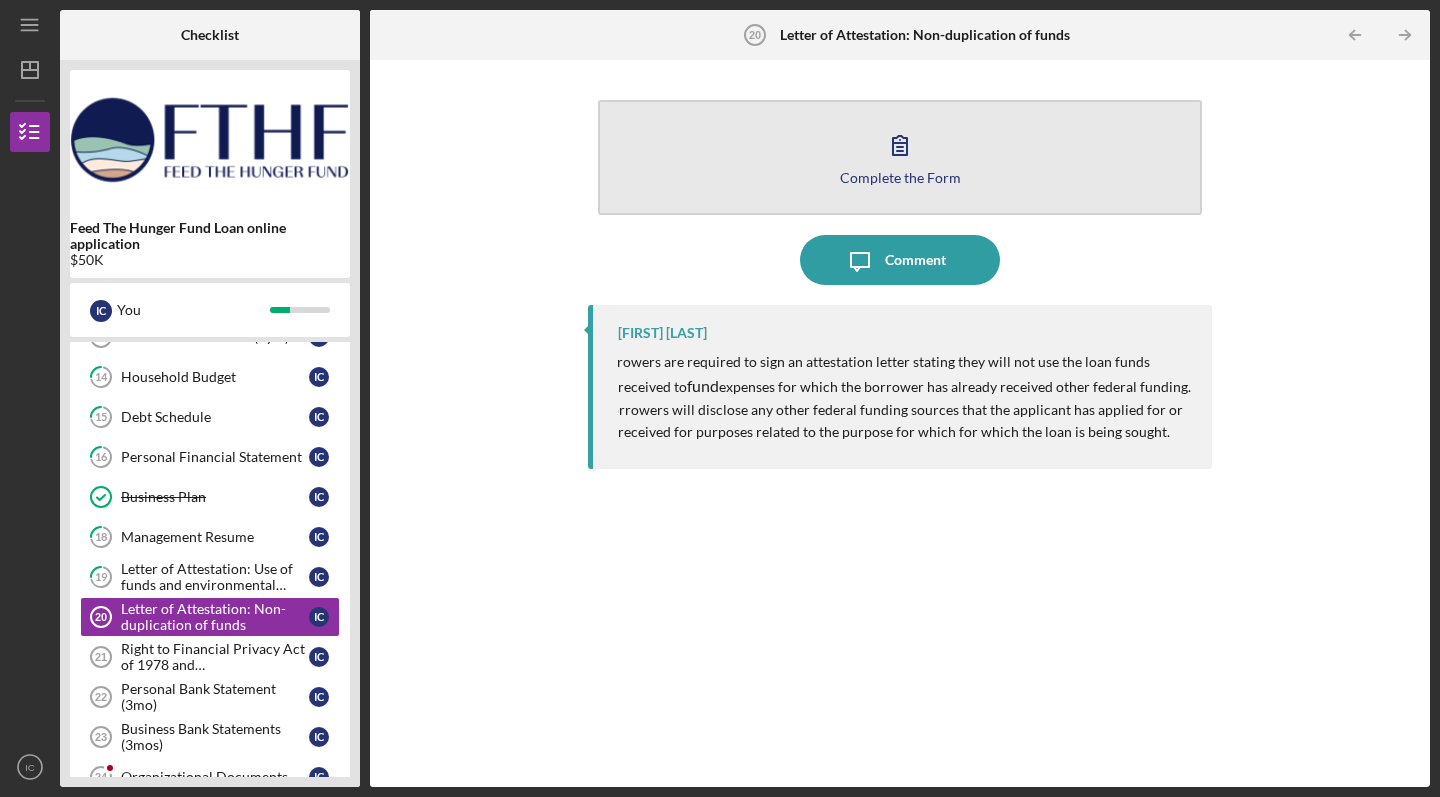 click on "Complete the Form Form" at bounding box center (900, 157) 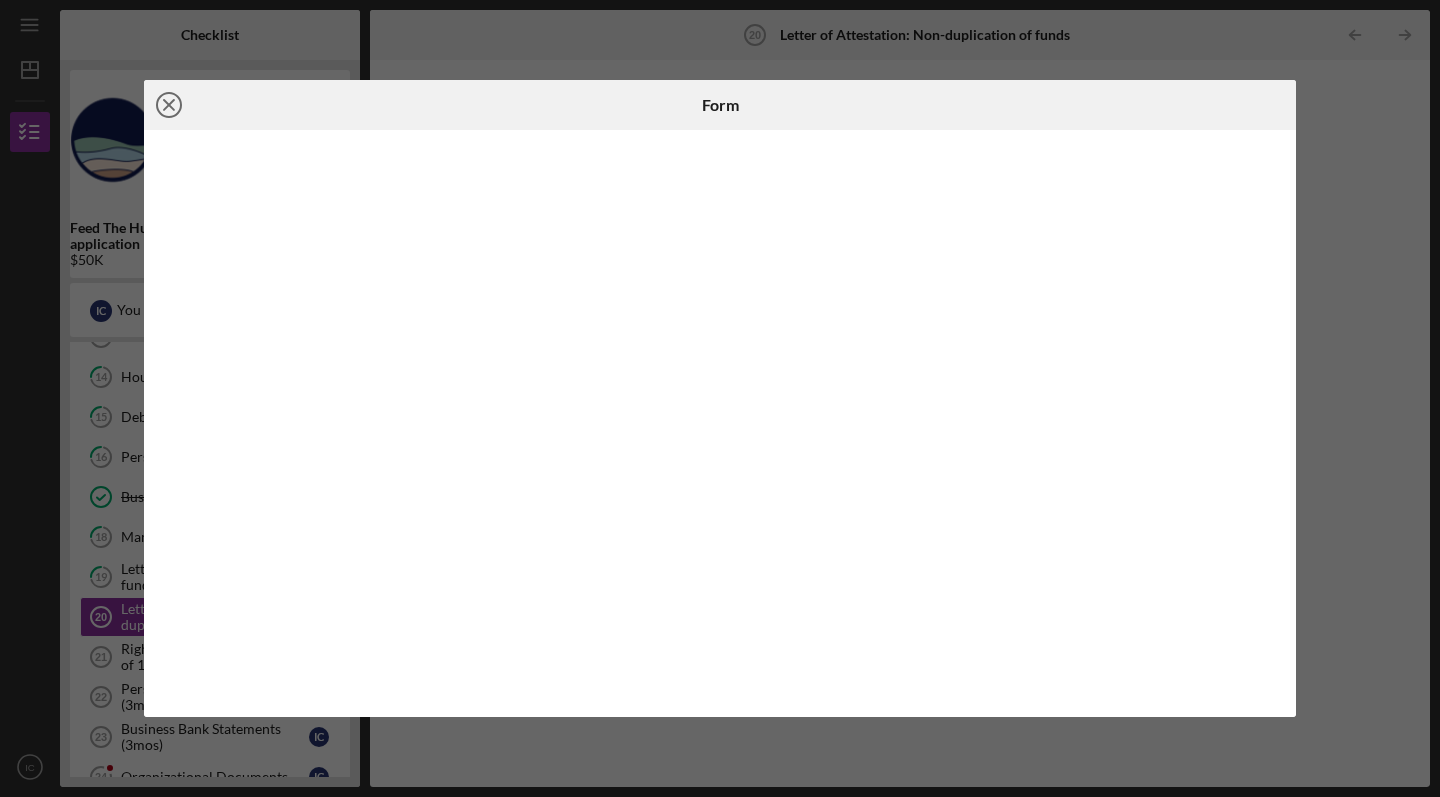 click 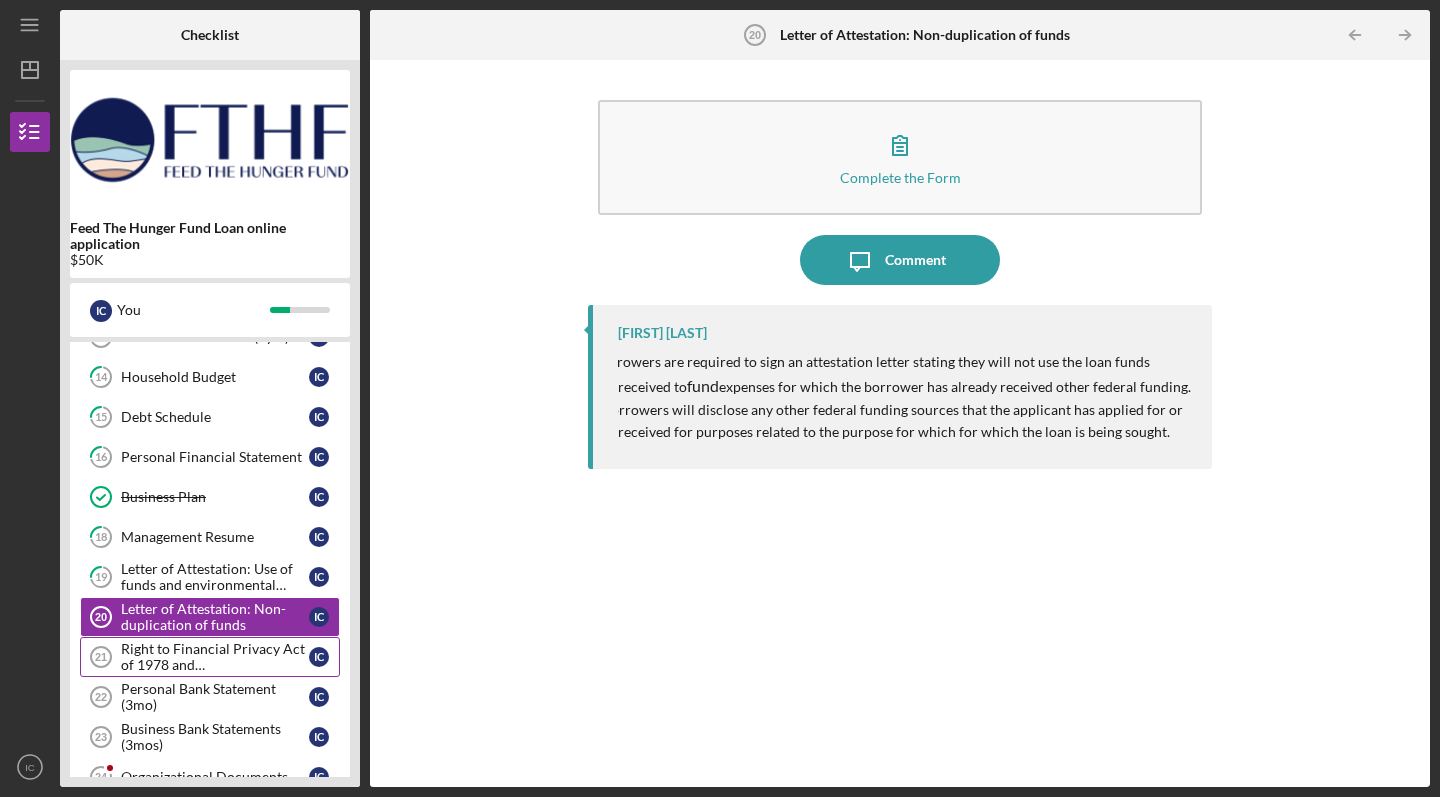click on "Right to Financial Privacy Act of 1978 and Acknowledgement" at bounding box center (215, 657) 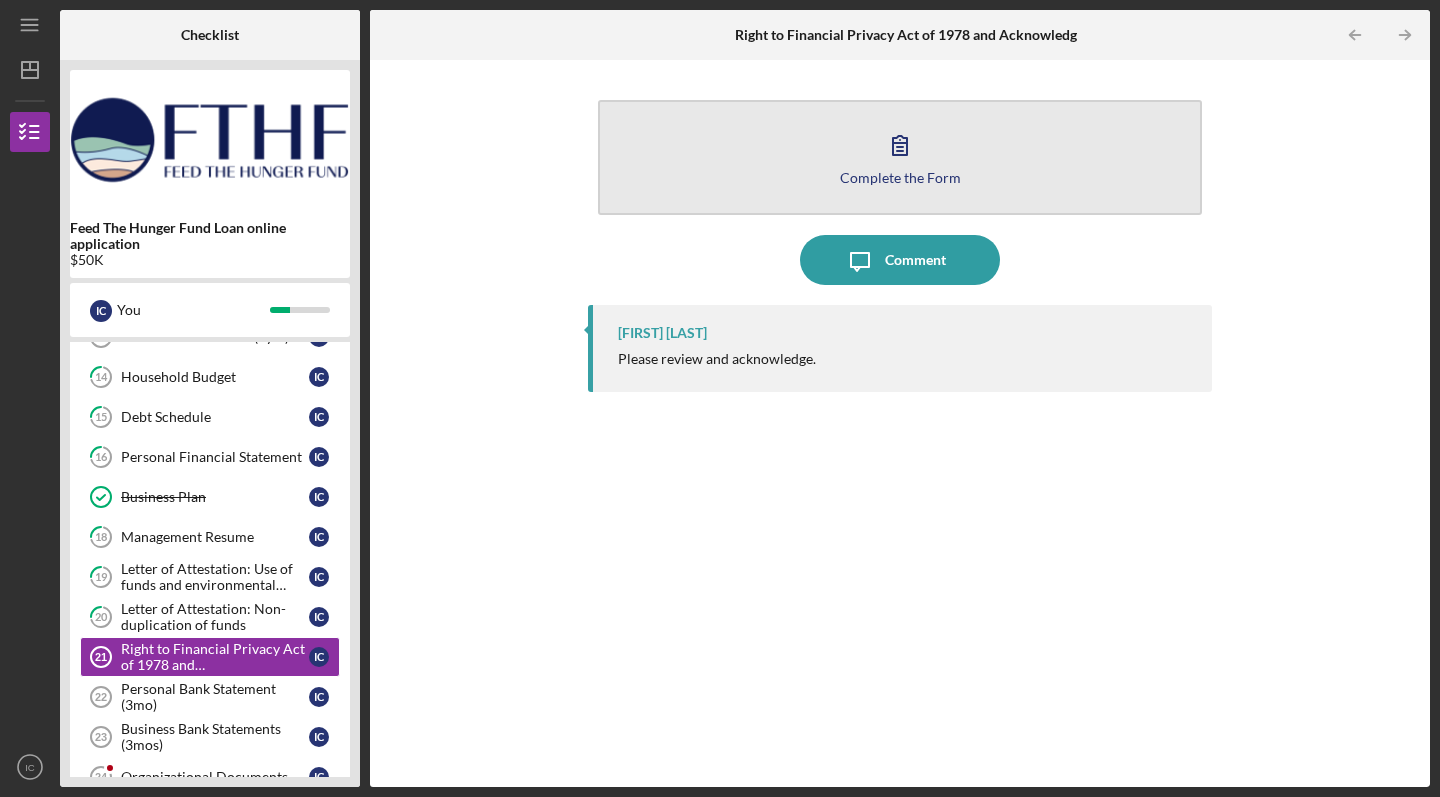 click on "Complete the Form Form" at bounding box center [900, 157] 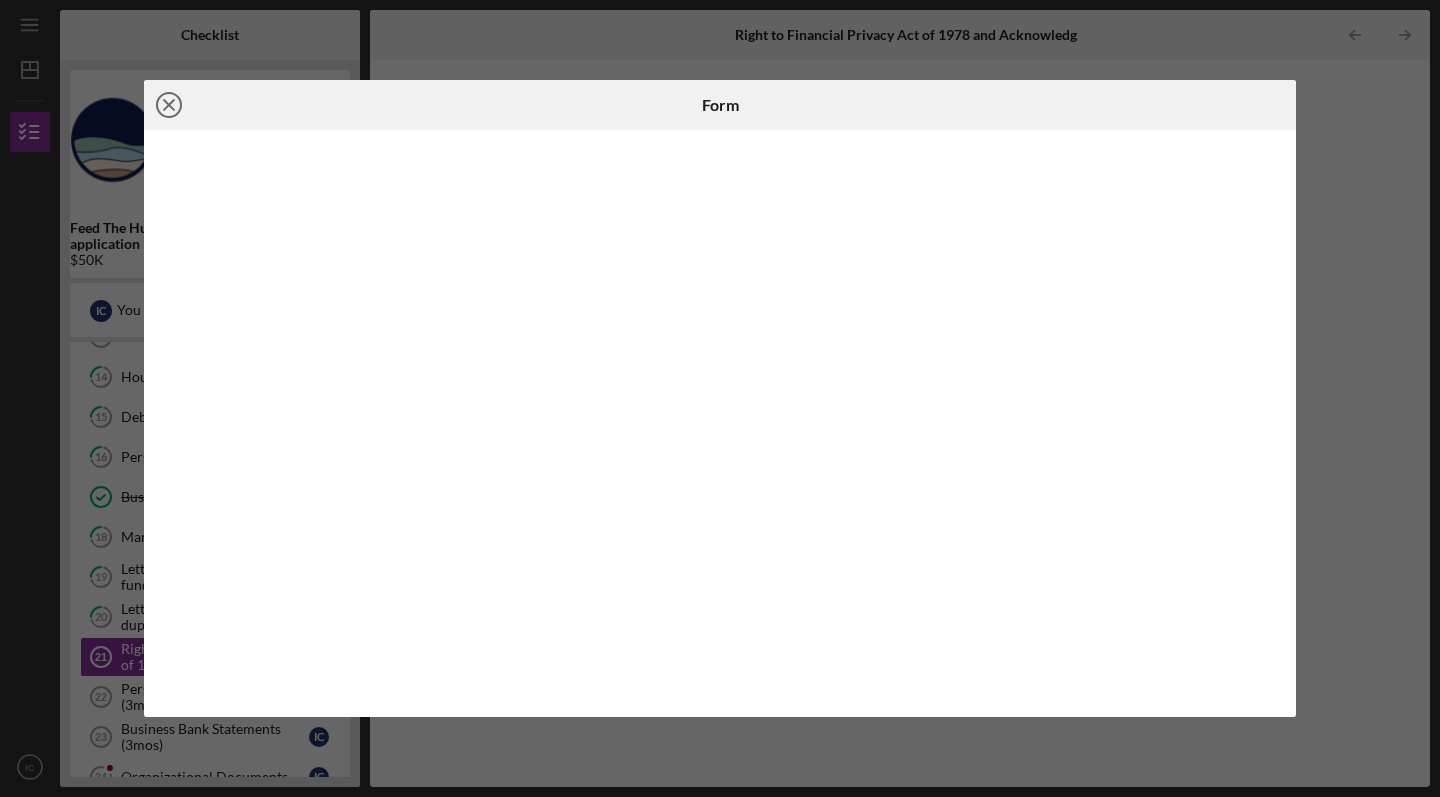 click on "Icon/Close" 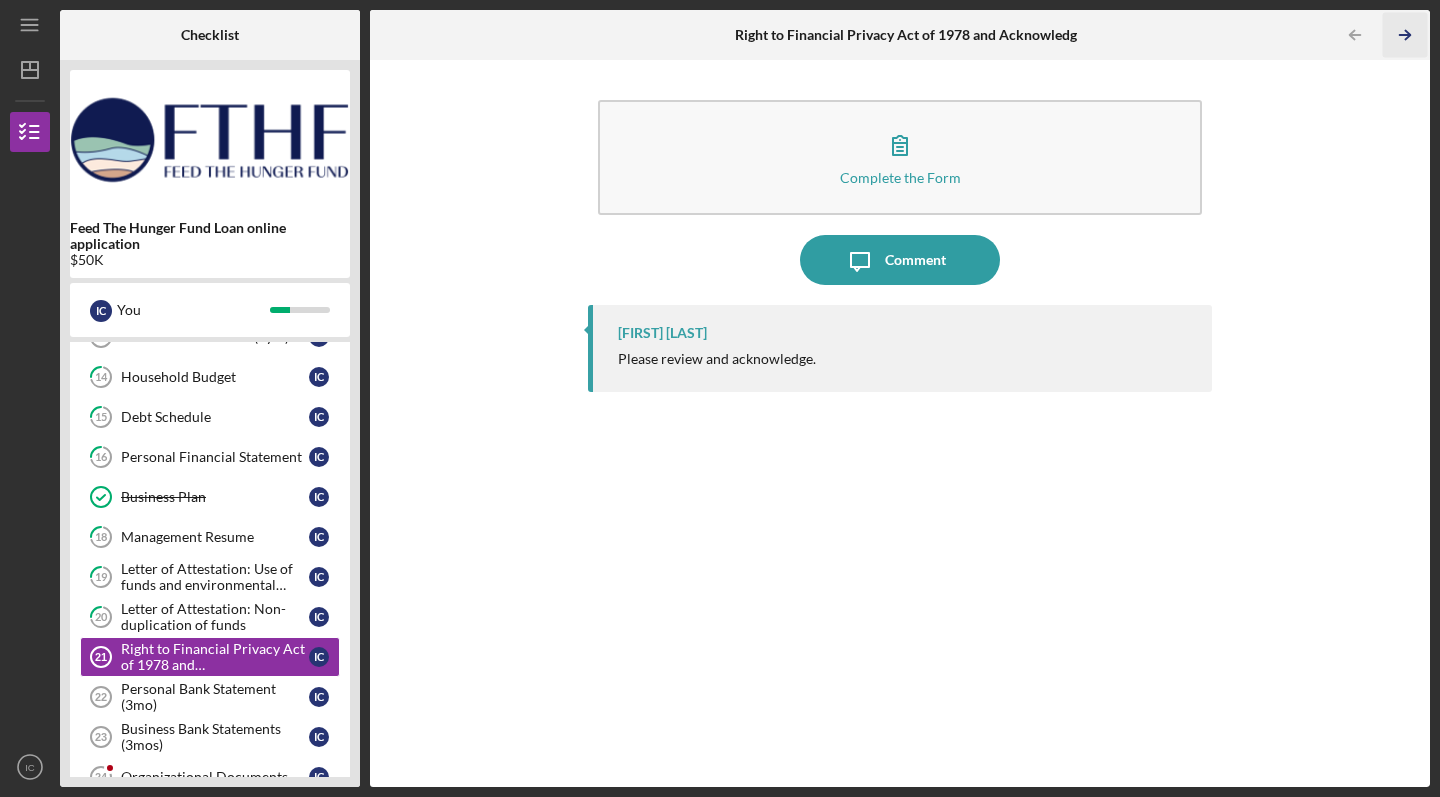 click on "Icon/Table Pagination Arrow" 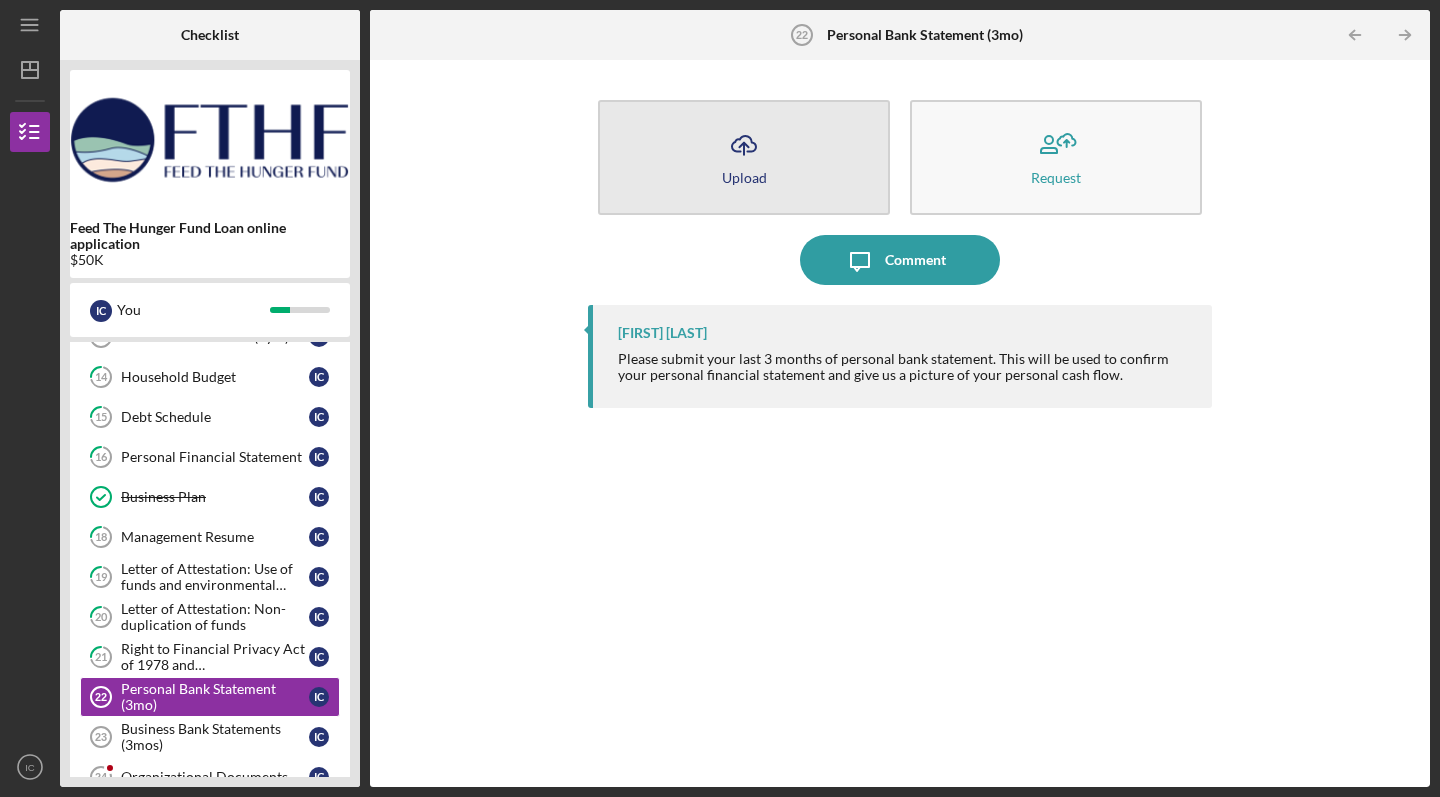 click on "Icon/Upload Upload" at bounding box center (744, 157) 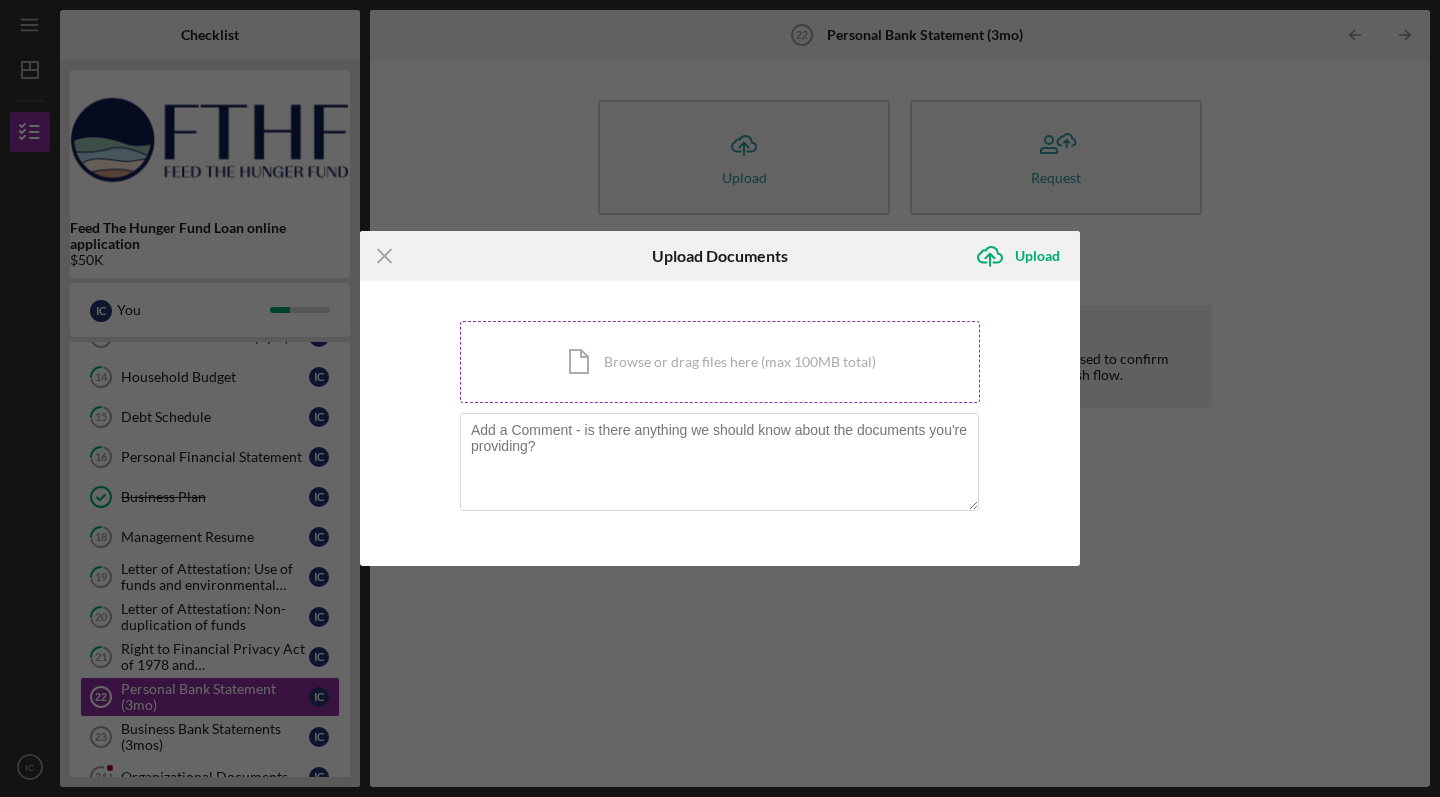 click on "Icon/Document Browse or drag files here (max 100MB total) Tap to choose files or take a photo" at bounding box center [720, 362] 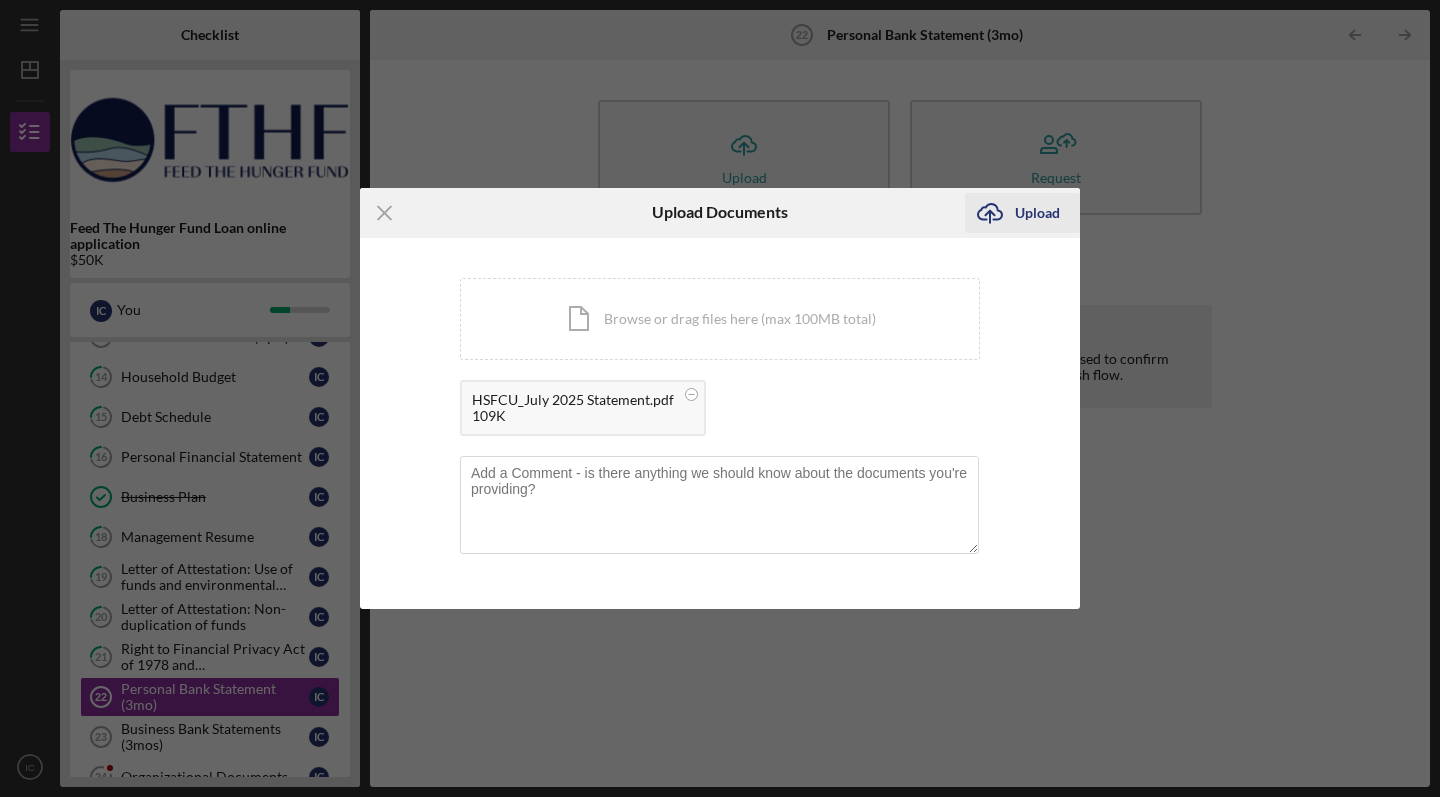 click on "Upload" at bounding box center (1037, 213) 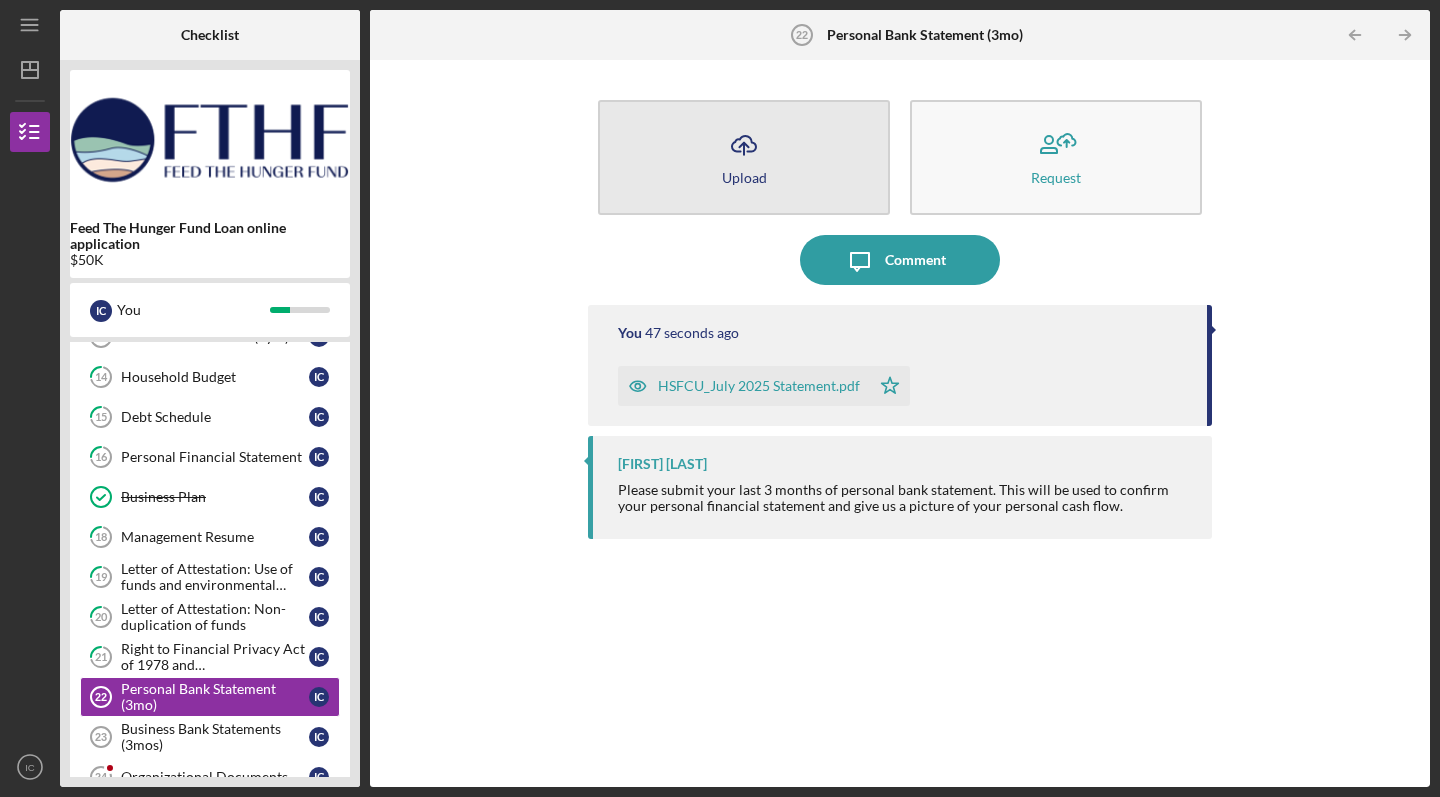 click on "Icon/Upload" 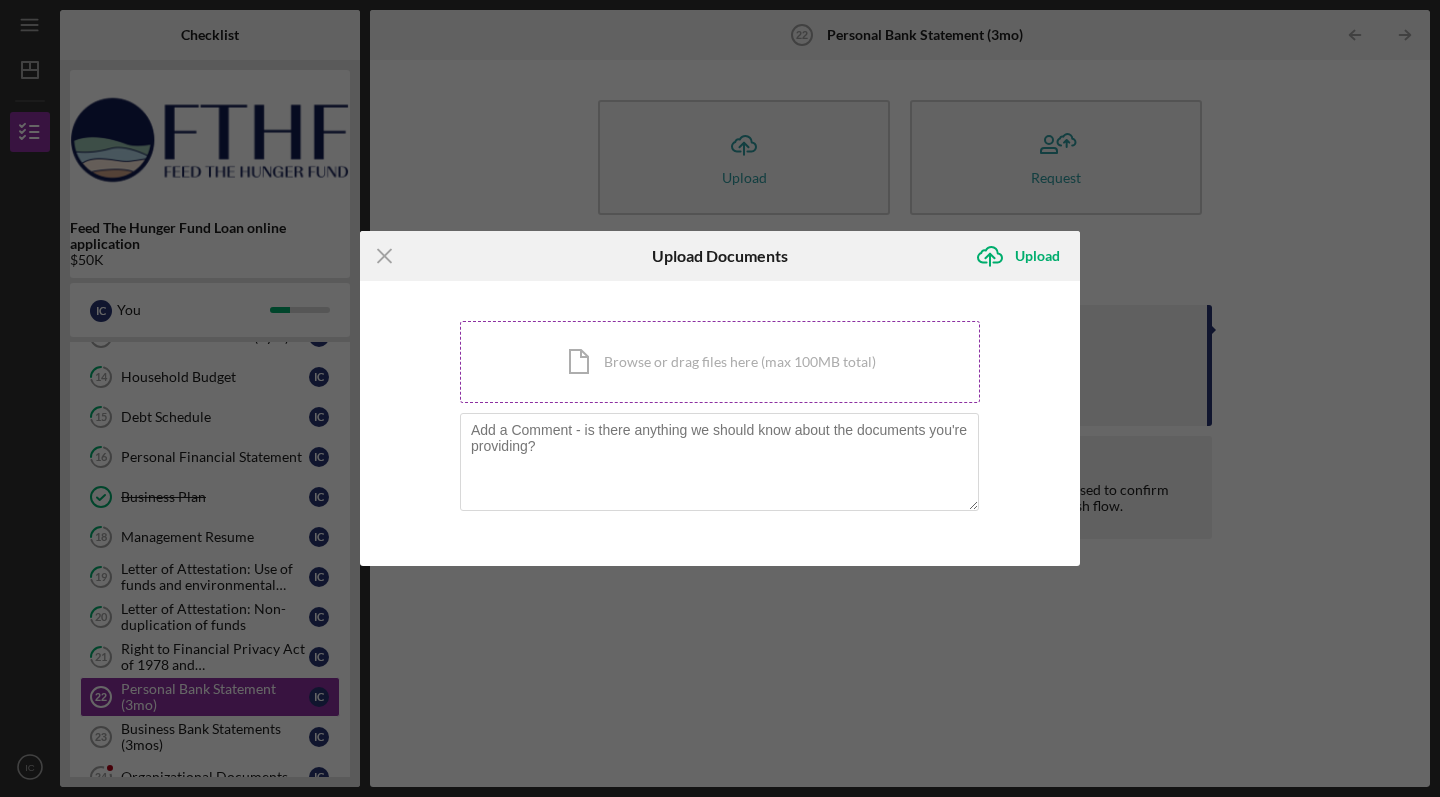 click on "Icon/Document Browse or drag files here (max 100MB total) Tap to choose files or take a photo" at bounding box center [720, 362] 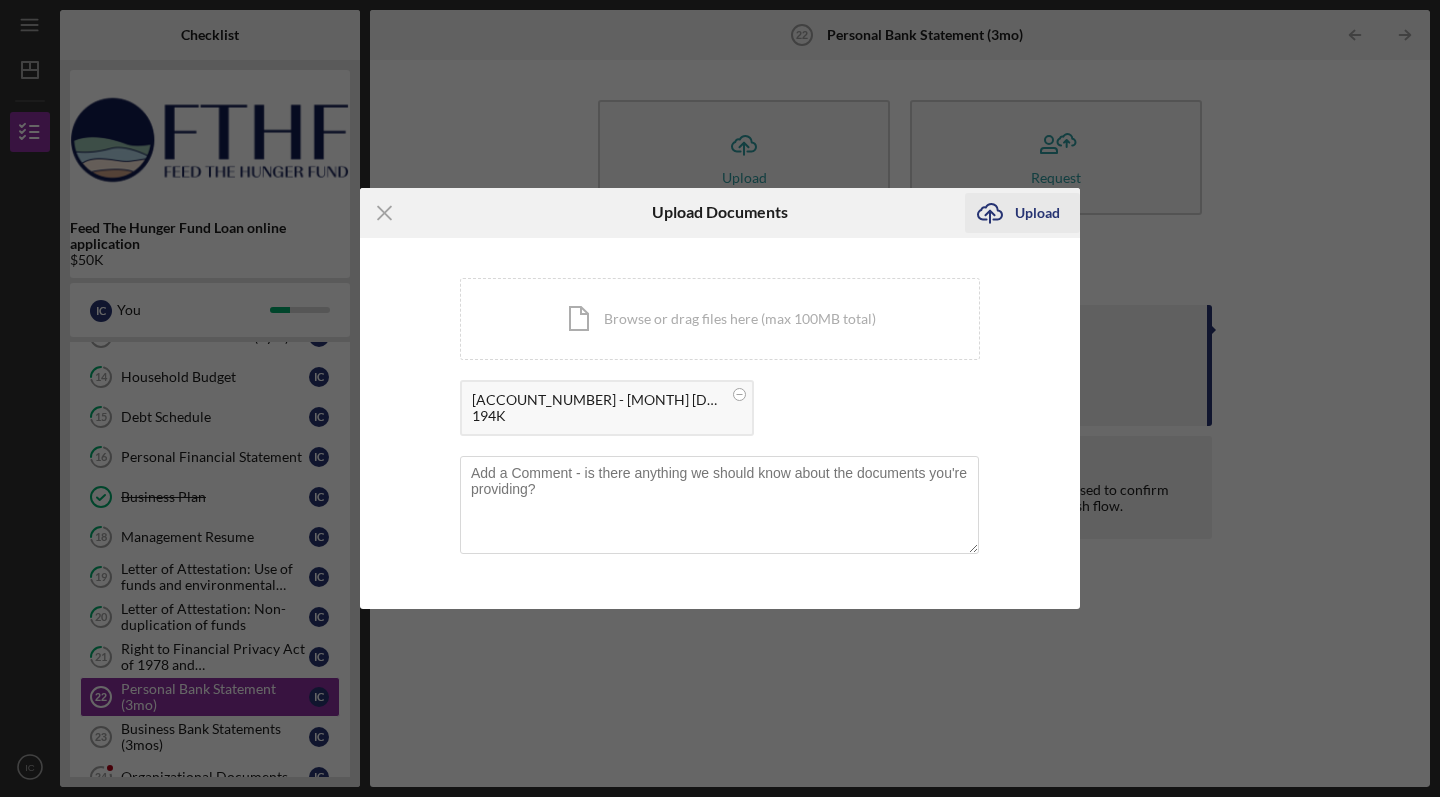 click on "Upload" at bounding box center [1037, 213] 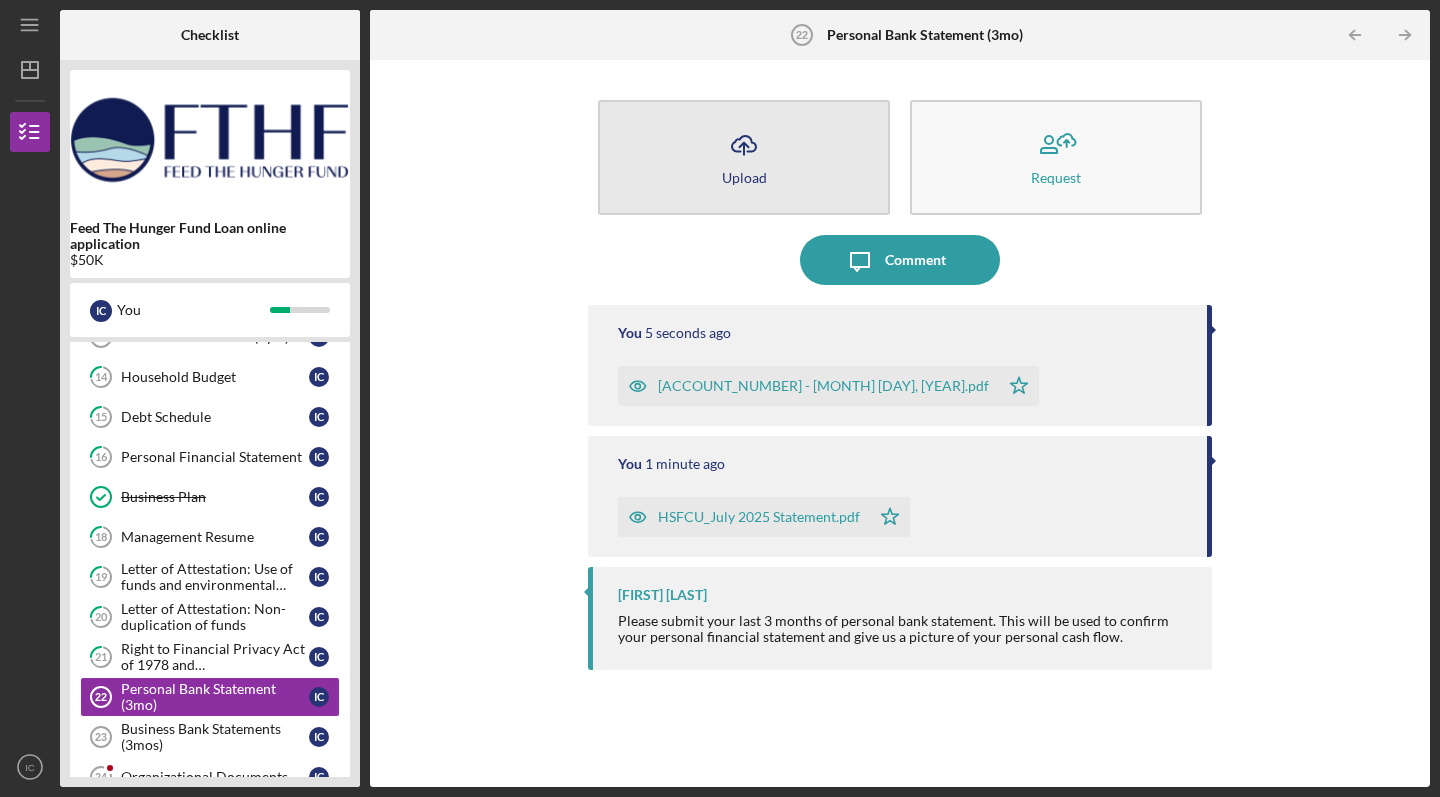 click on "Icon/Upload Upload" at bounding box center [744, 157] 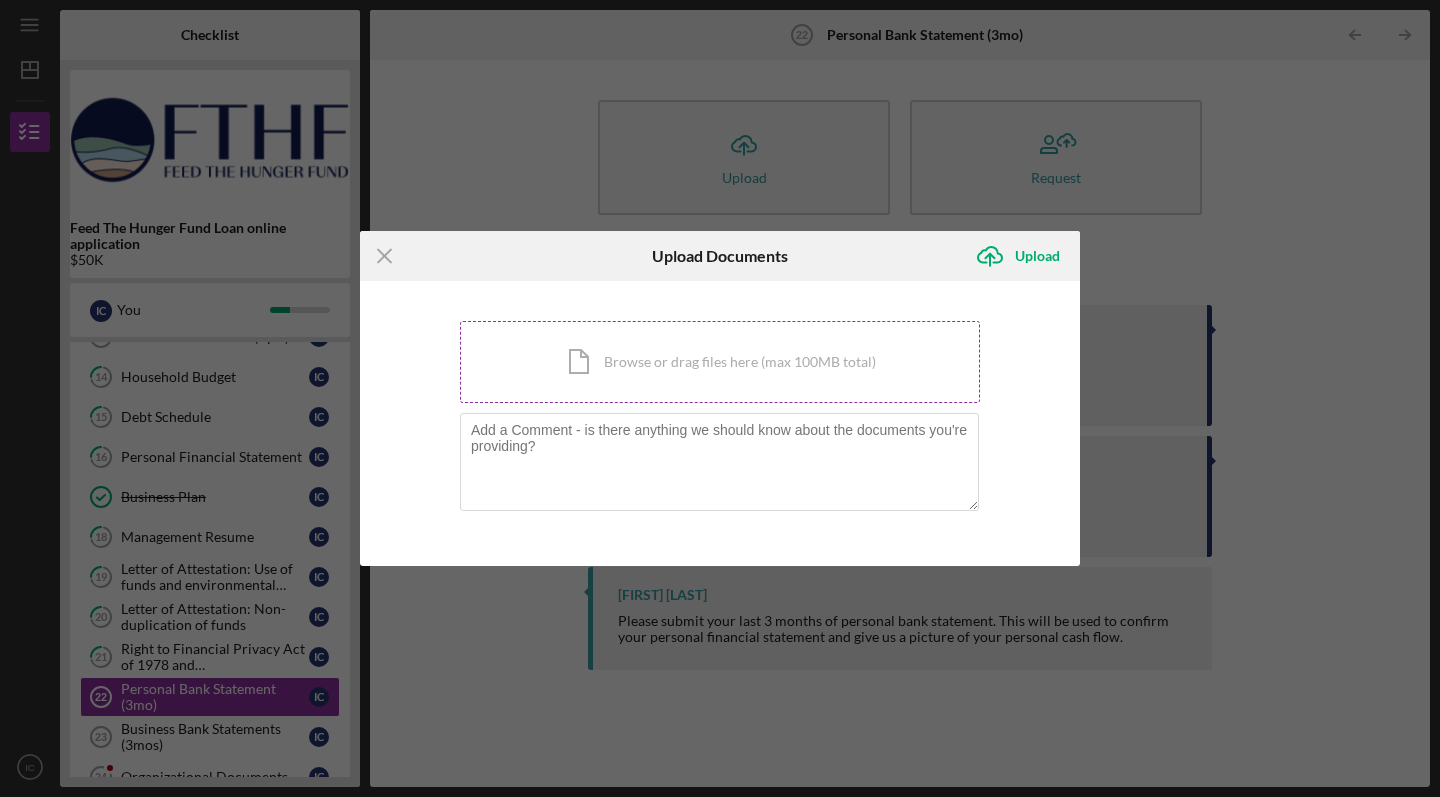click on "Icon/Document Browse or drag files here (max 100MB total) Tap to choose files or take a photo" at bounding box center (720, 362) 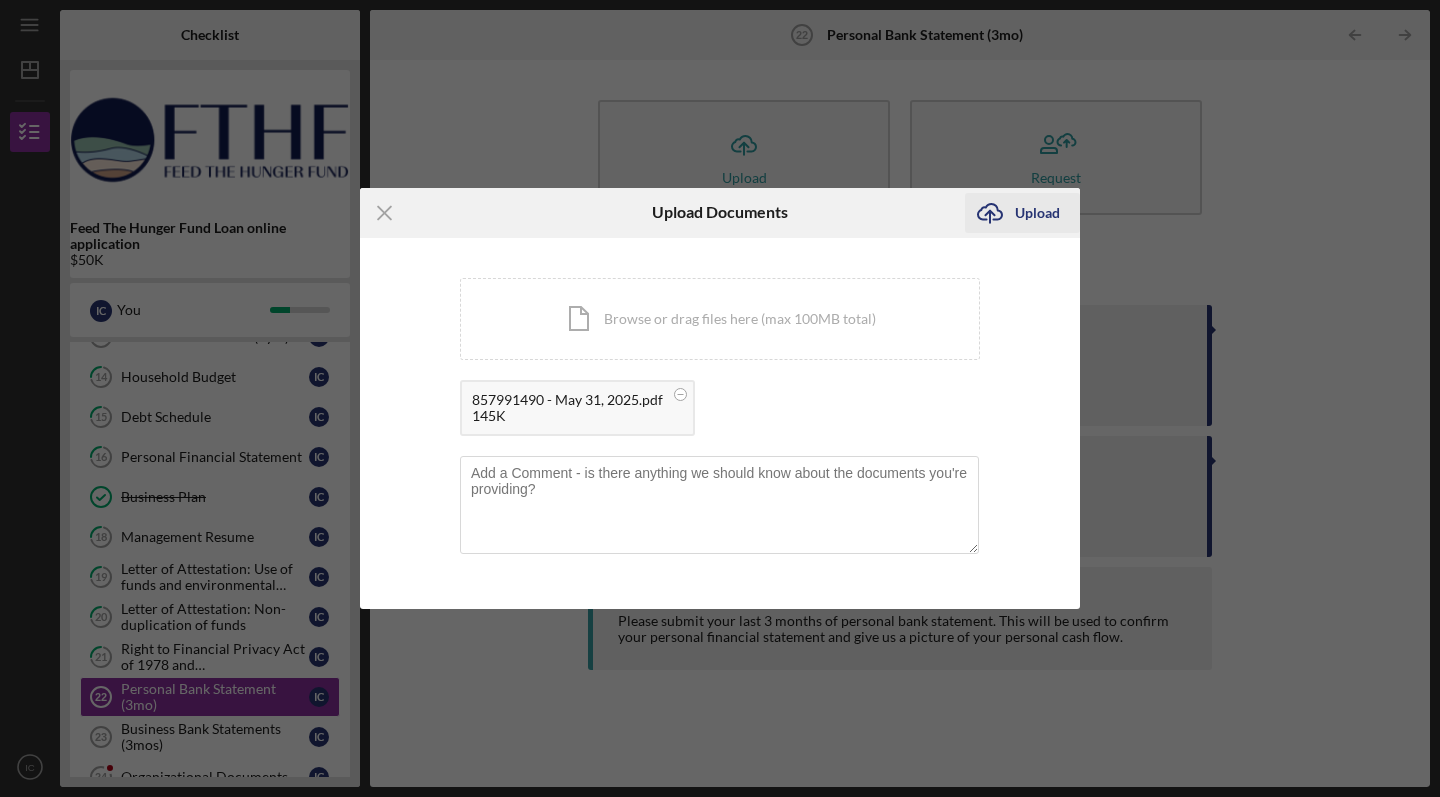 click on "Upload" at bounding box center (1037, 213) 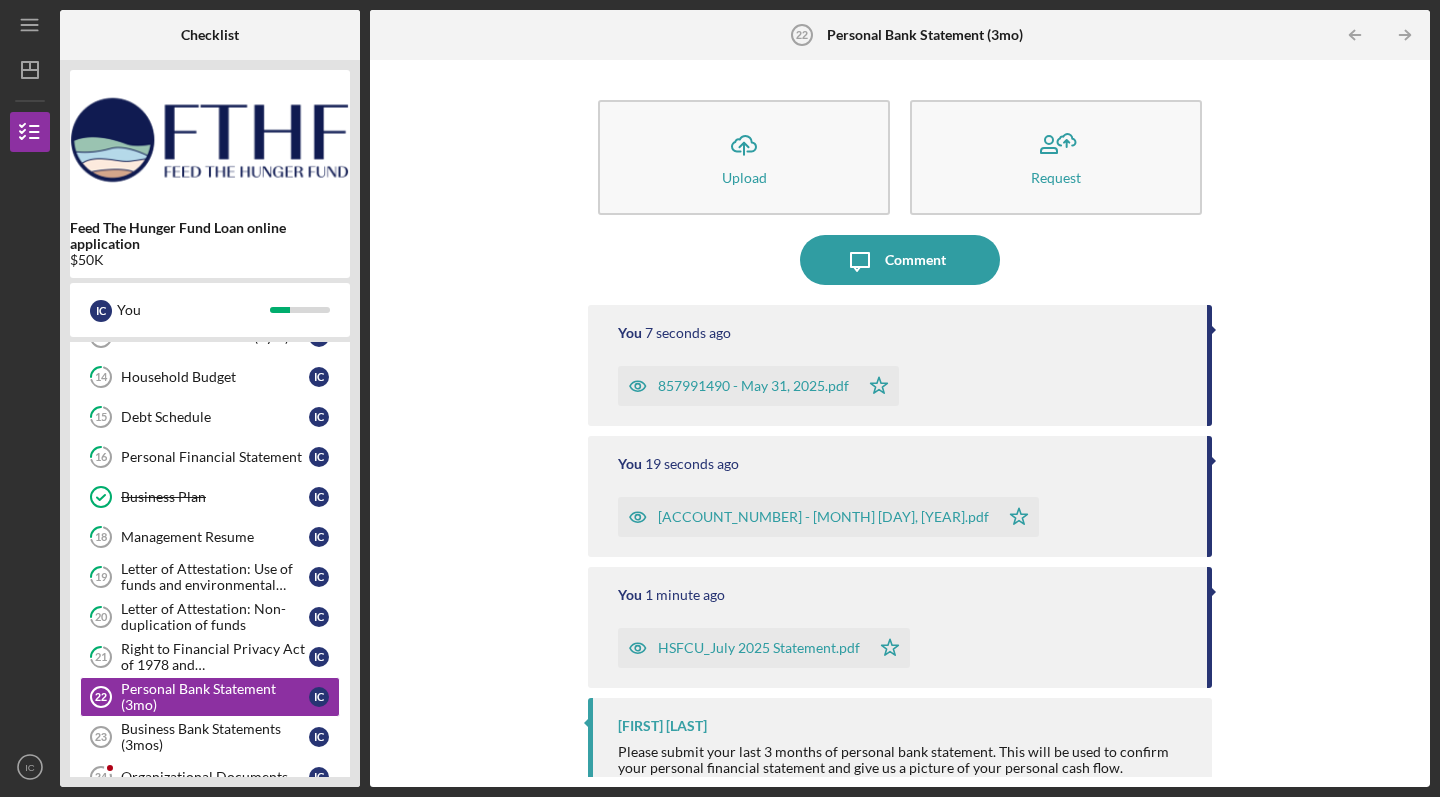 scroll, scrollTop: 0, scrollLeft: 0, axis: both 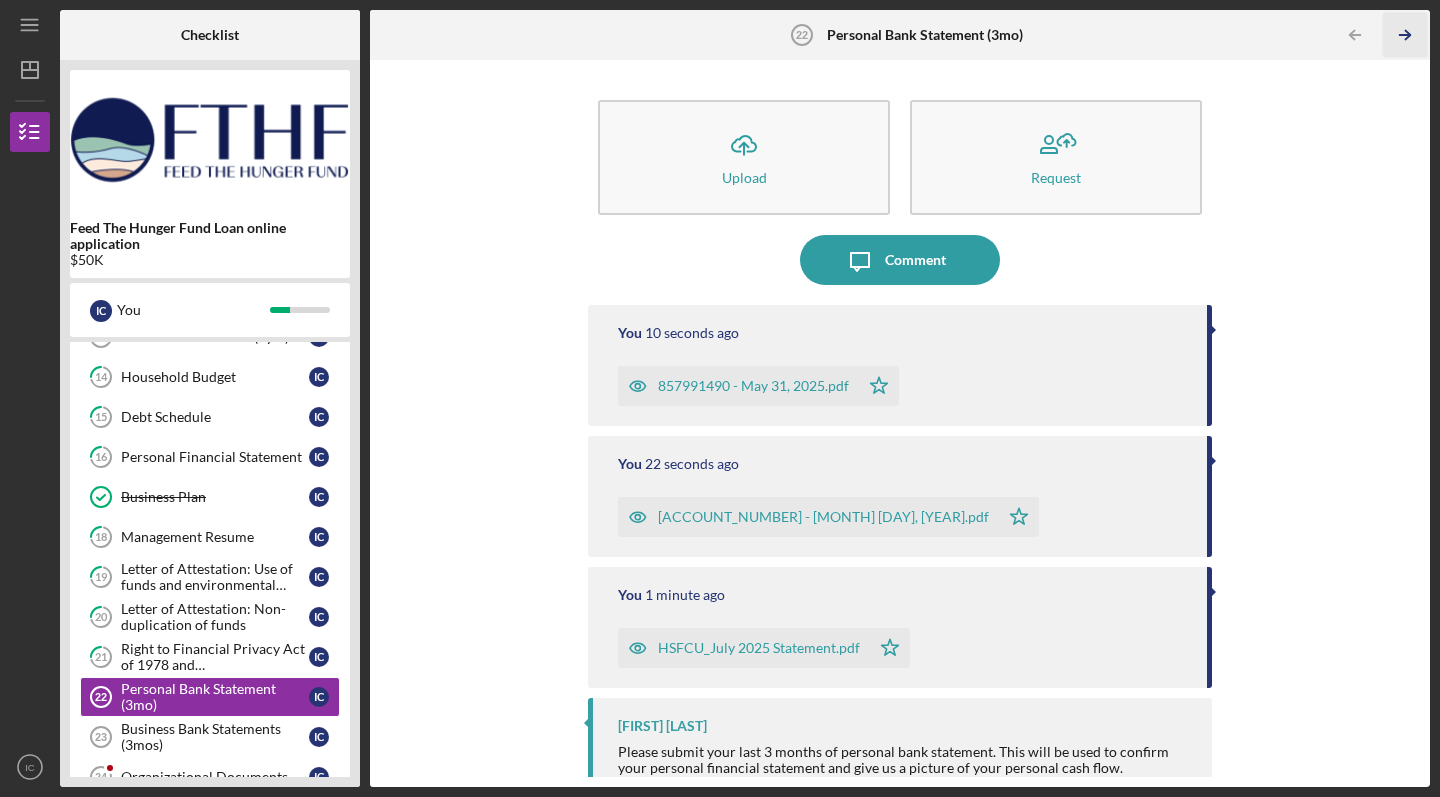 click on "Icon/Table Pagination Arrow" 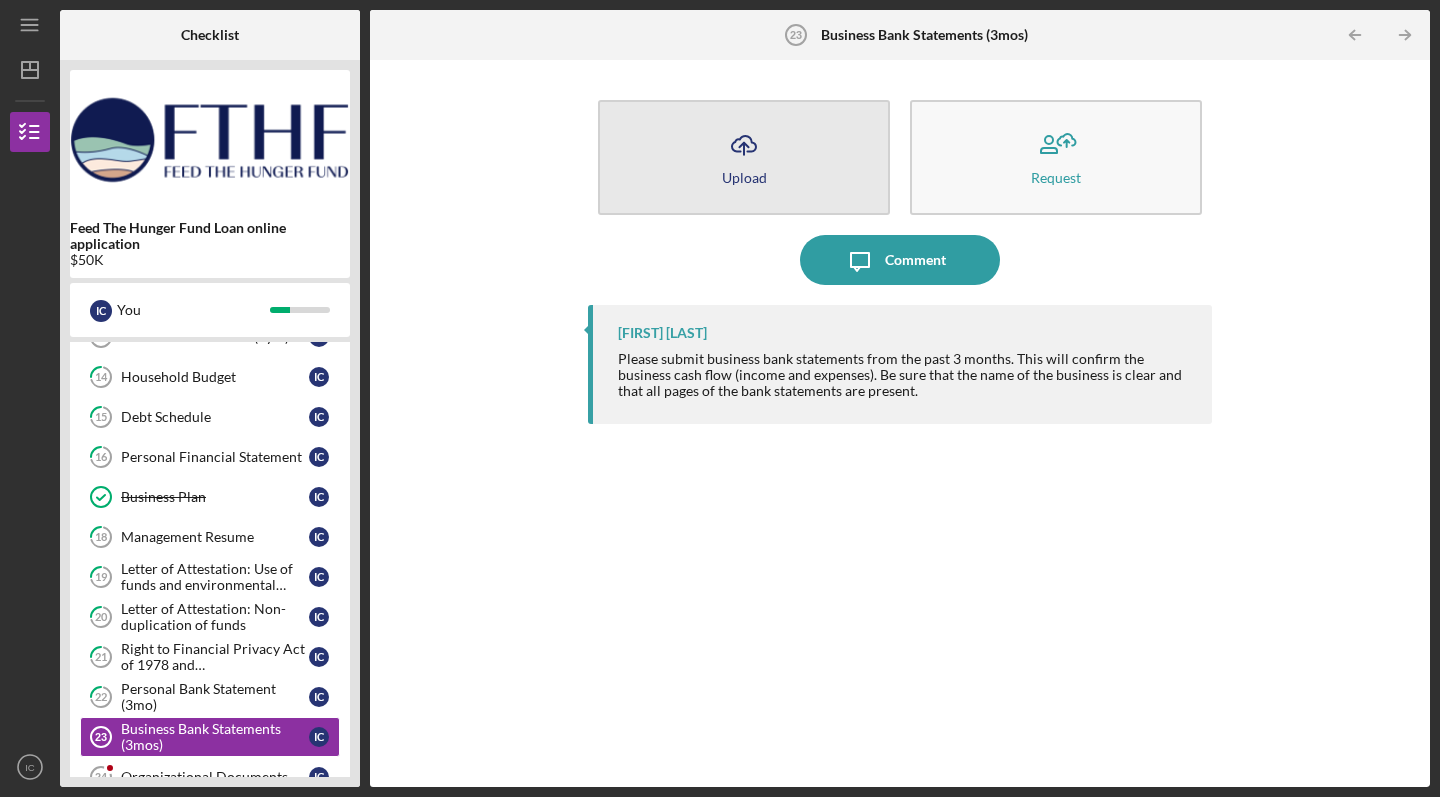 click on "Icon/Upload Upload" at bounding box center (744, 157) 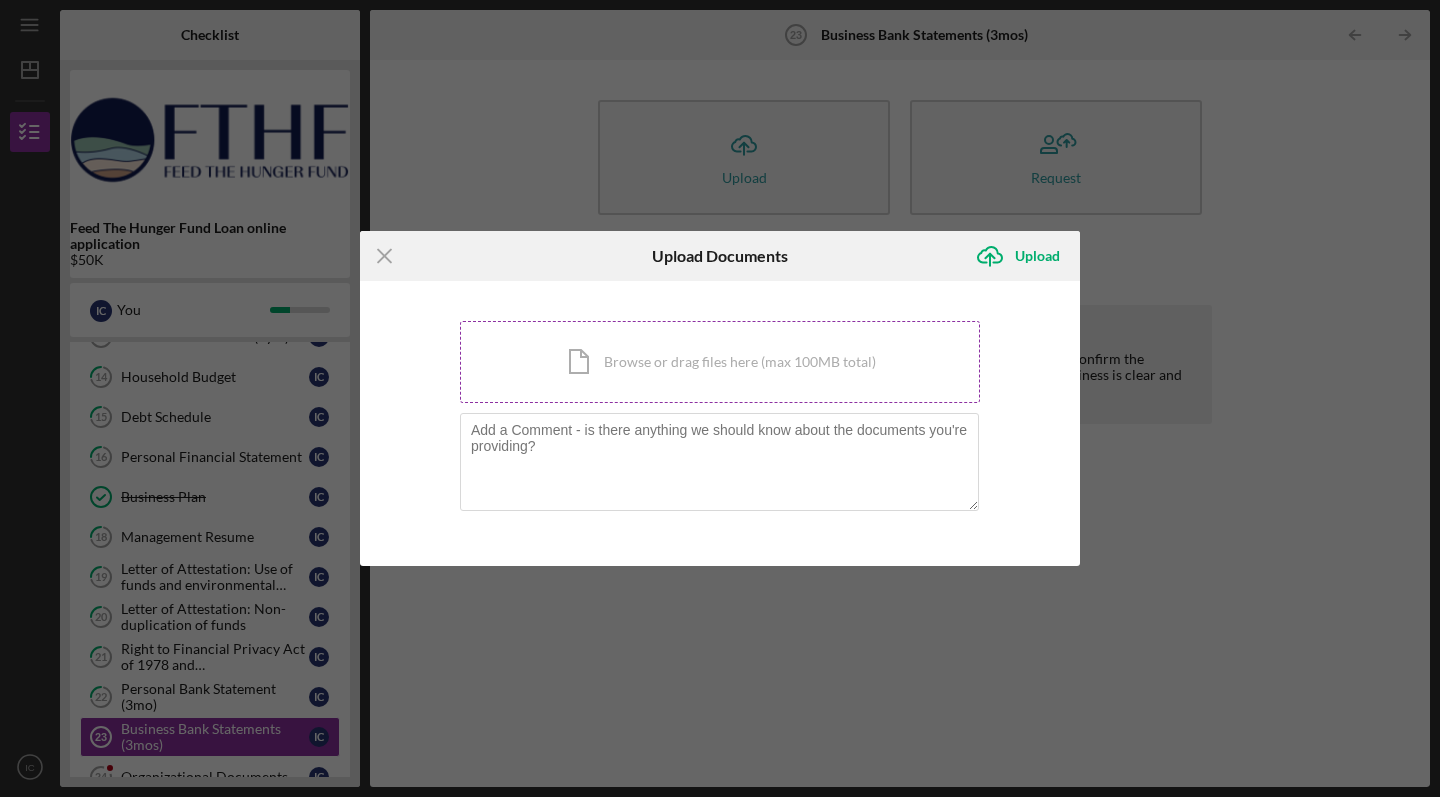 click on "Icon/Document Browse or drag files here (max 100MB total) Tap to choose files or take a photo" at bounding box center [720, 362] 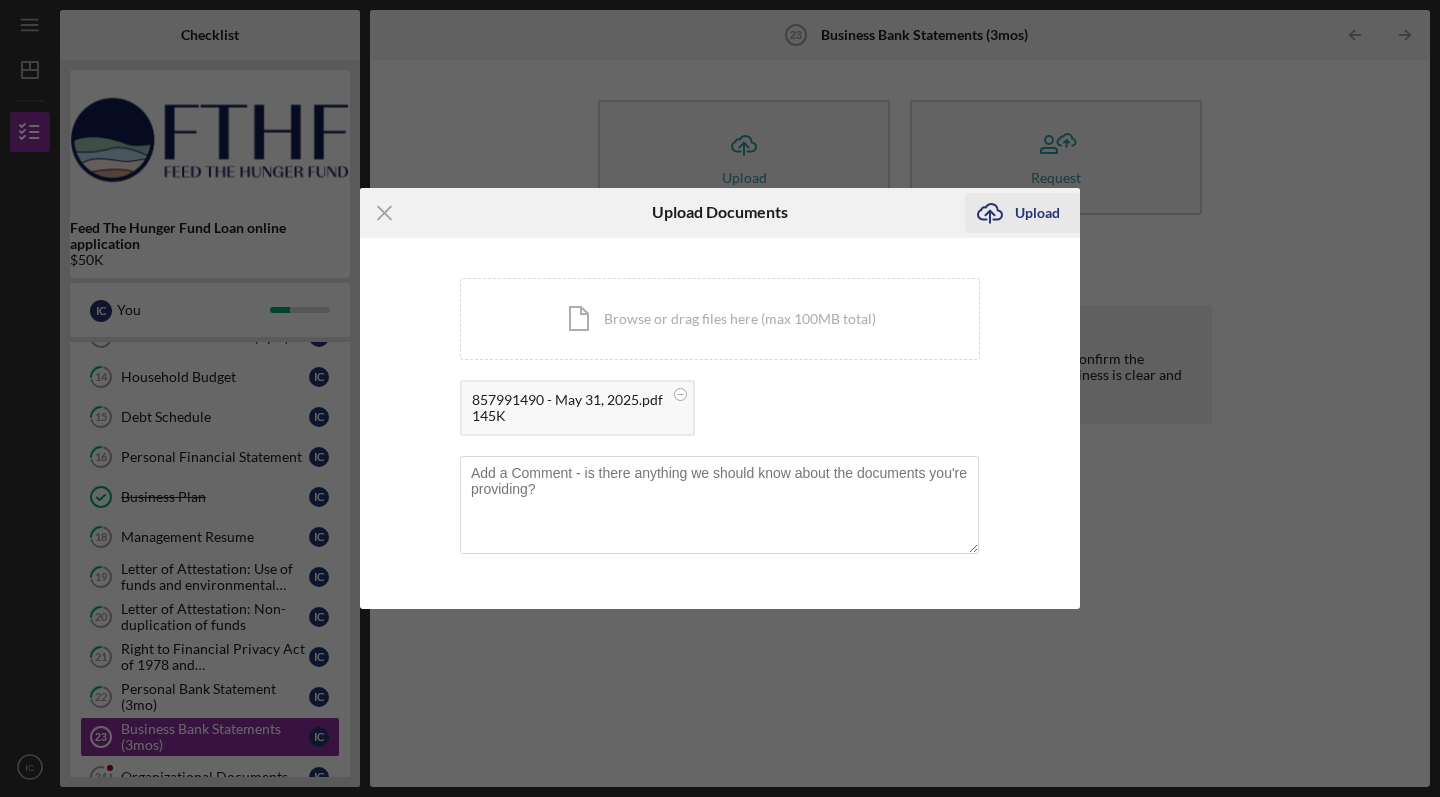 click on "Upload" at bounding box center (1037, 213) 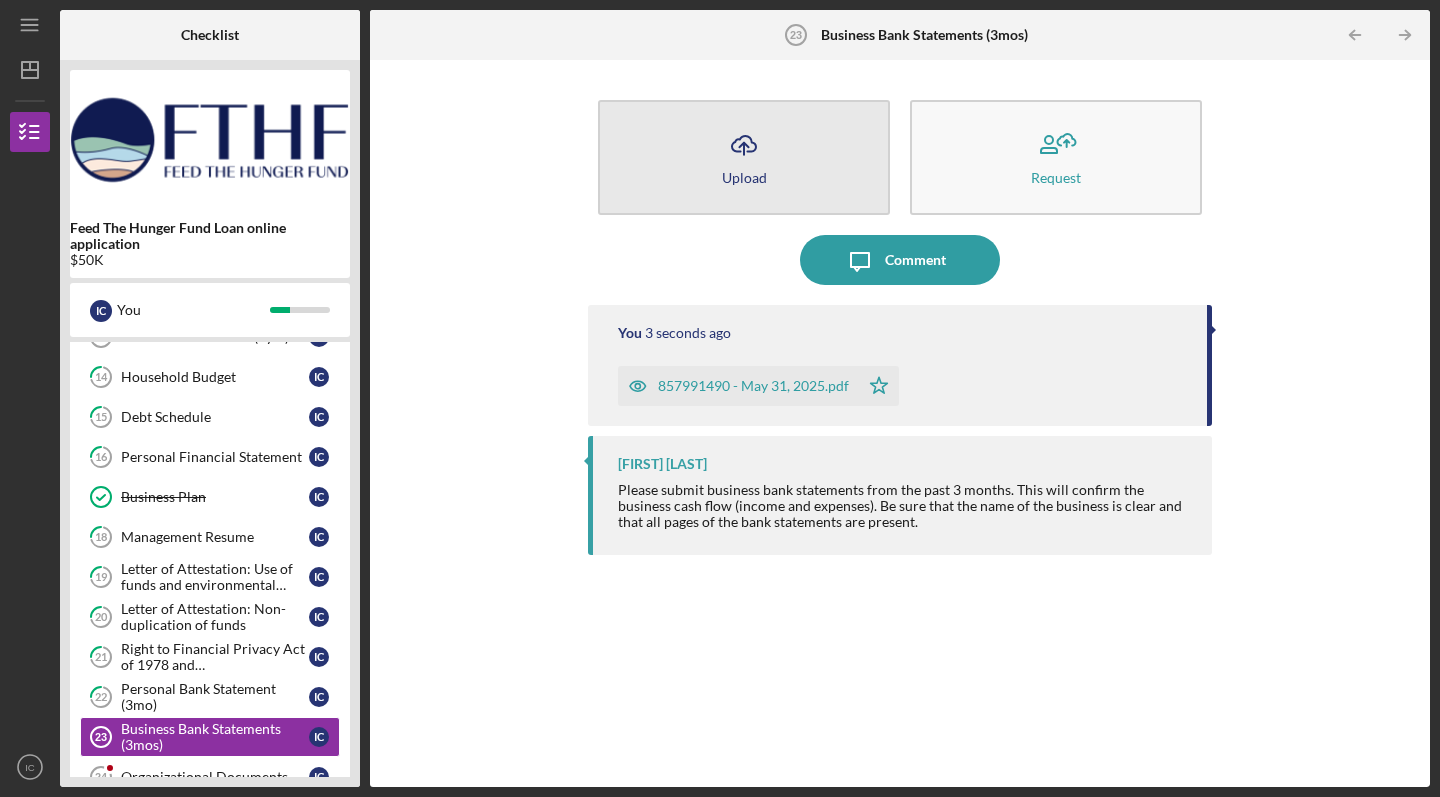 click on "Icon/Upload Upload" at bounding box center (744, 157) 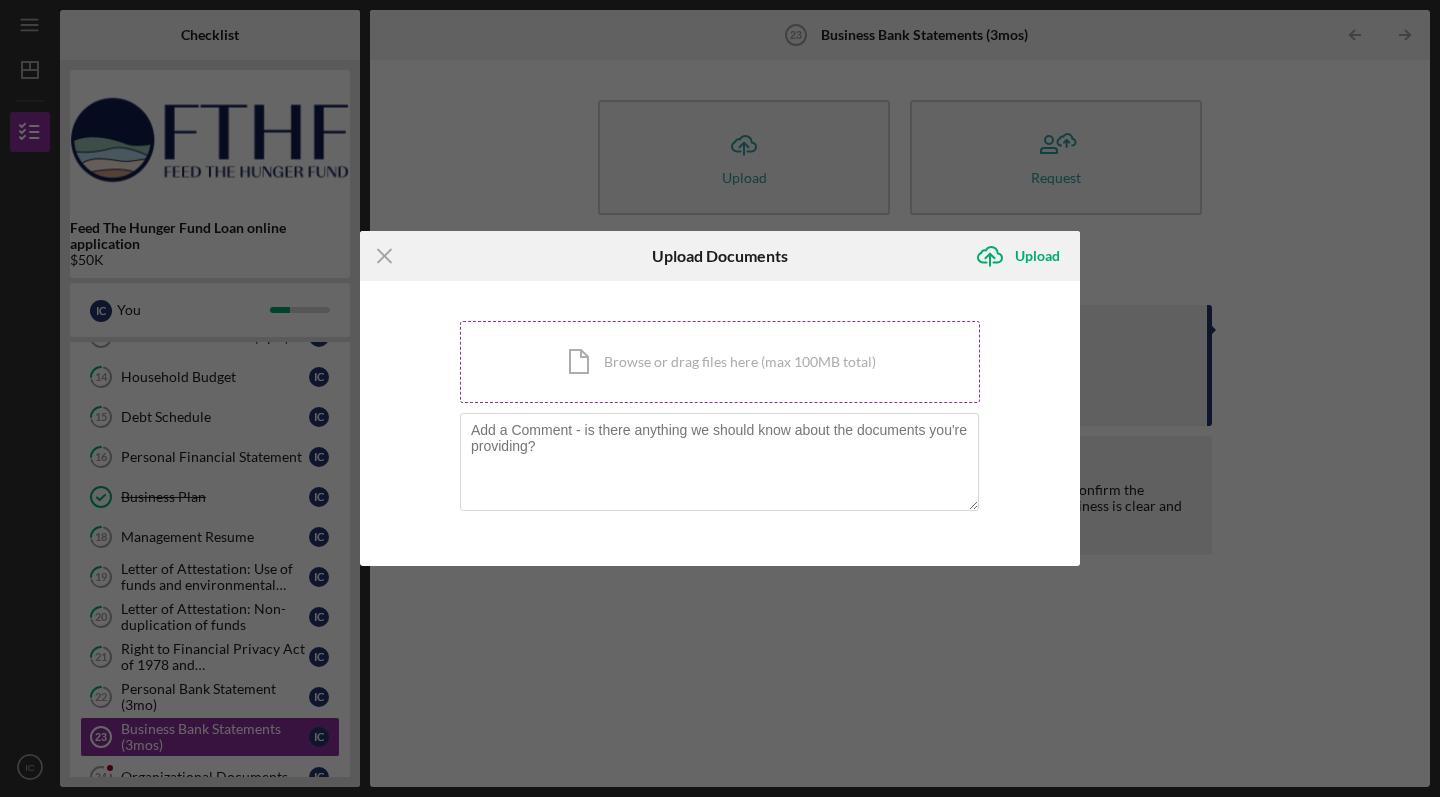 click on "Icon/Document Browse or drag files here (max 100MB total) Tap to choose files or take a photo" at bounding box center [720, 362] 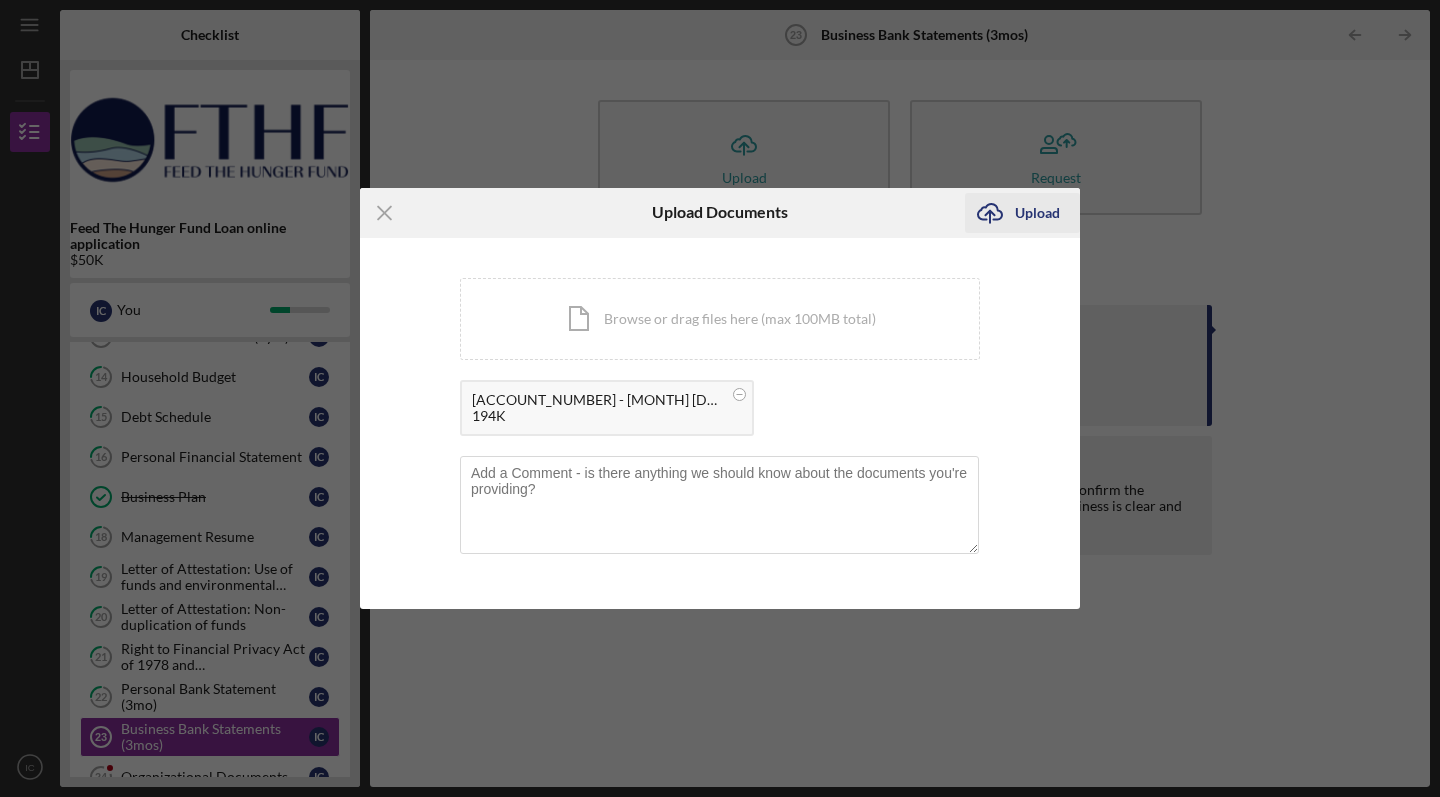 click on "Upload" at bounding box center [1037, 213] 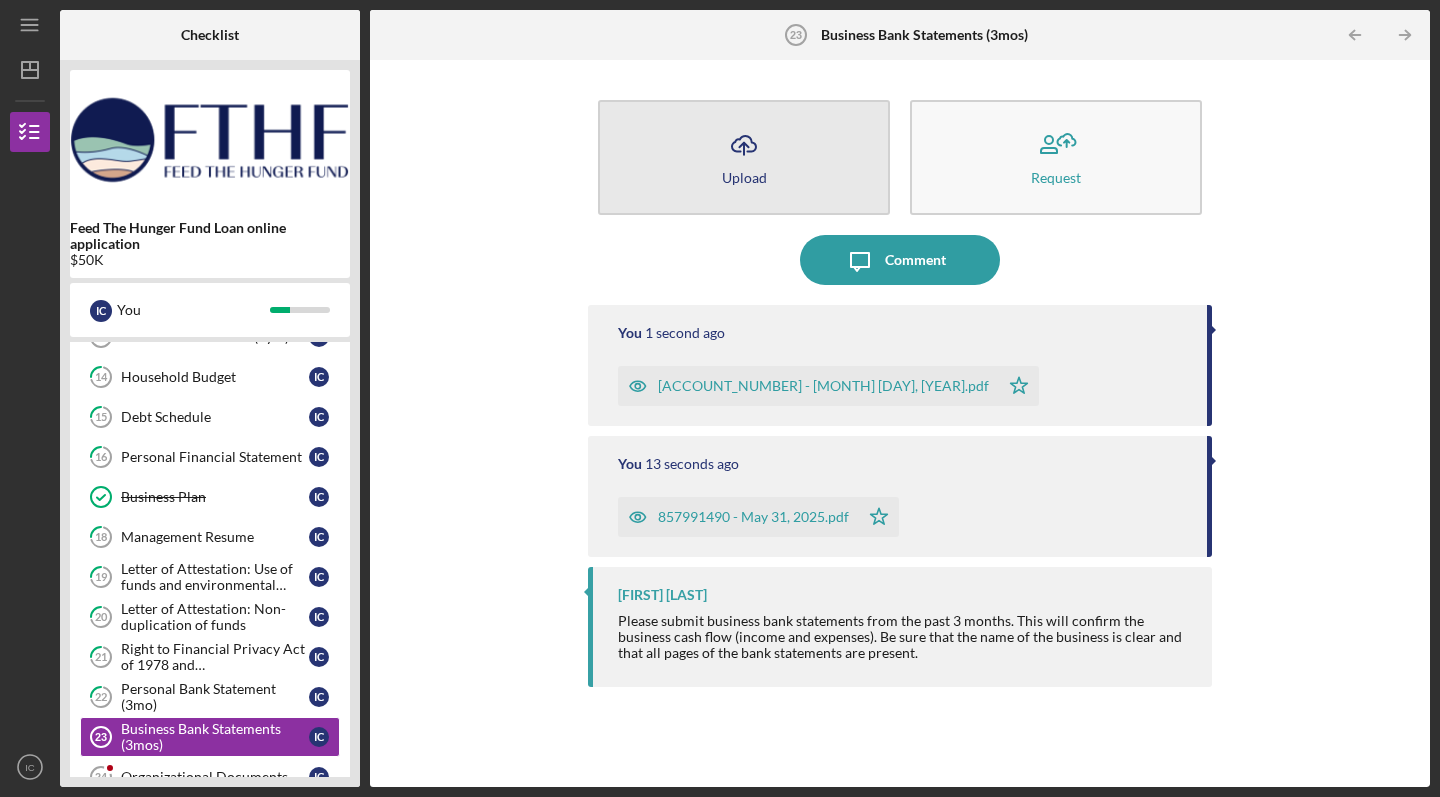 click on "Icon/Upload Upload" at bounding box center (744, 157) 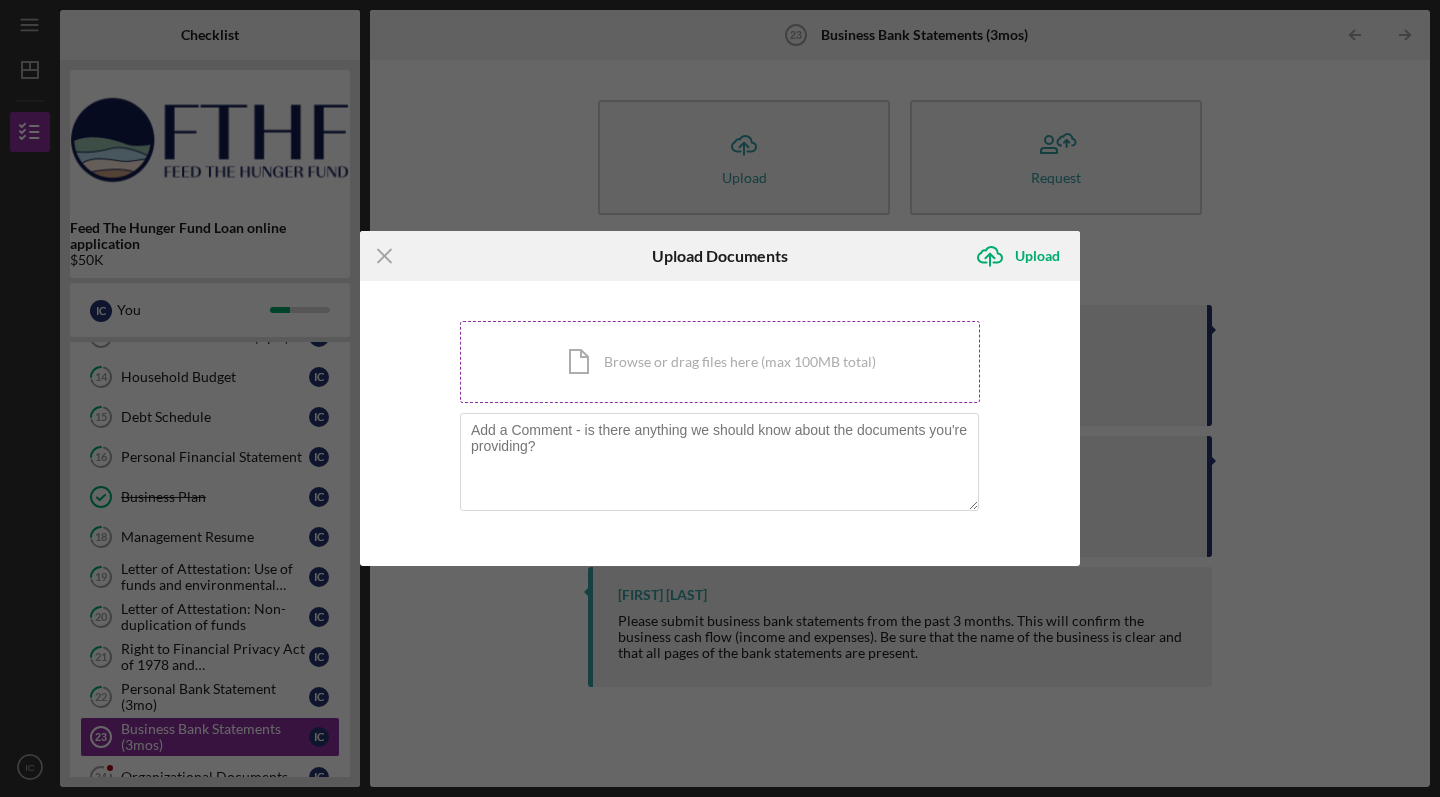 click on "Icon/Document Browse or drag files here (max 100MB total) Tap to choose files or take a photo" at bounding box center (720, 362) 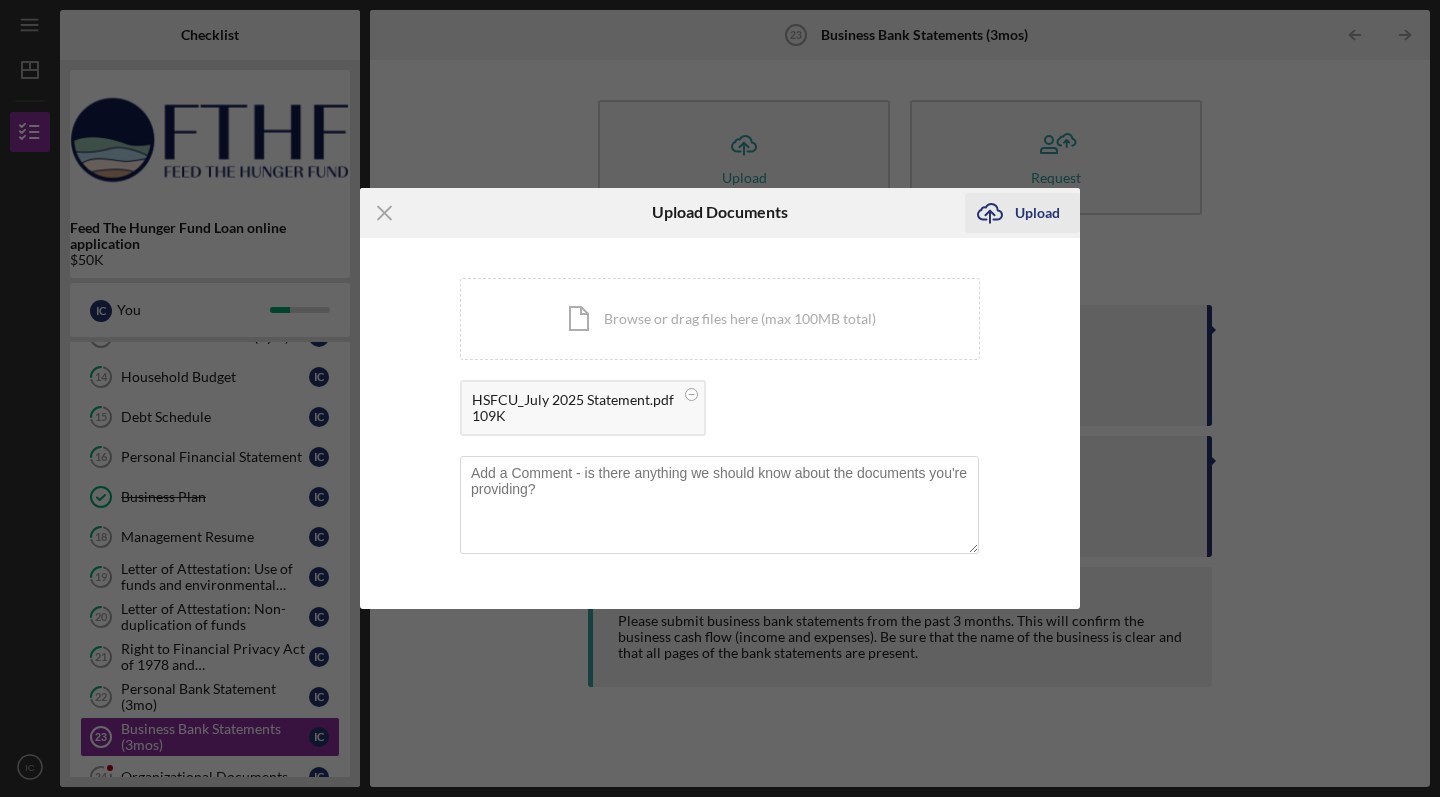 click on "Upload" at bounding box center [1037, 213] 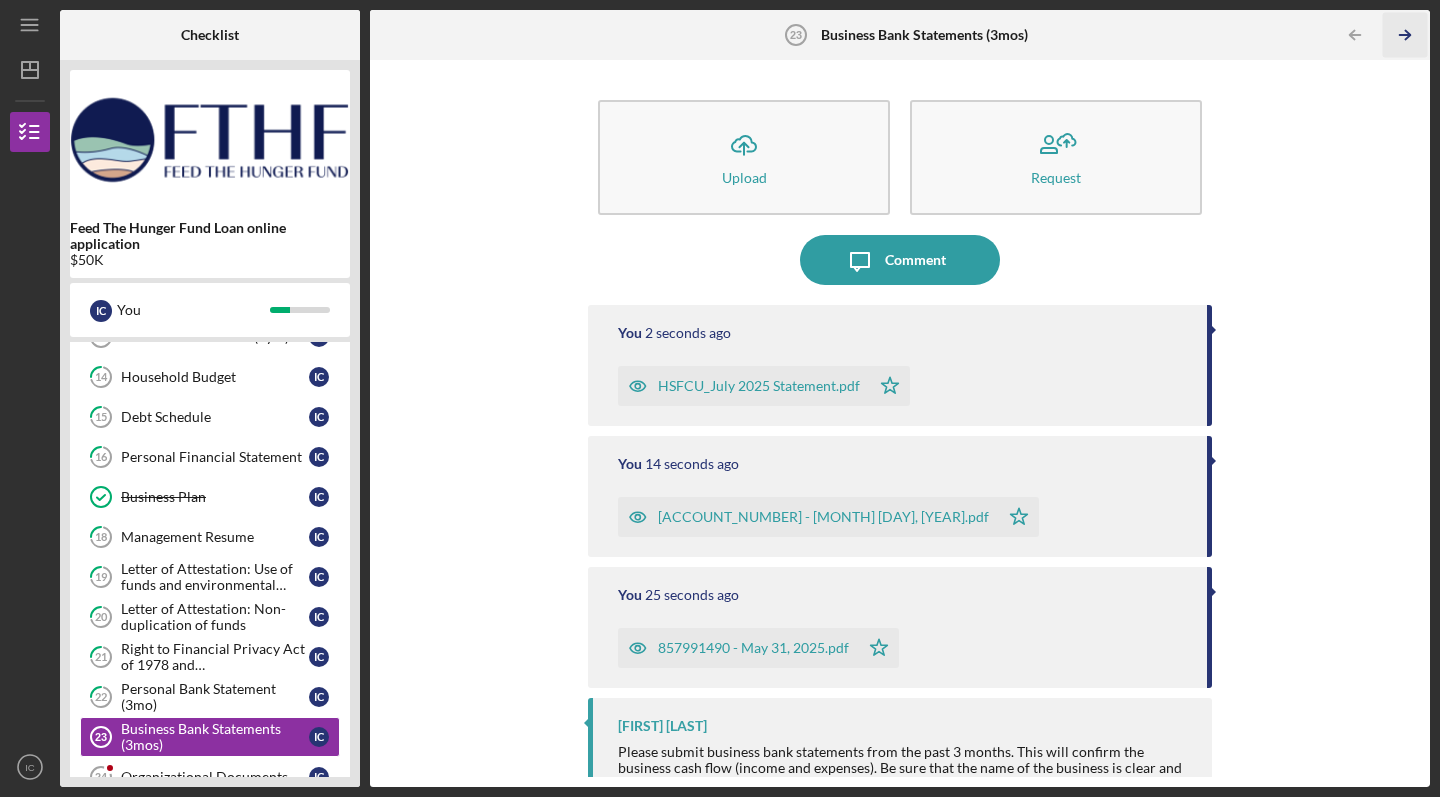 click on "Icon/Table Pagination Arrow" 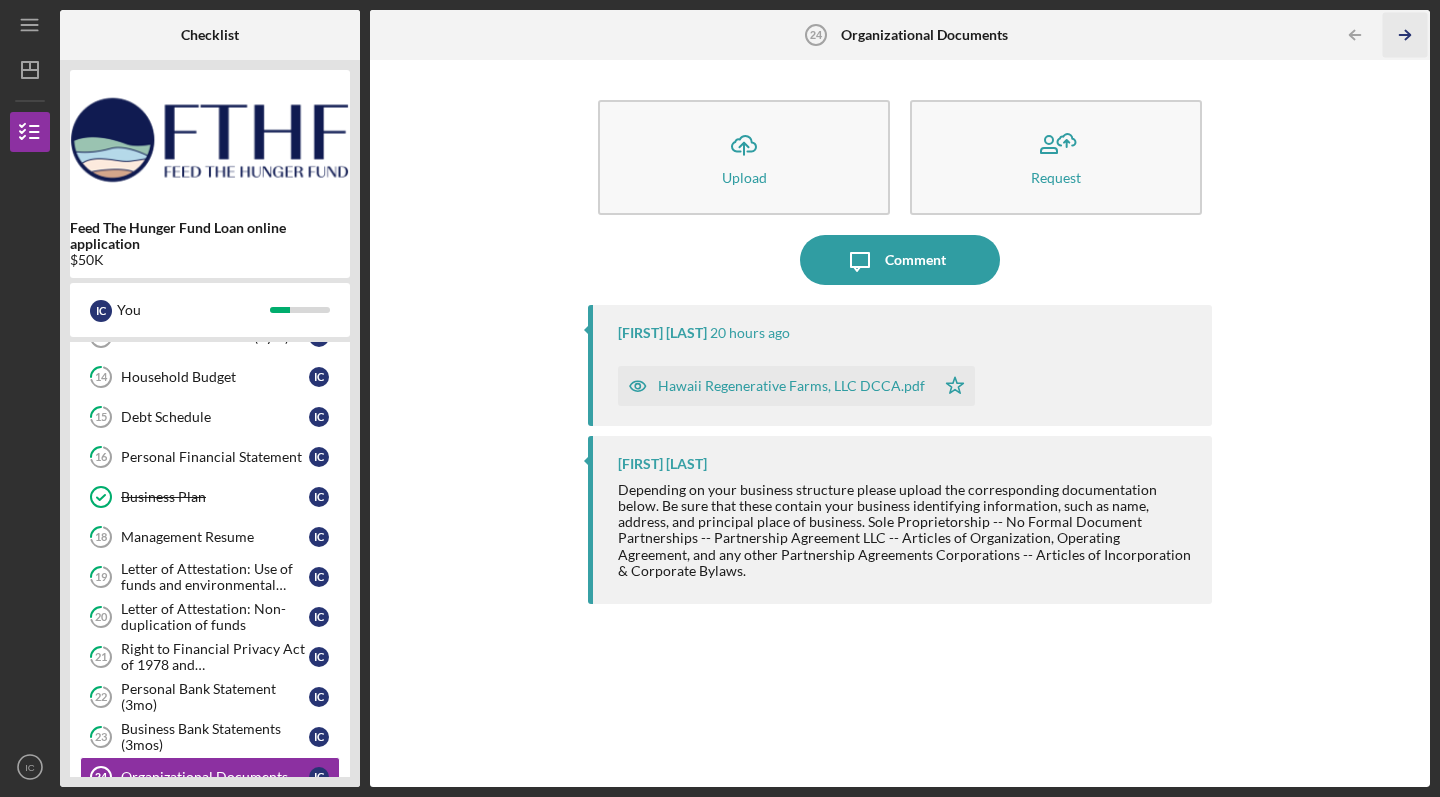 click on "Icon/Table Pagination Arrow" 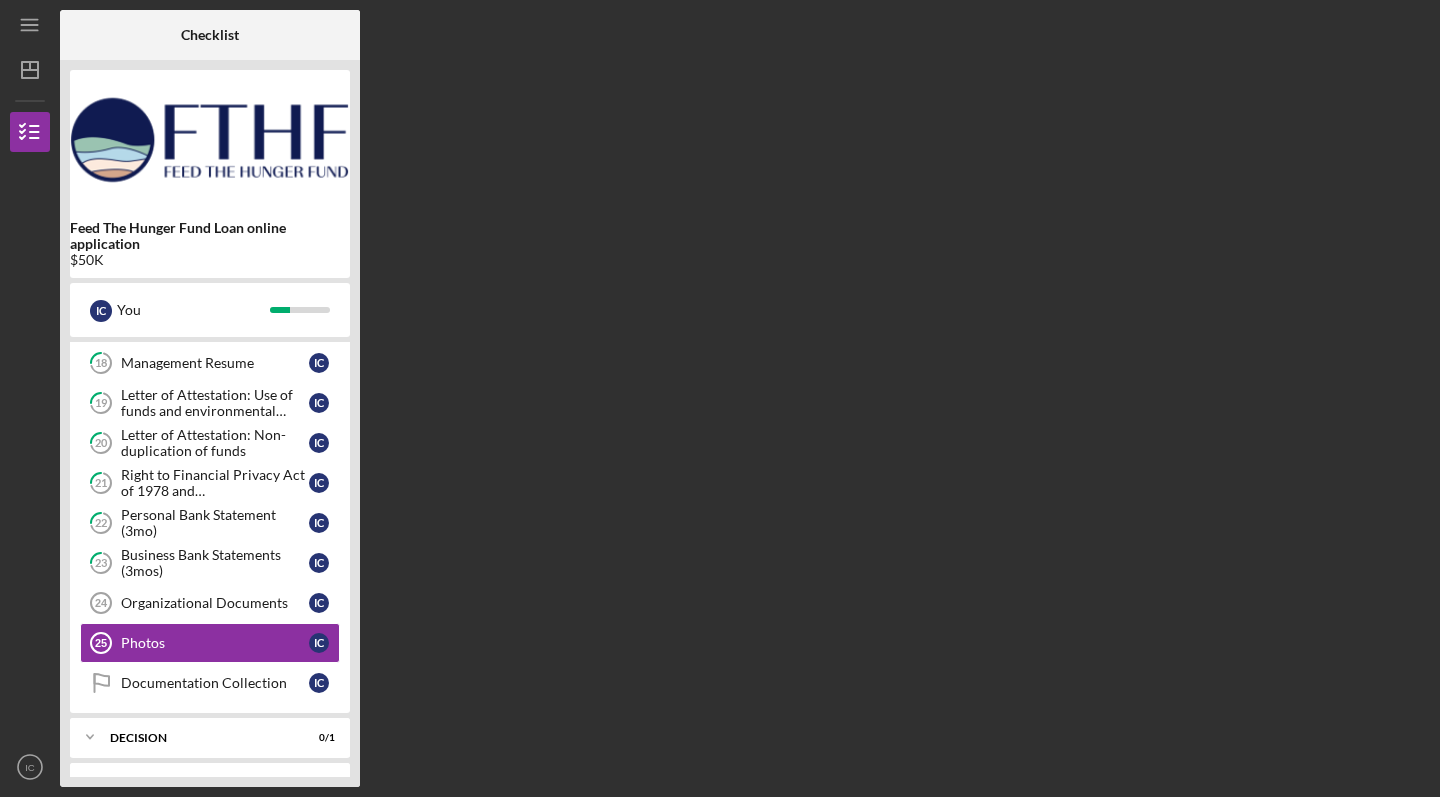 scroll, scrollTop: 521, scrollLeft: 0, axis: vertical 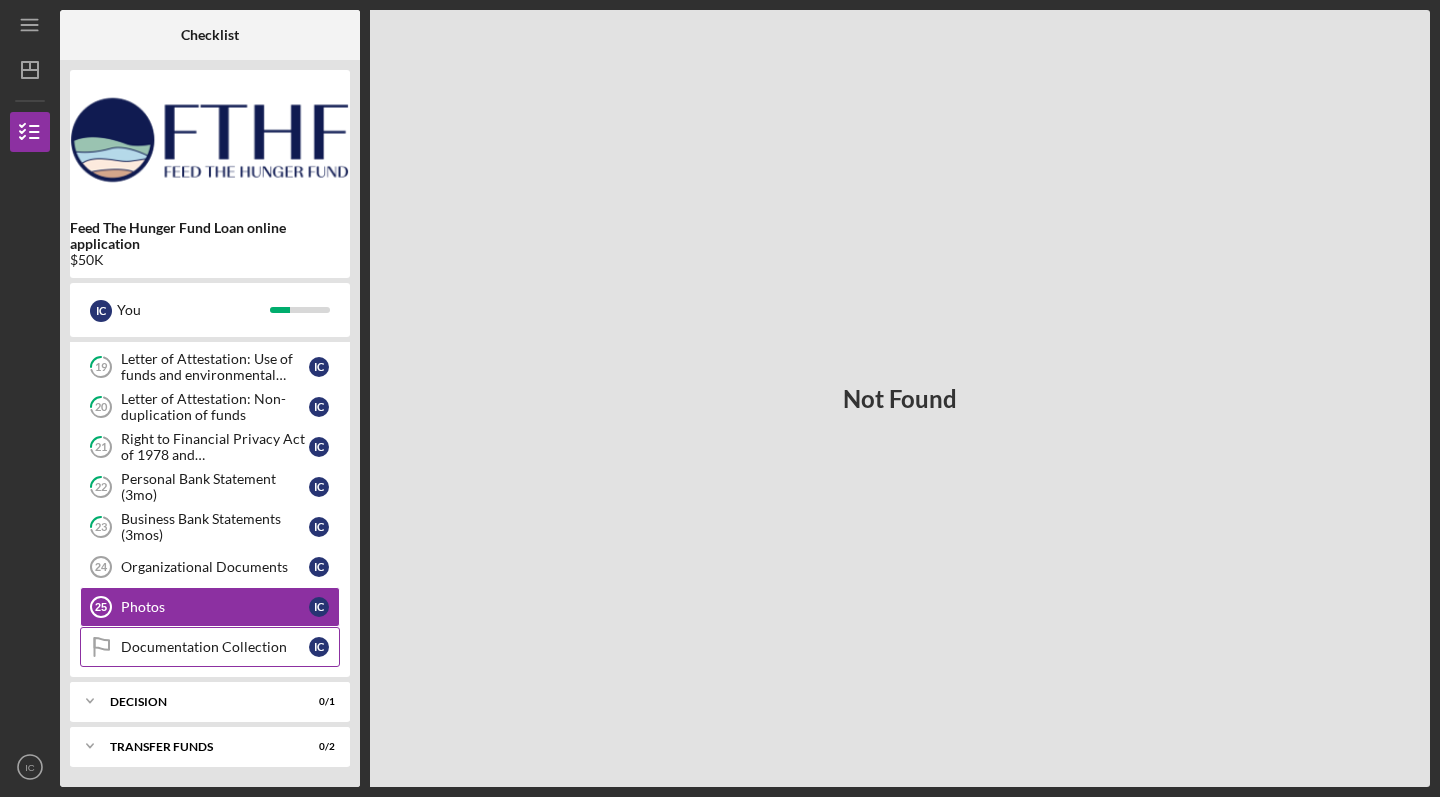click on "Documentation Collection" at bounding box center [215, 647] 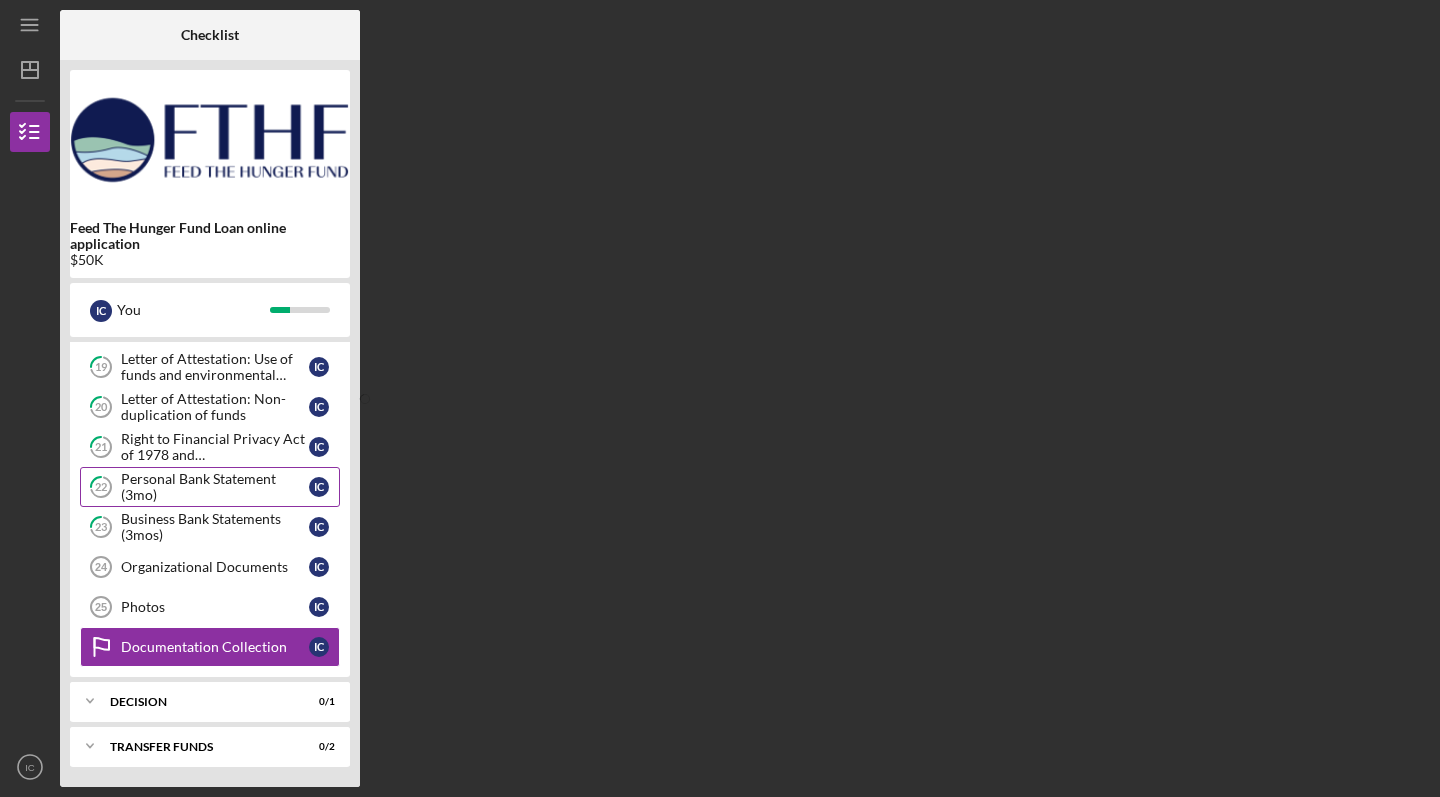 click on "Personal Bank Statement (3mo)" at bounding box center [215, 487] 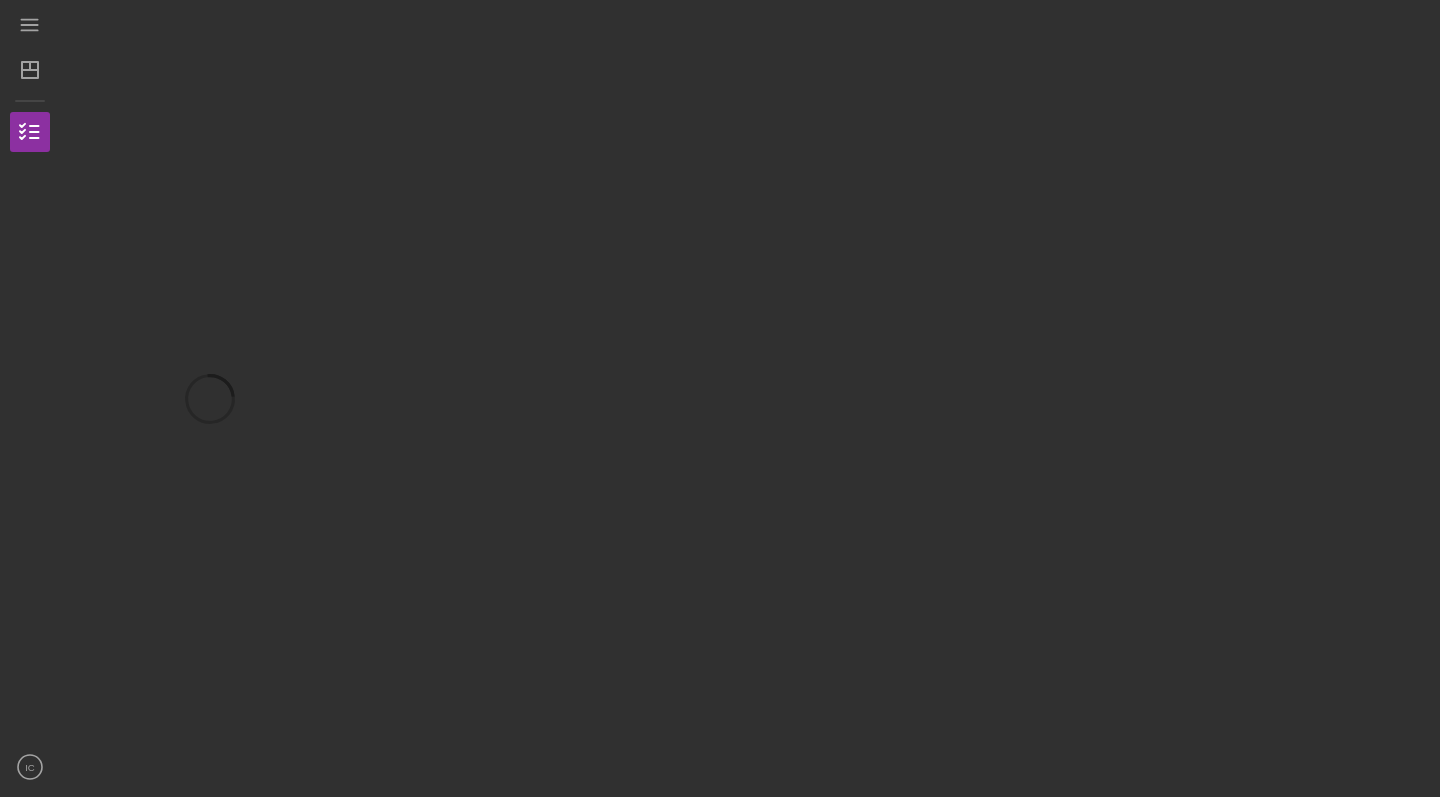scroll, scrollTop: 0, scrollLeft: 0, axis: both 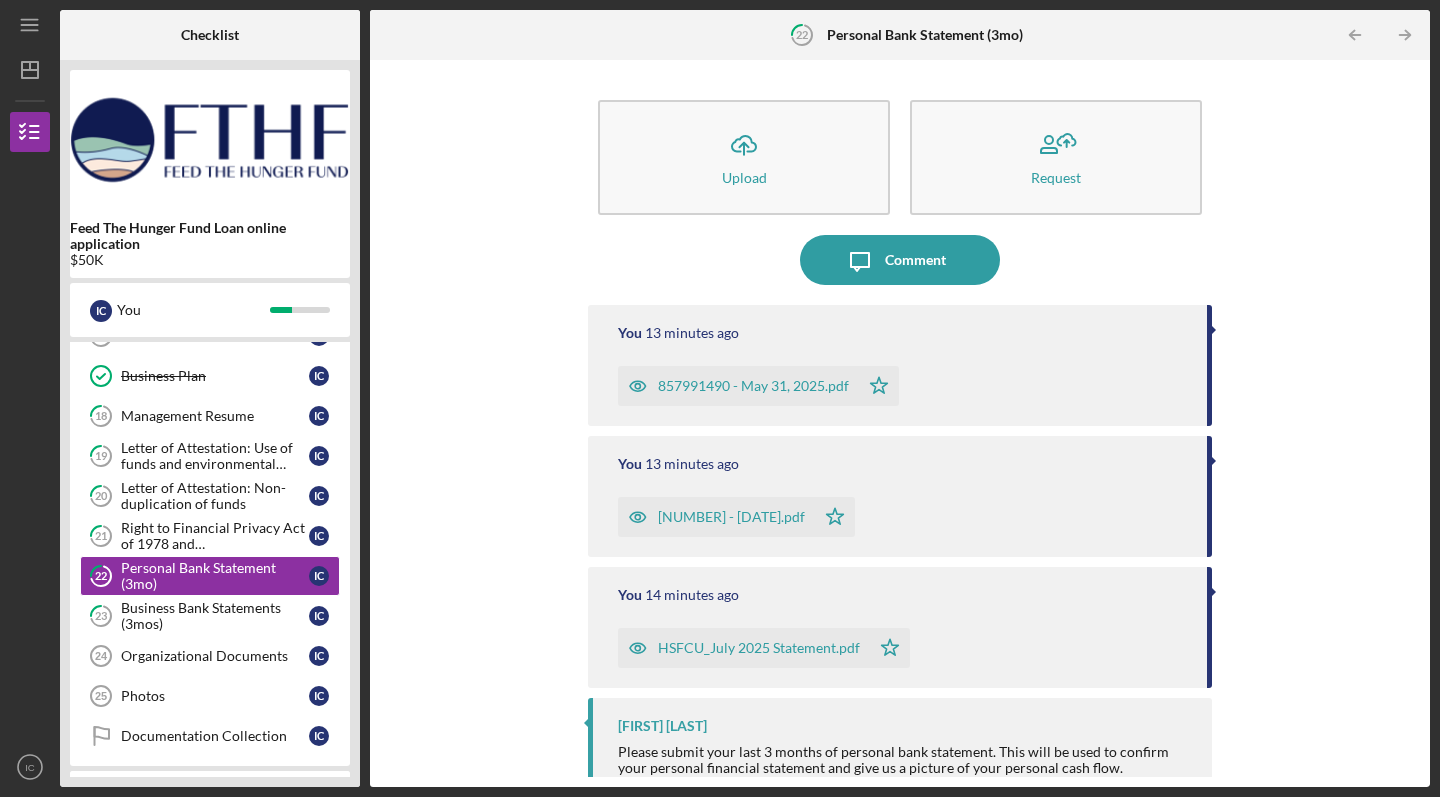 click on "857991490 - May 31, 2025.pdf" at bounding box center [753, 386] 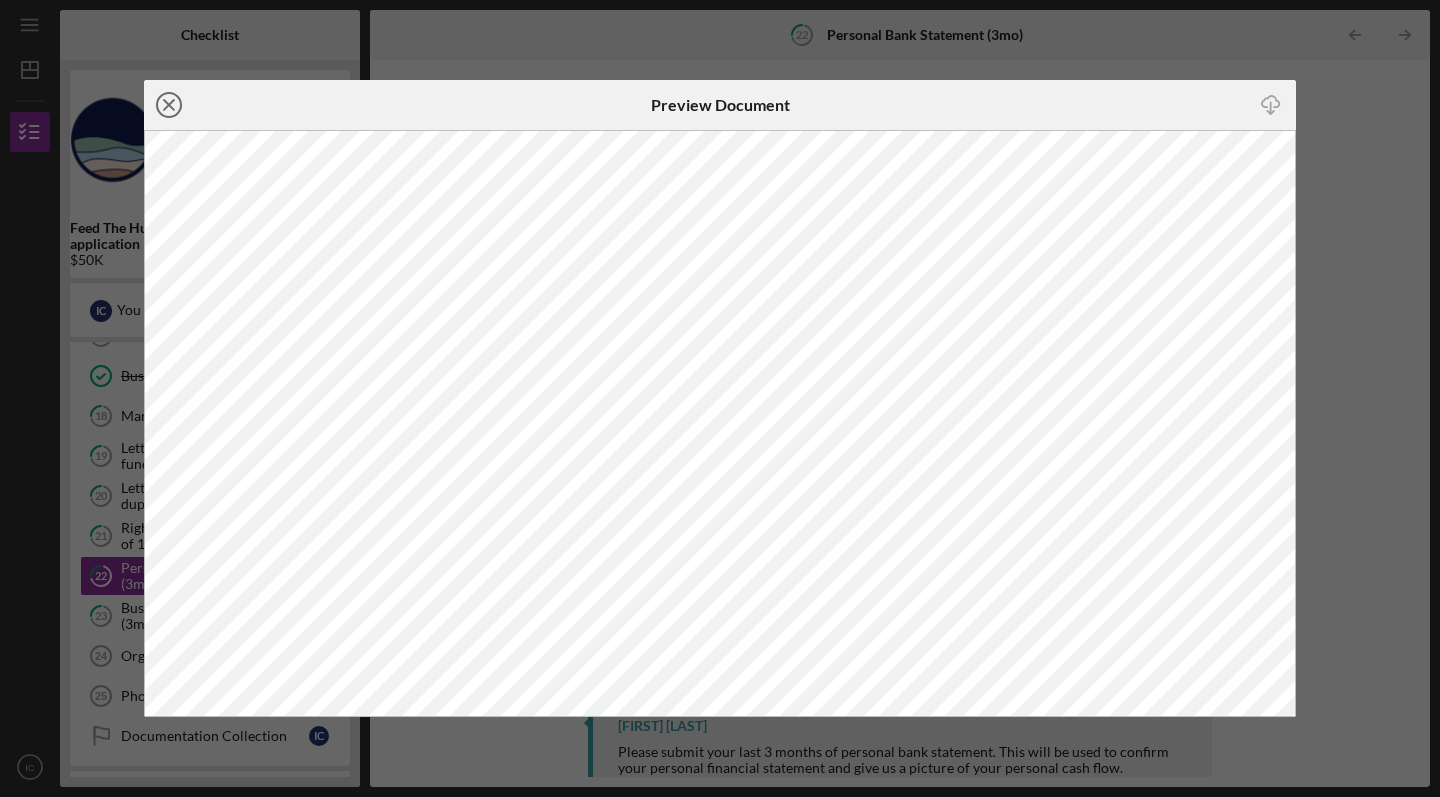 click on "Icon/Close" 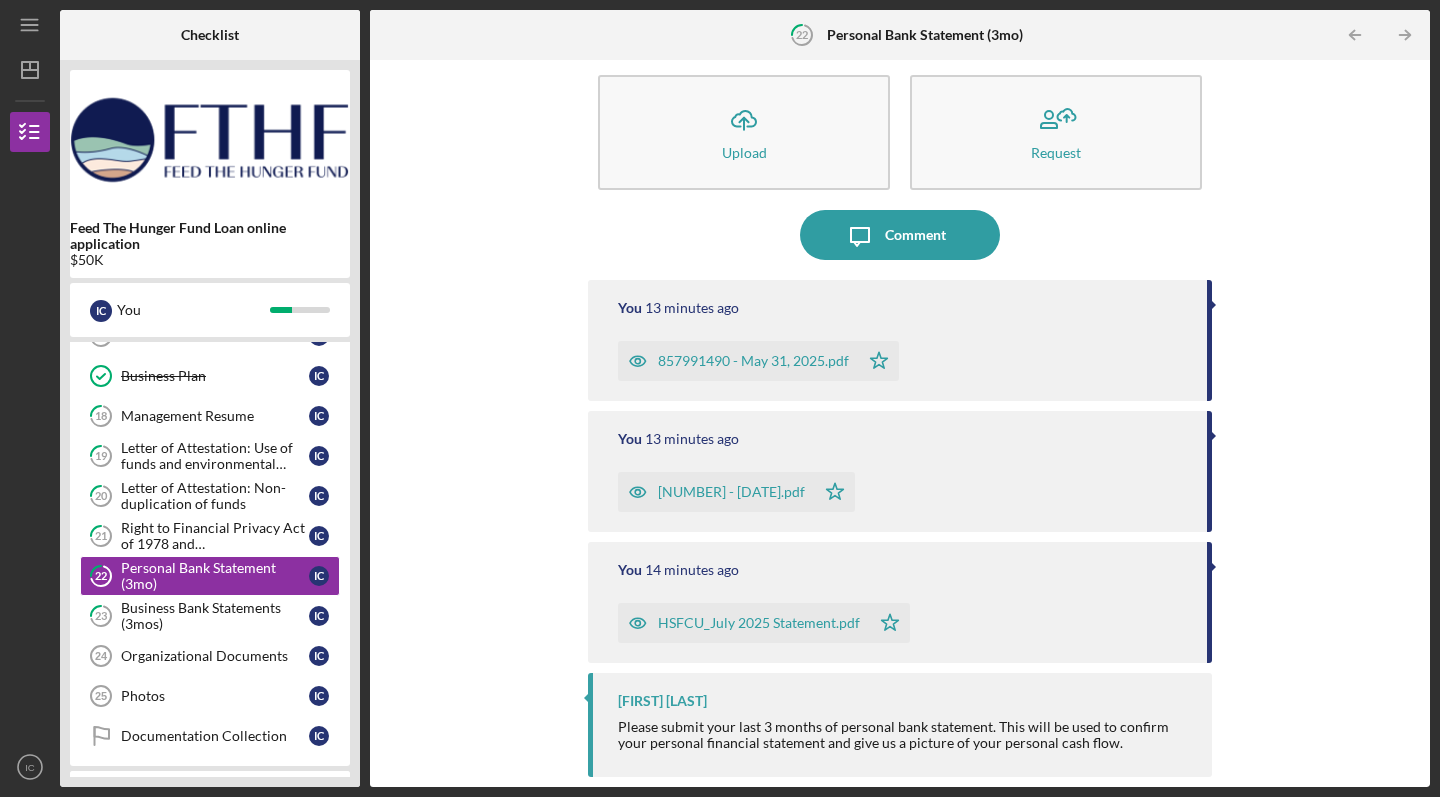 scroll, scrollTop: 24, scrollLeft: 0, axis: vertical 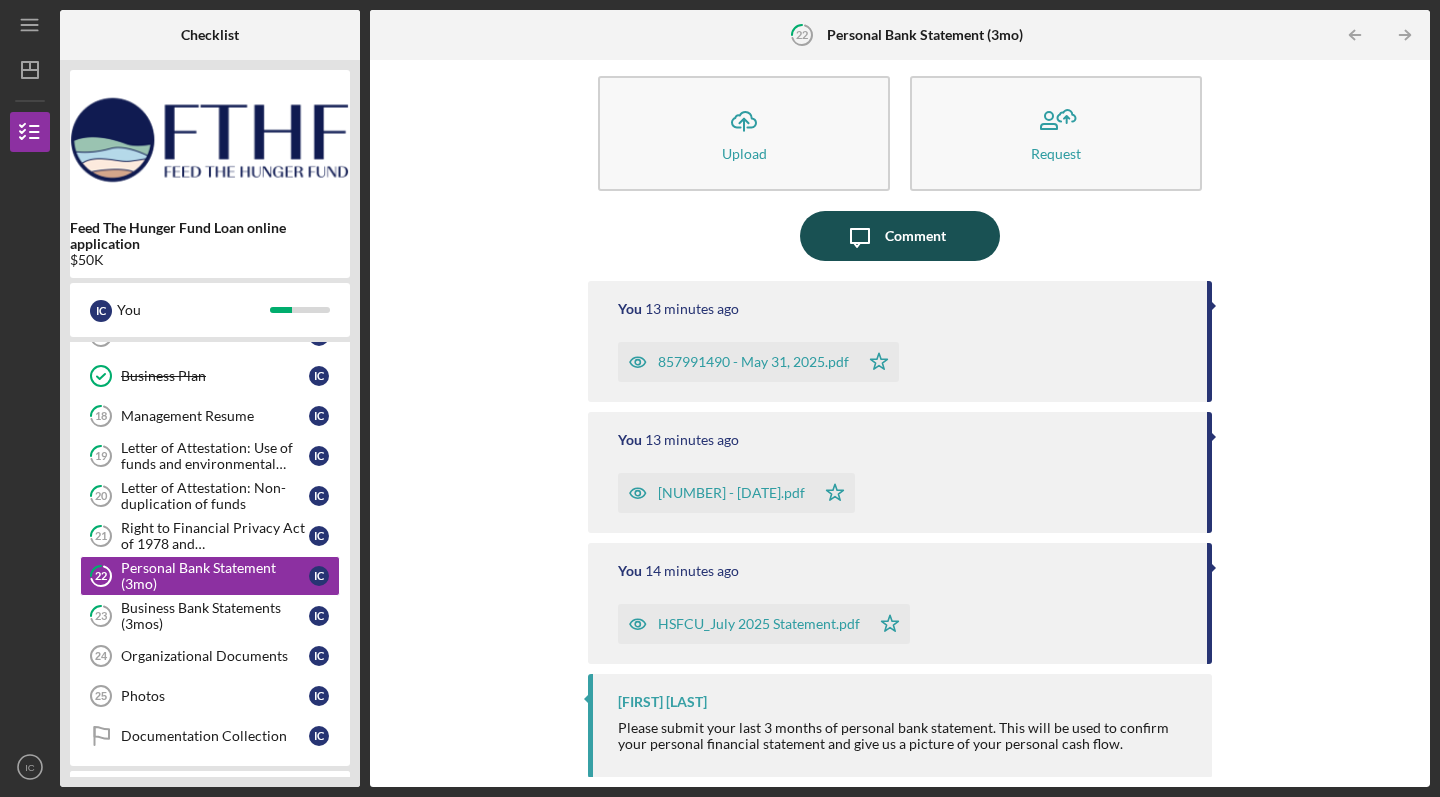 click on "Comment" at bounding box center (915, 236) 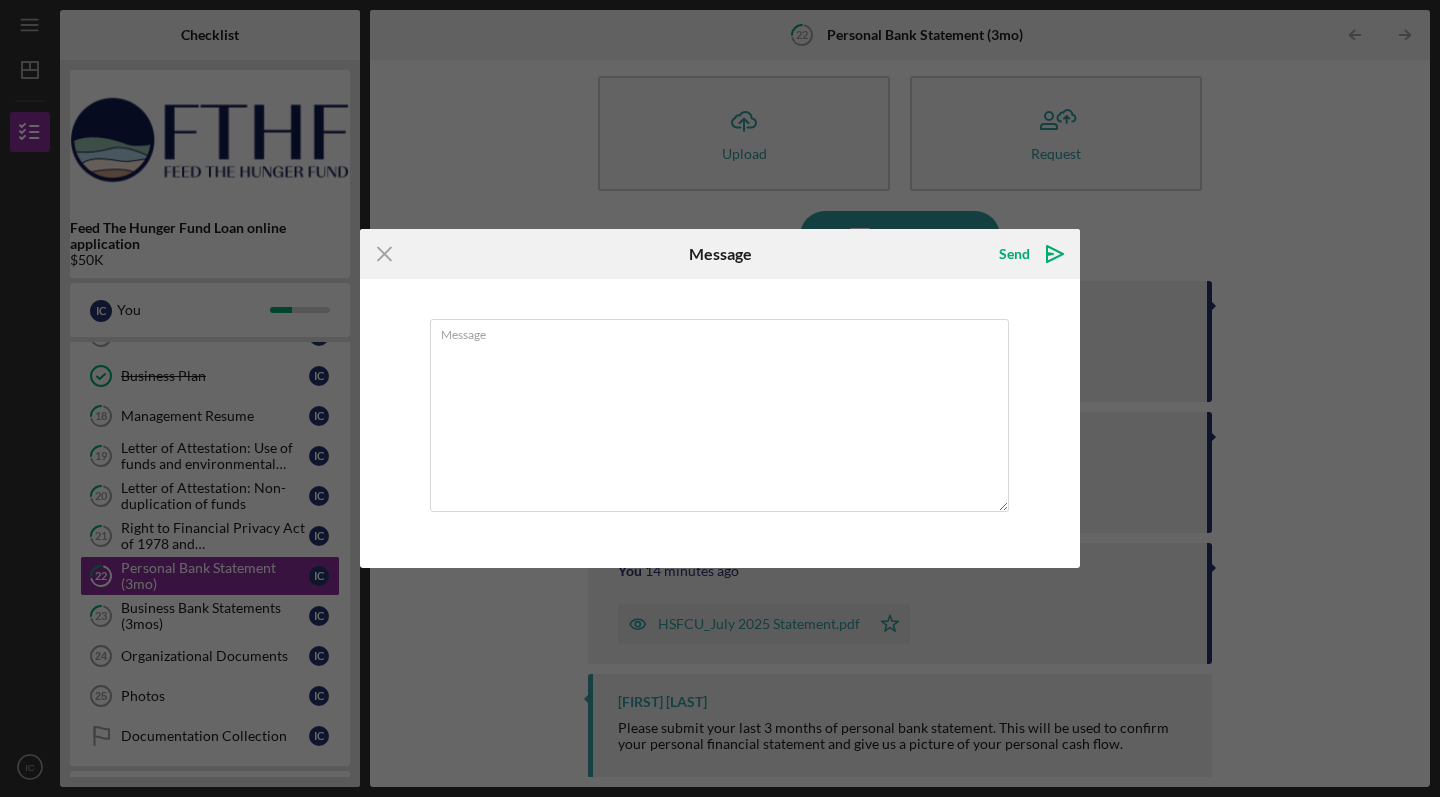 scroll, scrollTop: 0, scrollLeft: 0, axis: both 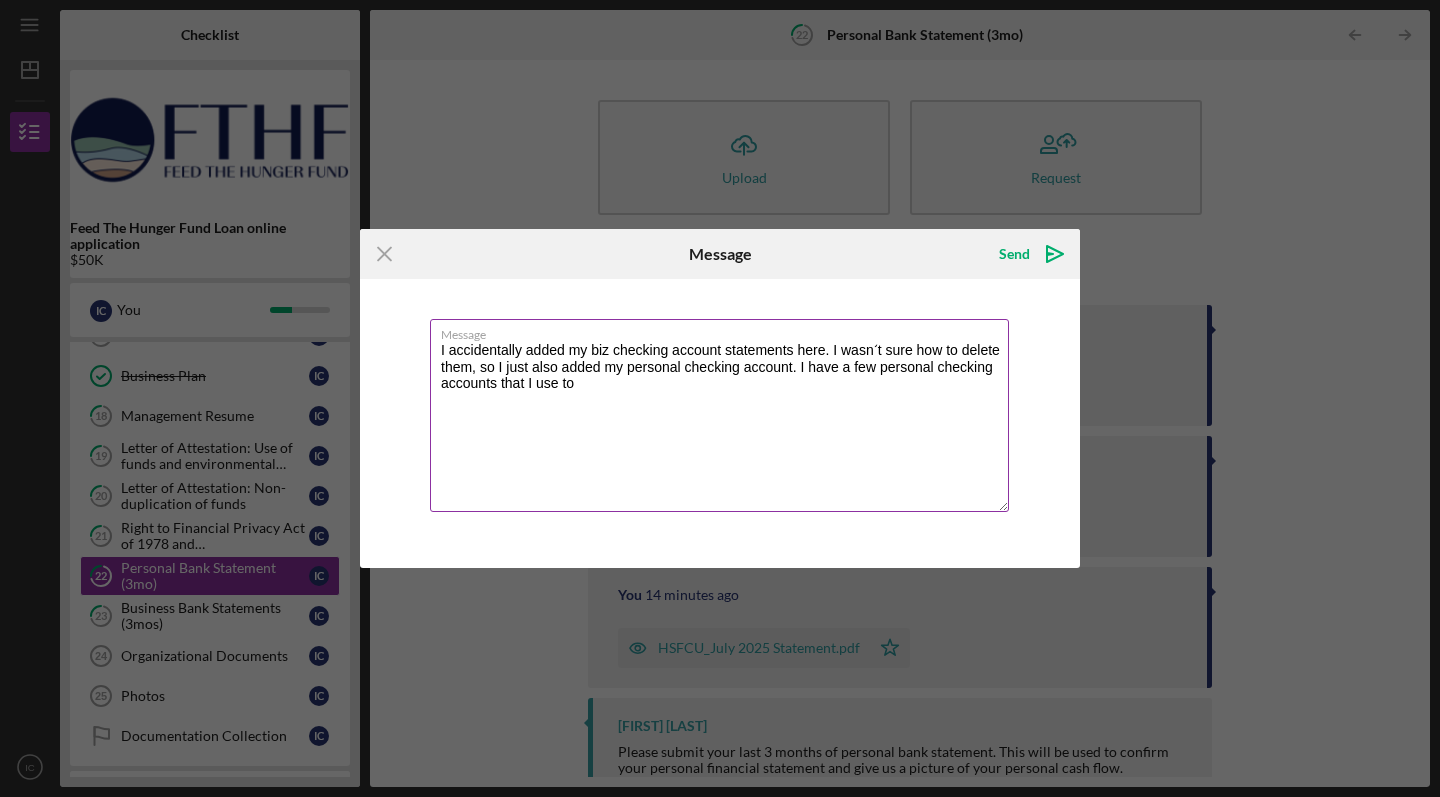 click on "I accidentally added my biz checking account statements here. I wasnʻt sure how to delete them, so I just also added my personal checking account. I have a few personal checking accounts that I use to" at bounding box center [719, 415] 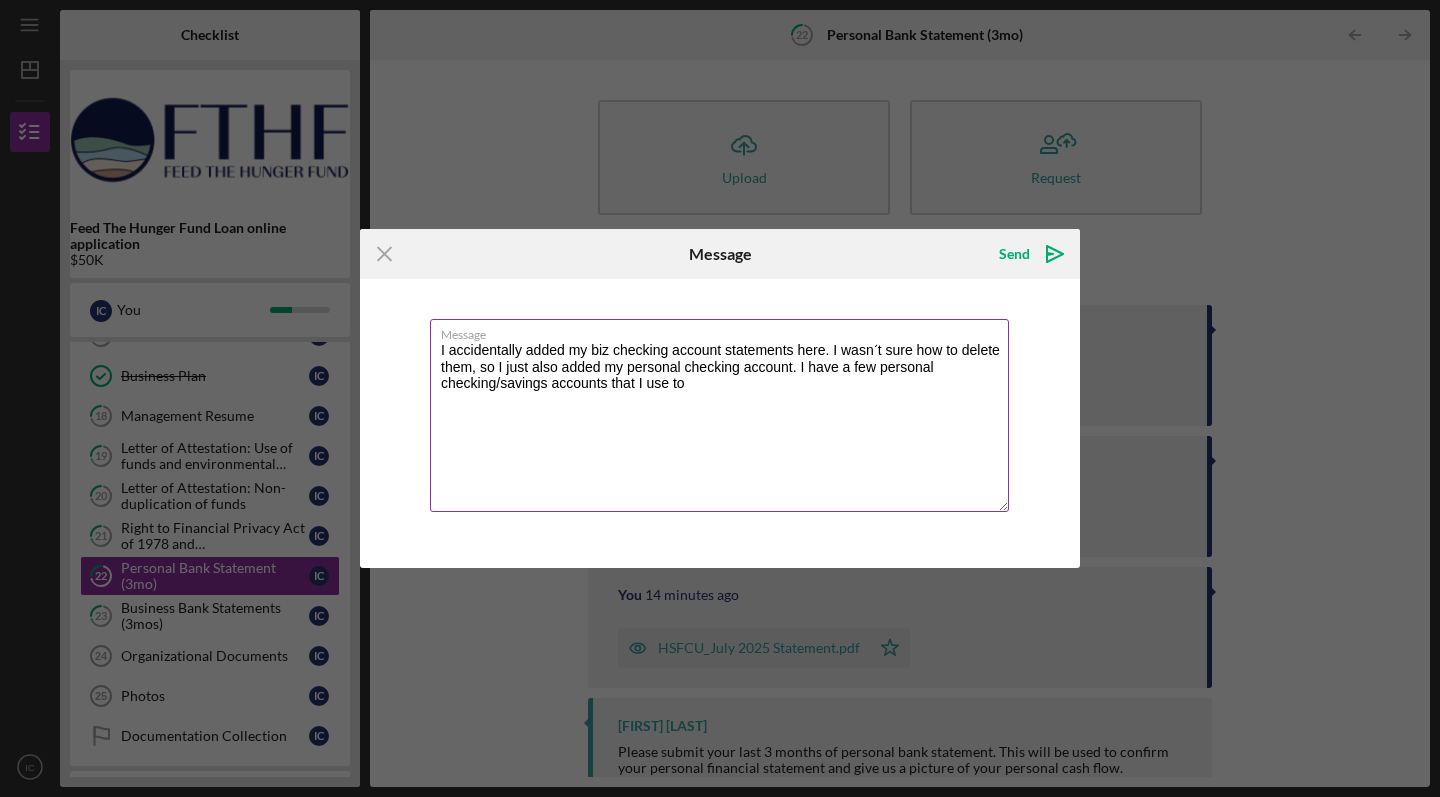 click on "I accidentally added my biz checking account statements here. I wasnʻt sure how to delete them, so I just also added my personal checking account. I have a few personal checking/savings accounts that I use to" at bounding box center (719, 415) 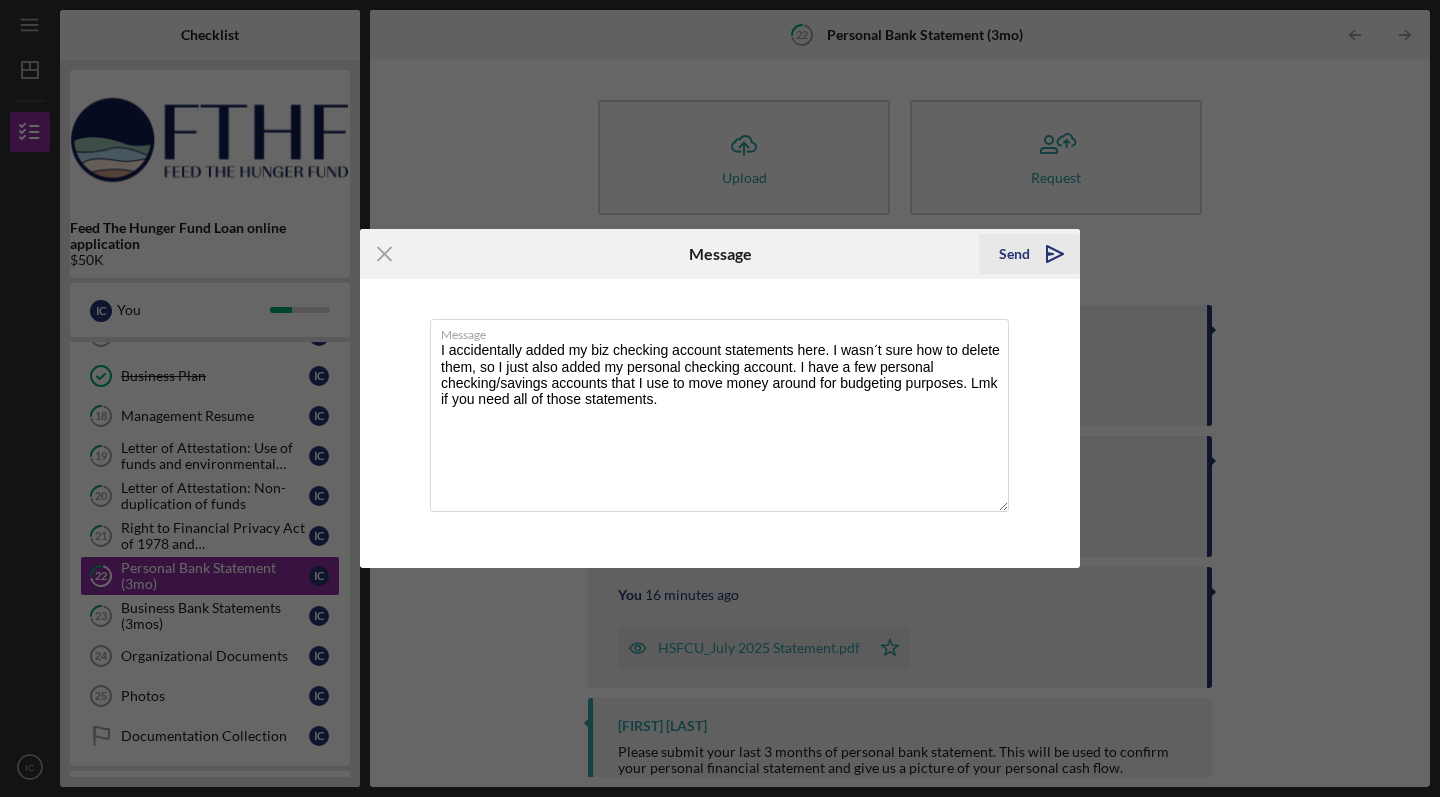 type on "I accidentally added my biz checking account statements here. I wasnʻt sure how to delete them, so I just also added my personal checking account. I have a few personal checking/savings accounts that I use to move money around for budgeting purposes. Lmk if you need all of those statements." 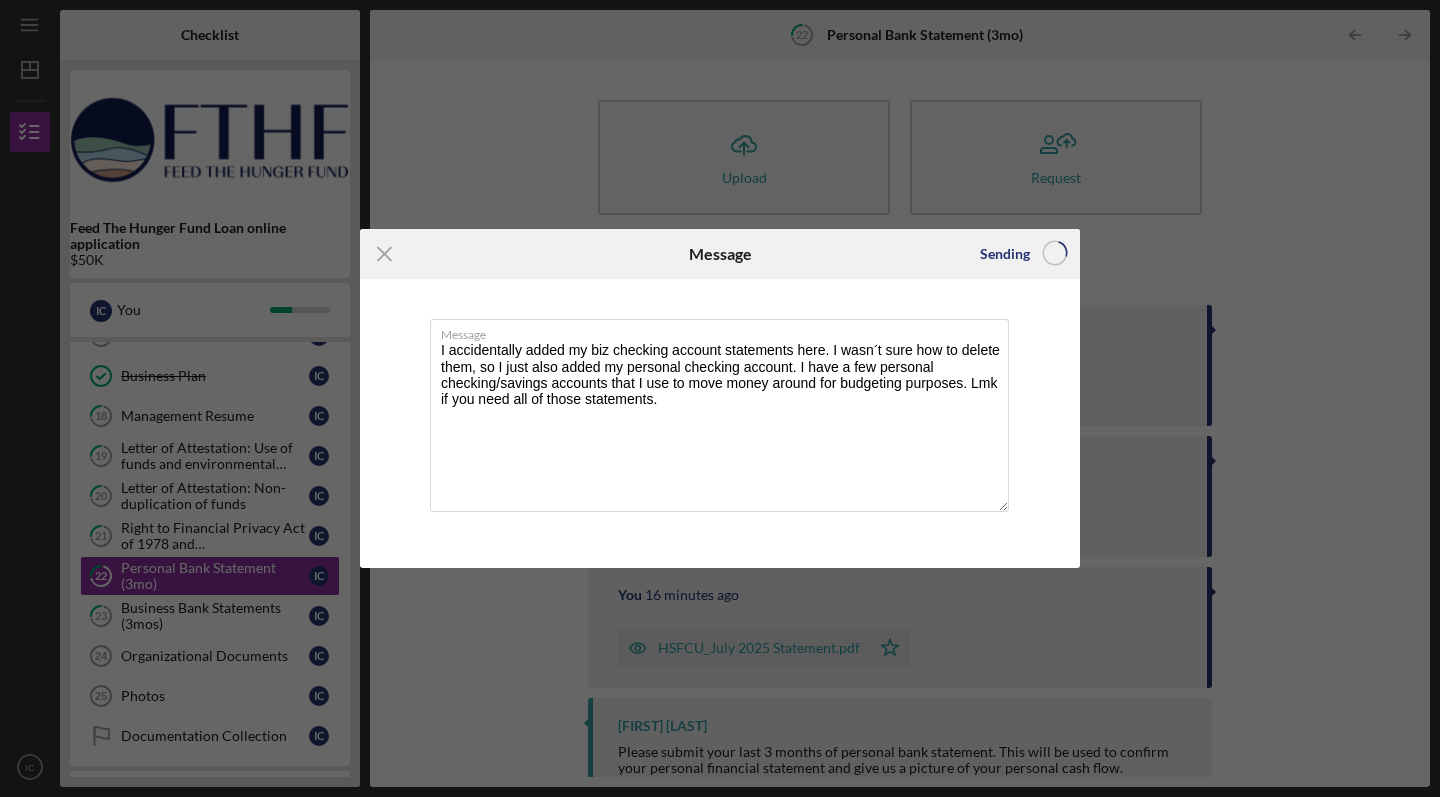 type 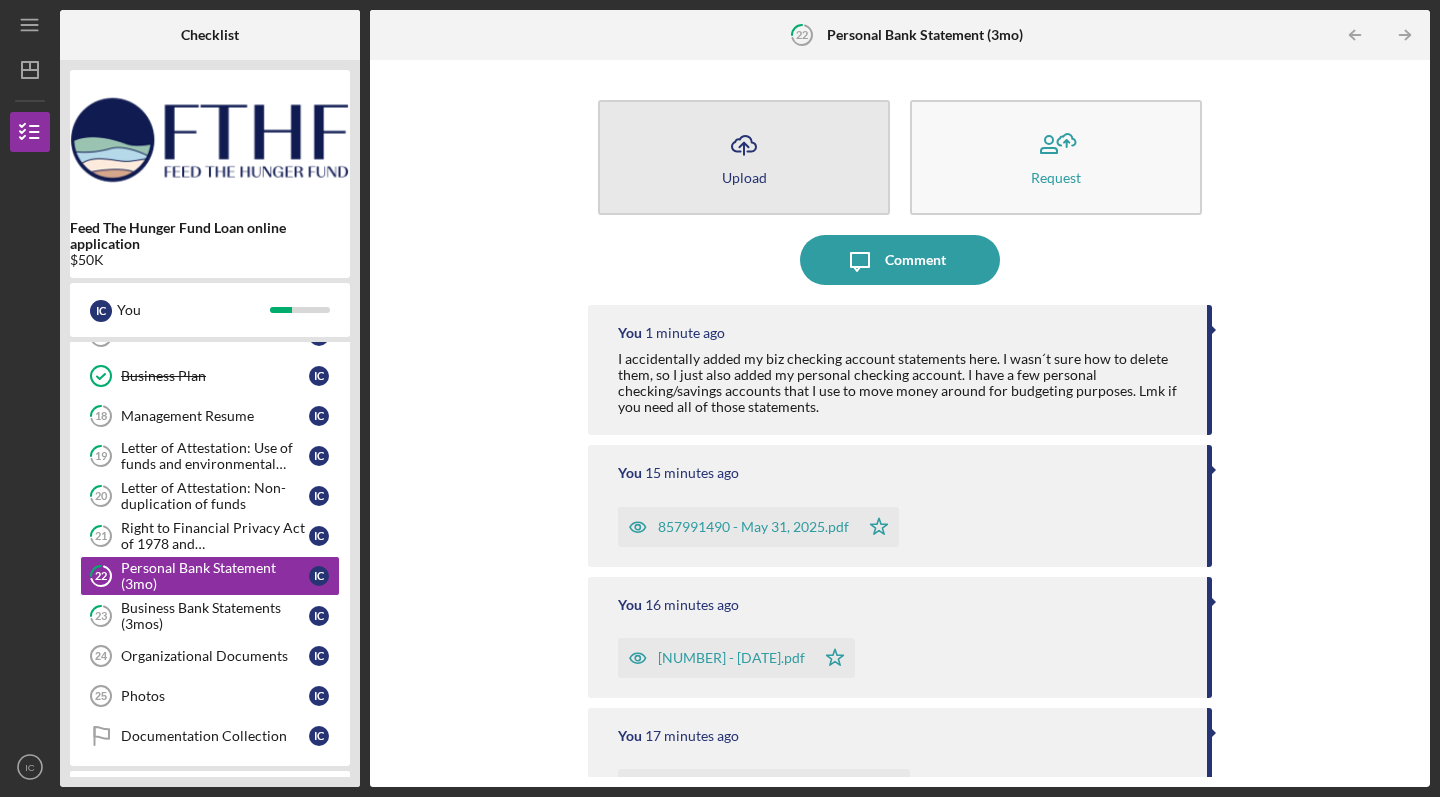 click on "Icon/Upload" 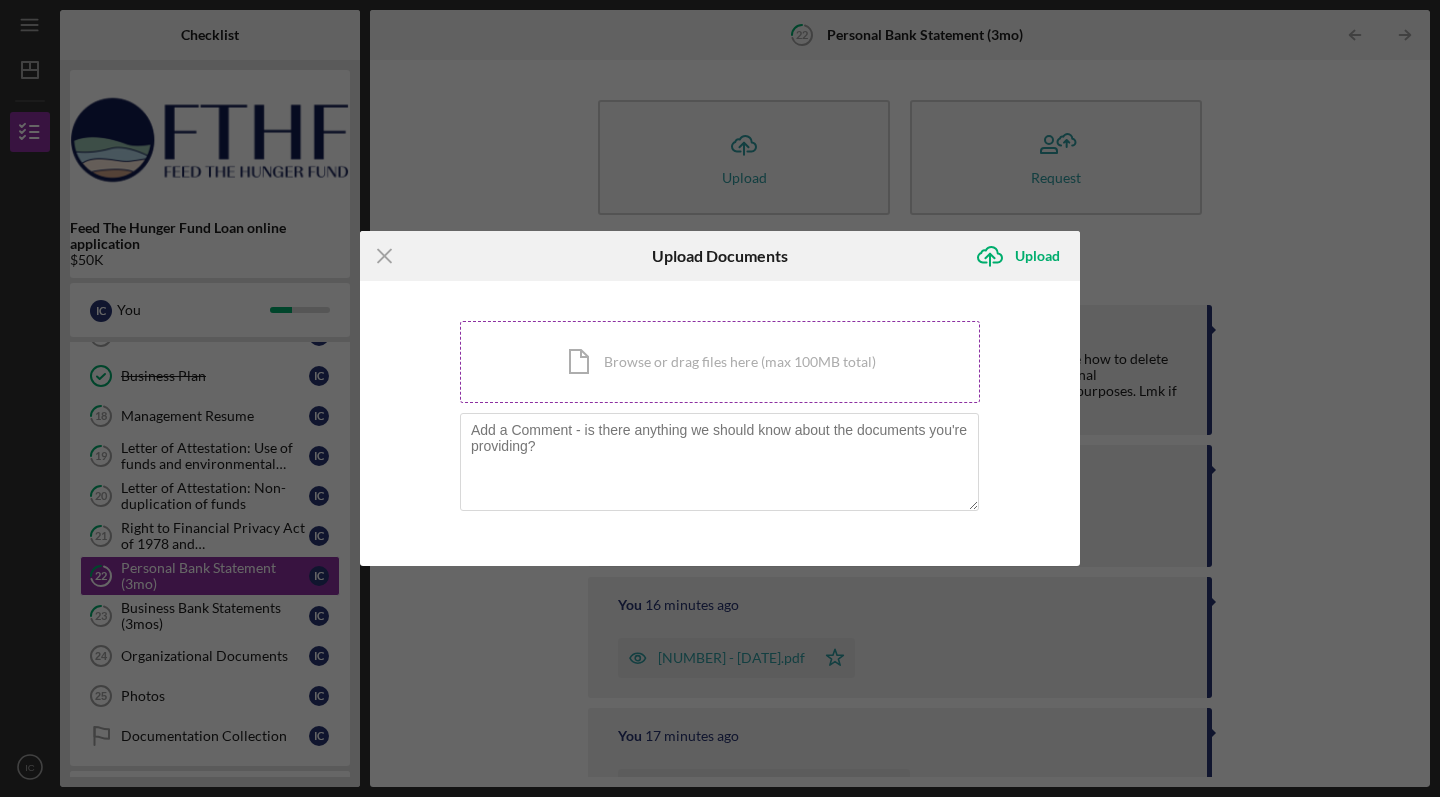 click on "Icon/Document Browse or drag files here (max 100MB total) Tap to choose files or take a photo" at bounding box center [720, 362] 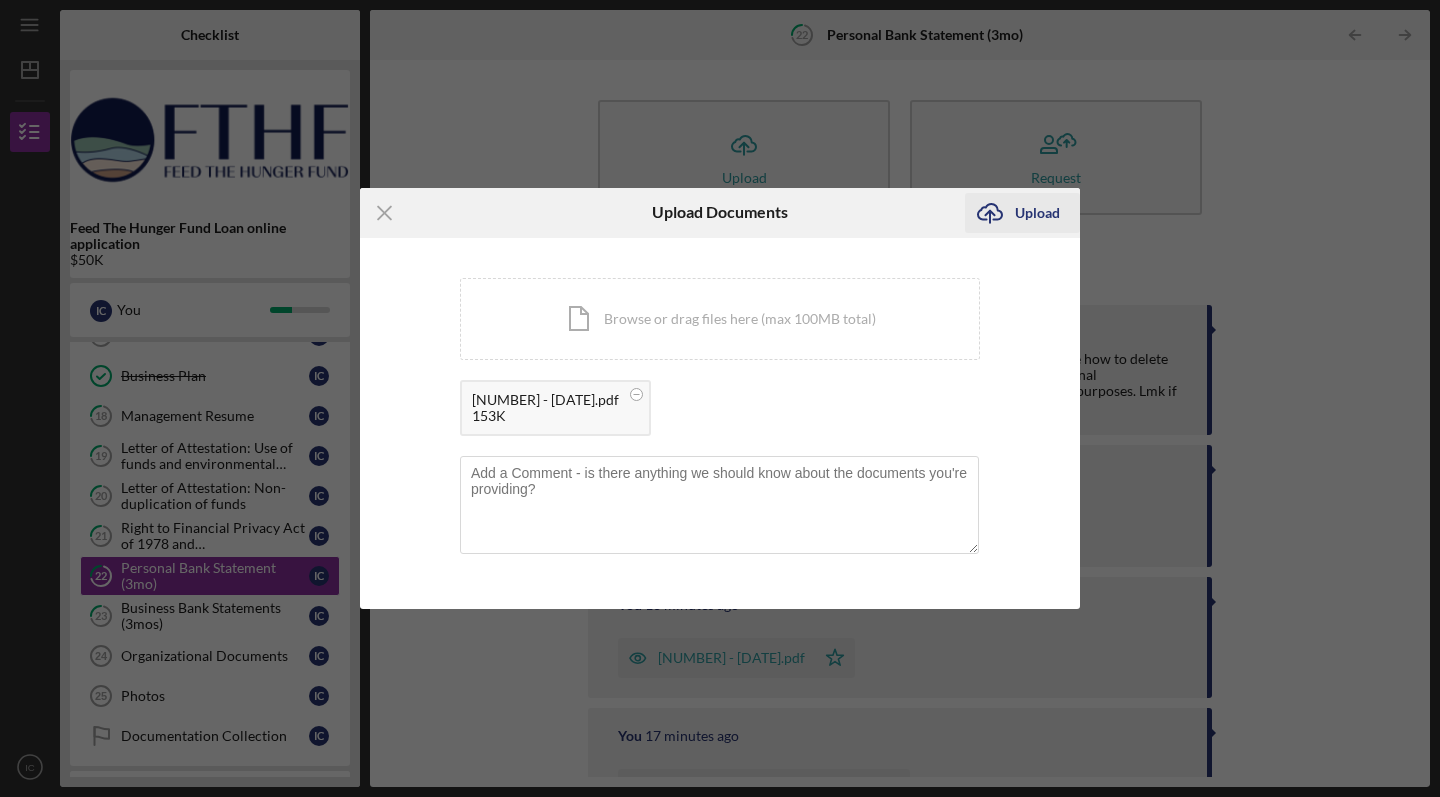 click on "Upload" at bounding box center [1037, 213] 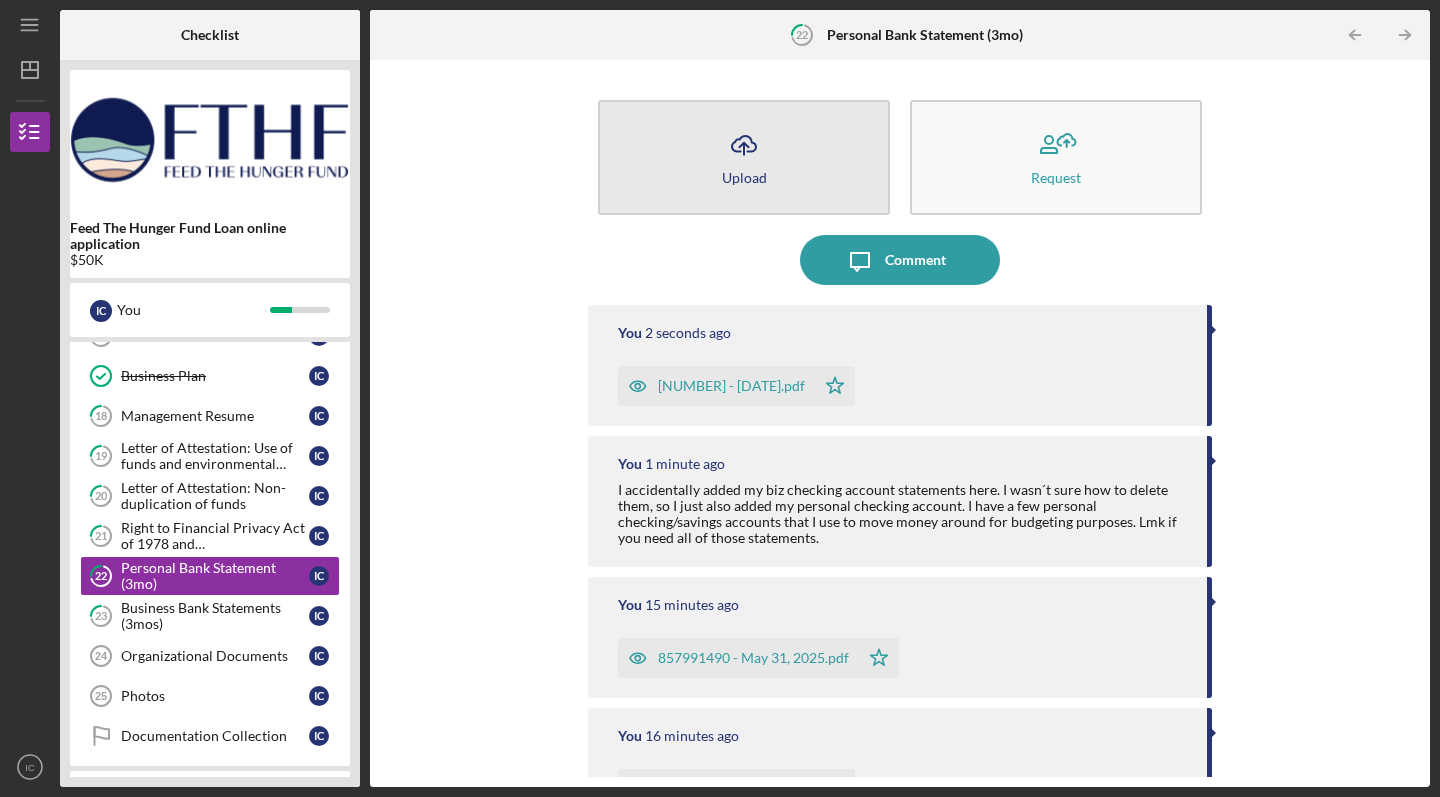 click on "Icon/Upload Upload" at bounding box center (744, 157) 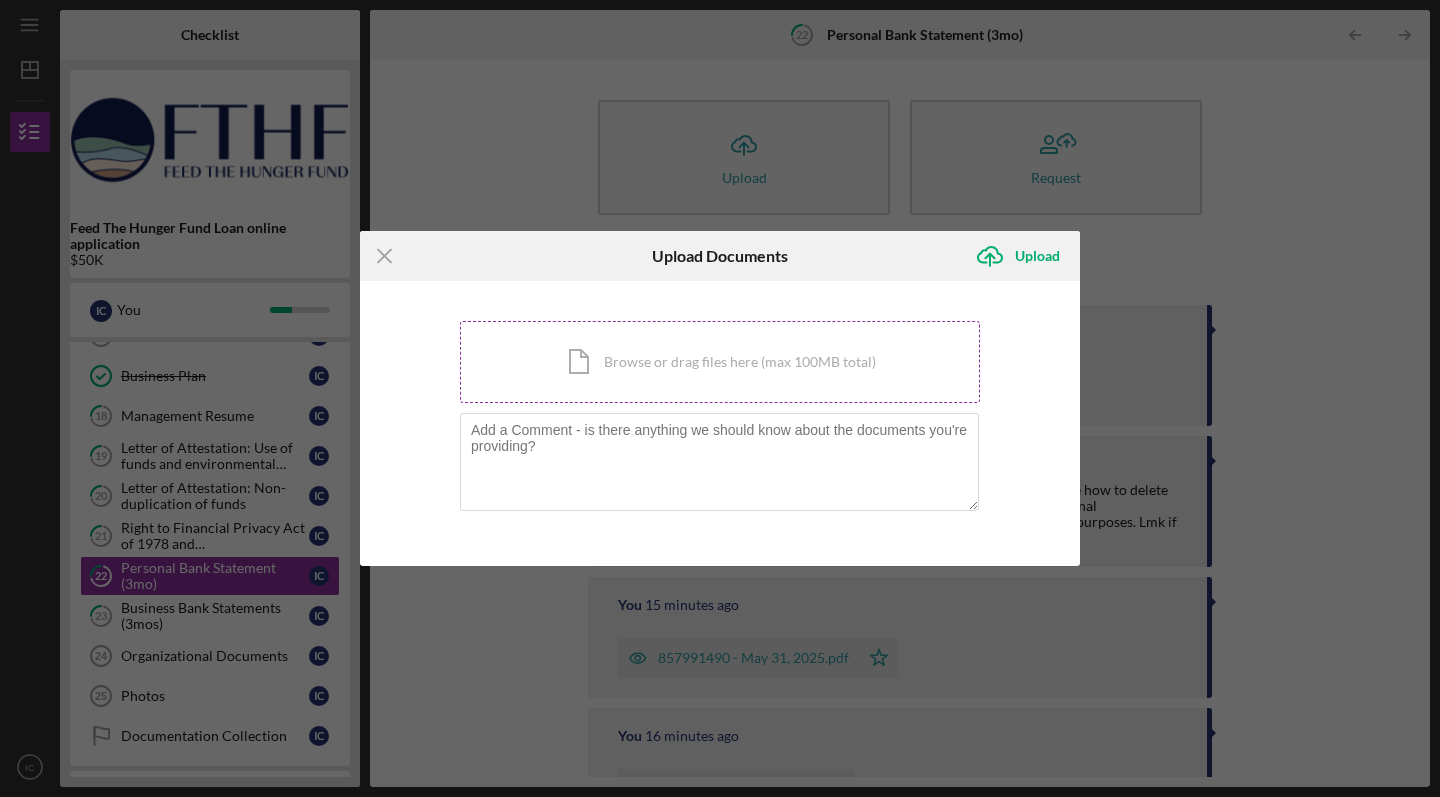 click on "Icon/Document Browse or drag files here (max 100MB total) Tap to choose files or take a photo" at bounding box center [720, 362] 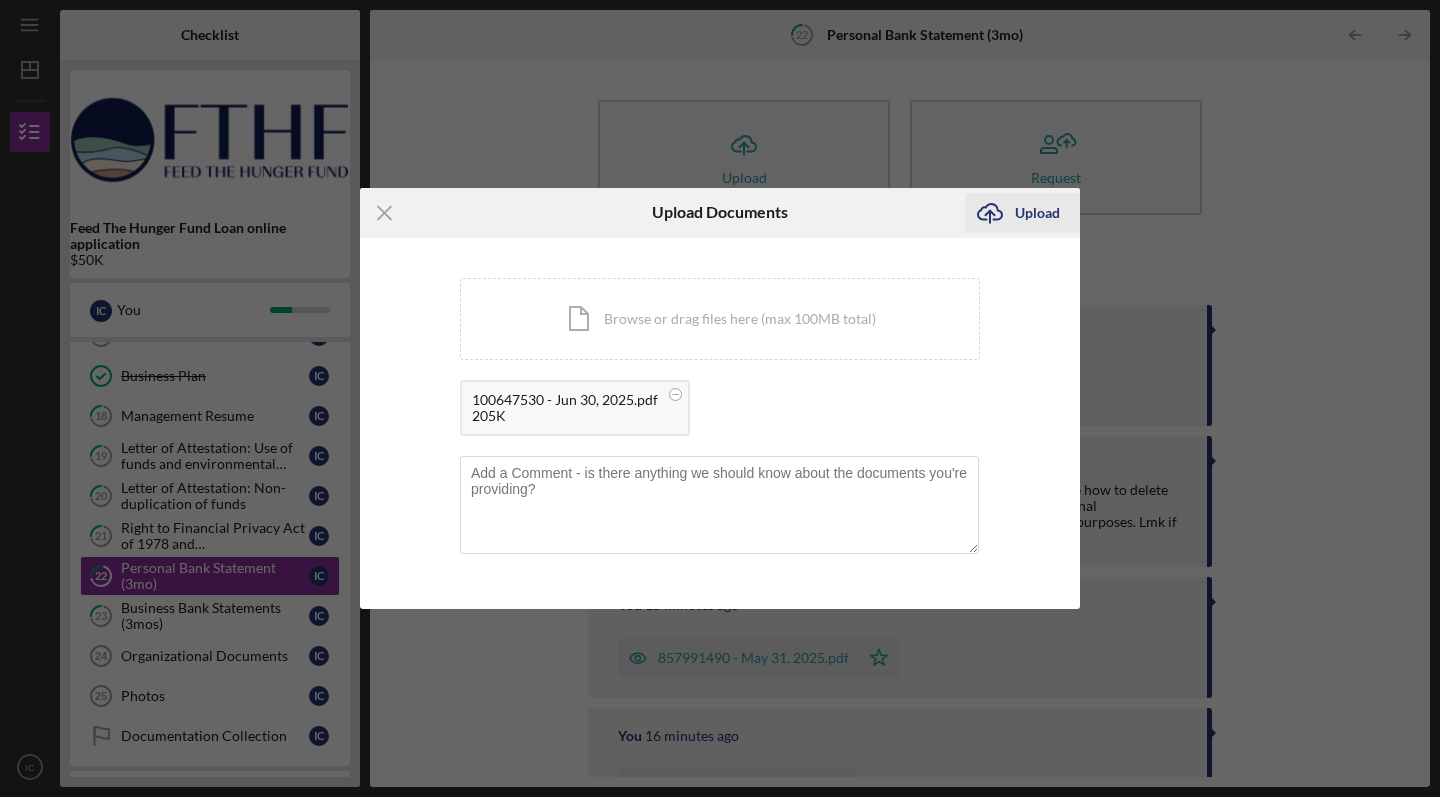 click on "Upload" at bounding box center [1037, 213] 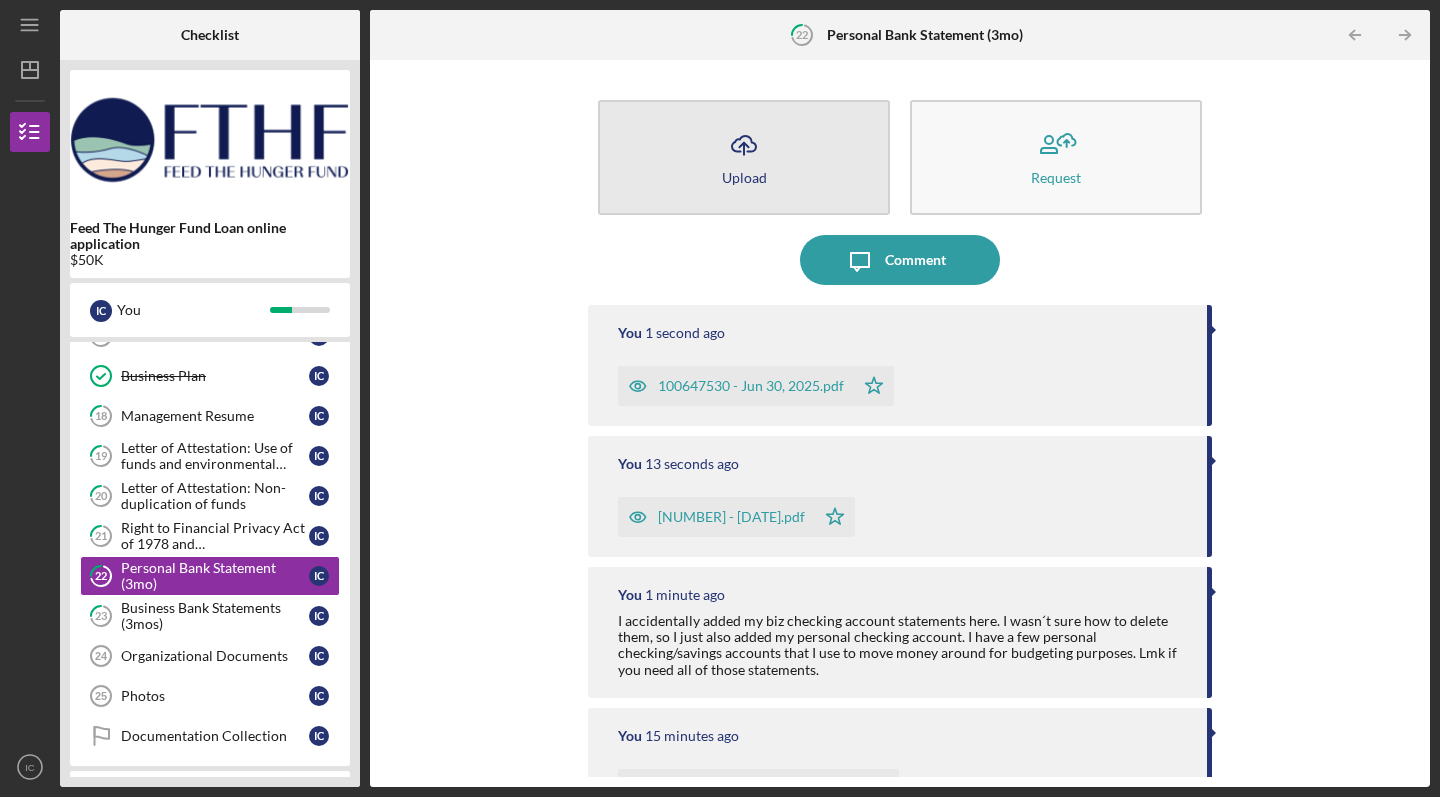 click on "Icon/Upload" 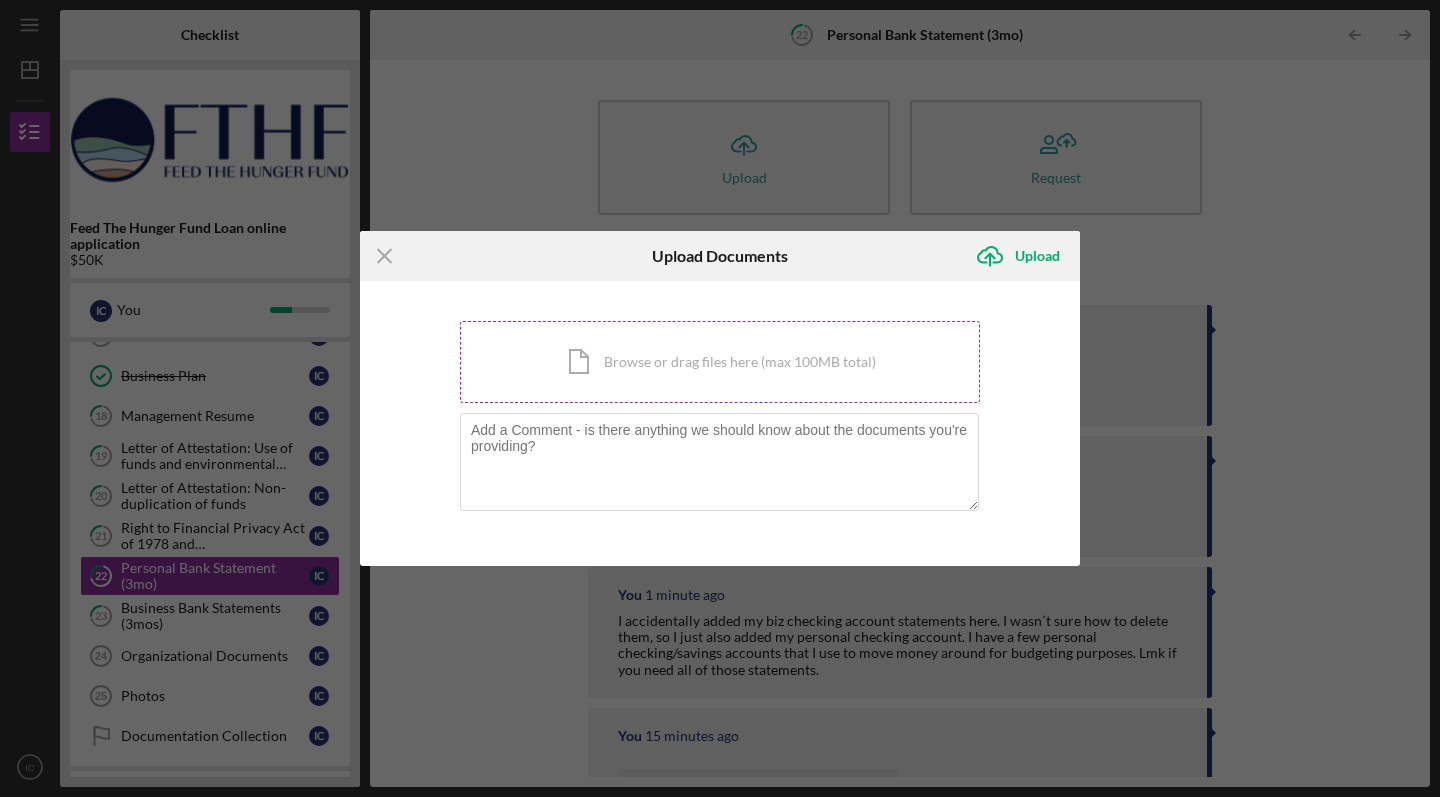 click on "Icon/Document Browse or drag files here (max 100MB total) Tap to choose files or take a photo" at bounding box center [720, 362] 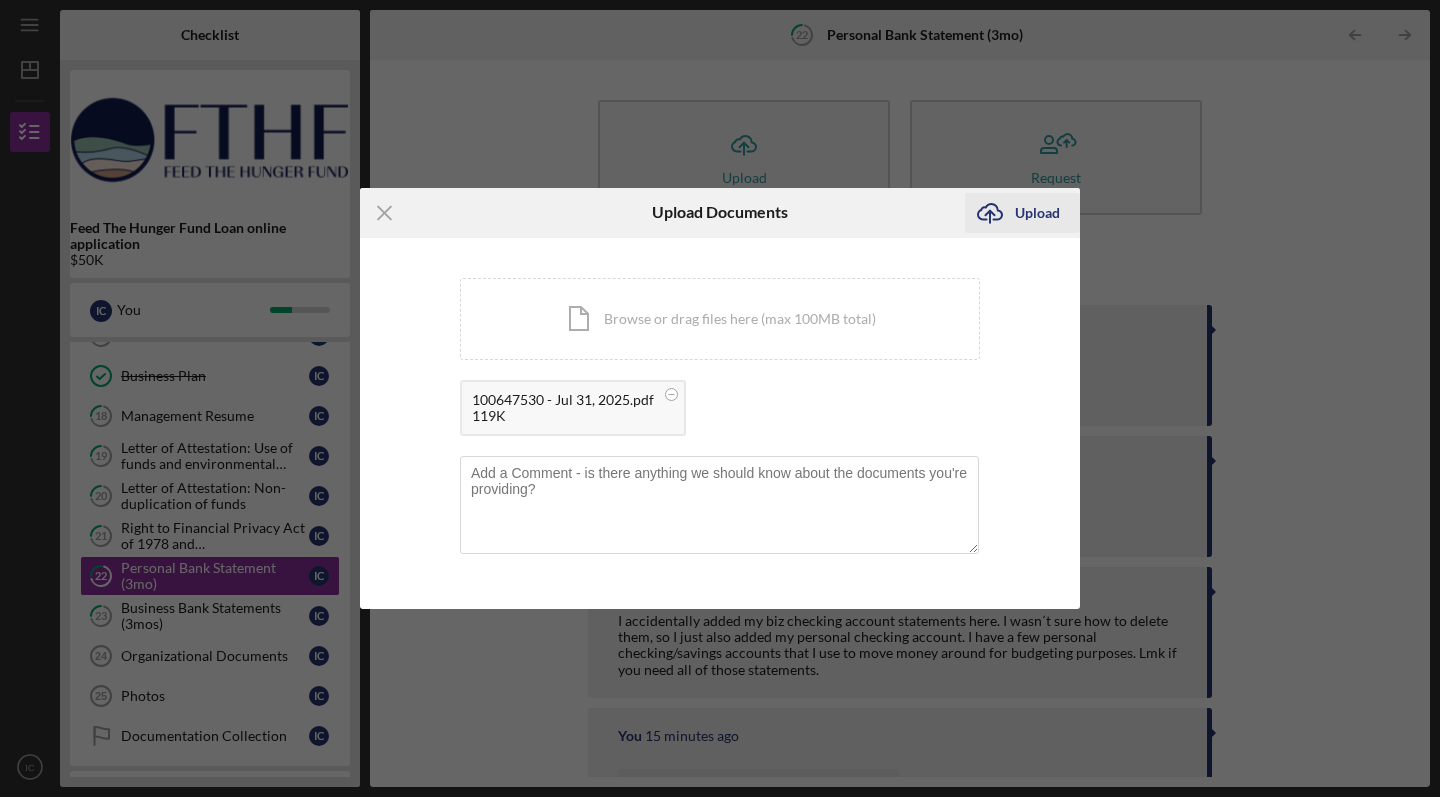 click on "Upload" at bounding box center (1037, 213) 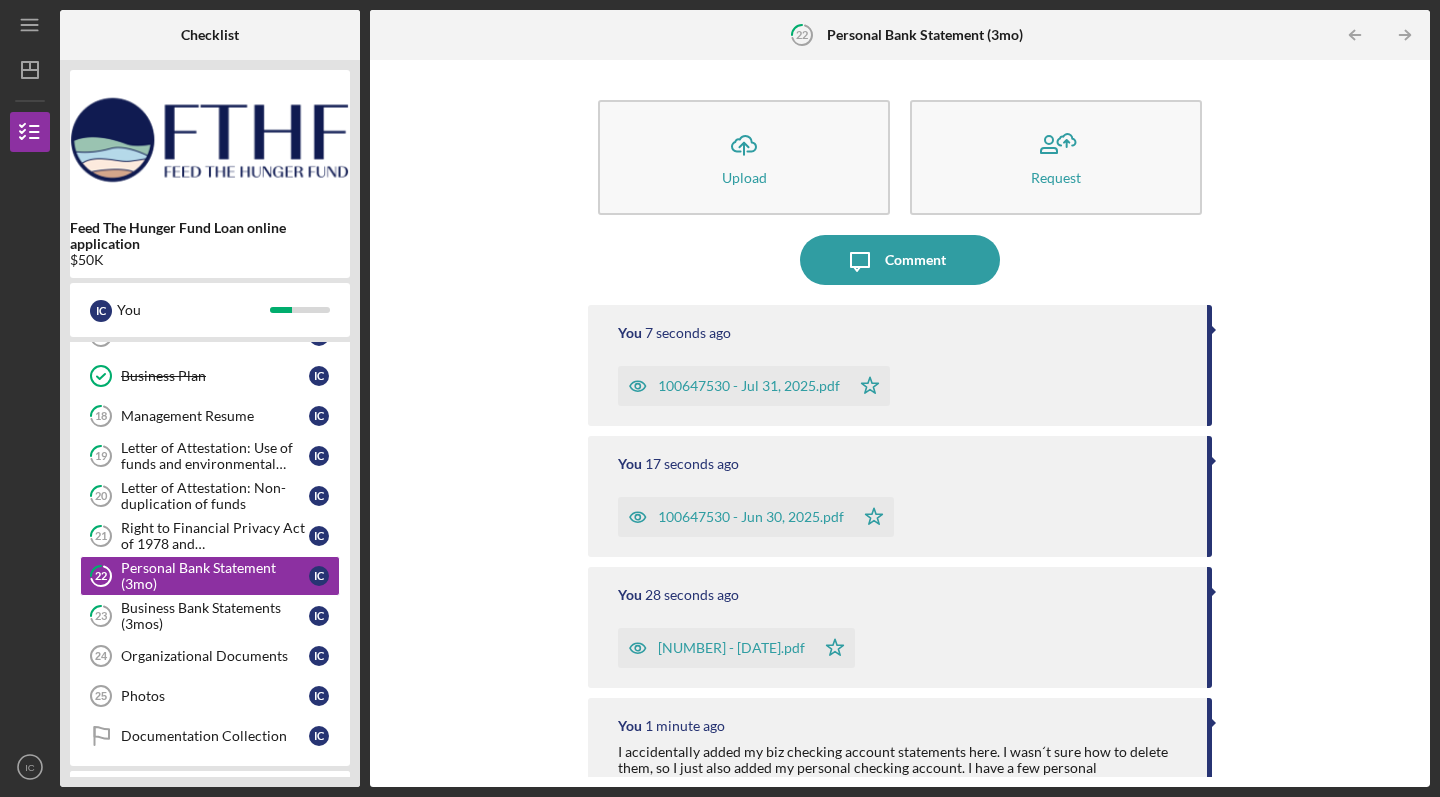 click on "Icon/Menu Close Upload Documents Icon/Upload Upload You   7 seconds ago [NUMBER] - [DATE].png 5.08MB Screenshot 2025-08-06 at 10.31.11 AM.png 5.73MB Screenshot 2025-08-06 at 10.31.26 AM.png 5.84MB Screenshot 2025-08-06 at 10.31.38 AM.png 5.74MB Screenshot 2025-08-06 at 10.31.50 AM.png 6.32MB Screenshot 2025-08-06 at 10.32.02 AM.png 5.7MB Cancel Icon/Upload Upload Icon/Menu Close Upload Documents Icon/Upload Upload You're uploading documents related to Photos . Icon/Document Browse or drag files here (max 100MB total) Tap to choose files or take a photo Drop documents Screenshot 2025-08-06 at 10.30.43 AM.png 5.08MB Screenshot 2025-08-06 at 10.31.11 AM.png 5.73MB Screenshot 2025-08-06 at 10.31.26 AM.png 5.84MB Screenshot 2025-08-06 at 10.31.38 AM.png 5.74MB Screenshot 2025-08-06 at 10.31.50 AM.png 6.32MB Screenshot 2025-08-06 at 10.32.02 AM.png 5.7MB Cancel Icon/Upload Upload Icon/Star You   17 seconds ago [NUMBER] - [DATE].png 5.08MB Icon/Star You   28 seconds ago [NUMBER] - [DATE].png 5.08MB Icon/Star You   1 minute ago I accidentally added my biz checking account statements here. I wasnʻt sure how to delete them, so I just also added my personal checking account. I have a few personal checking/savings accounts that I use to move money around for budgeting purposes. Lmk if you need all of those statements. You   15 minutes ago [NUMBER] - [DATE].png 5.08MB Icon/Star You   16 minutes ago [NUMBER] - [DATE].png 5.08MB Icon/Star You   17 minutes ago HSFCU_[MONTH] [YEAR] Statement.pdf Icon/Star [NAME]   Please submit your last 3 months of personal bank statement. This will be used to confirm your personal financial statement and give us a picture of your personal cash flow." at bounding box center (900, 423) 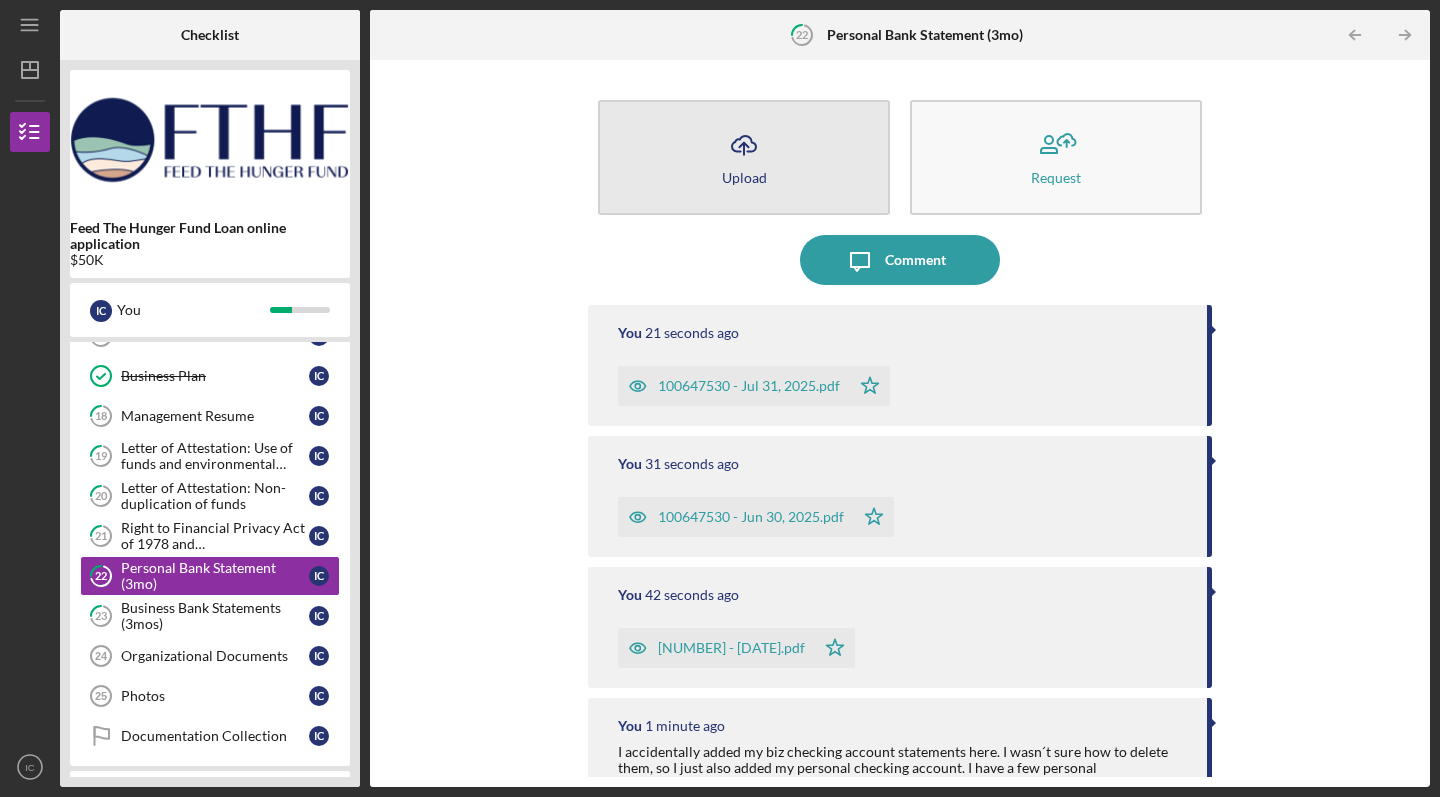 click on "Icon/Upload Upload" at bounding box center [744, 157] 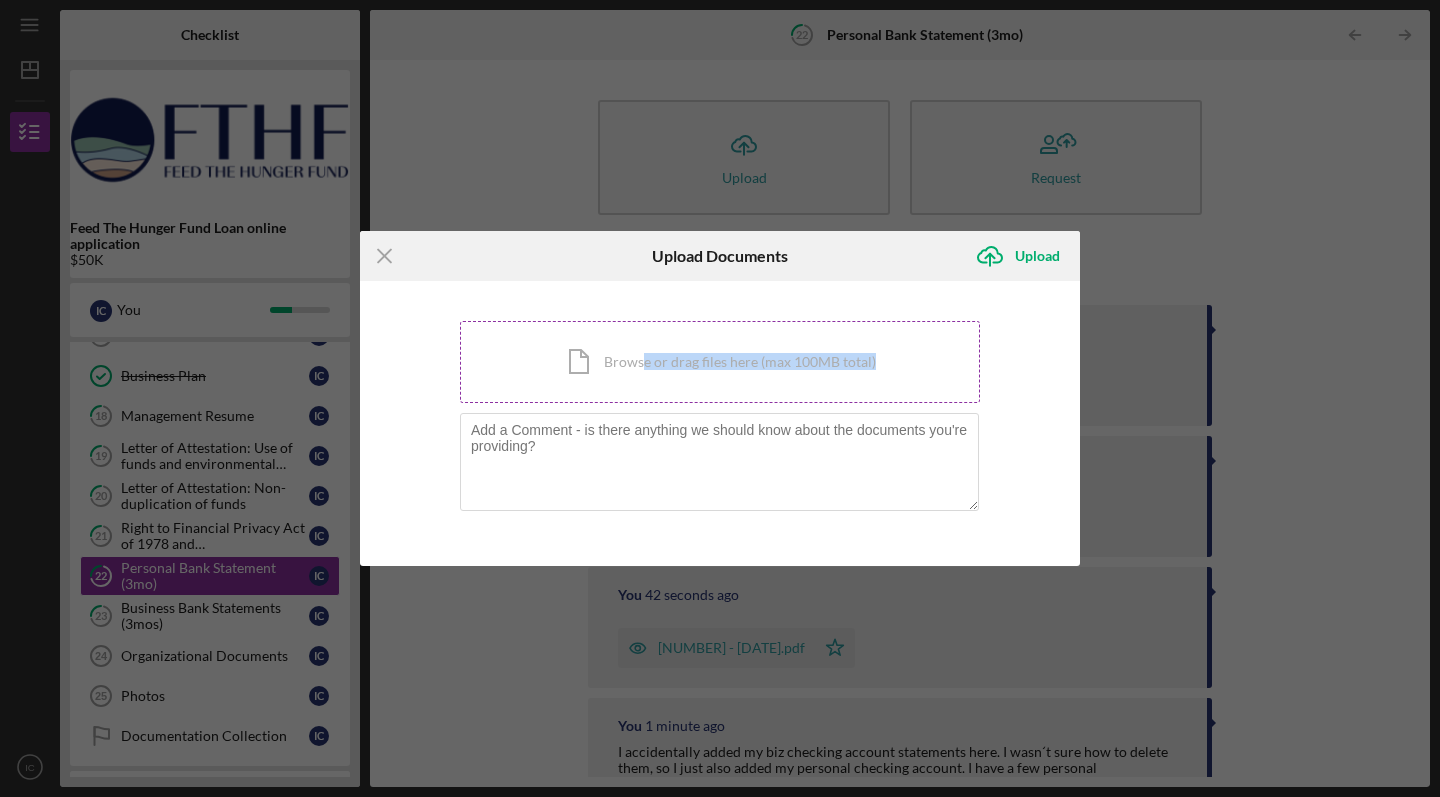 click on "Icon/Document Browse or drag files here (max 100MB total) Tap to choose files or take a photo" at bounding box center (720, 362) 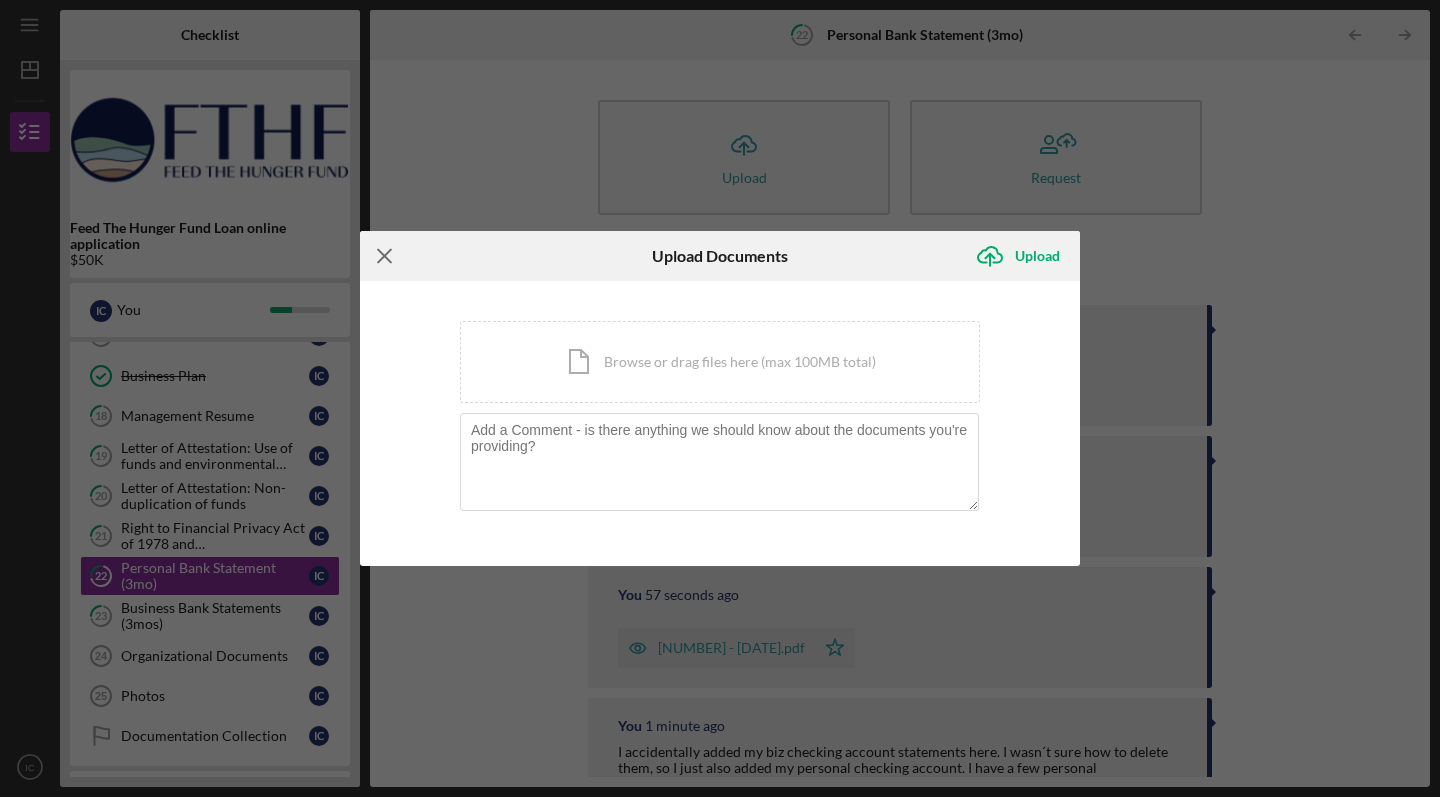 click on "Icon/Menu Close" 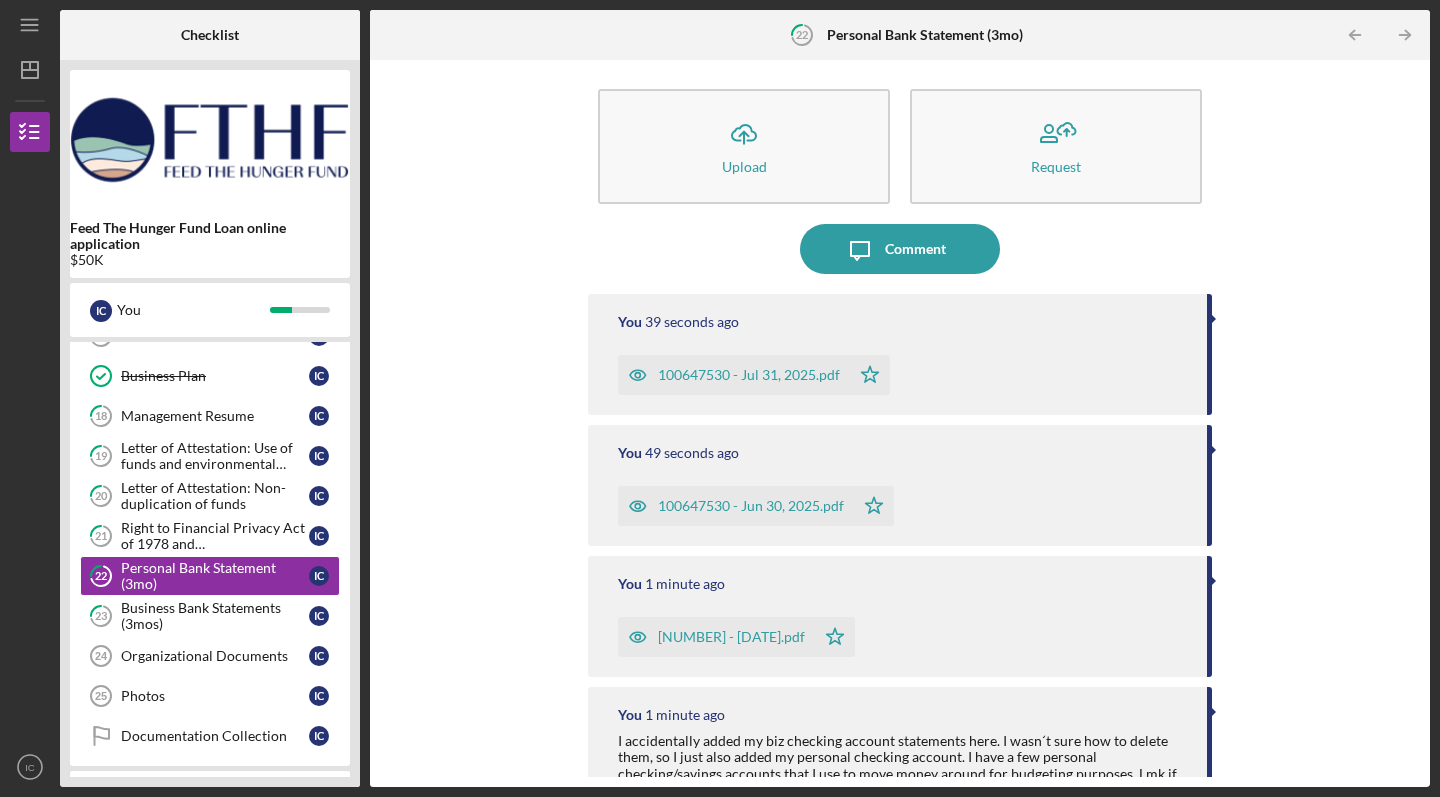 scroll, scrollTop: 18, scrollLeft: 0, axis: vertical 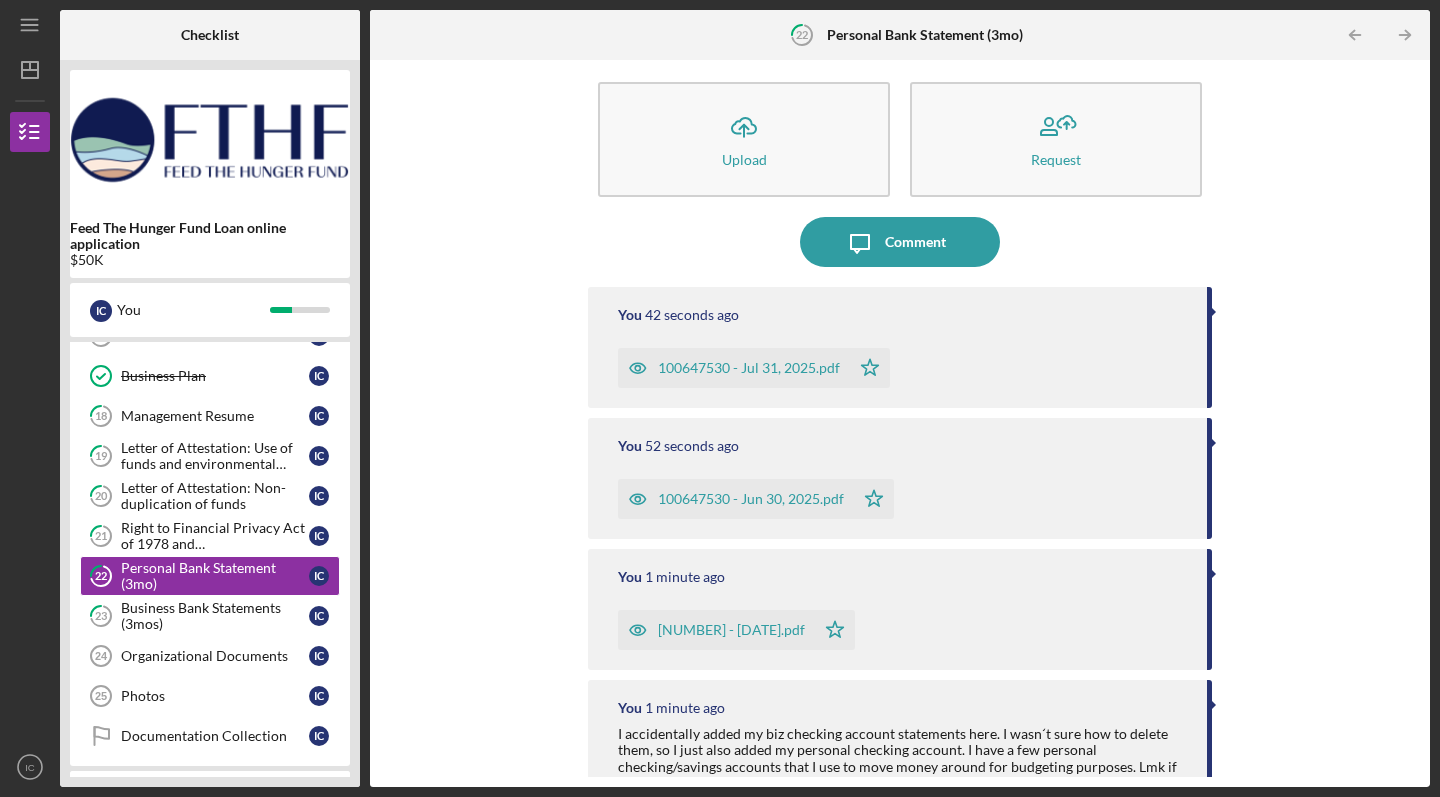 click on "[NUMBER] - [DATE].pdf" at bounding box center (731, 630) 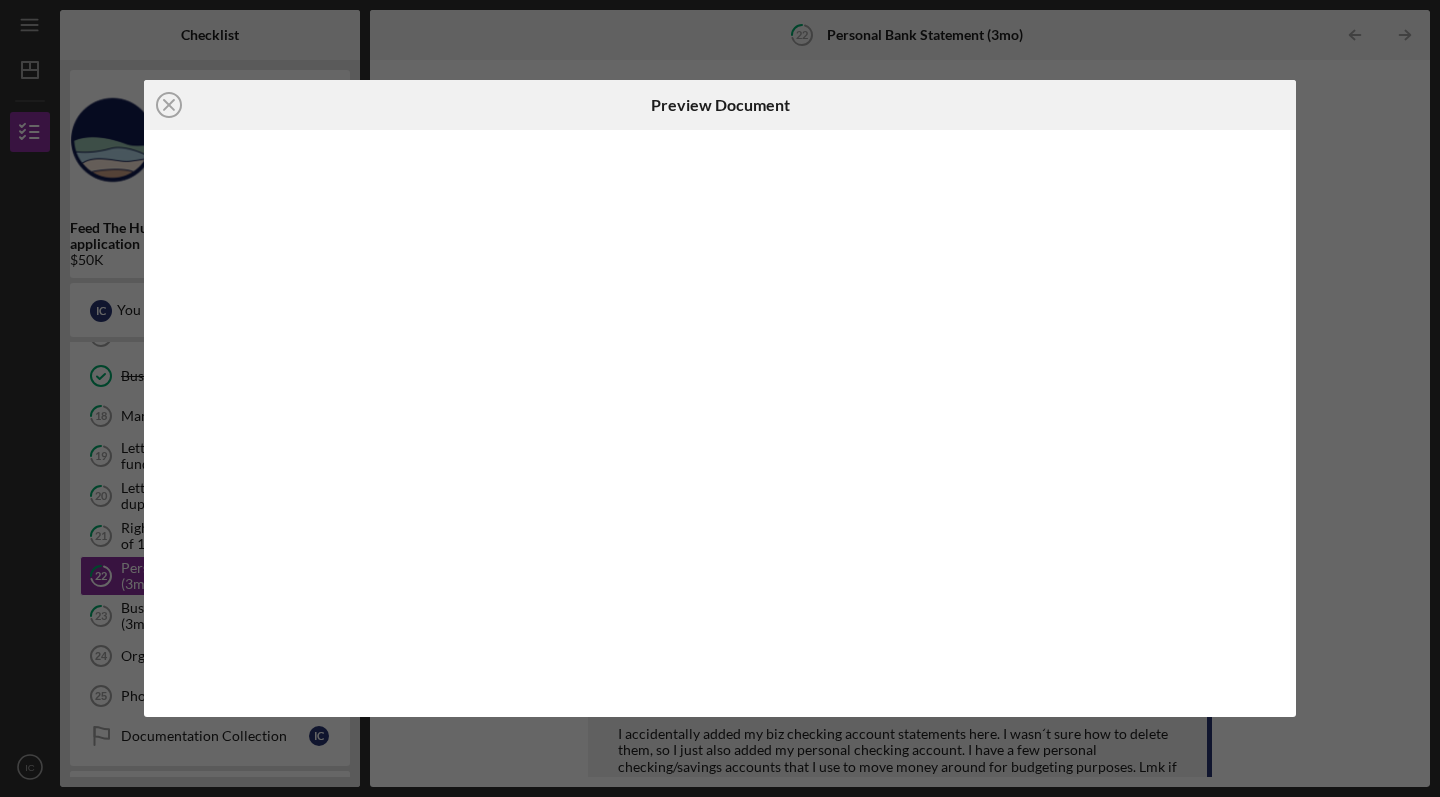 scroll, scrollTop: 0, scrollLeft: 0, axis: both 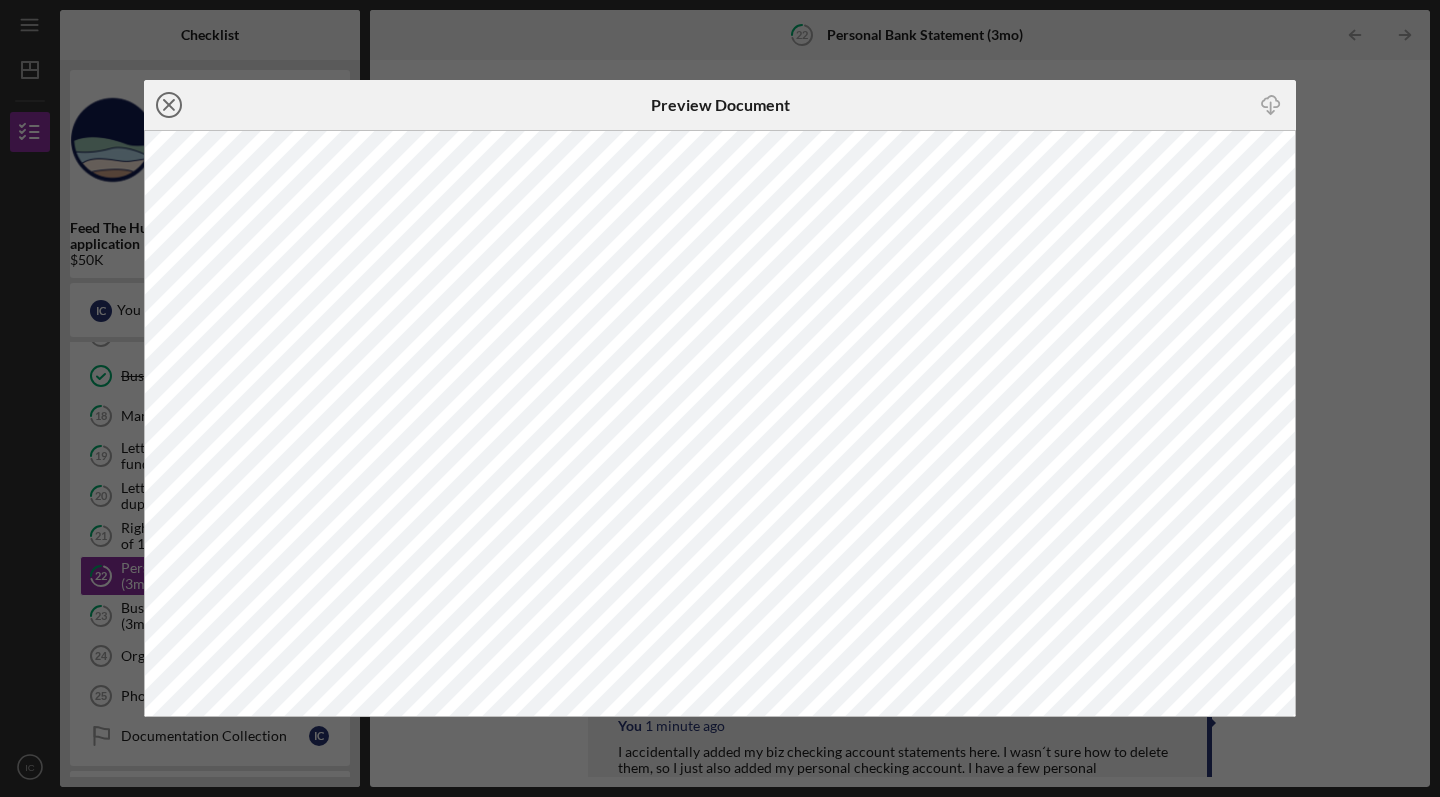 click 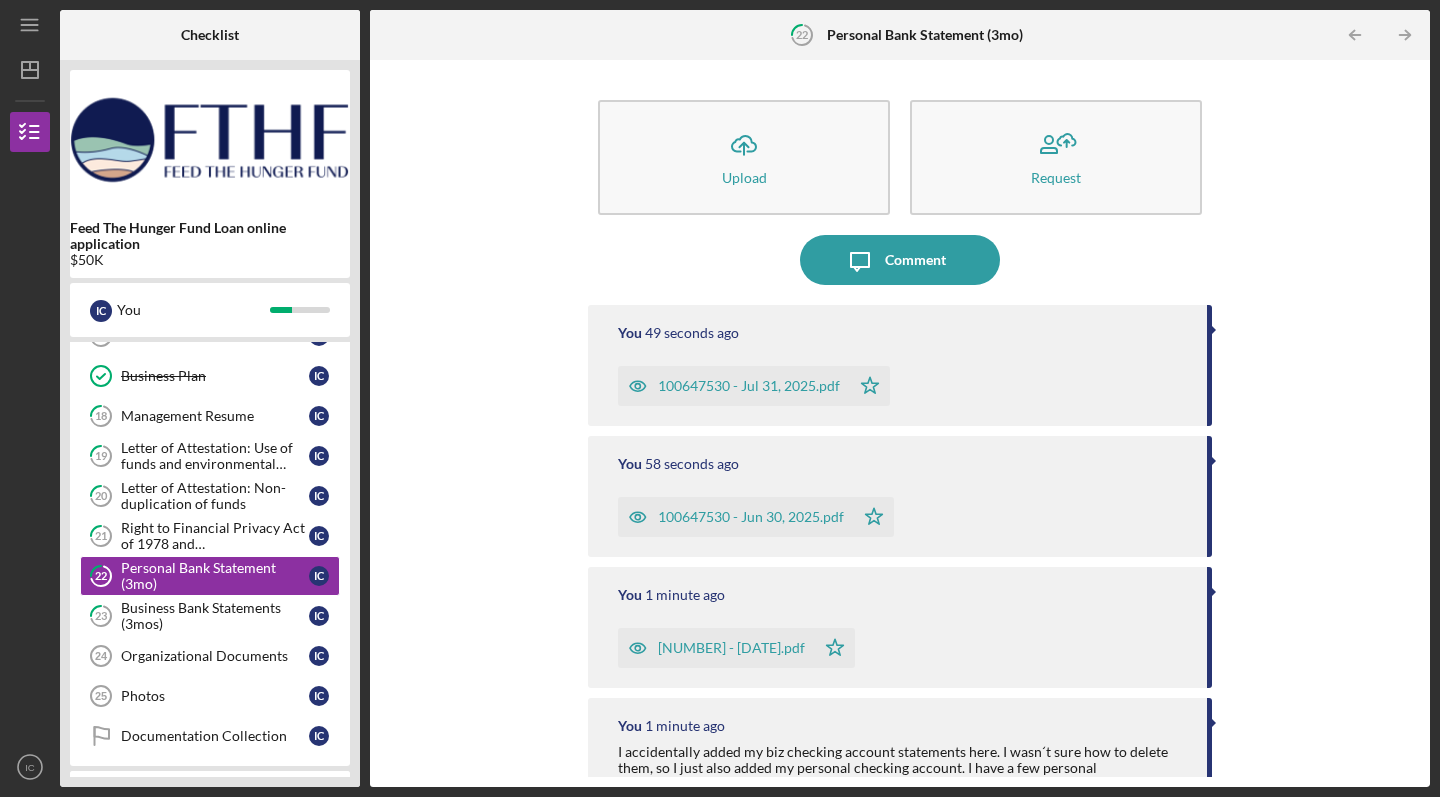 click on "100647530 - Jun 30, 2025.pdf" at bounding box center [736, 517] 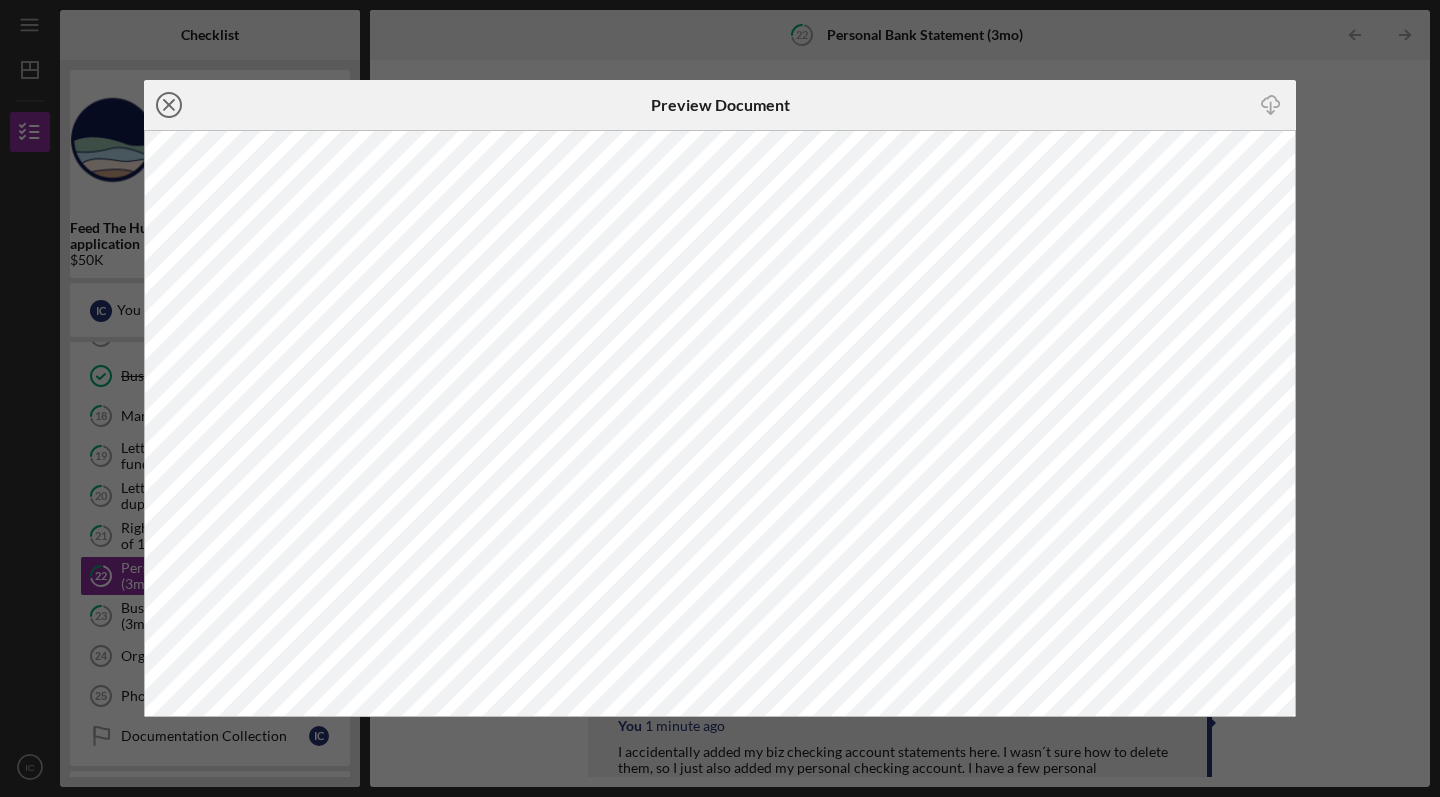 click on "Icon/Close" 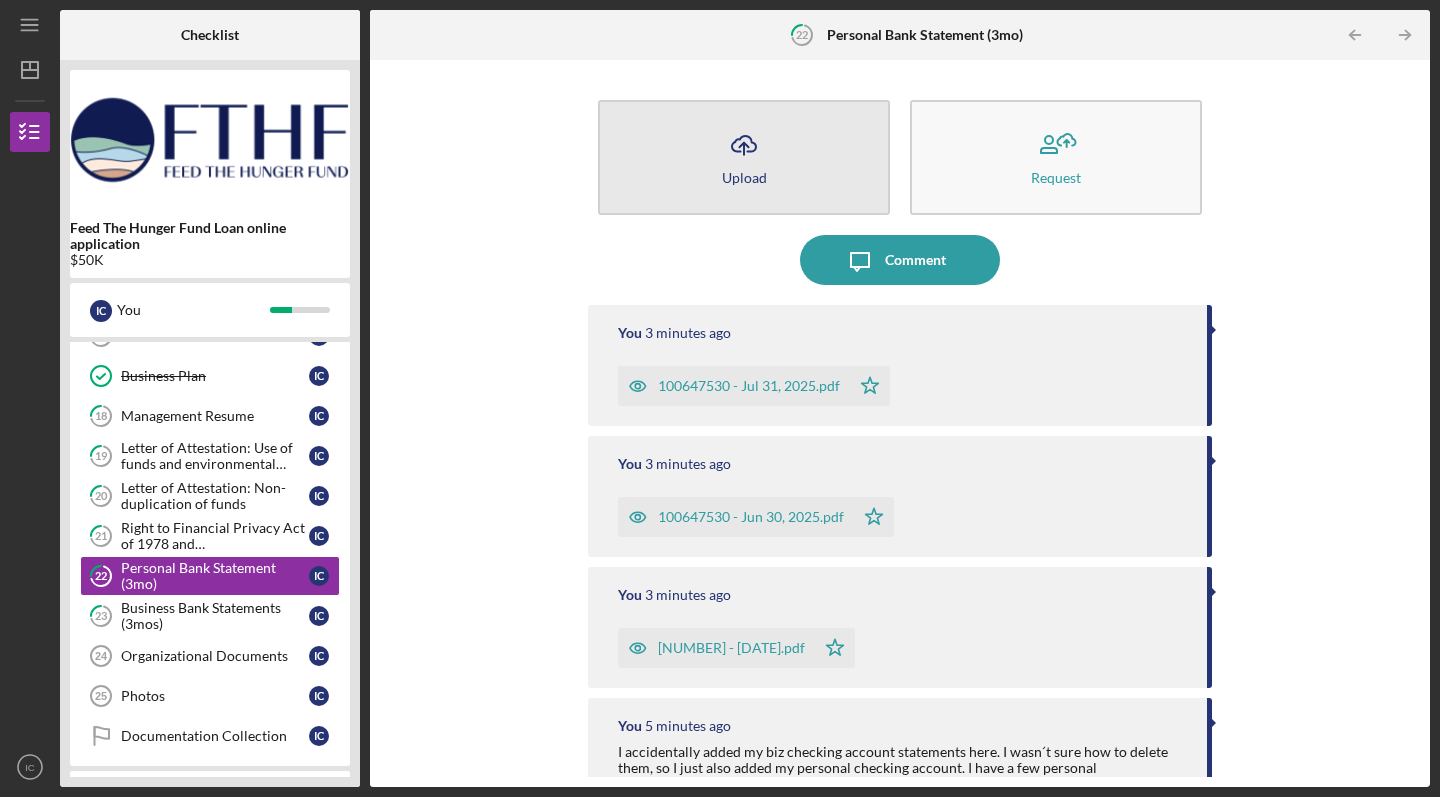 click on "Upload" at bounding box center [744, 177] 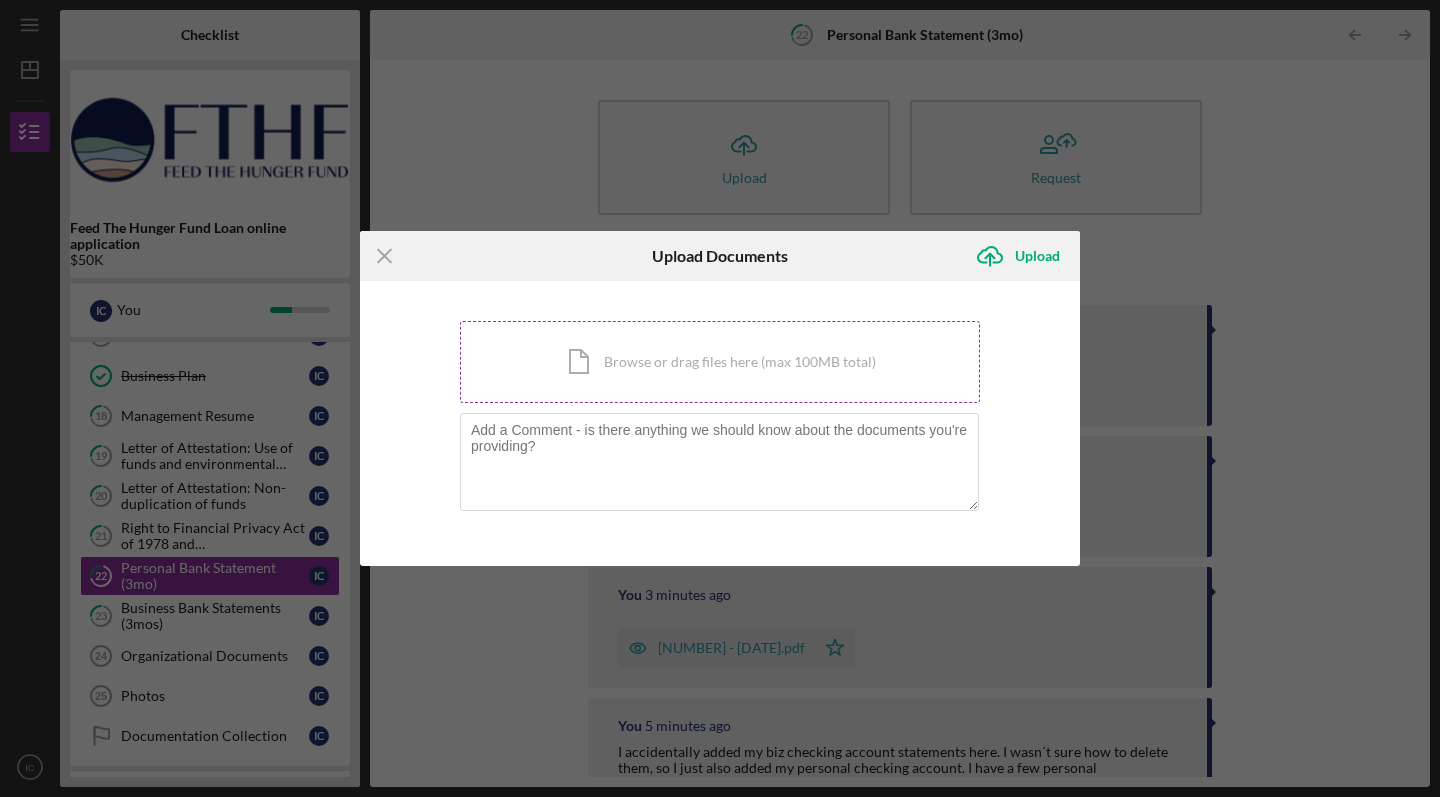 click on "Icon/Document Browse or drag files here (max 100MB total) Tap to choose files or take a photo" at bounding box center [720, 362] 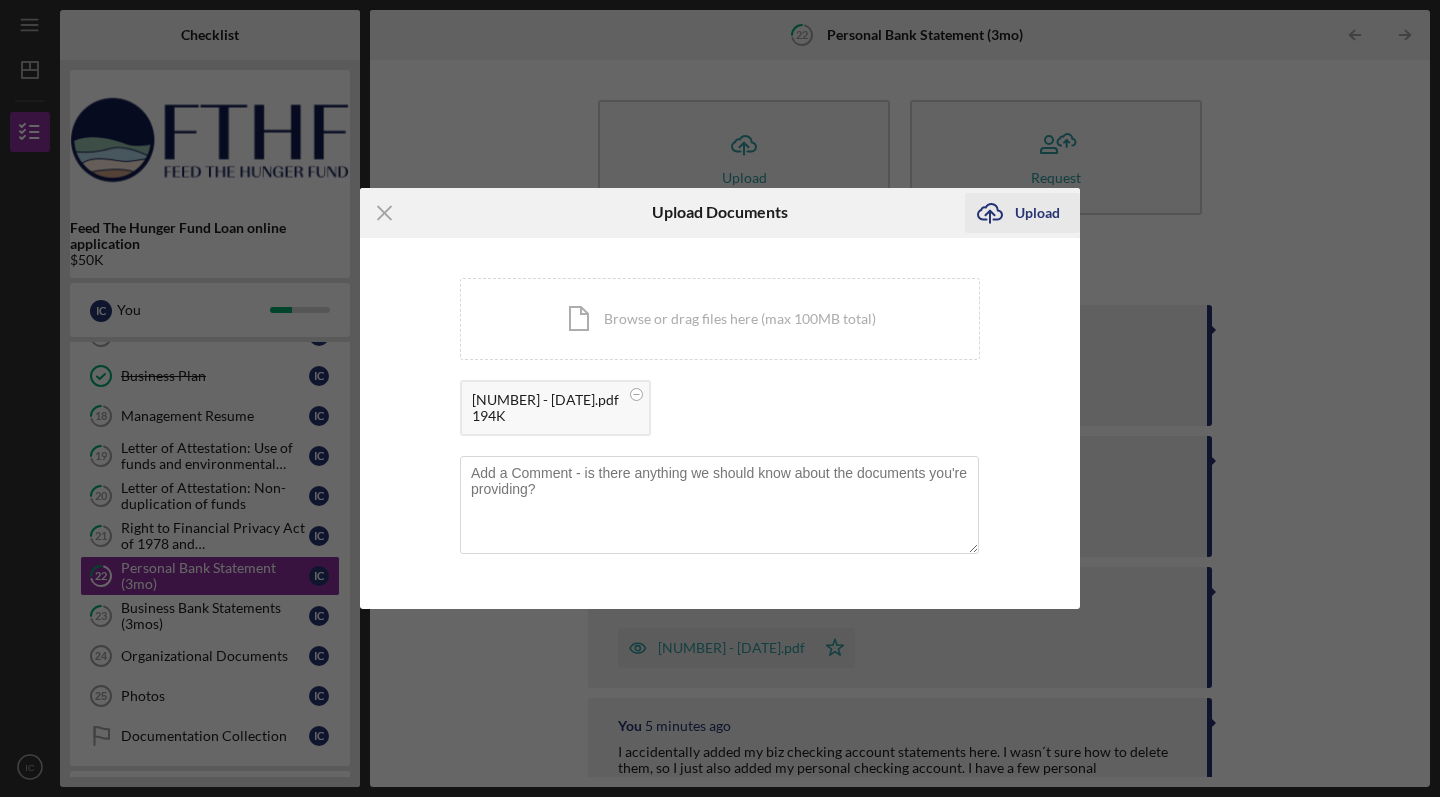 click on "Upload" at bounding box center [1037, 213] 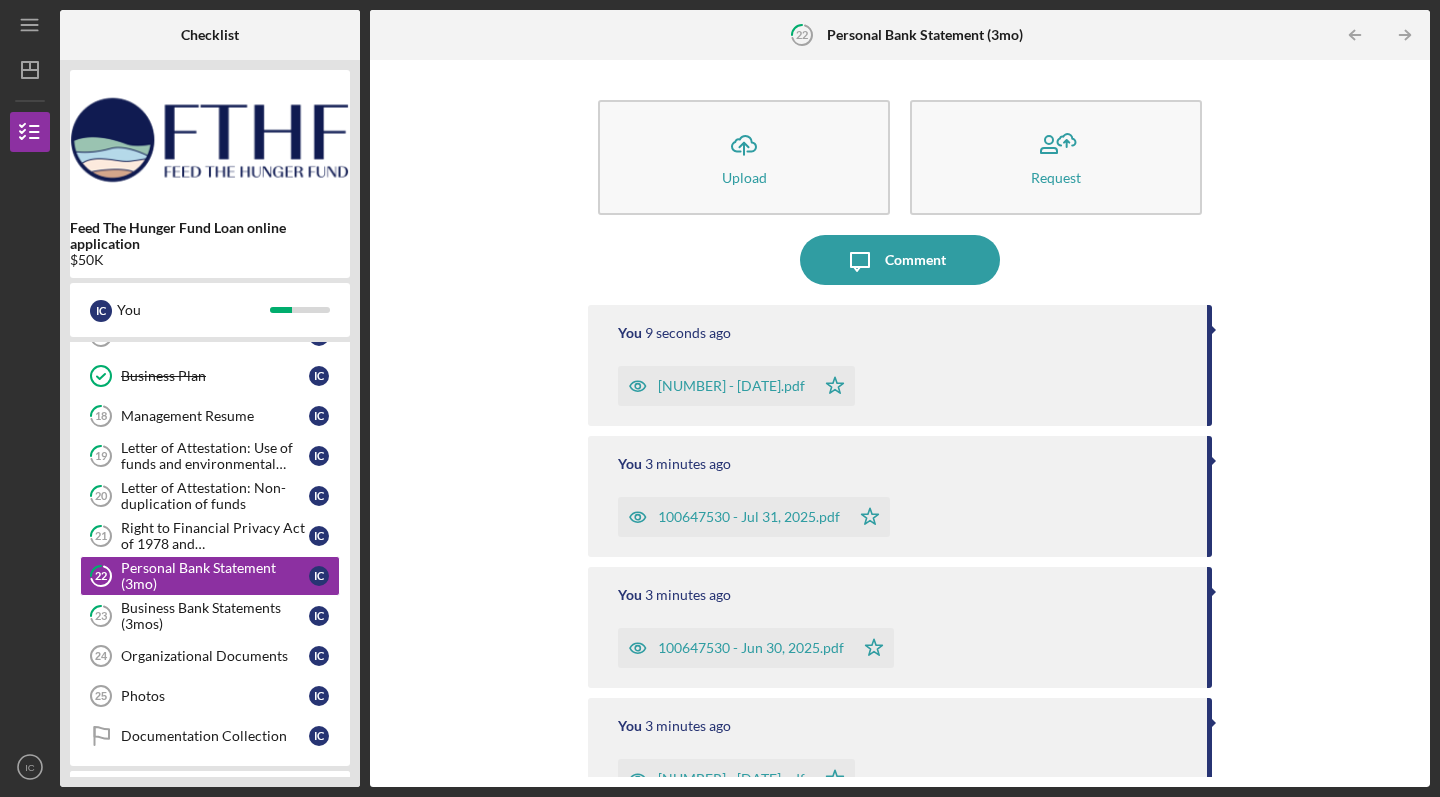 click on "Icon/Upload Upload Request Icon/Message Comment You   9 seconds ago 100647530 - Jul 31, [YEAR]-2.pdf Icon/Star You   3 minutes ago 100647530 - Jul 31, [YEAR].pdf Icon/Star You   3 minutes ago 100647530 - Jun 30, [YEAR].pdf Icon/Star You   3 minutes ago 100647530 - May 31, [YEAR].pdf Icon/Star You   5 minutes ago I accidentally added my biz checking account statements here. I wasnʻt sure how to delete them, so I just also added my personal checking account. I have a few personal checking/savings accounts that I use to move money around for budgeting purposes. Lmk if you need all of those statements.  You   20 minutes ago 857991490 - May 31, [YEAR].pdf Icon/Star You   20 minutes ago 857991490 - Jun 30, [YEAR].pdf Icon/Star You   21 minutes ago HSFCU_July [YEAR] Statement.pdf Icon/Star [NAME]   Please submit your last 3 months of personal bank statement. This will be used to confirm your personal financial statement and give us a picture of your personal cash flow." at bounding box center [900, 423] 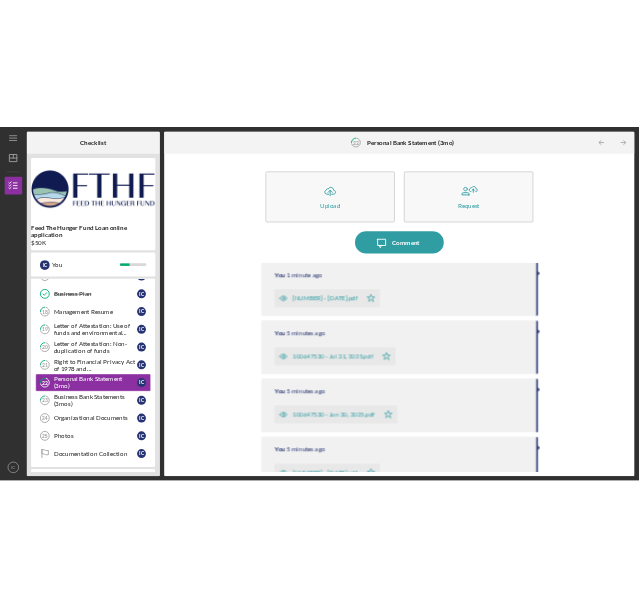 scroll, scrollTop: 0, scrollLeft: 0, axis: both 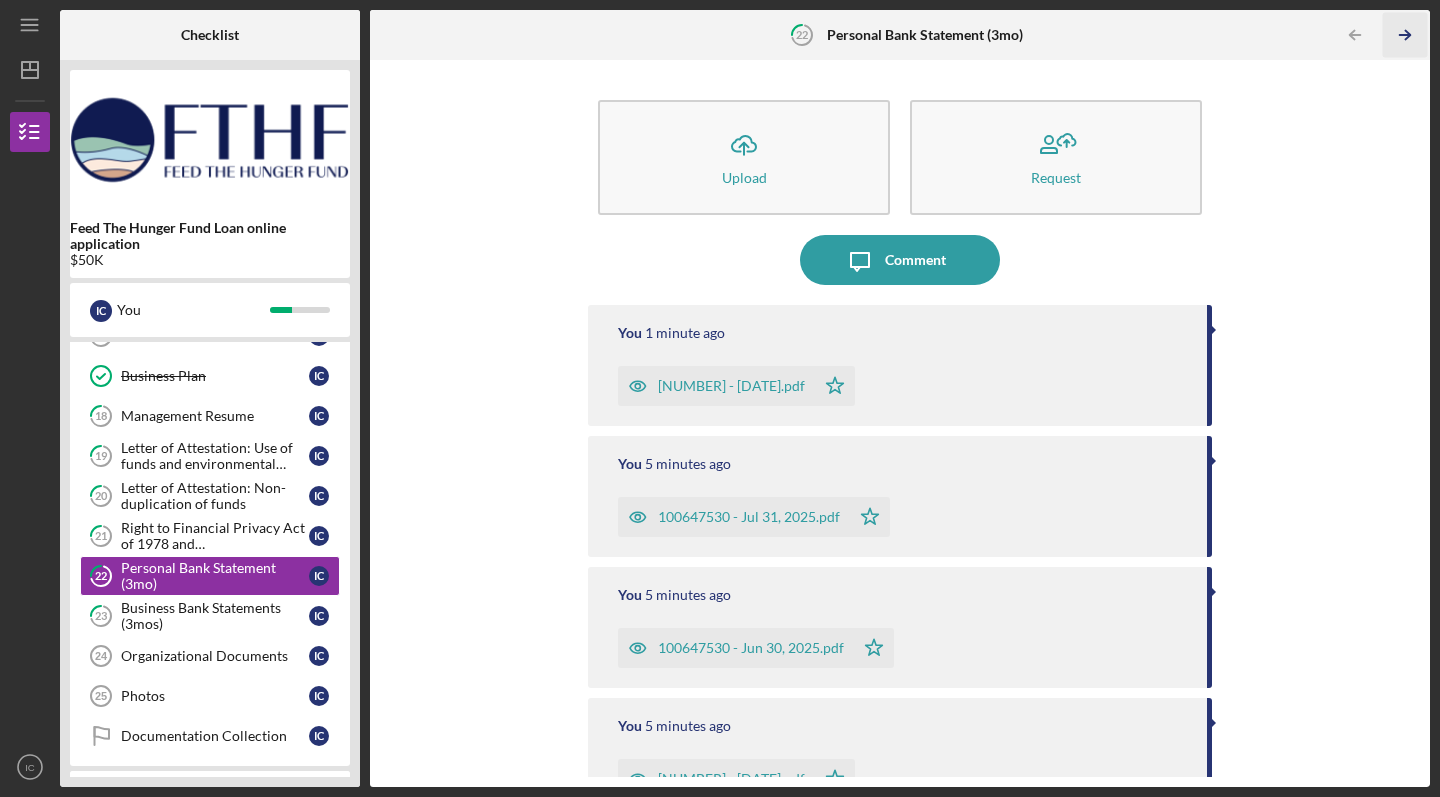 click on "Icon/Table Pagination Arrow" 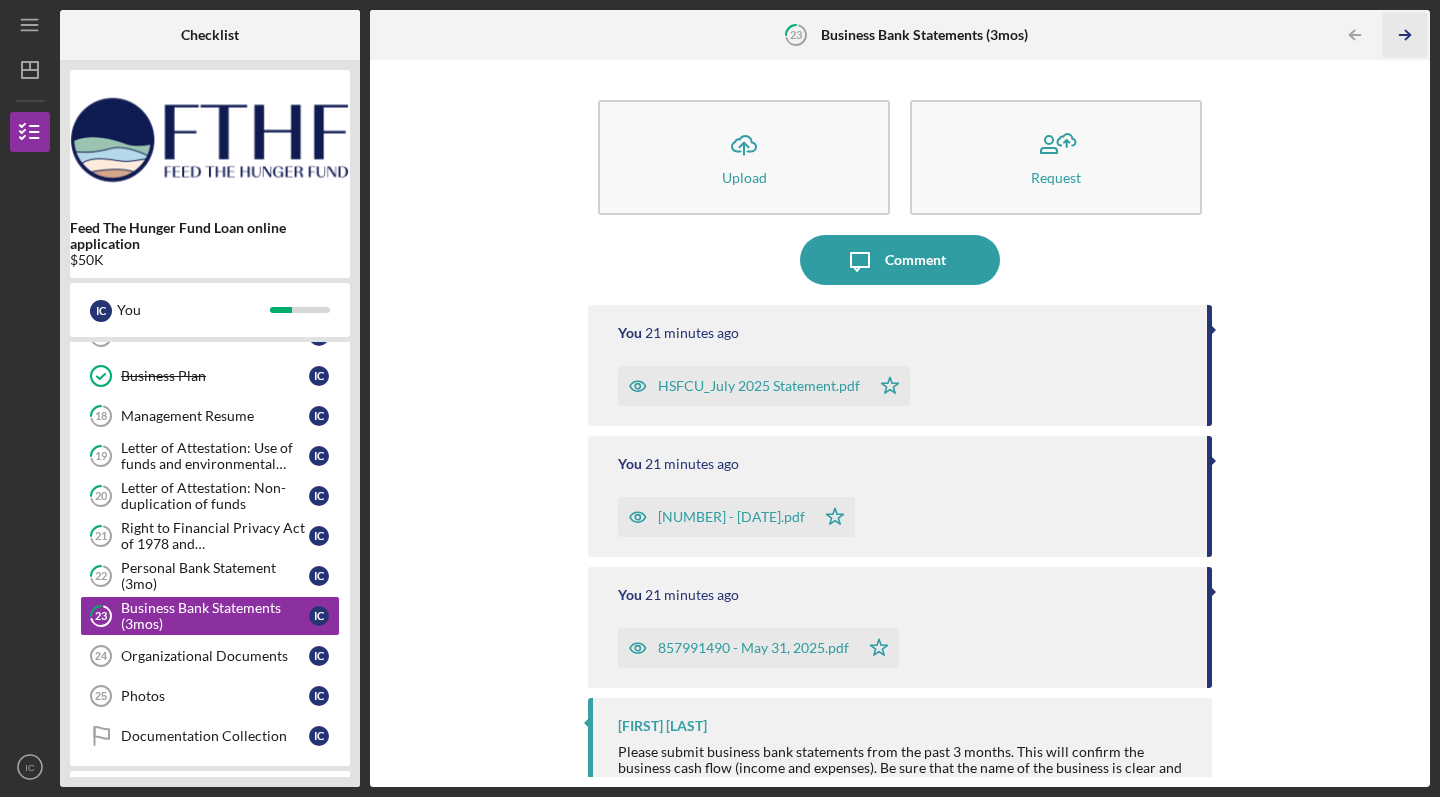 click 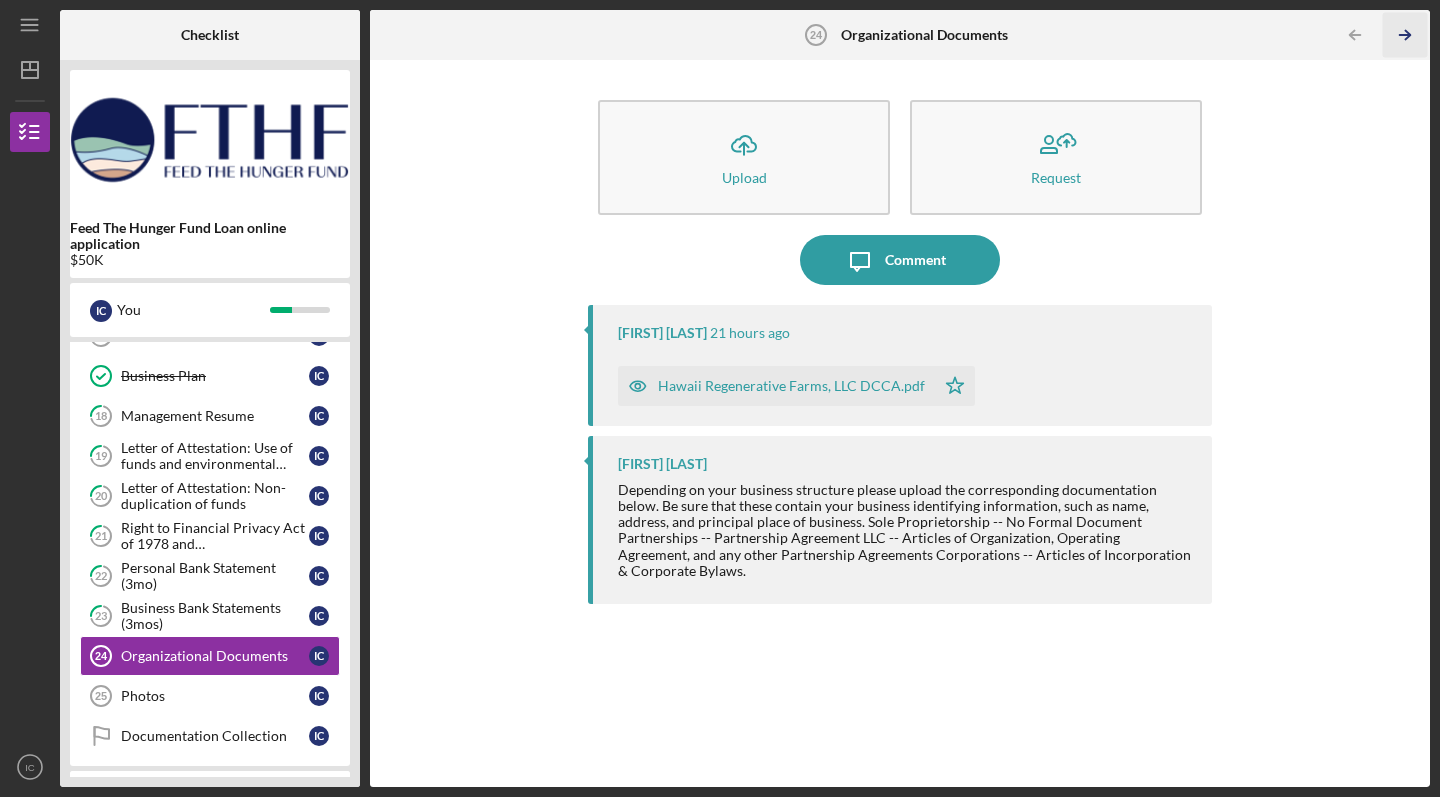 click on "Icon/Table Pagination Arrow" 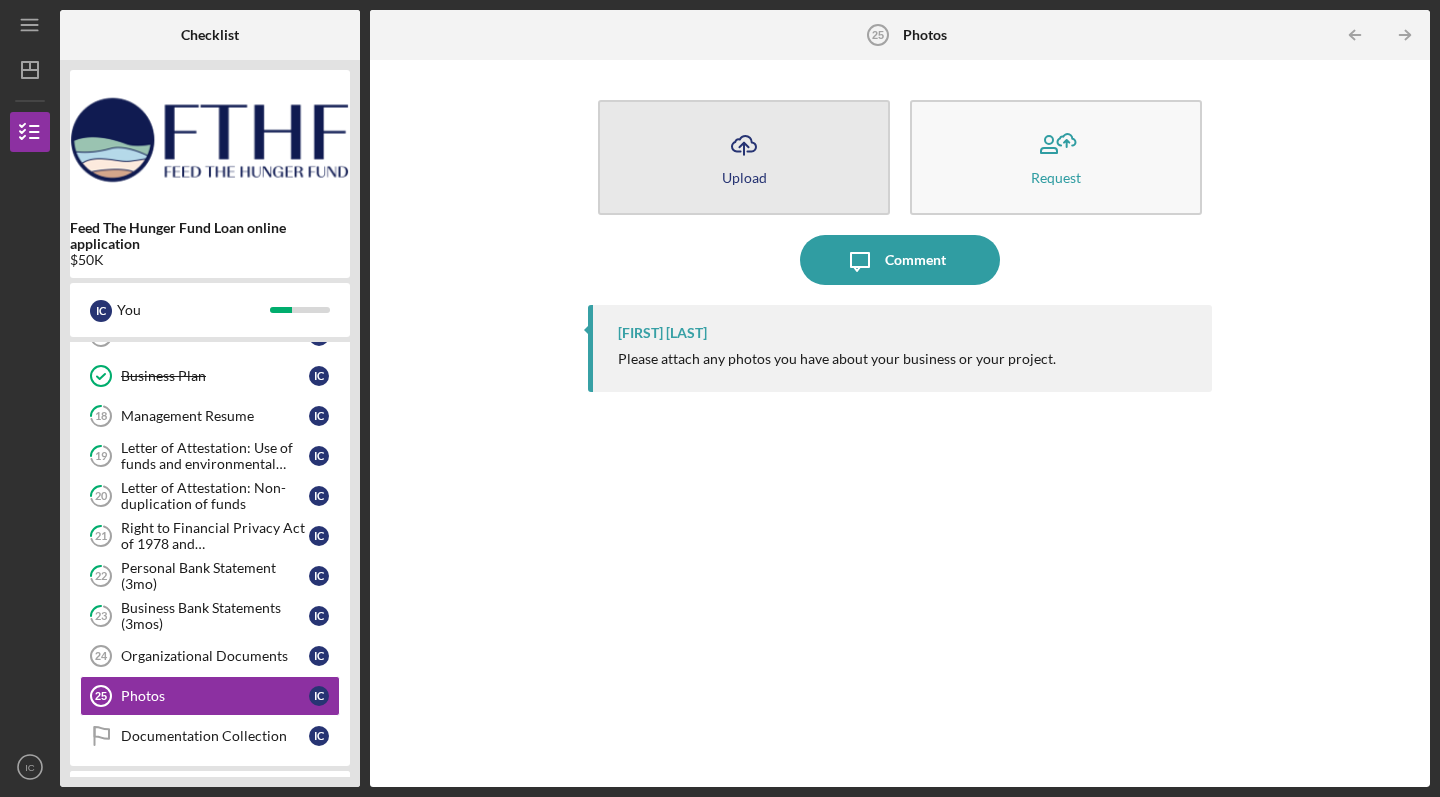 click on "Icon/Upload Upload" at bounding box center (744, 157) 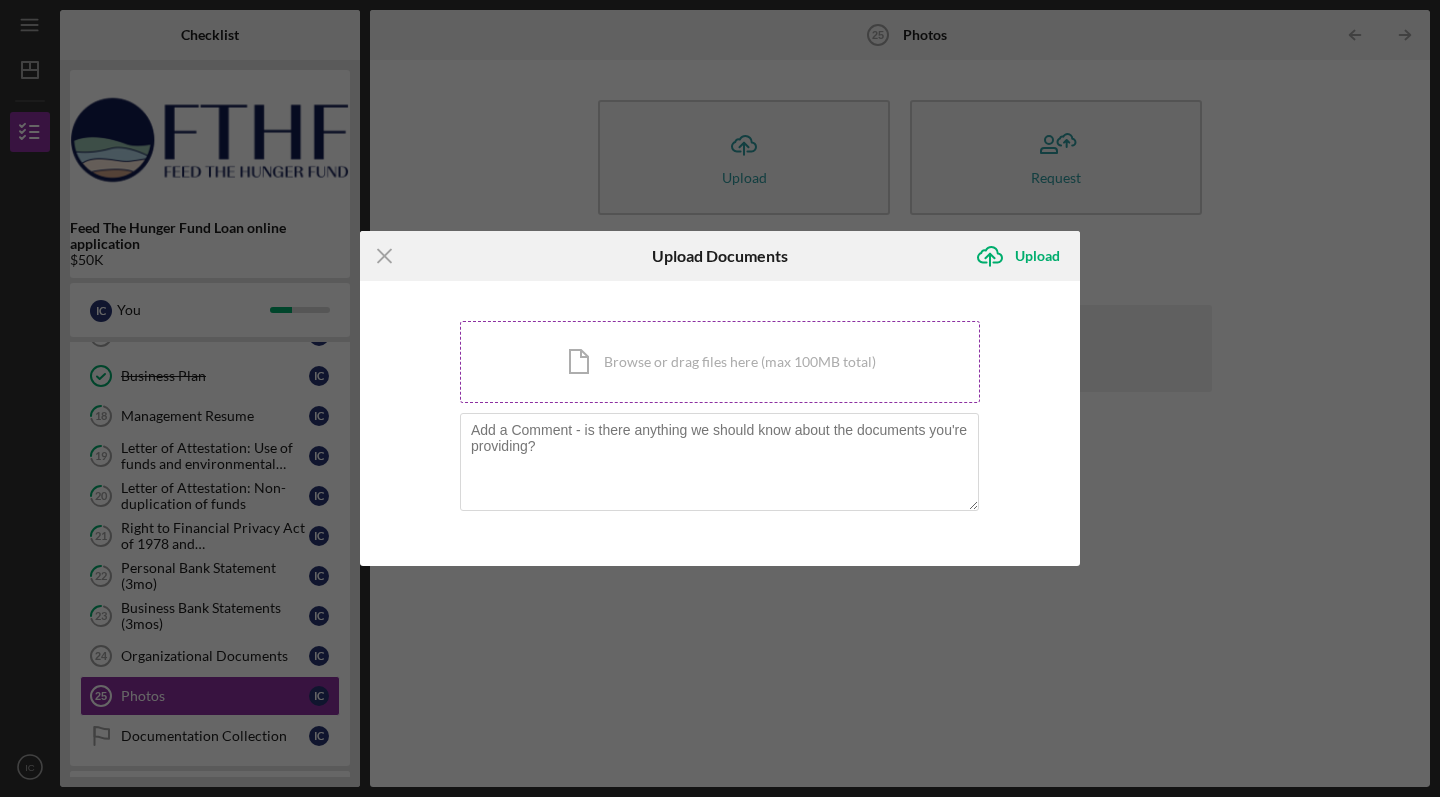 click on "Icon/Document Browse or drag files here (max 100MB total) Tap to choose files or take a photo" at bounding box center [720, 362] 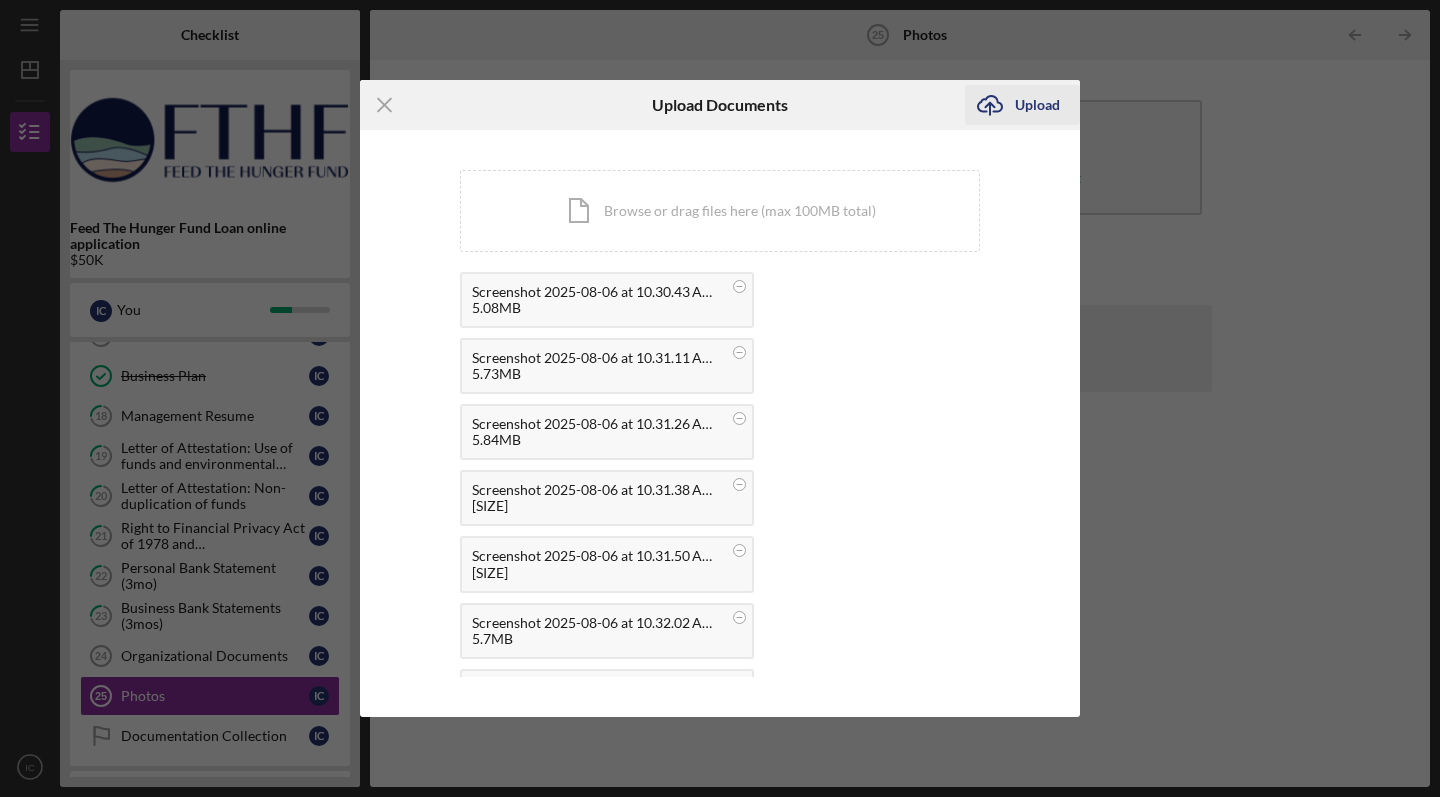 click on "Upload" at bounding box center [1037, 105] 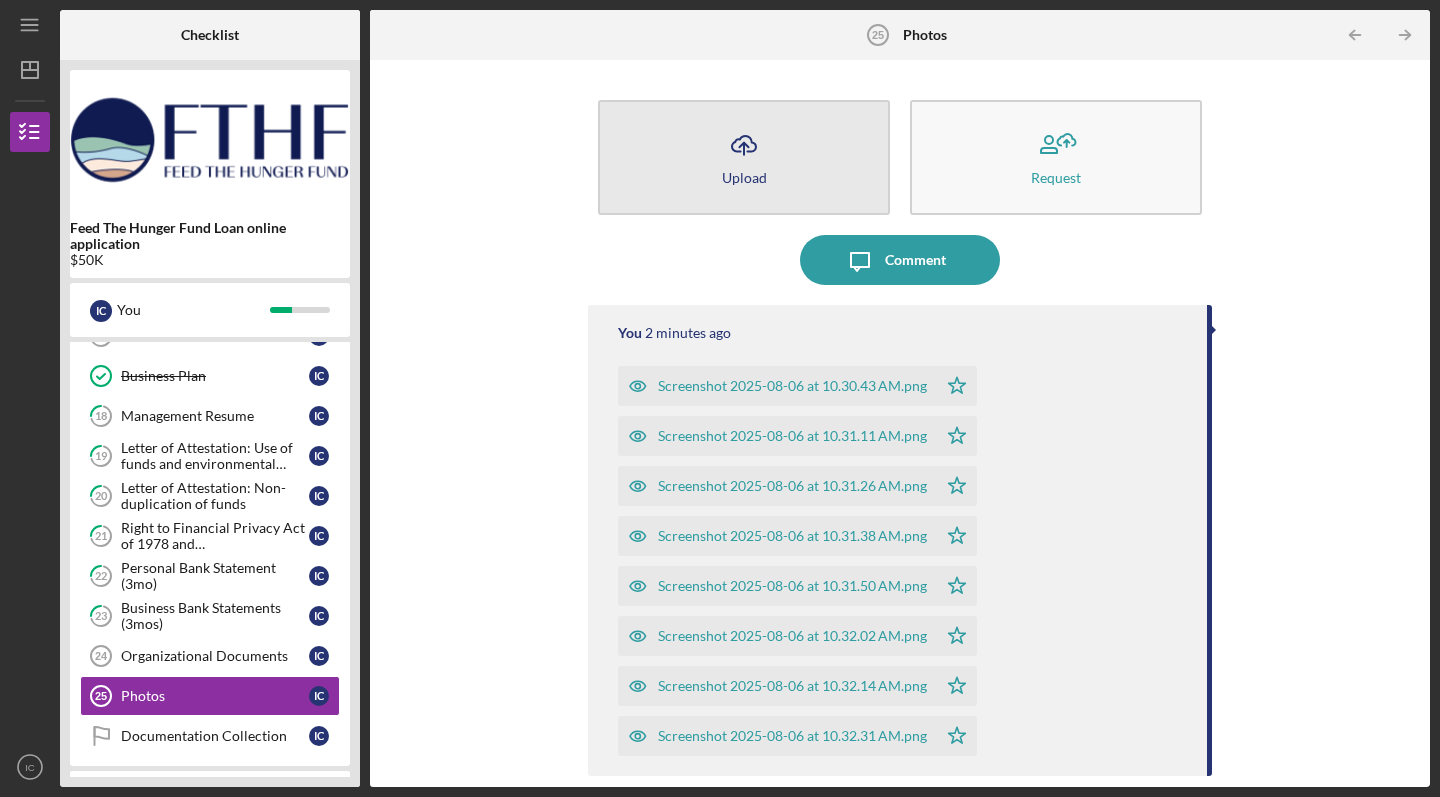 click on "Icon/Upload Upload" at bounding box center [744, 157] 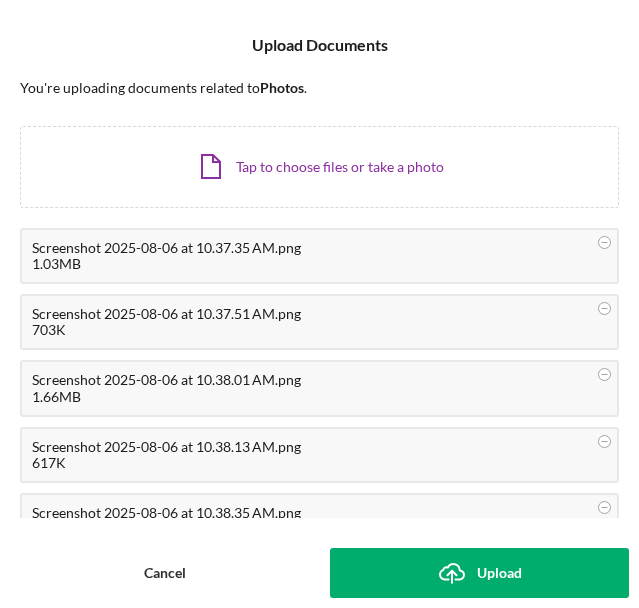 click on "Icon/Upload Upload" at bounding box center (480, 573) 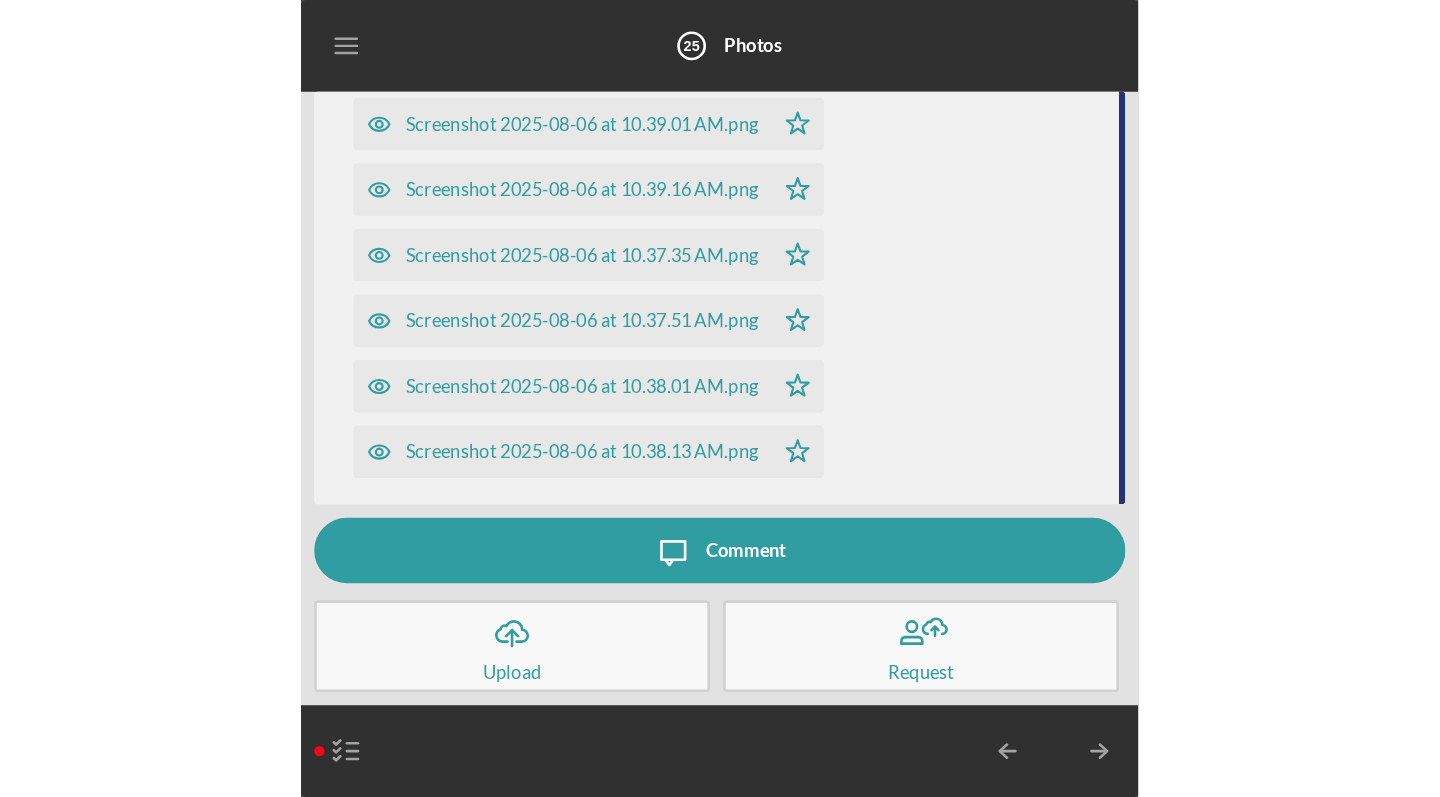 scroll, scrollTop: 744, scrollLeft: 0, axis: vertical 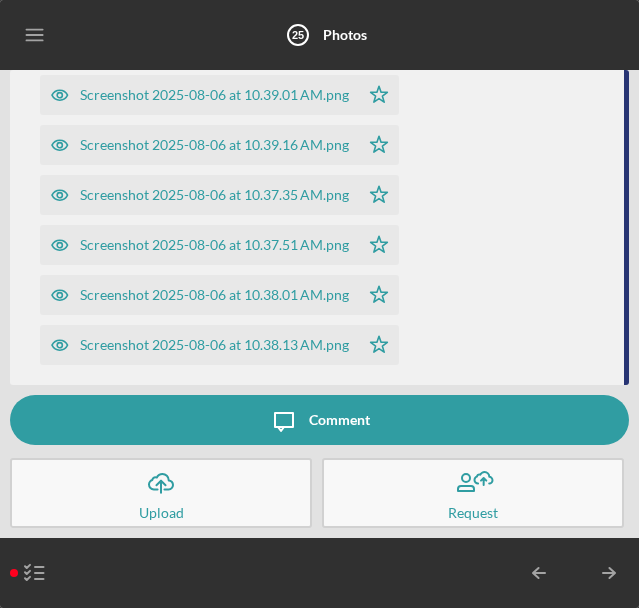 click on "Icon/Upload Upload" at bounding box center [161, 493] 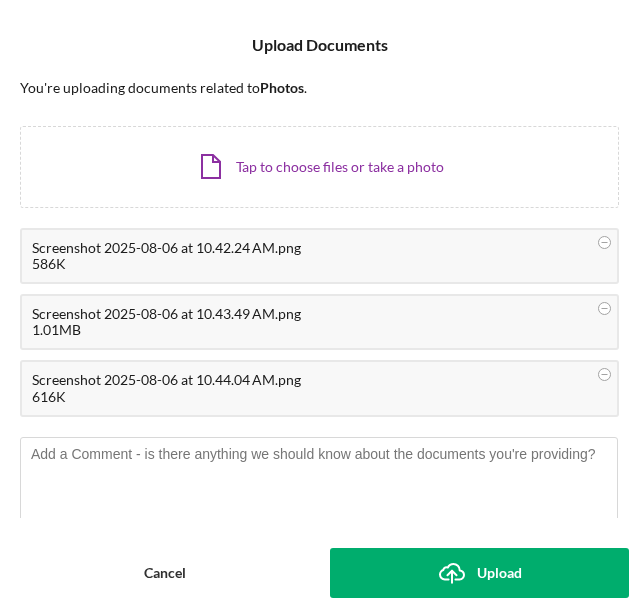 click 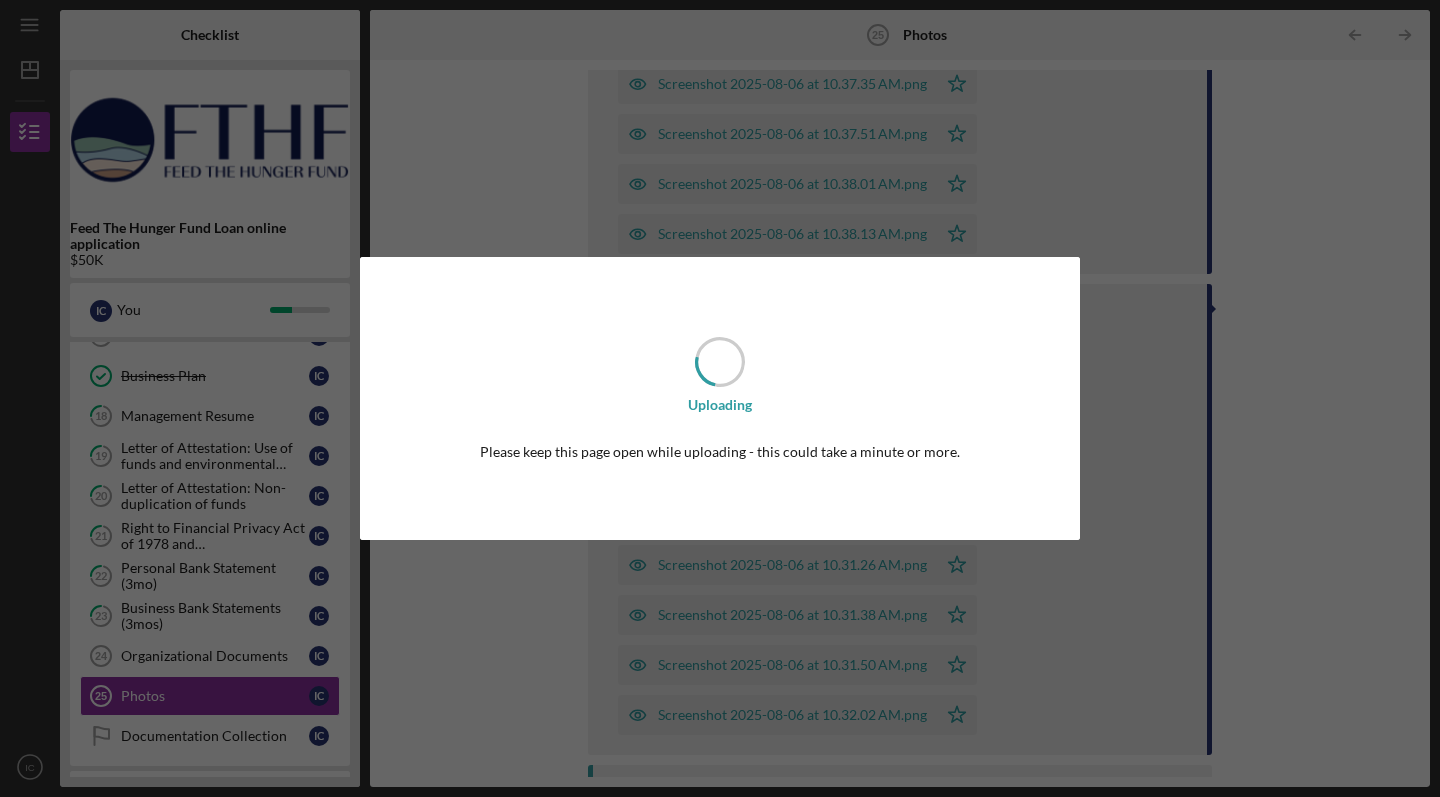 scroll, scrollTop: 0, scrollLeft: 0, axis: both 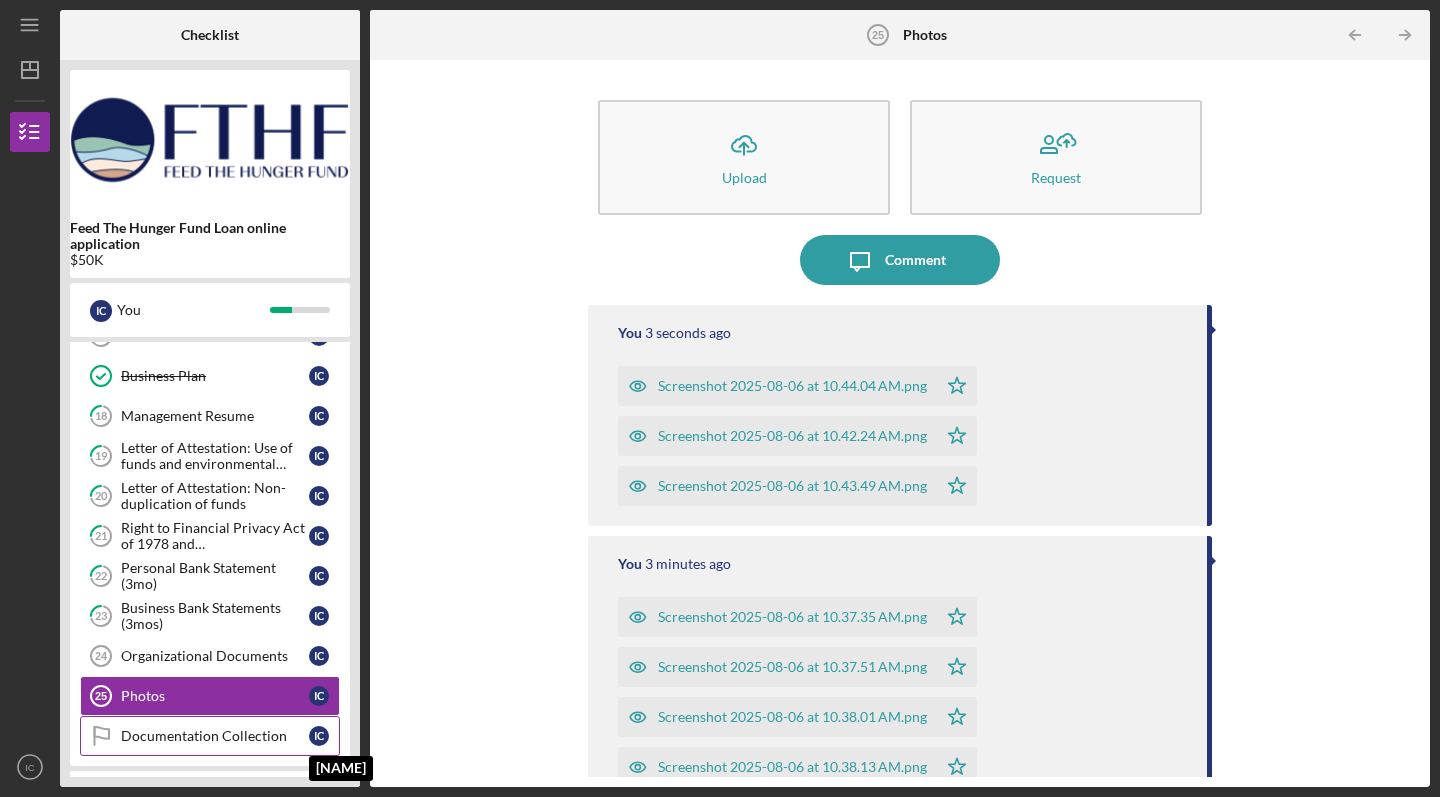 click on "I C" at bounding box center (319, 736) 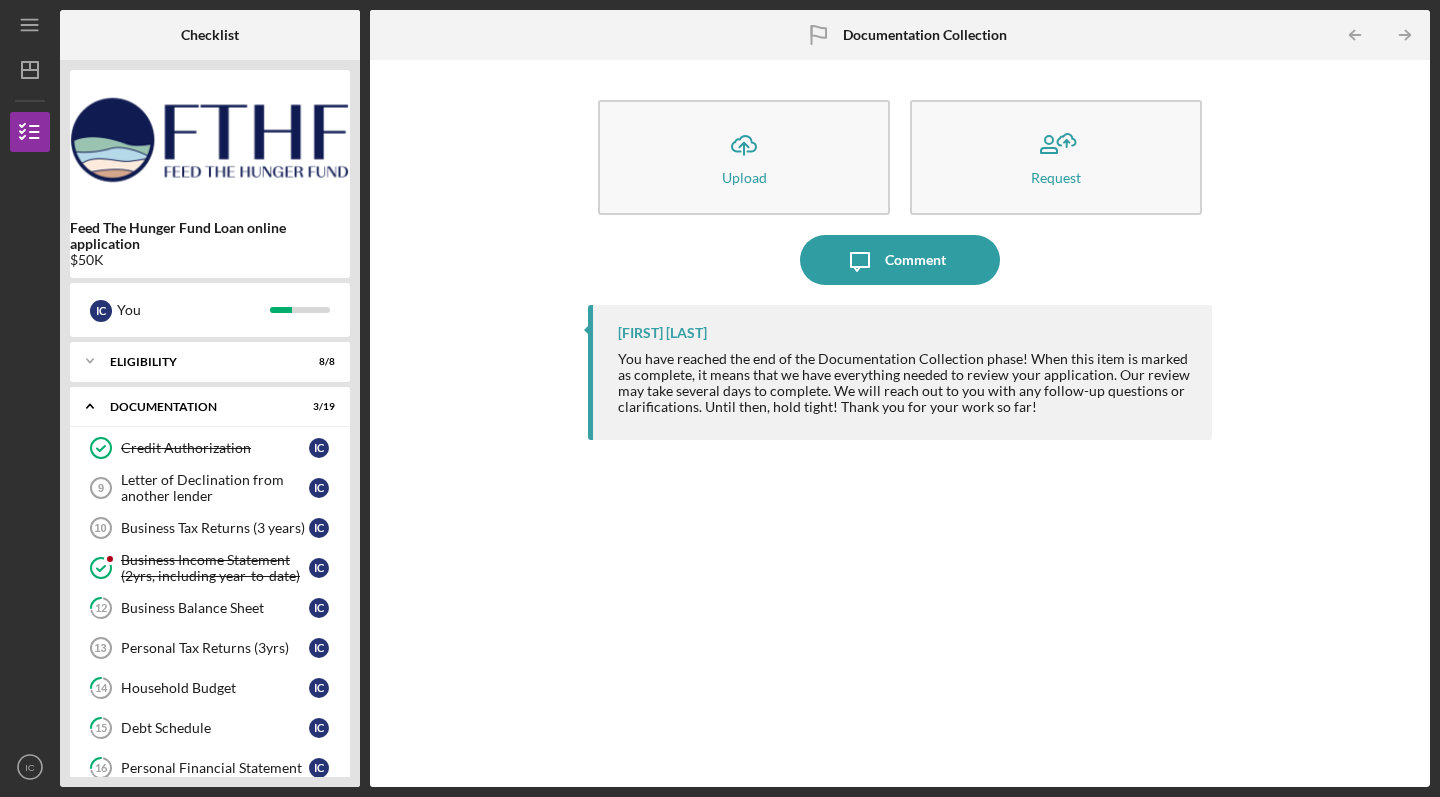 scroll, scrollTop: 0, scrollLeft: 0, axis: both 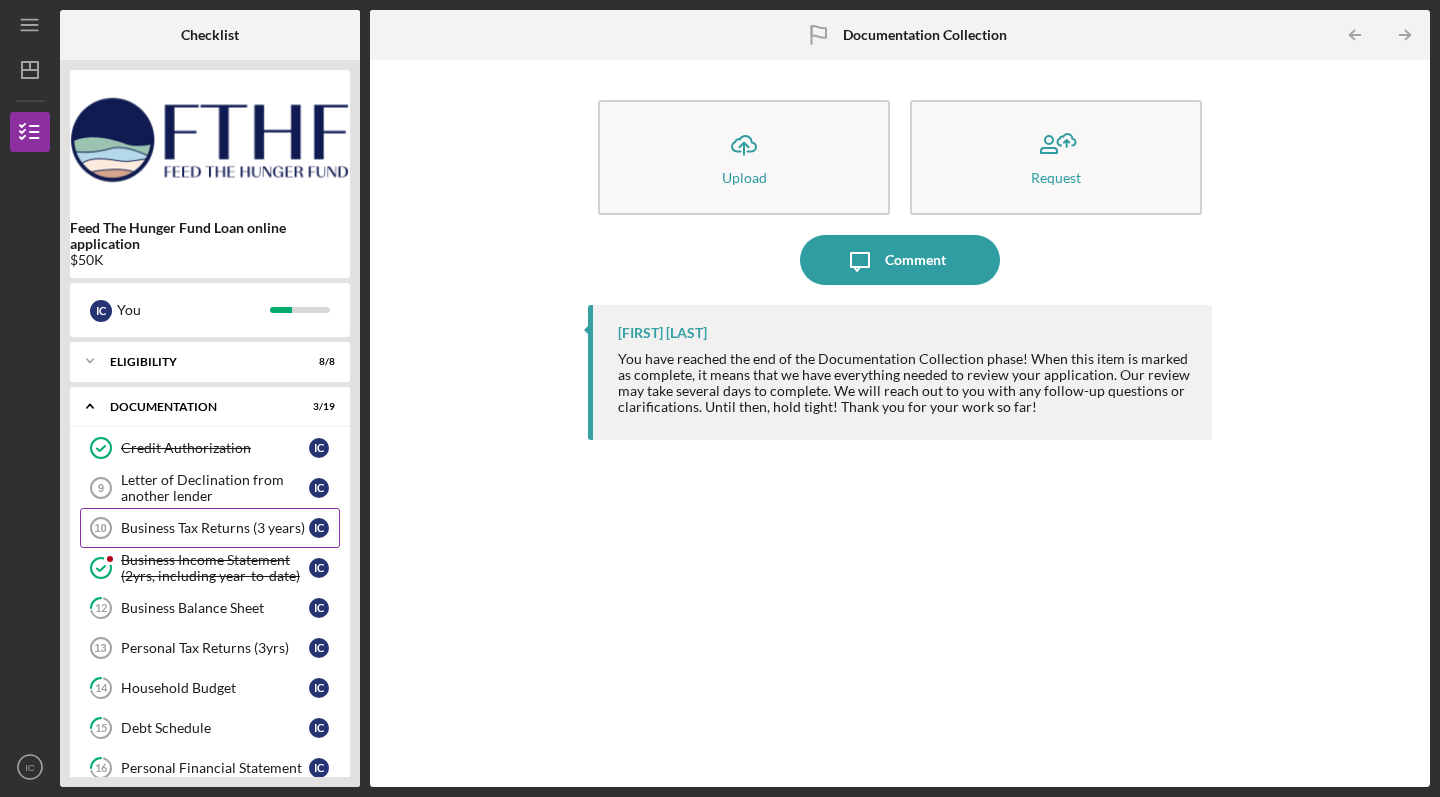 click on "Business Tax Returns (3 years)" at bounding box center [215, 528] 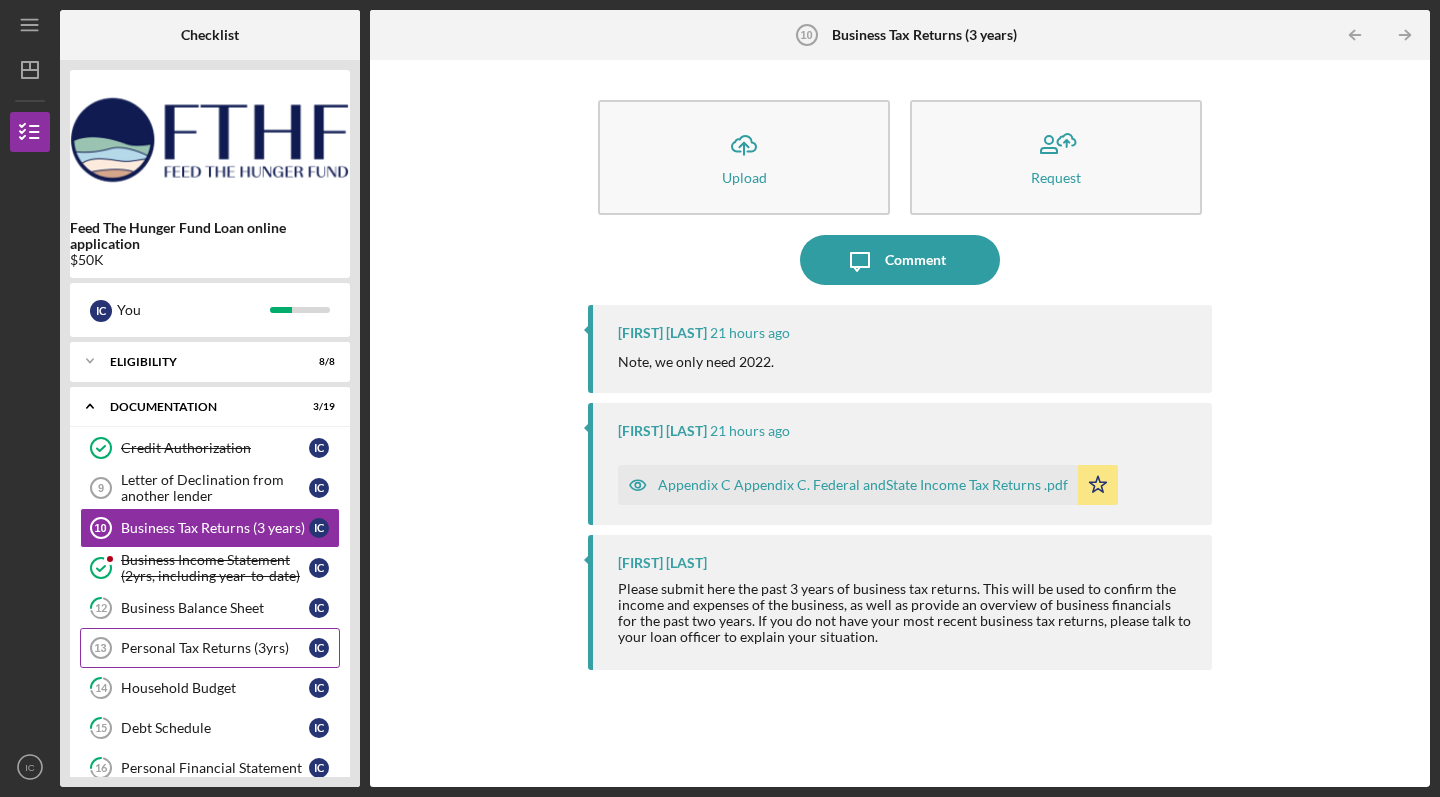 click on "Personal Tax Returns (3yrs)" at bounding box center [215, 648] 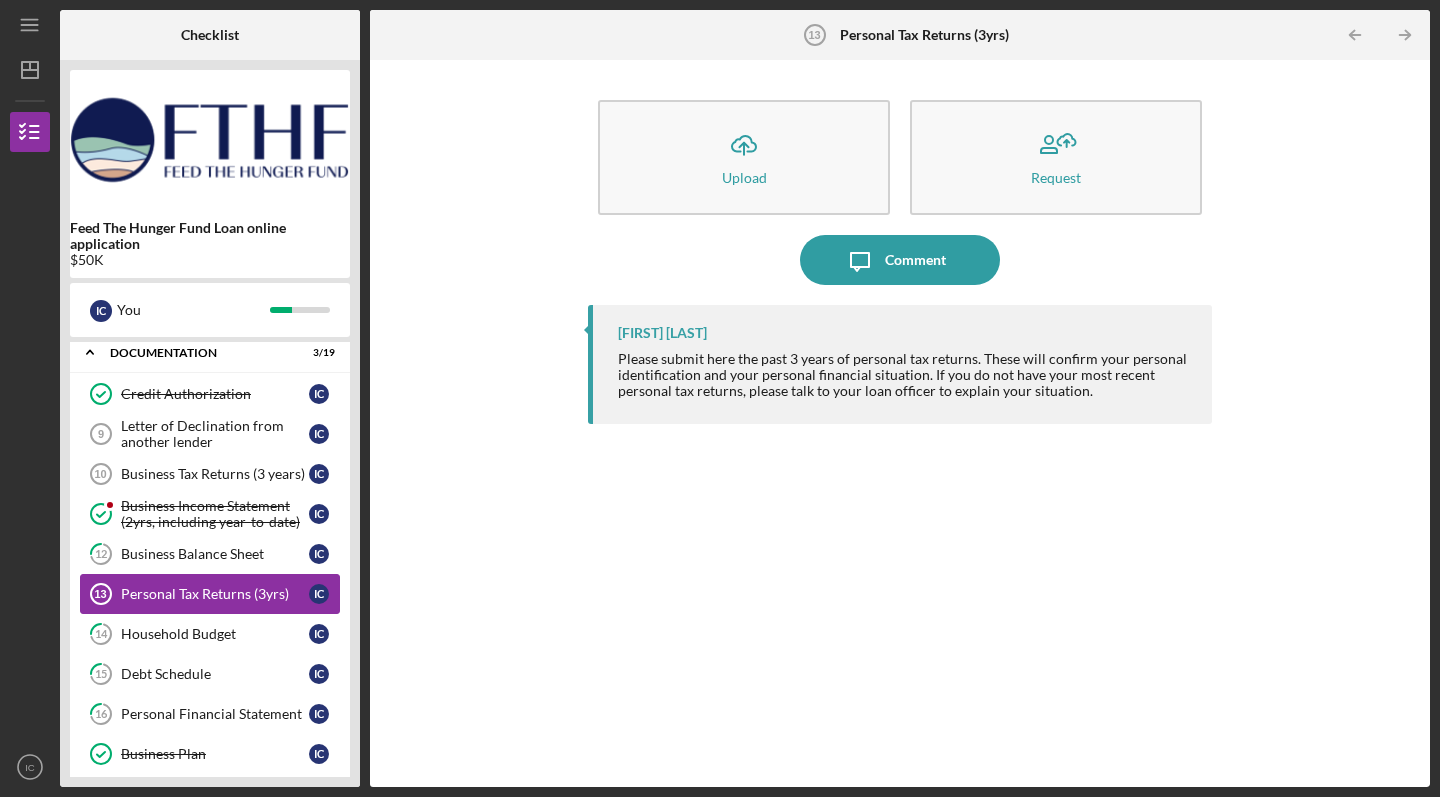 scroll, scrollTop: 73, scrollLeft: 0, axis: vertical 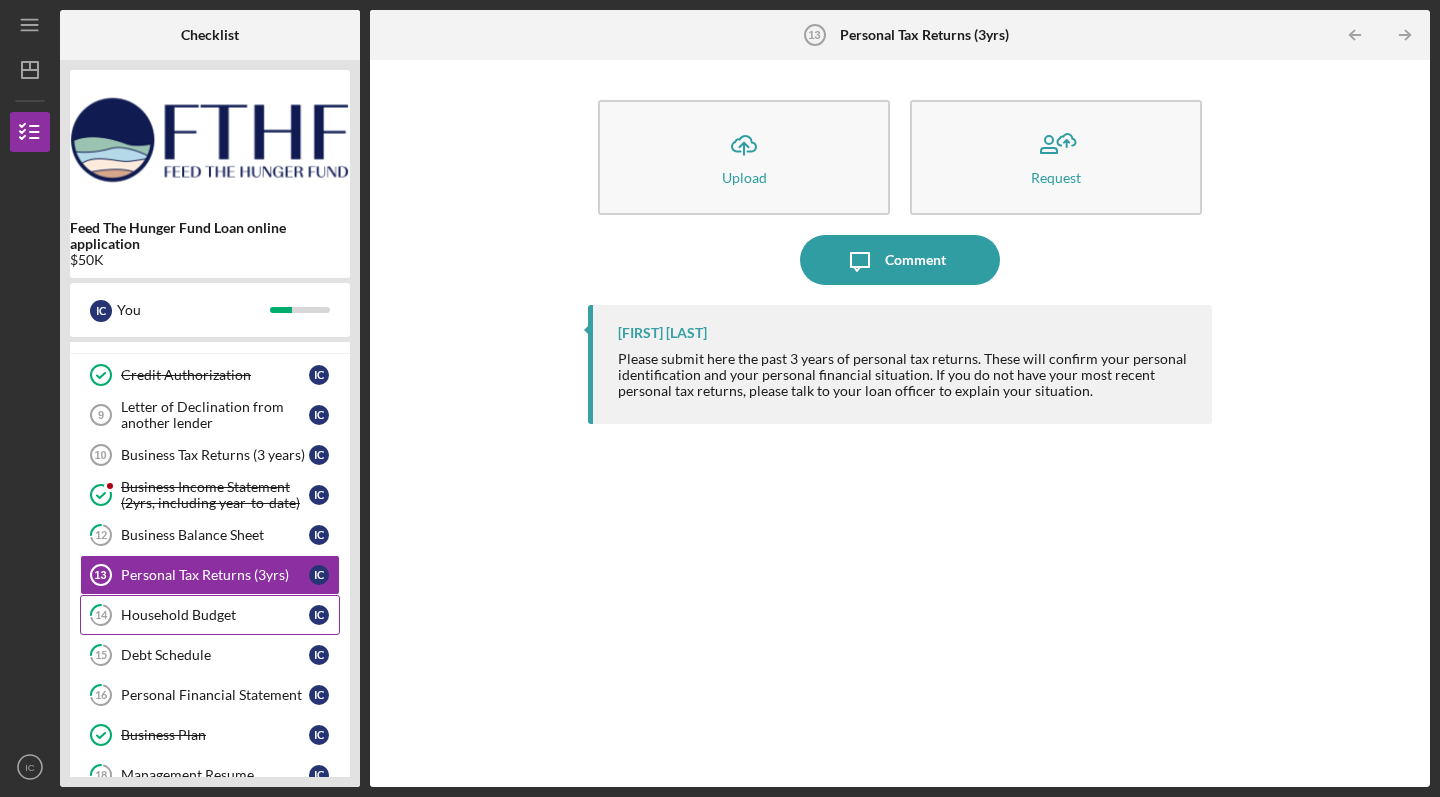 click on "Household Budget" at bounding box center [215, 615] 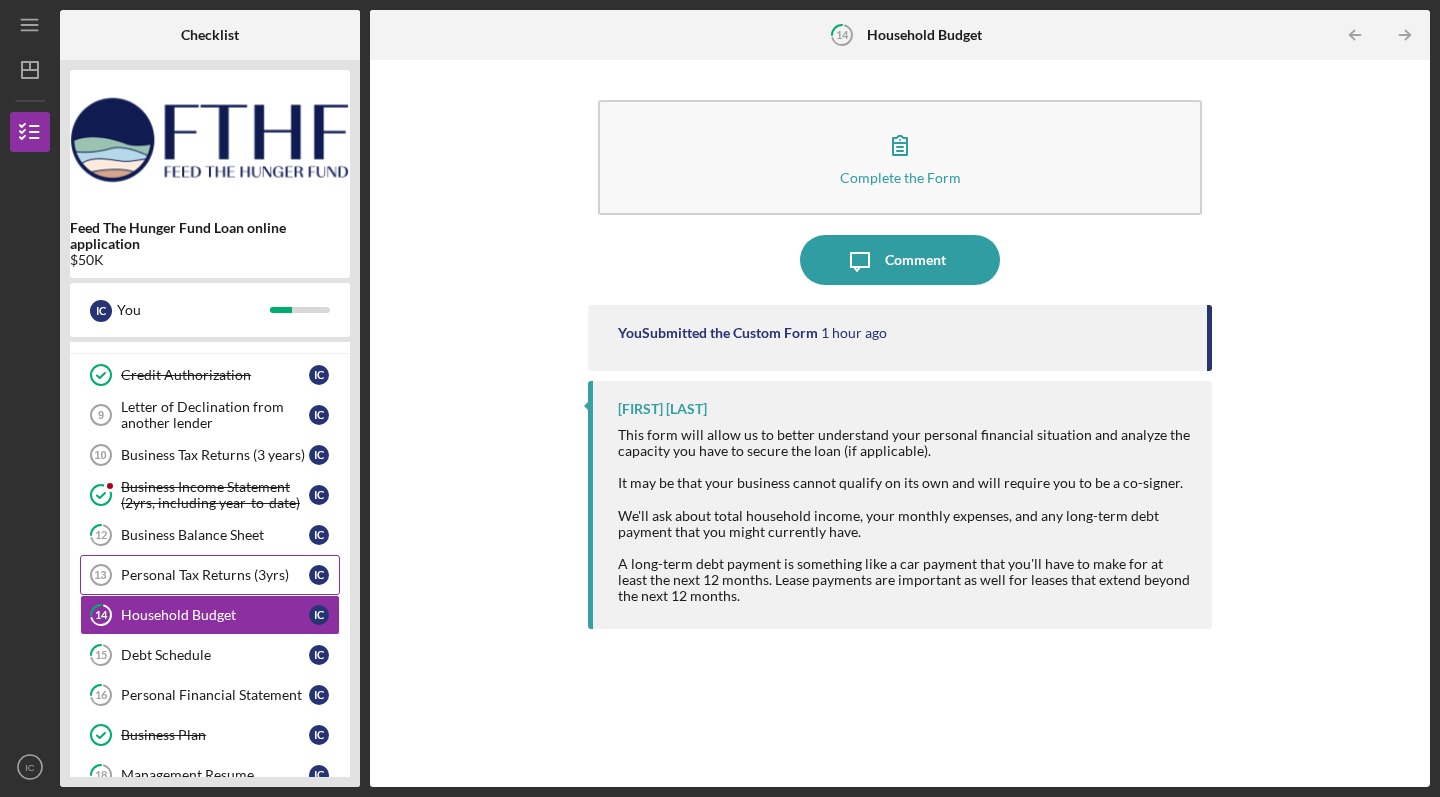click on "Personal Tax Returns (3yrs) 13 Personal Tax Returns (3yrs) I C" at bounding box center (210, 575) 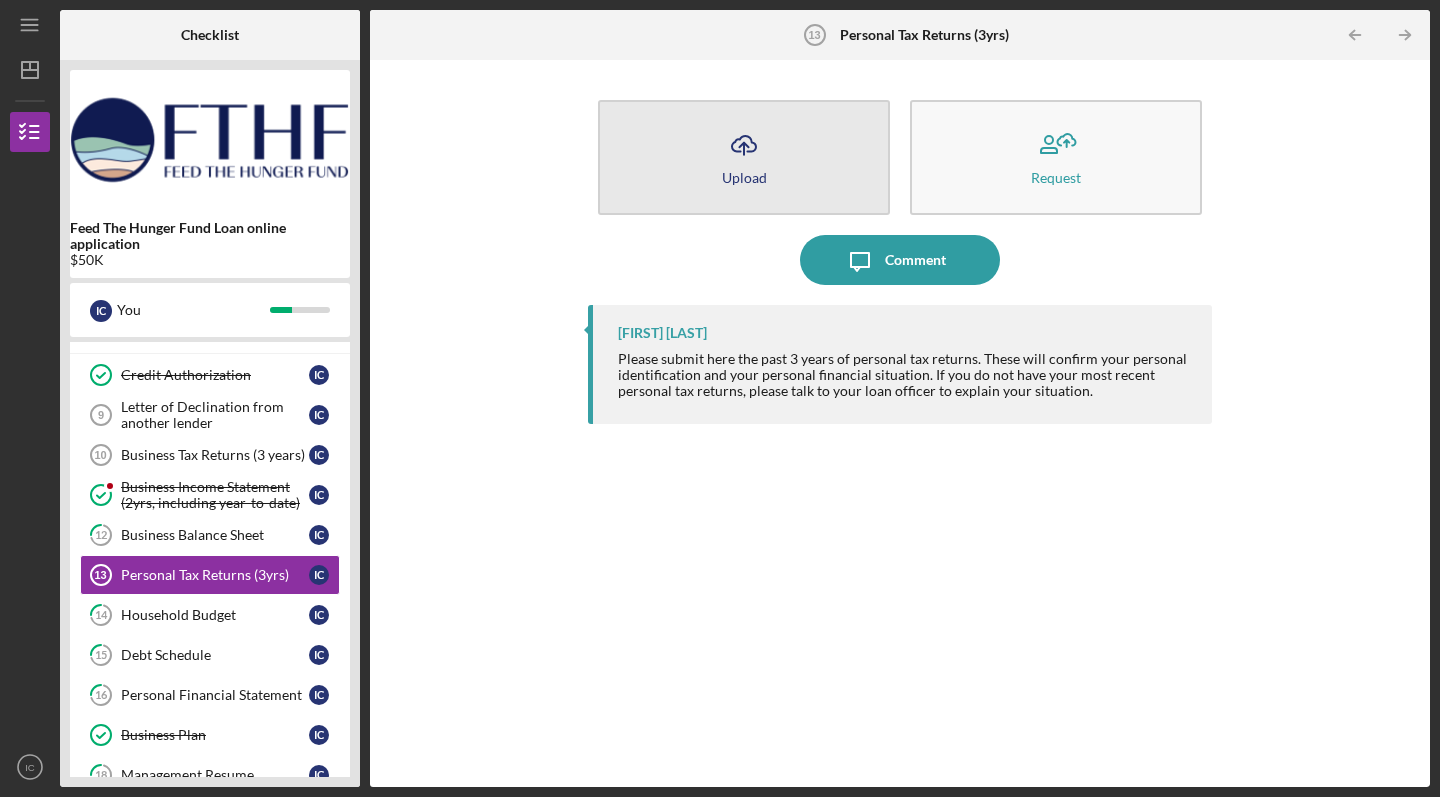 click on "Icon/Upload Upload" at bounding box center [744, 157] 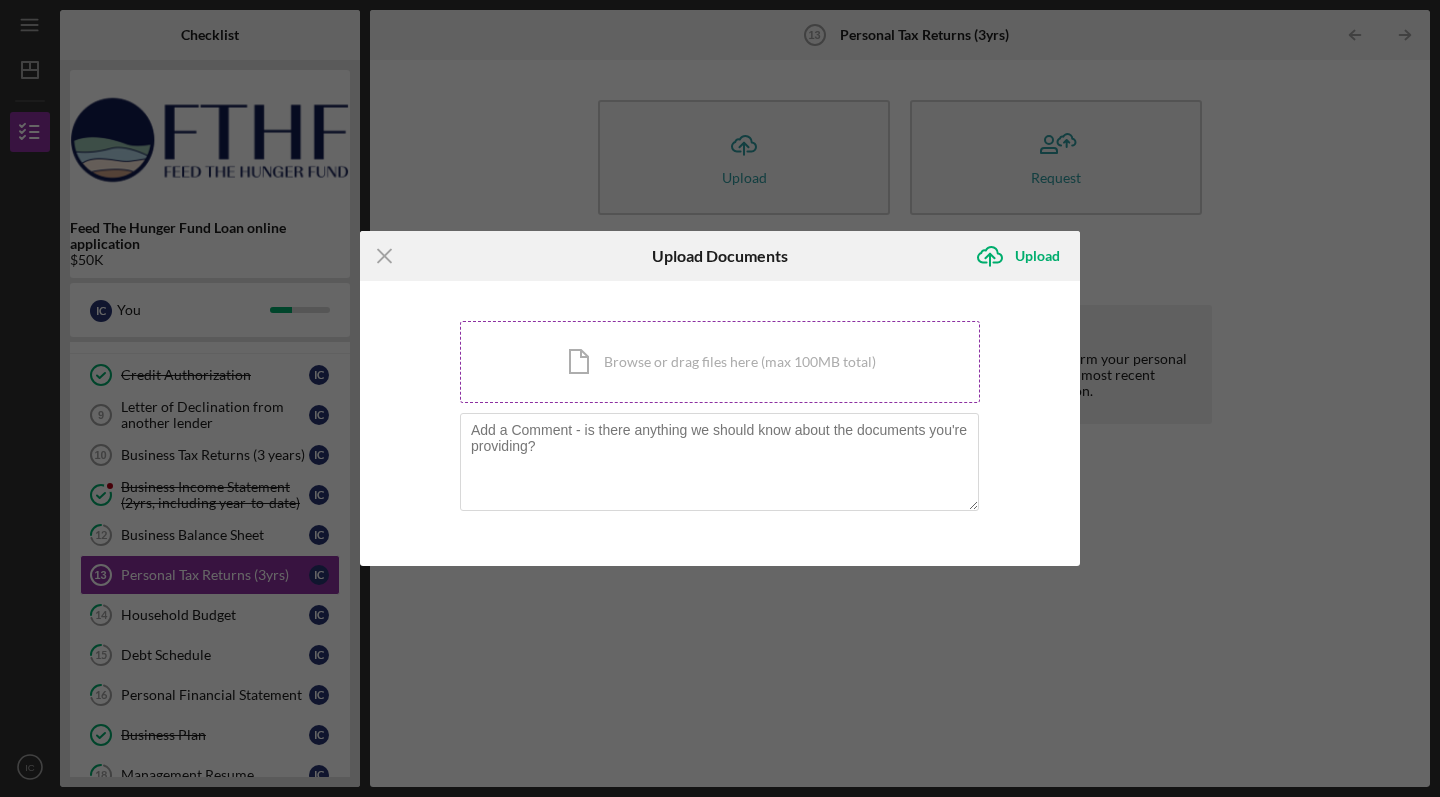 click on "Icon/Document Browse or drag files here (max 100MB total) Tap to choose files or take a photo" at bounding box center [720, 362] 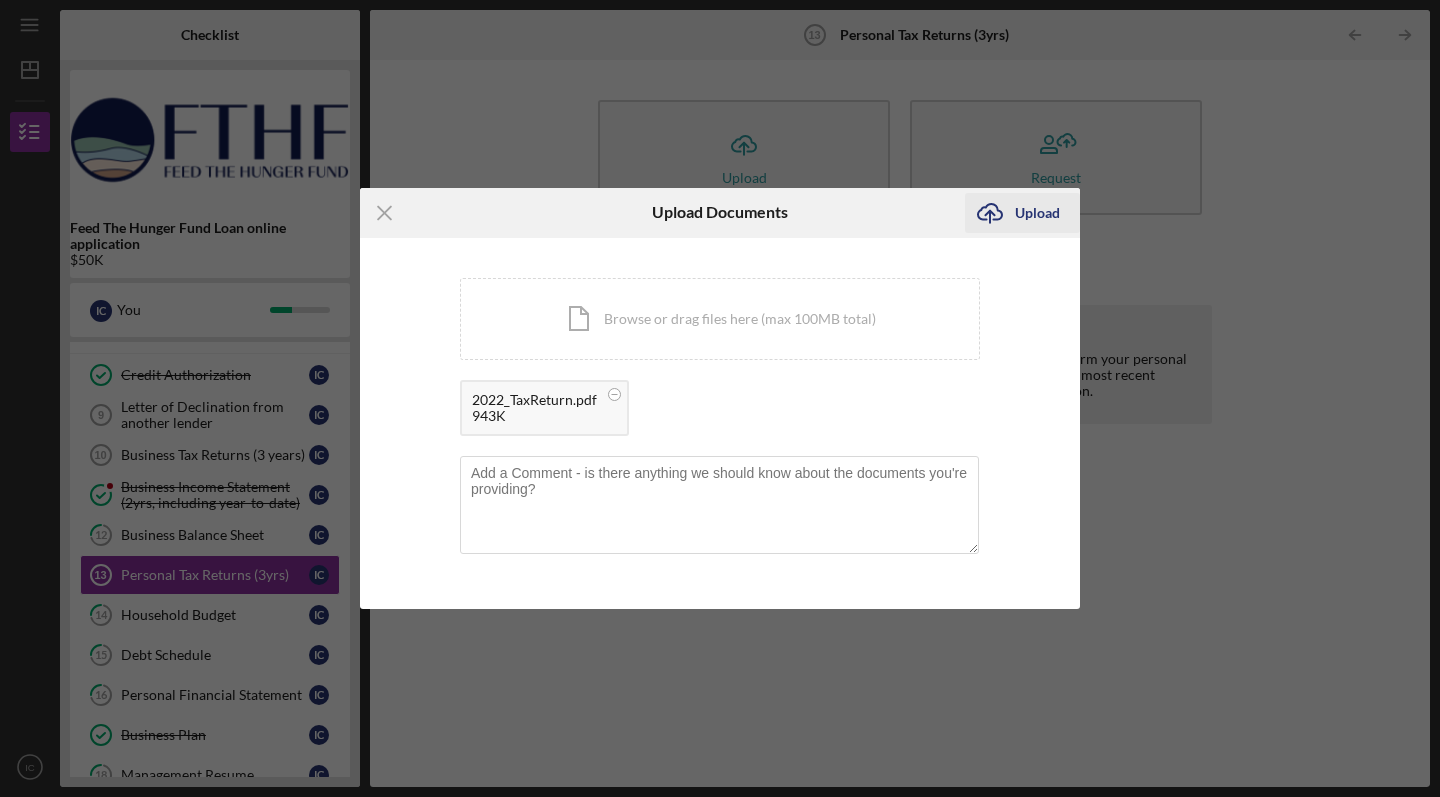 click on "Upload" at bounding box center [1037, 213] 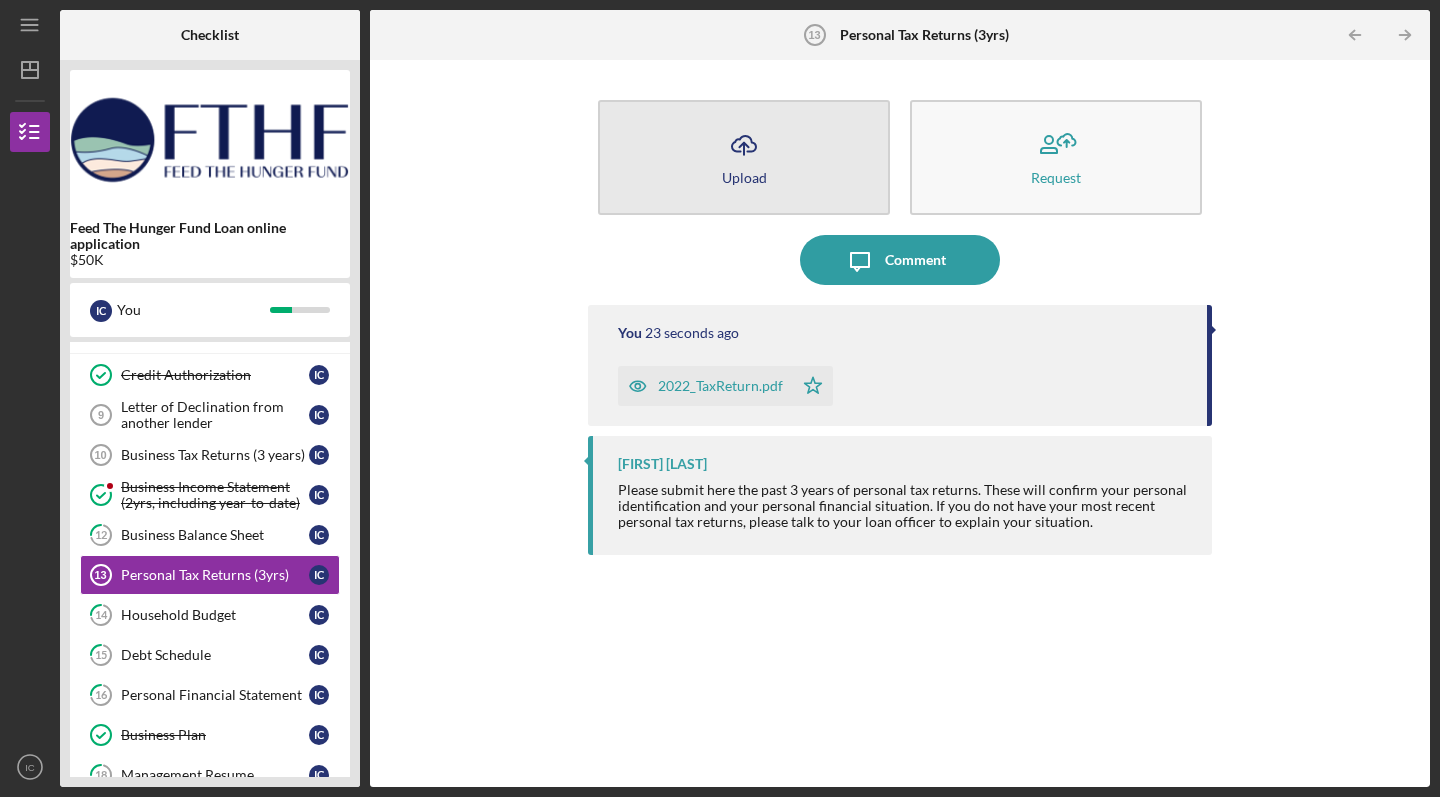 click on "Icon/Upload Upload" at bounding box center [744, 157] 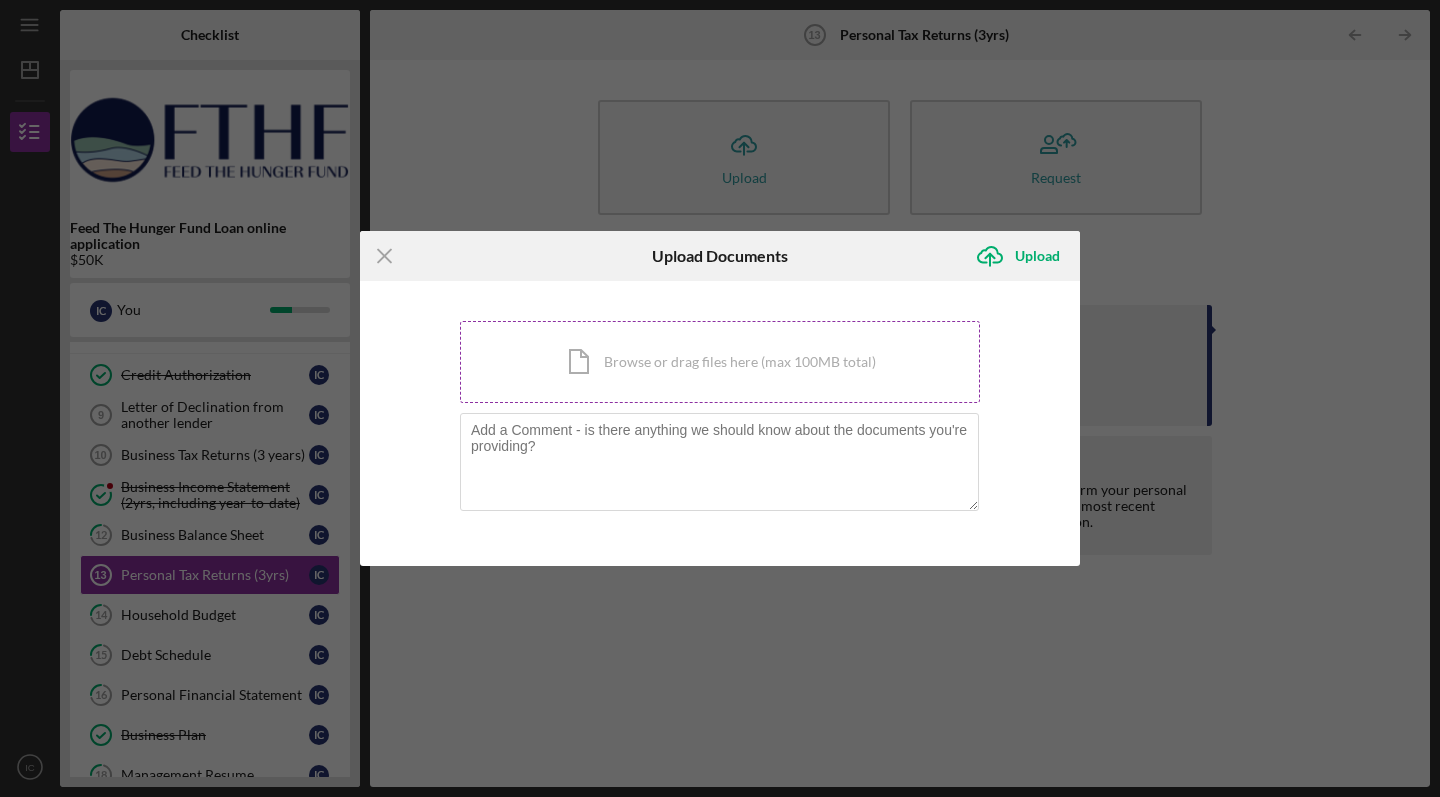 click on "Icon/Document Browse or drag files here (max 100MB total) Tap to choose files or take a photo" at bounding box center (720, 362) 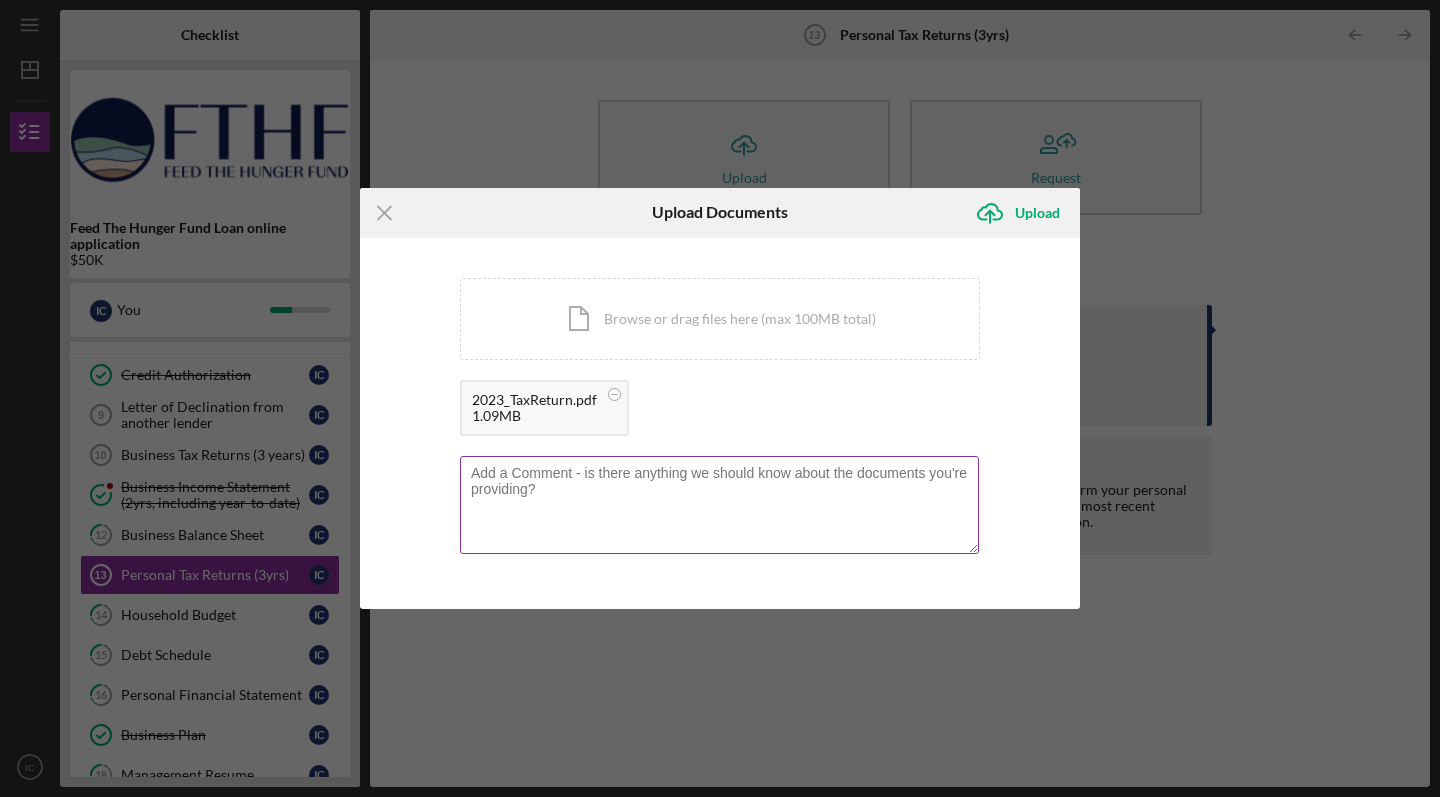 click at bounding box center [719, 505] 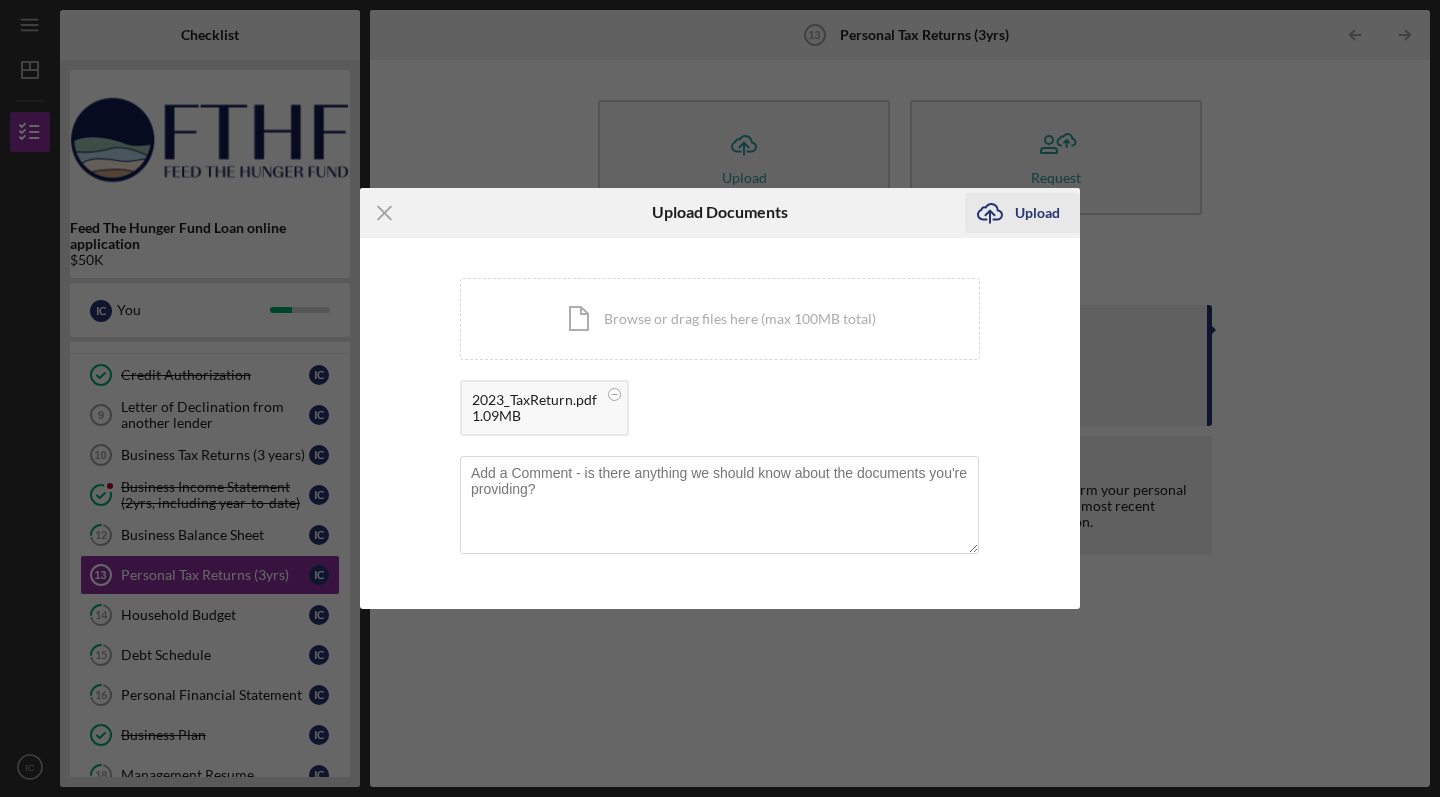 click on "Upload" at bounding box center (1037, 213) 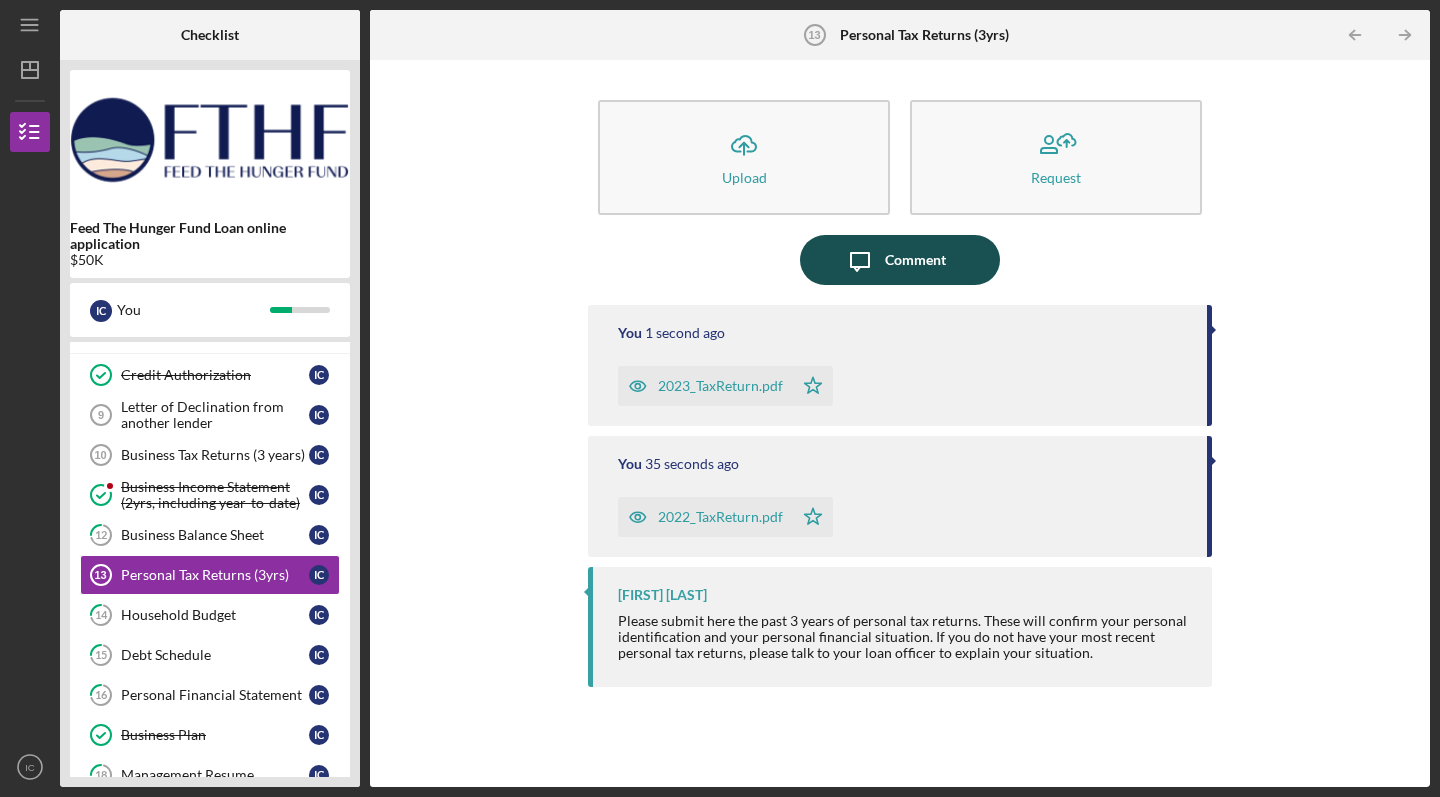 click on "Comment" at bounding box center (915, 260) 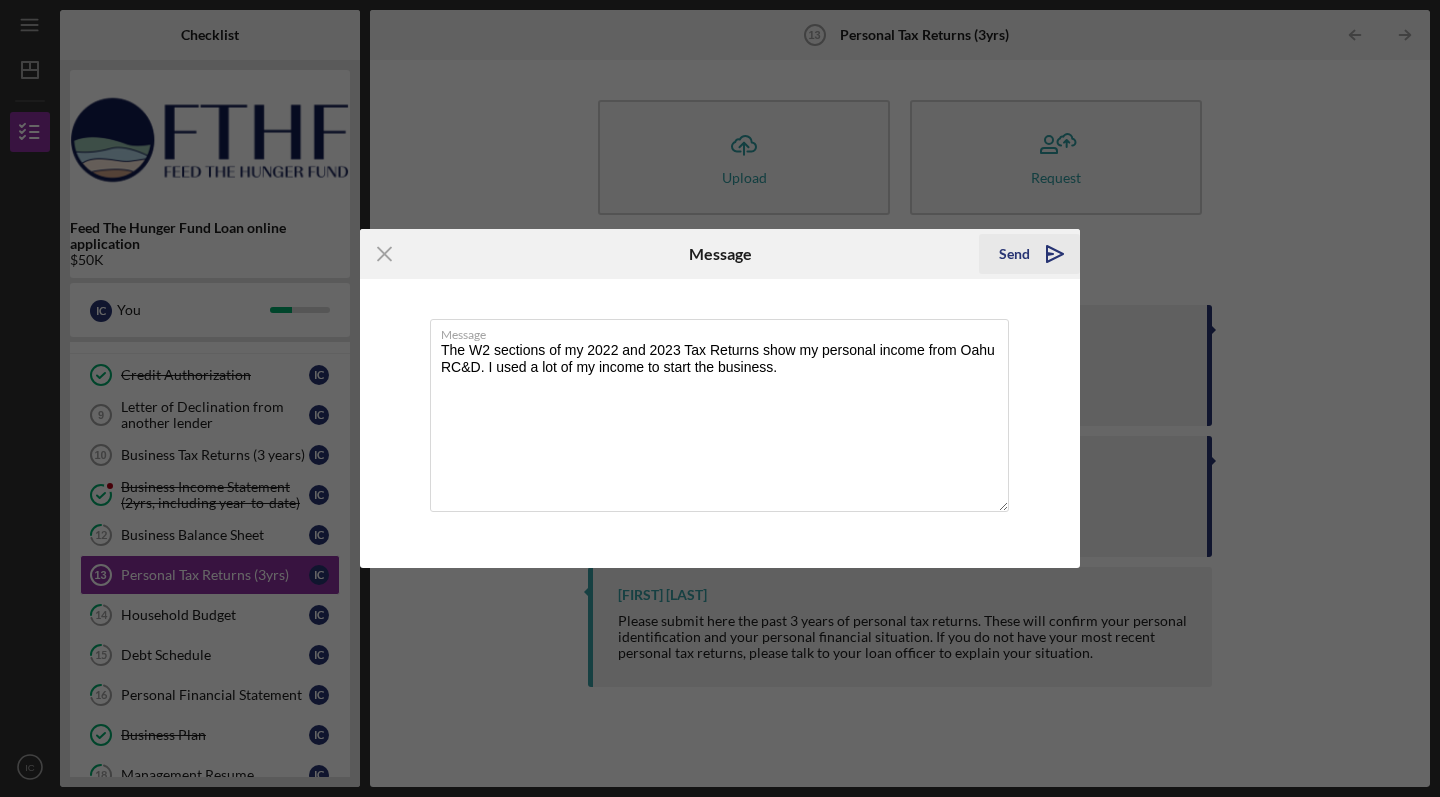 type on "The W2 sections of my 2022 and 2023 Tax Returns show my personal income from Oahu RC&D. I used a lot of my income to start the business." 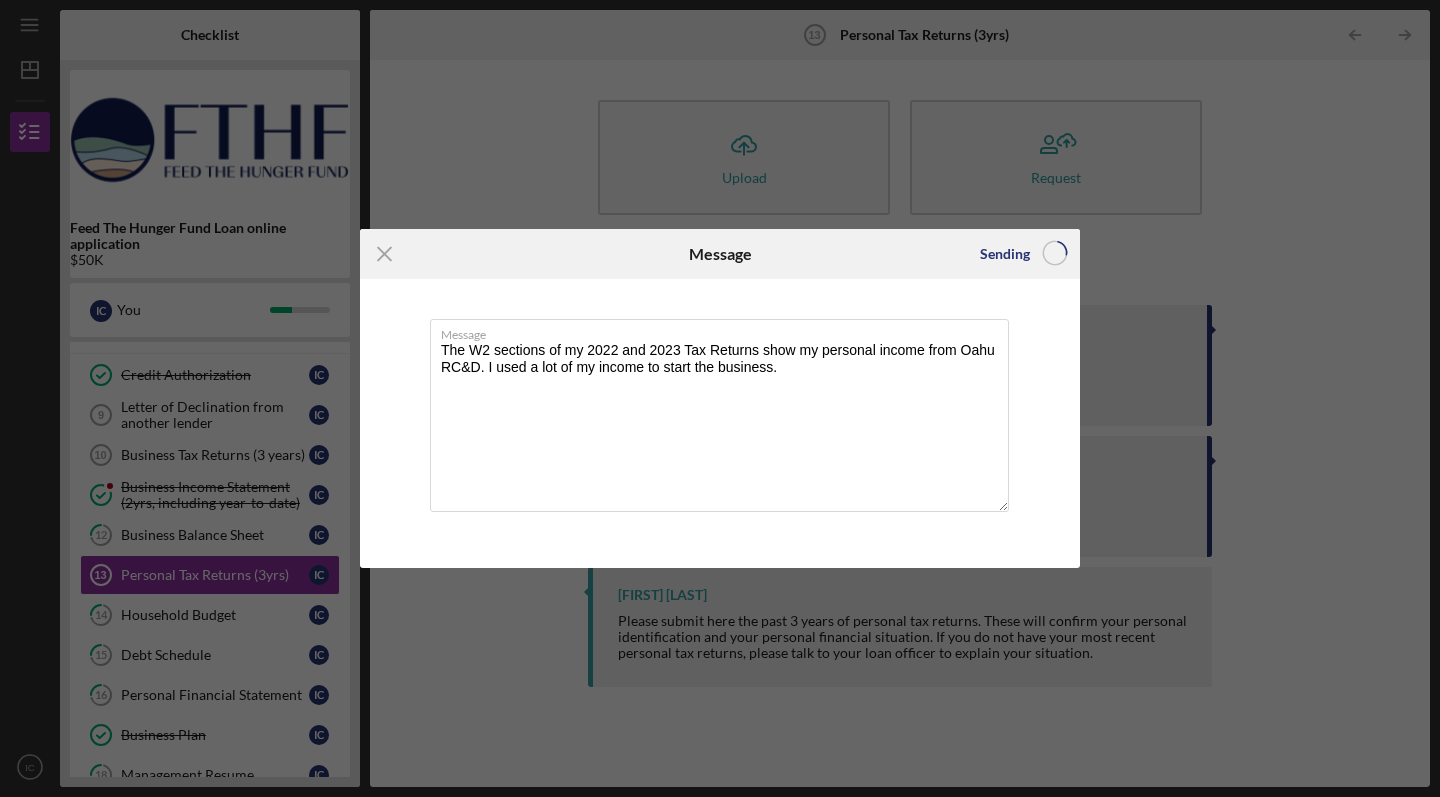 type 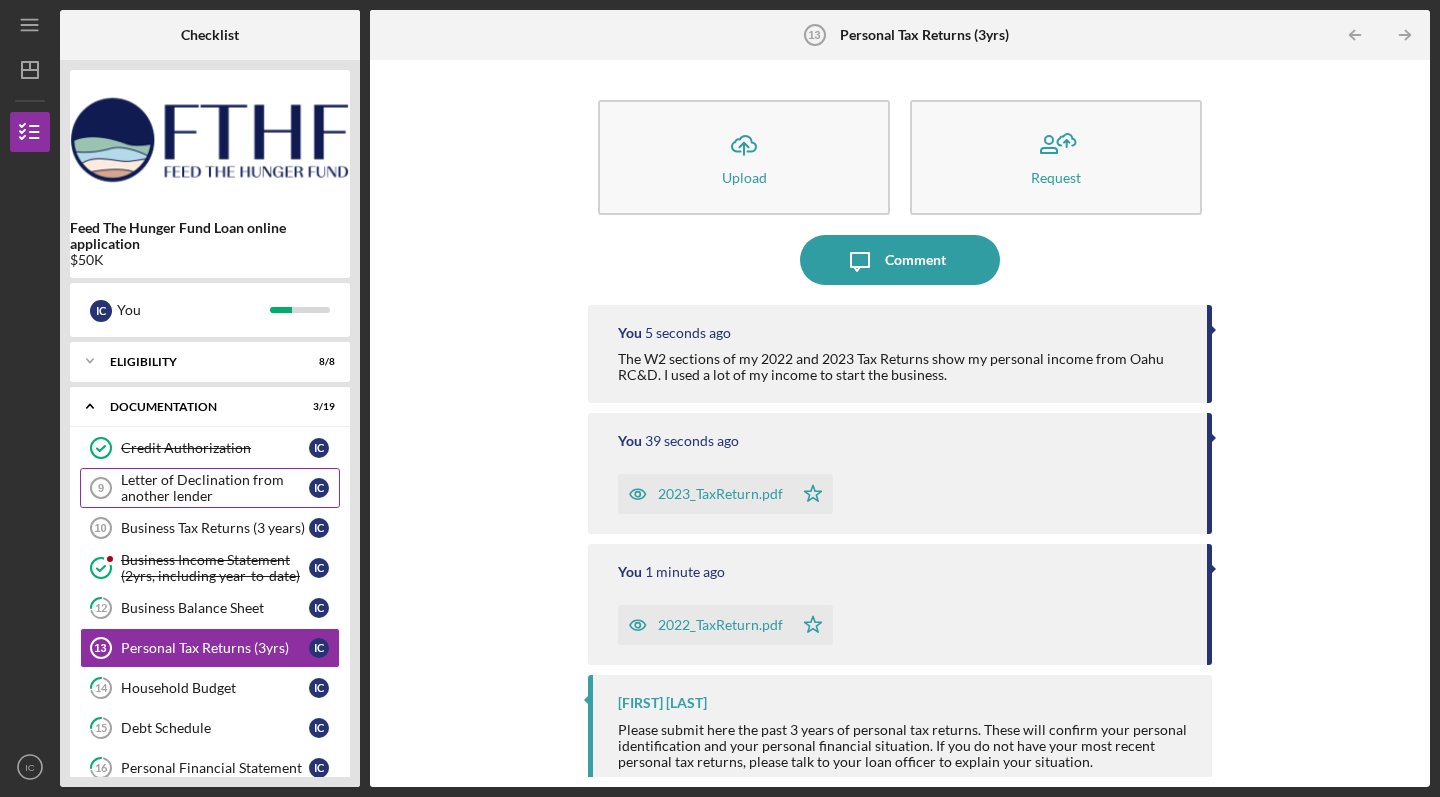 scroll, scrollTop: 0, scrollLeft: 0, axis: both 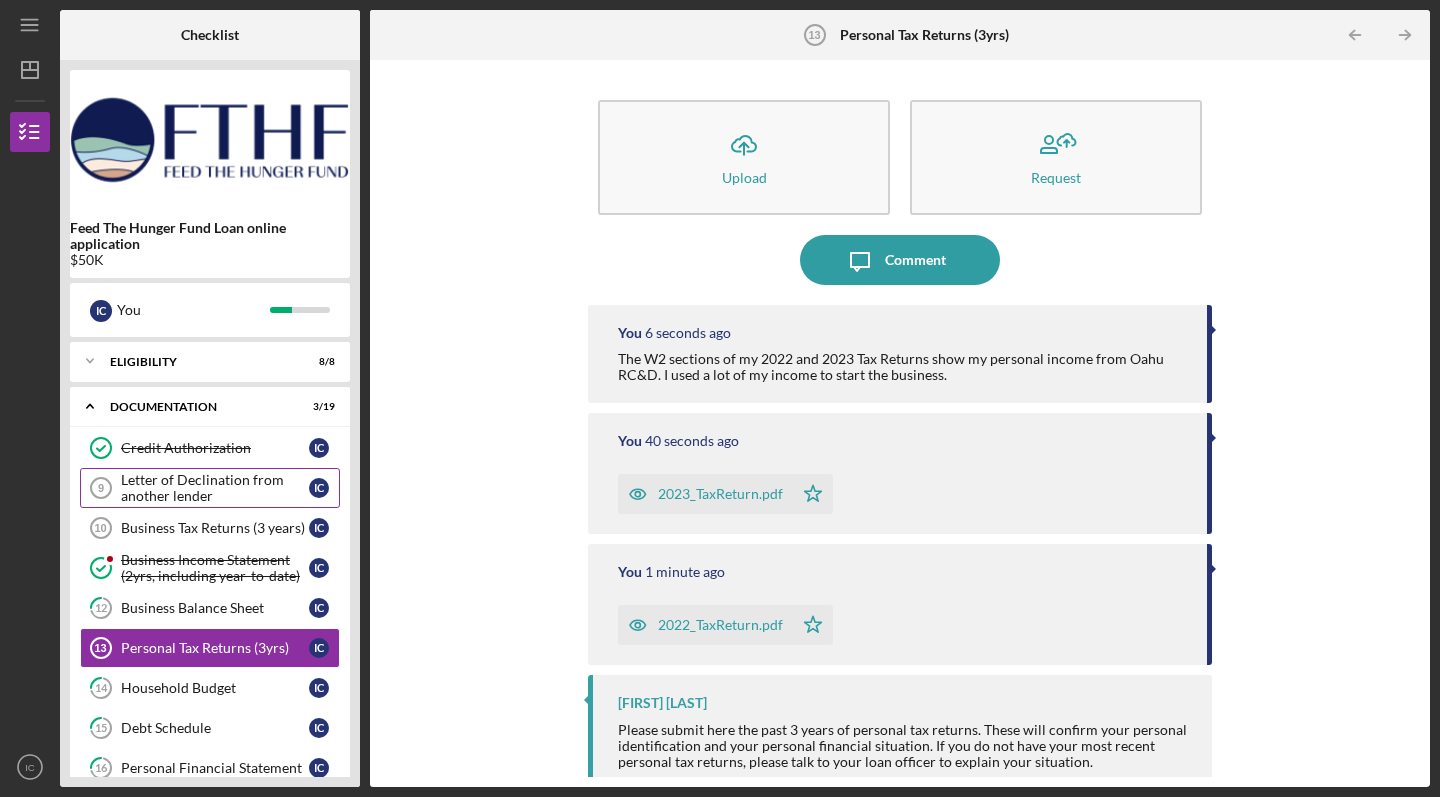 click on "Letter of Declination from another lender" at bounding box center (215, 488) 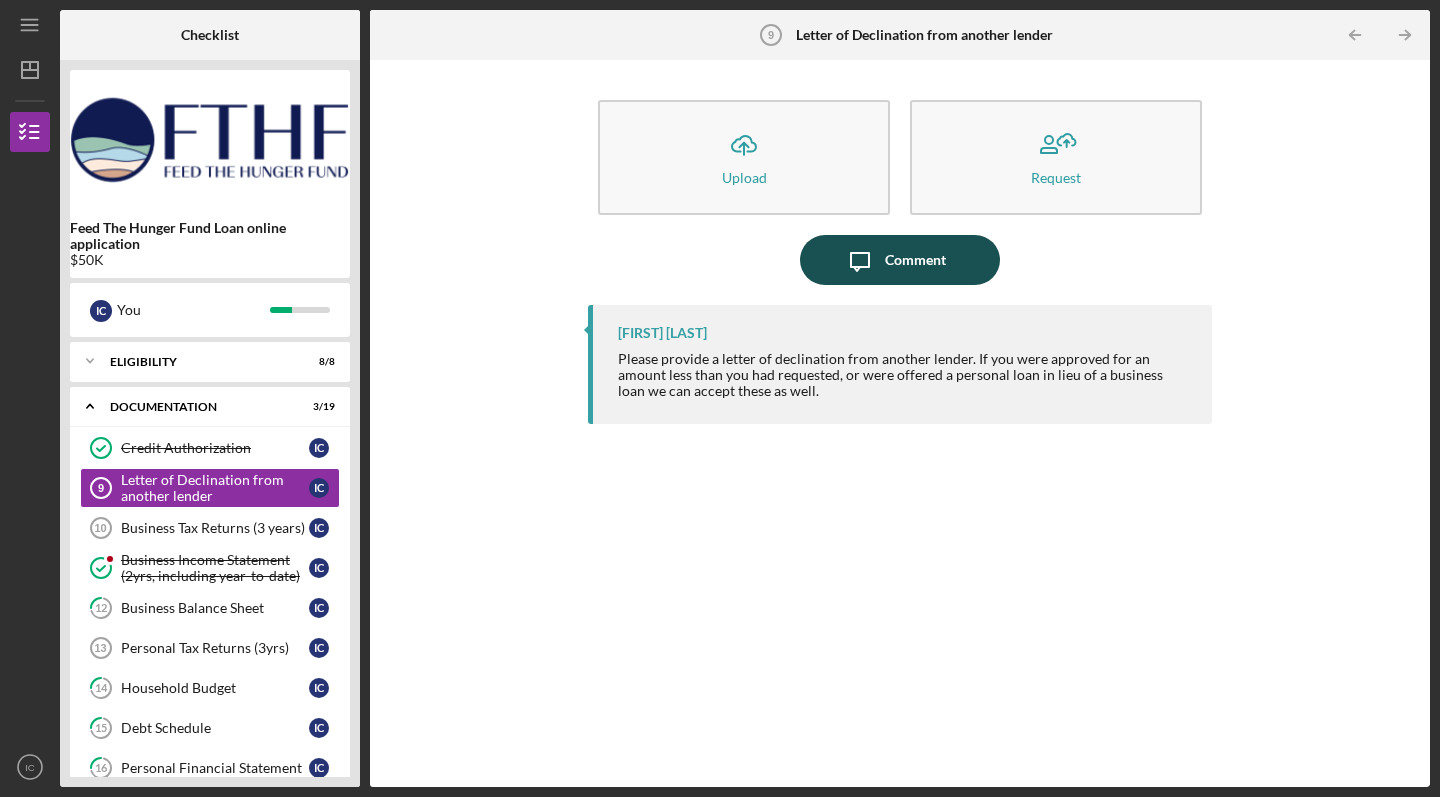 click on "Comment" at bounding box center (915, 260) 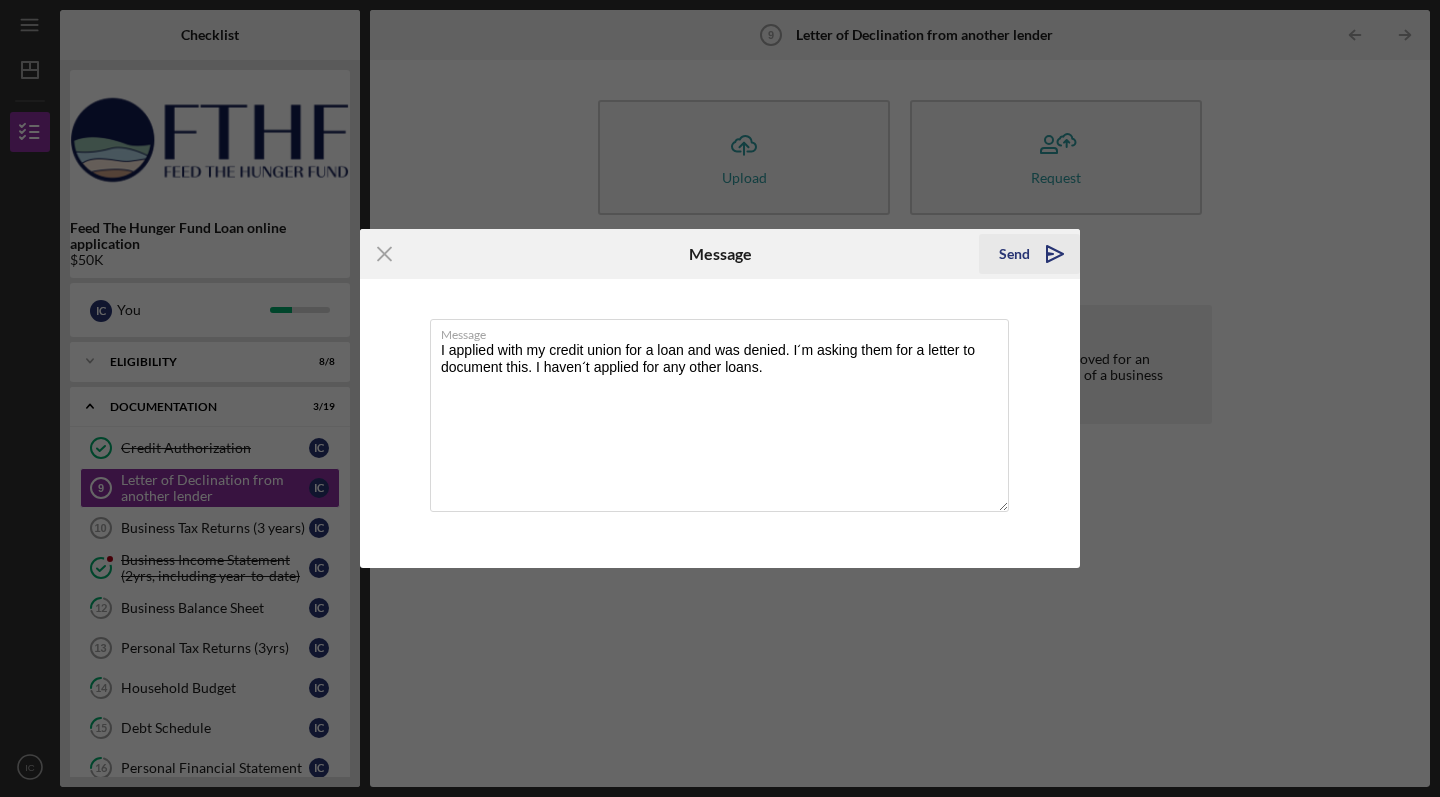 type on "I applied with my credit union for a loan and was denied. Iʻm asking them for a letter to document this. I havenʻt applied for any other loans." 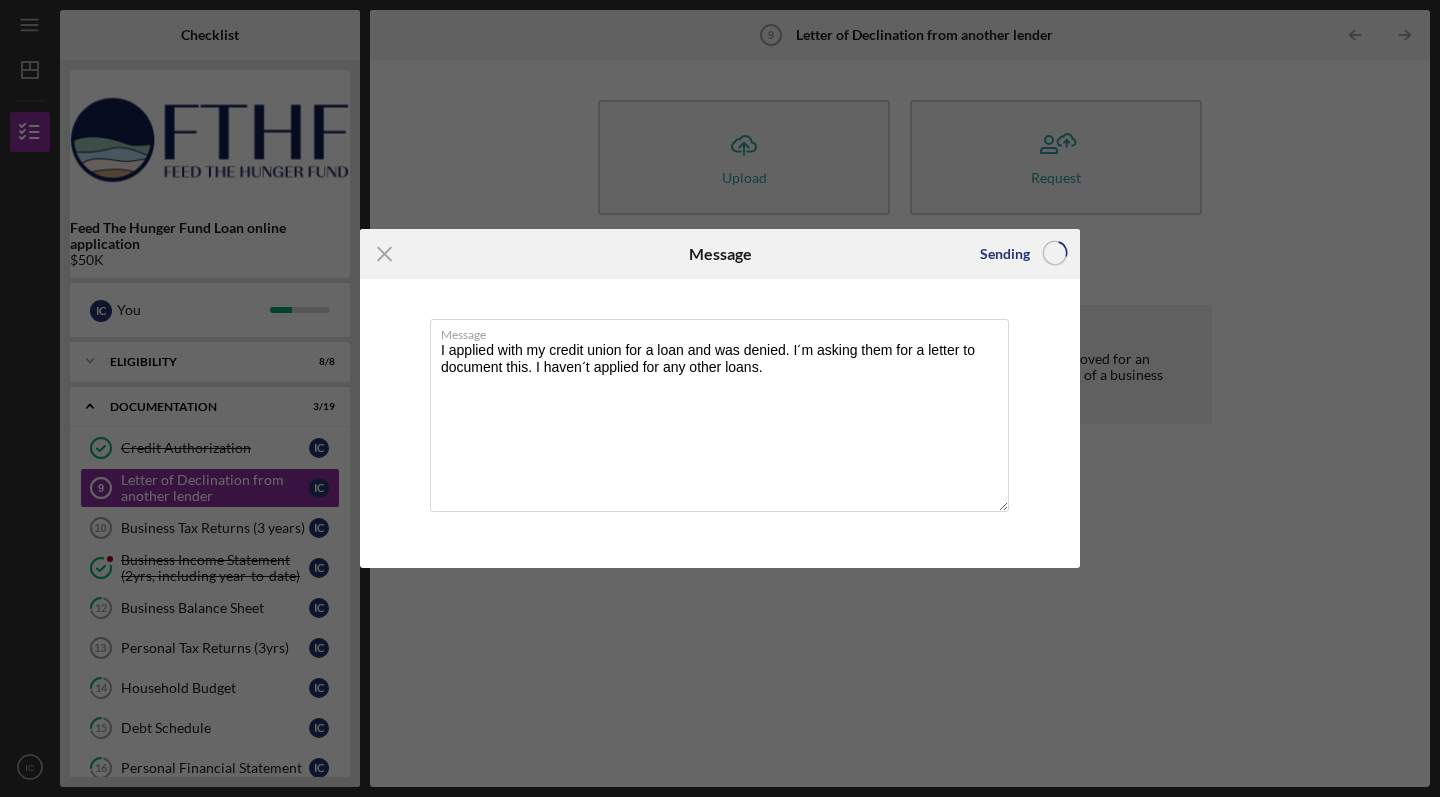 type 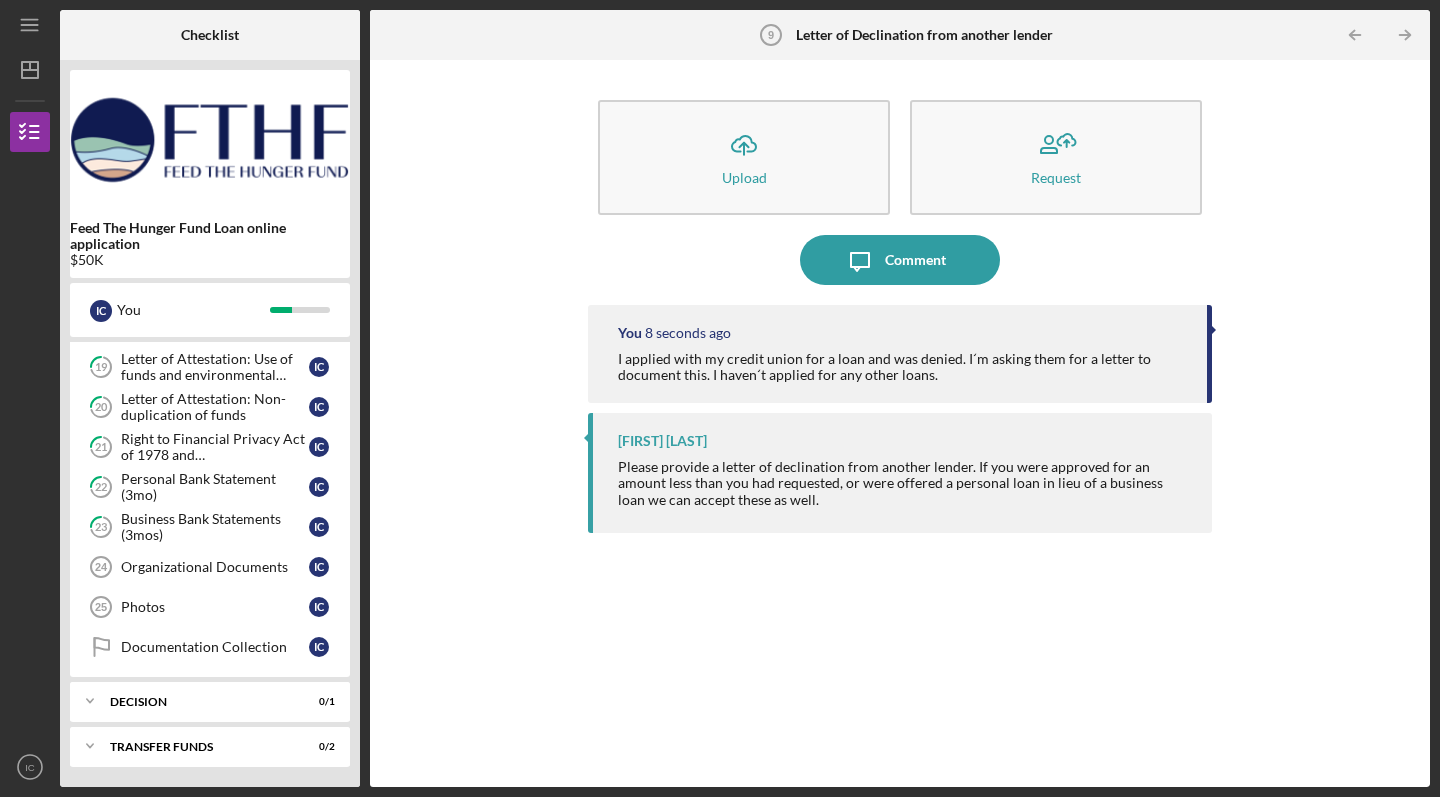 scroll, scrollTop: 521, scrollLeft: 0, axis: vertical 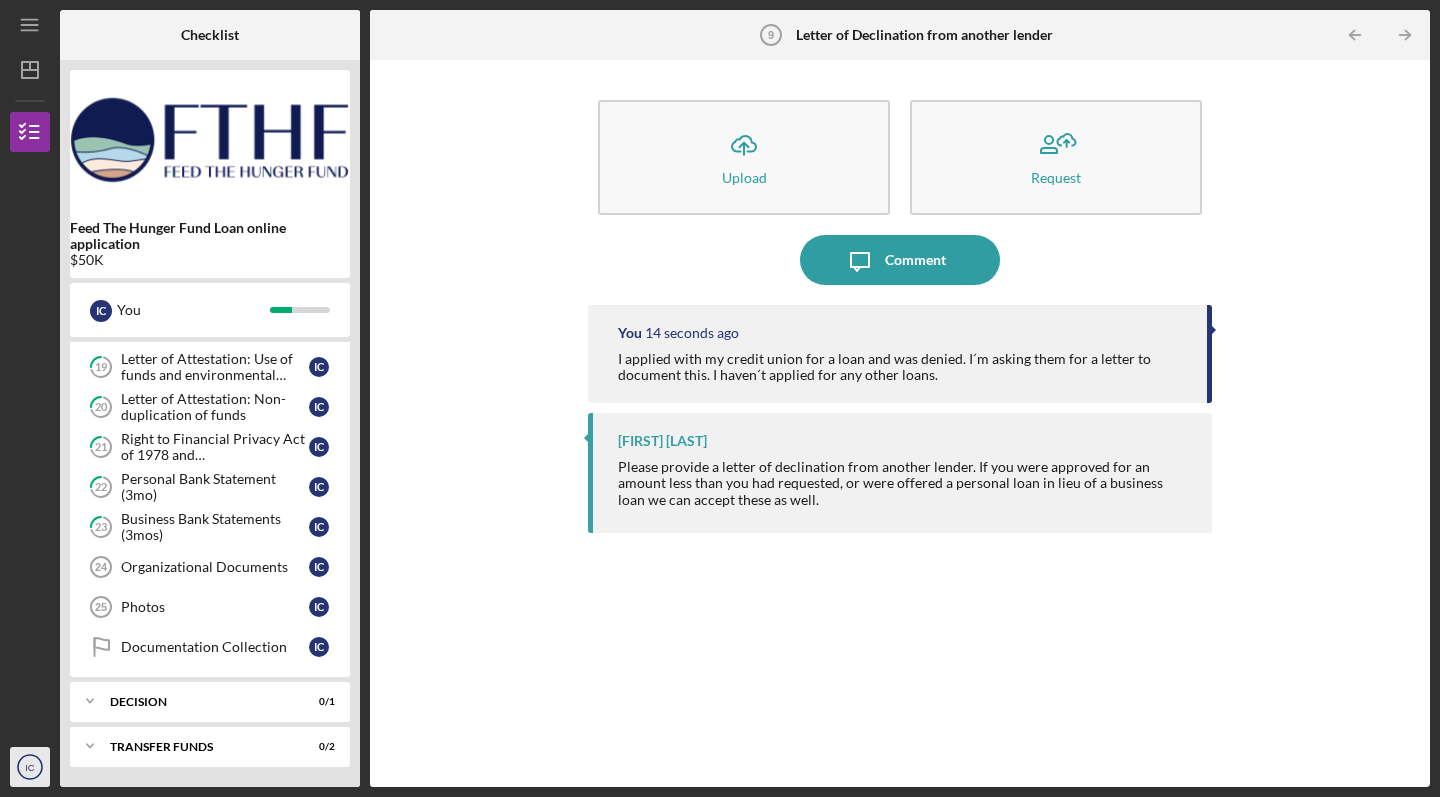 click on "IC" 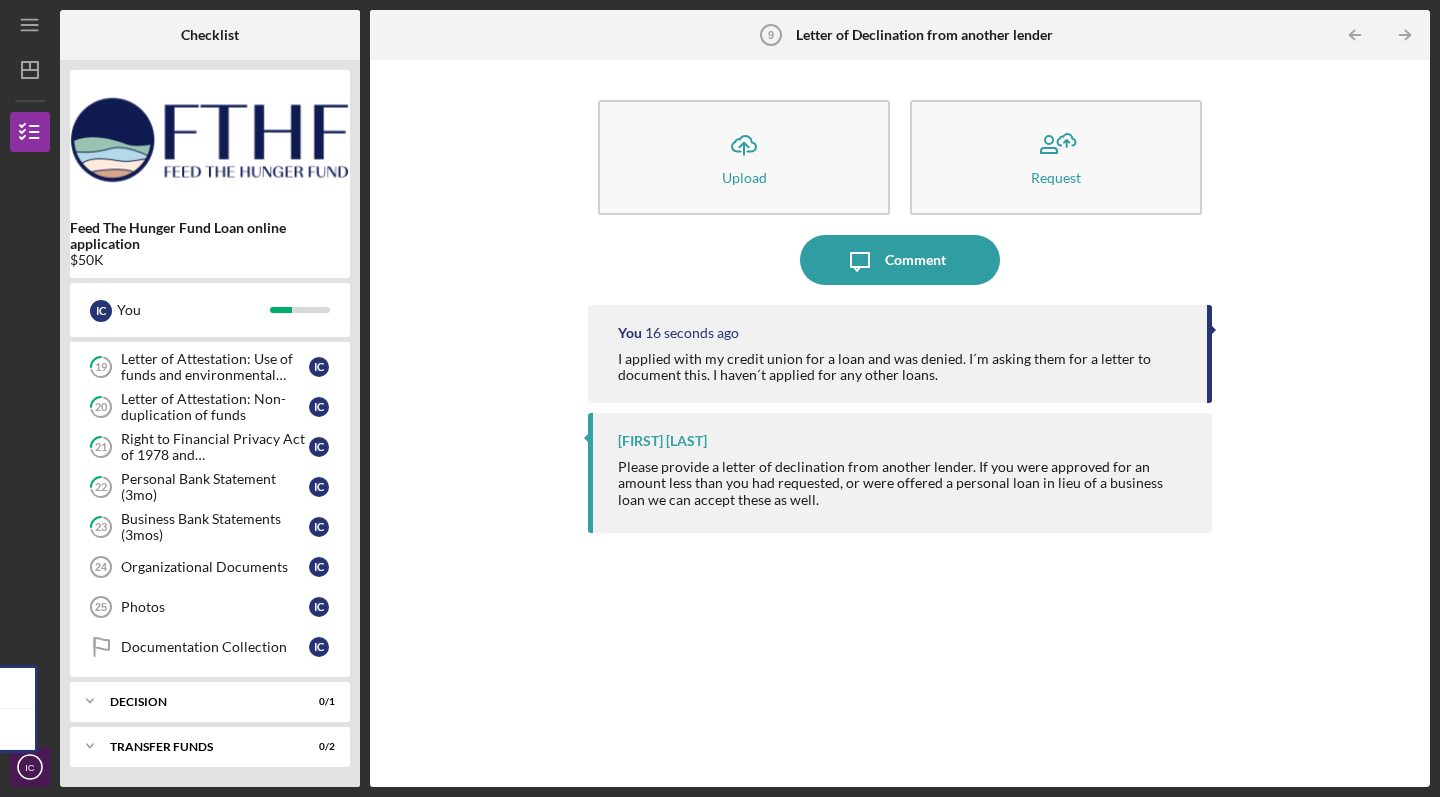 click on "IC" 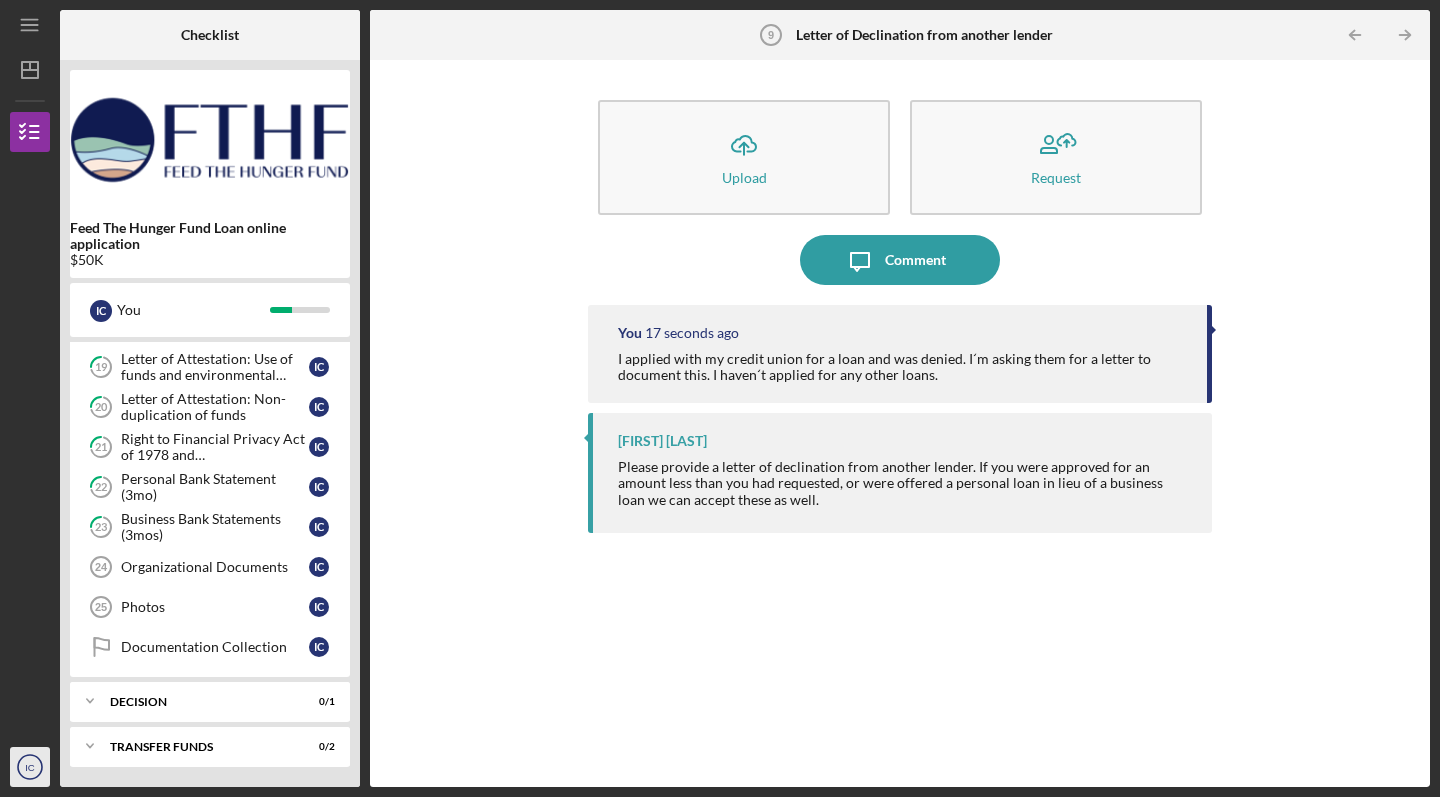 click on "IC" 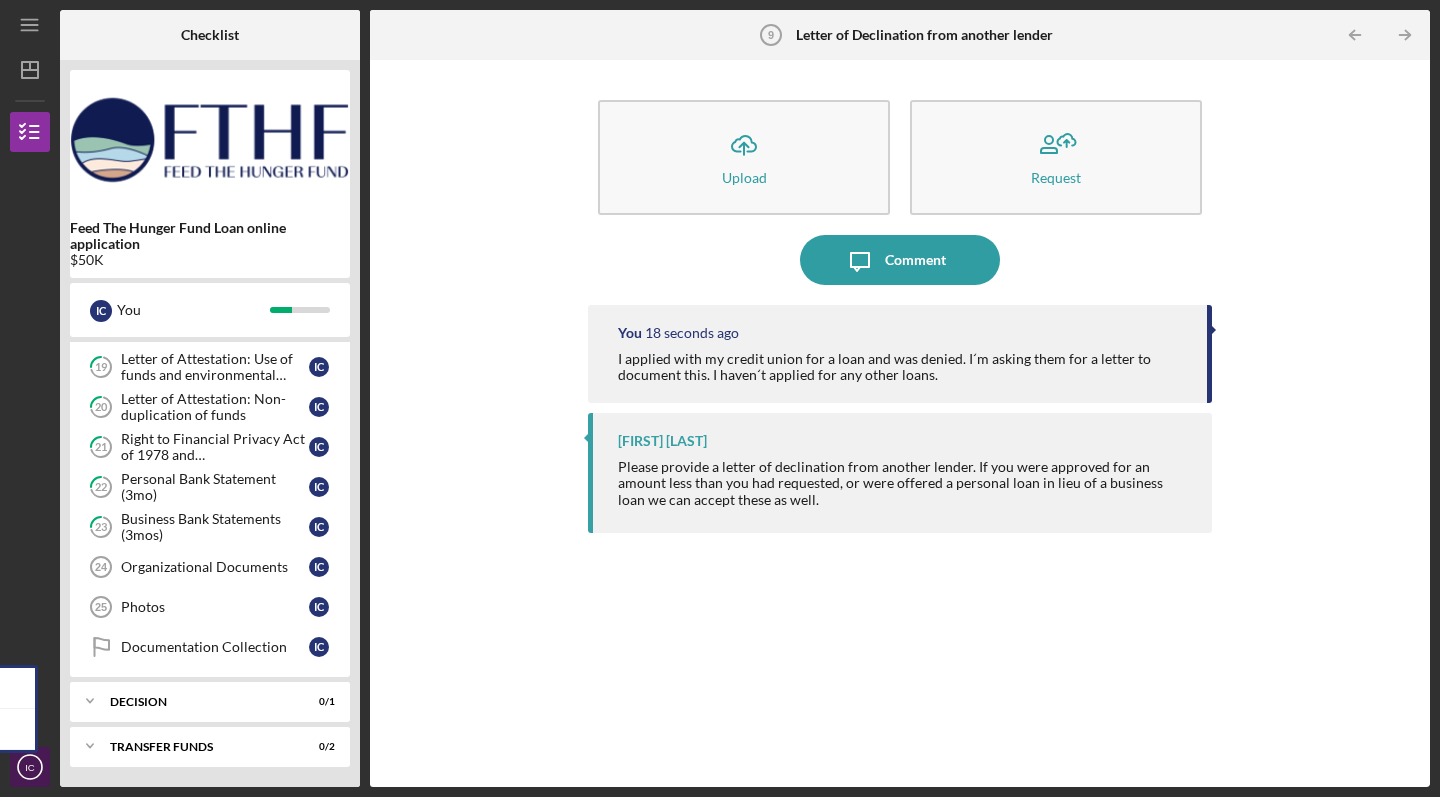 click on "IC" 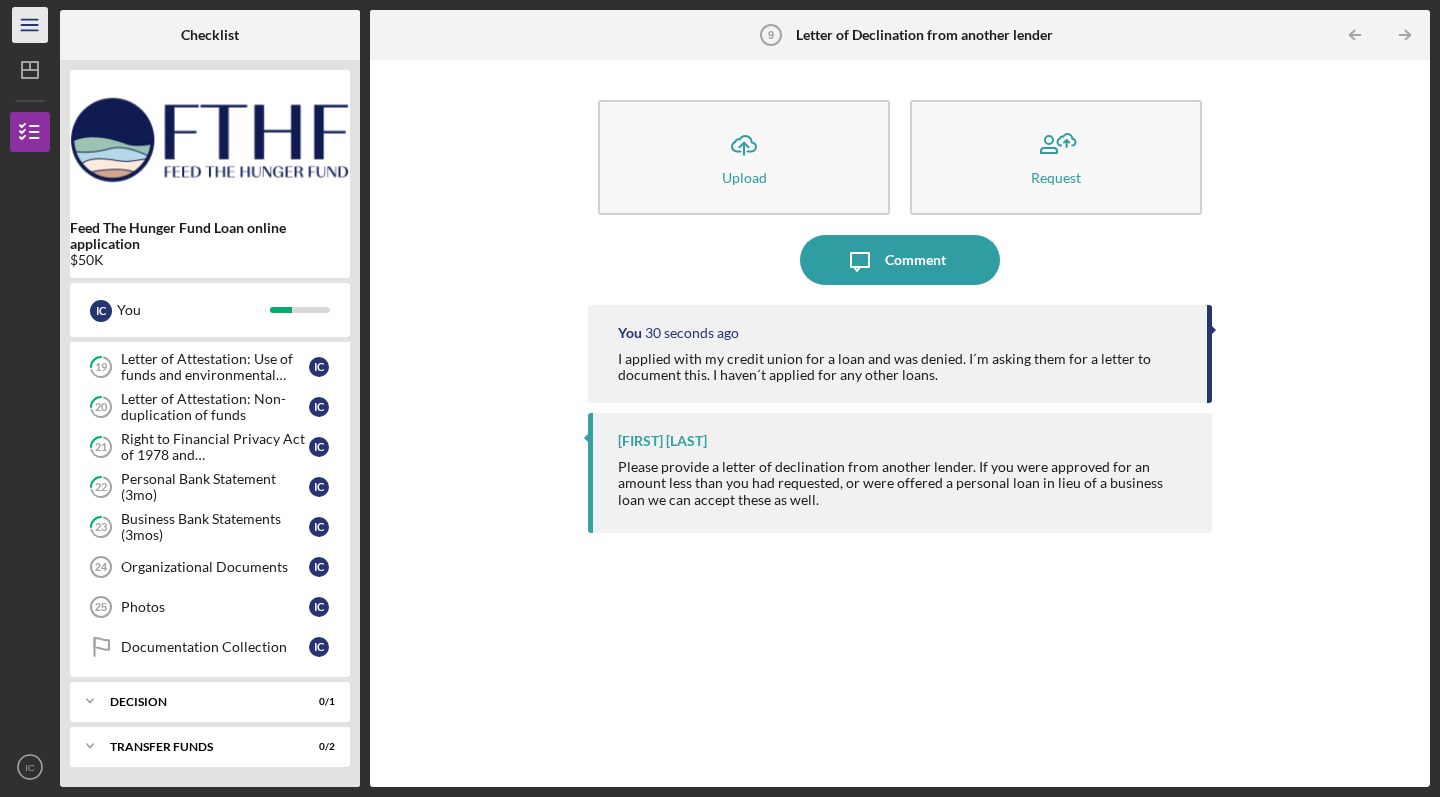 click on "Icon/Menu" 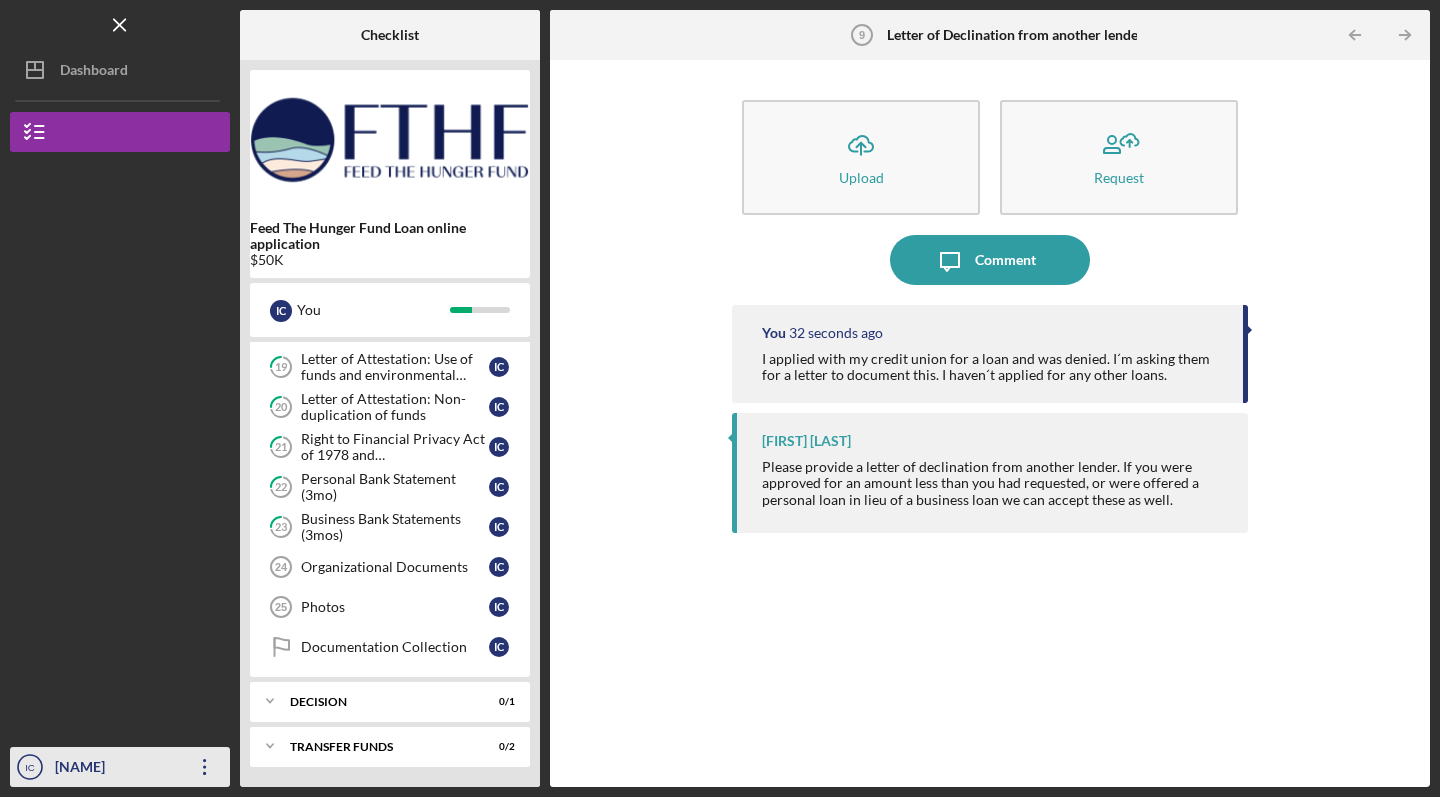 click on "Icon/Overflow" 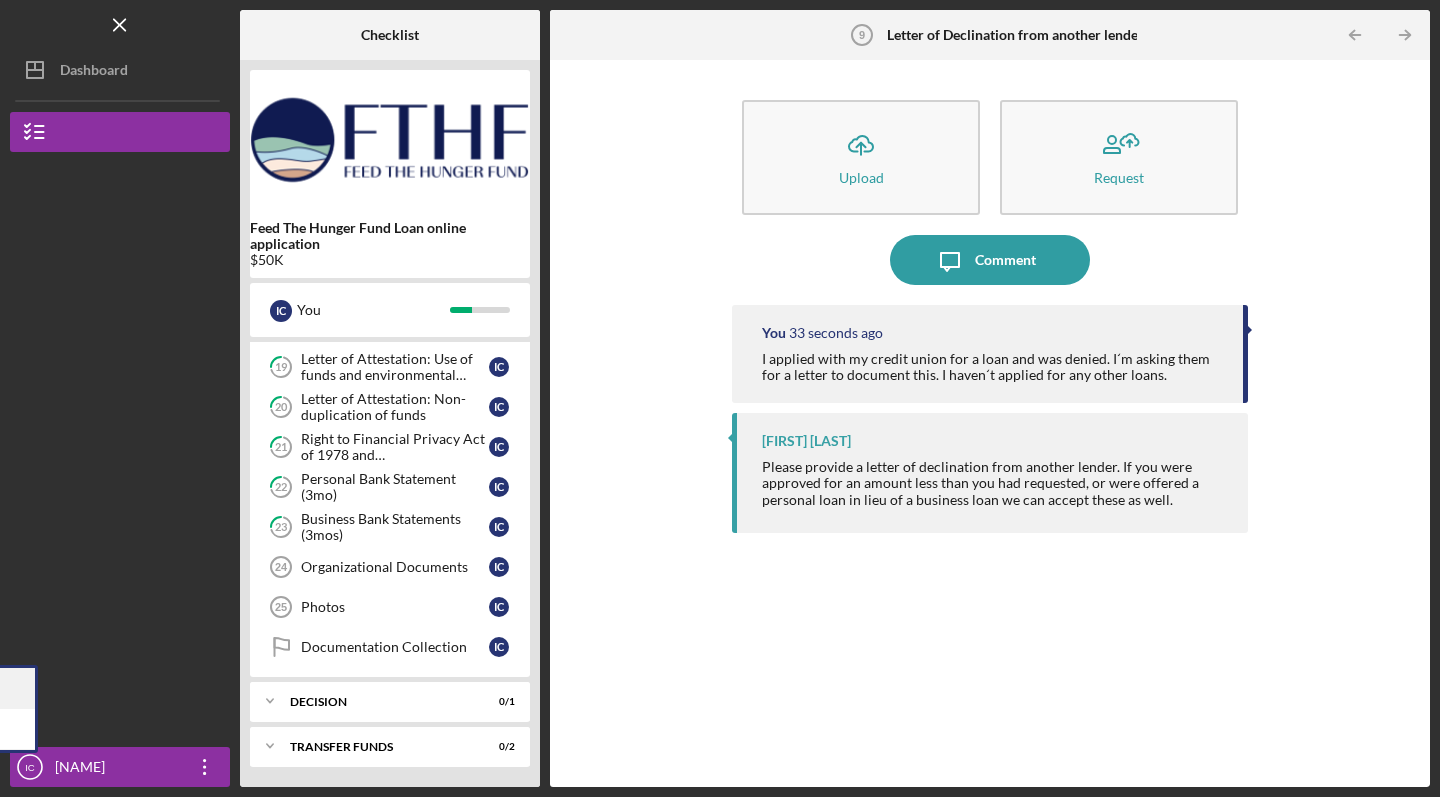 click on "Account Settings" at bounding box center (-75, 688) 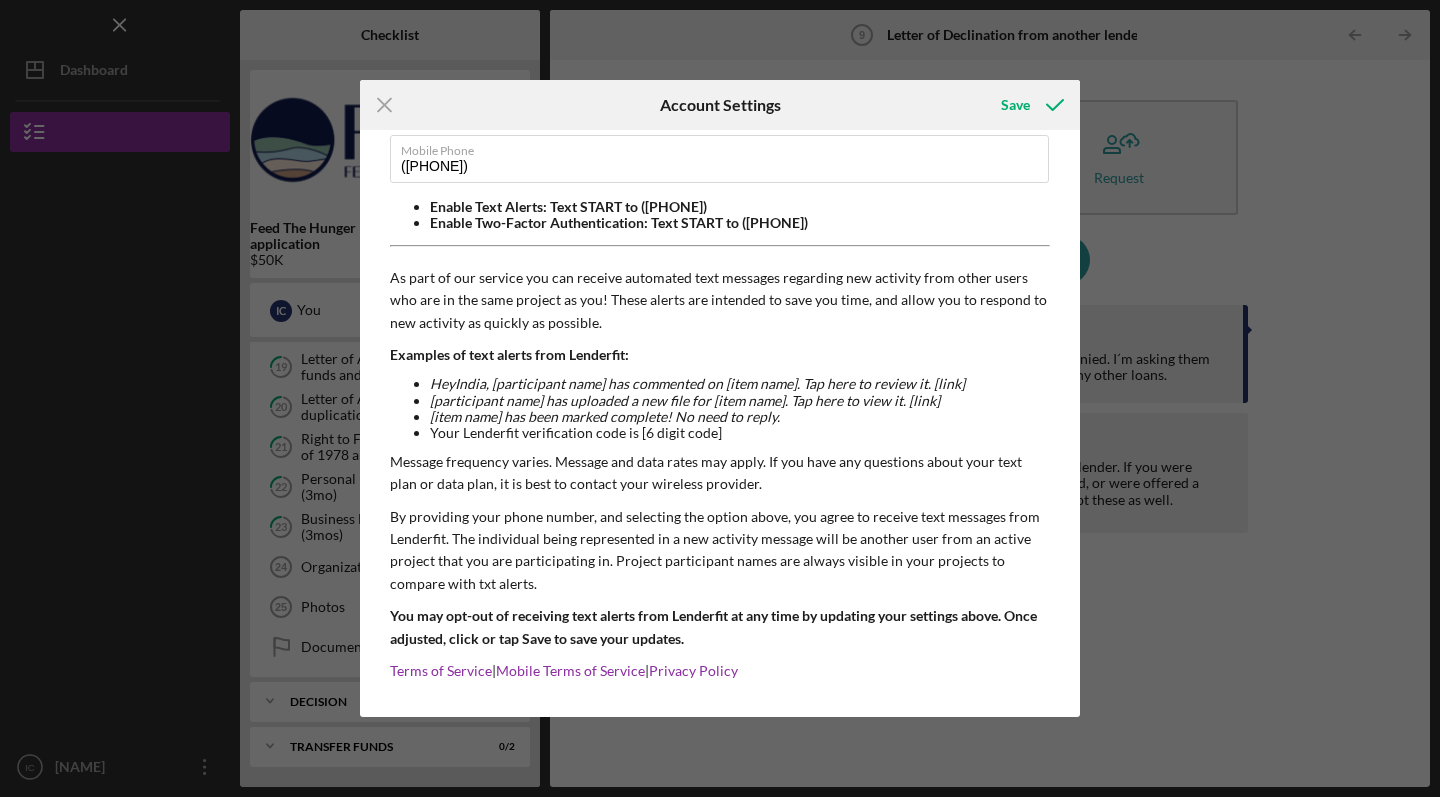 scroll, scrollTop: 110, scrollLeft: 0, axis: vertical 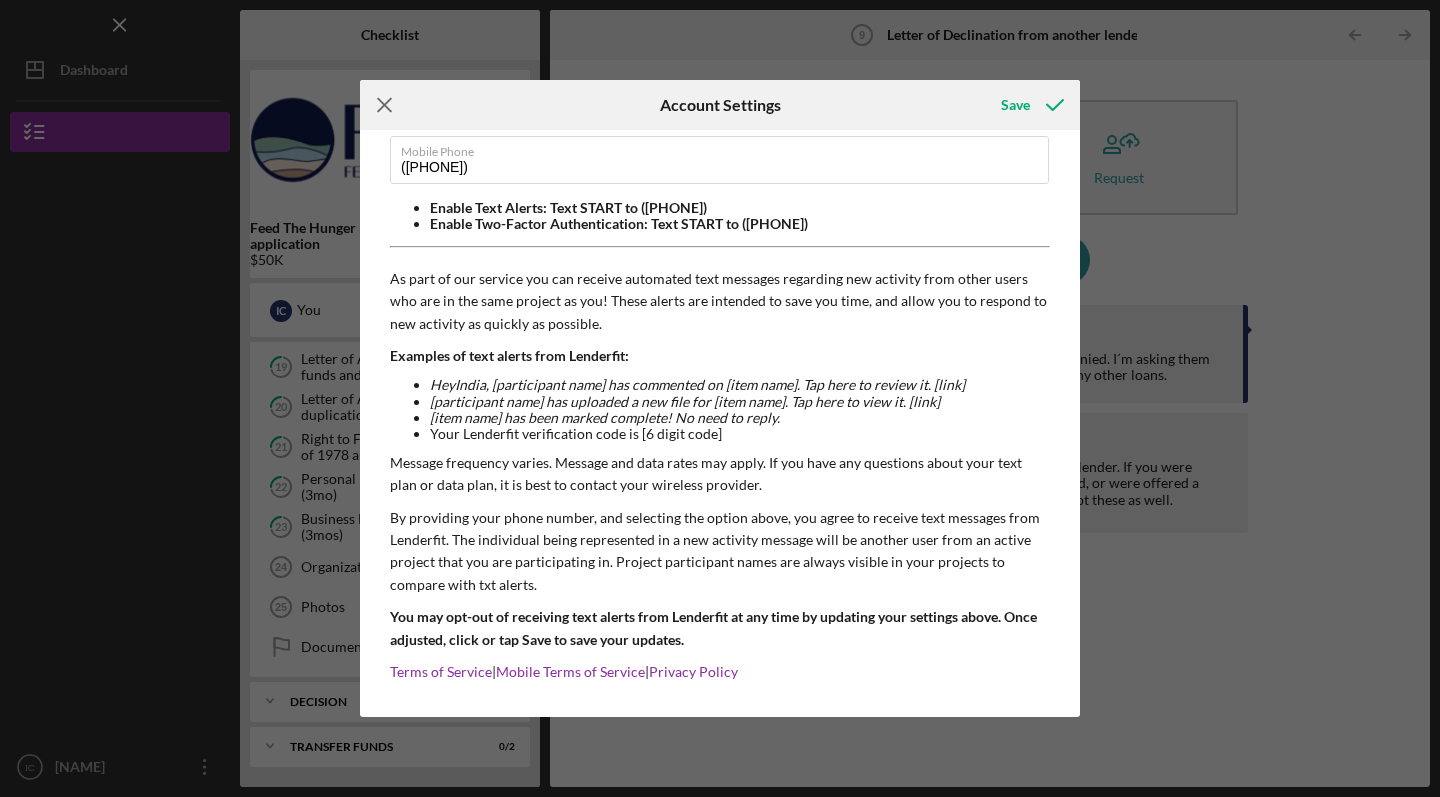 click on "Icon/Menu Close" 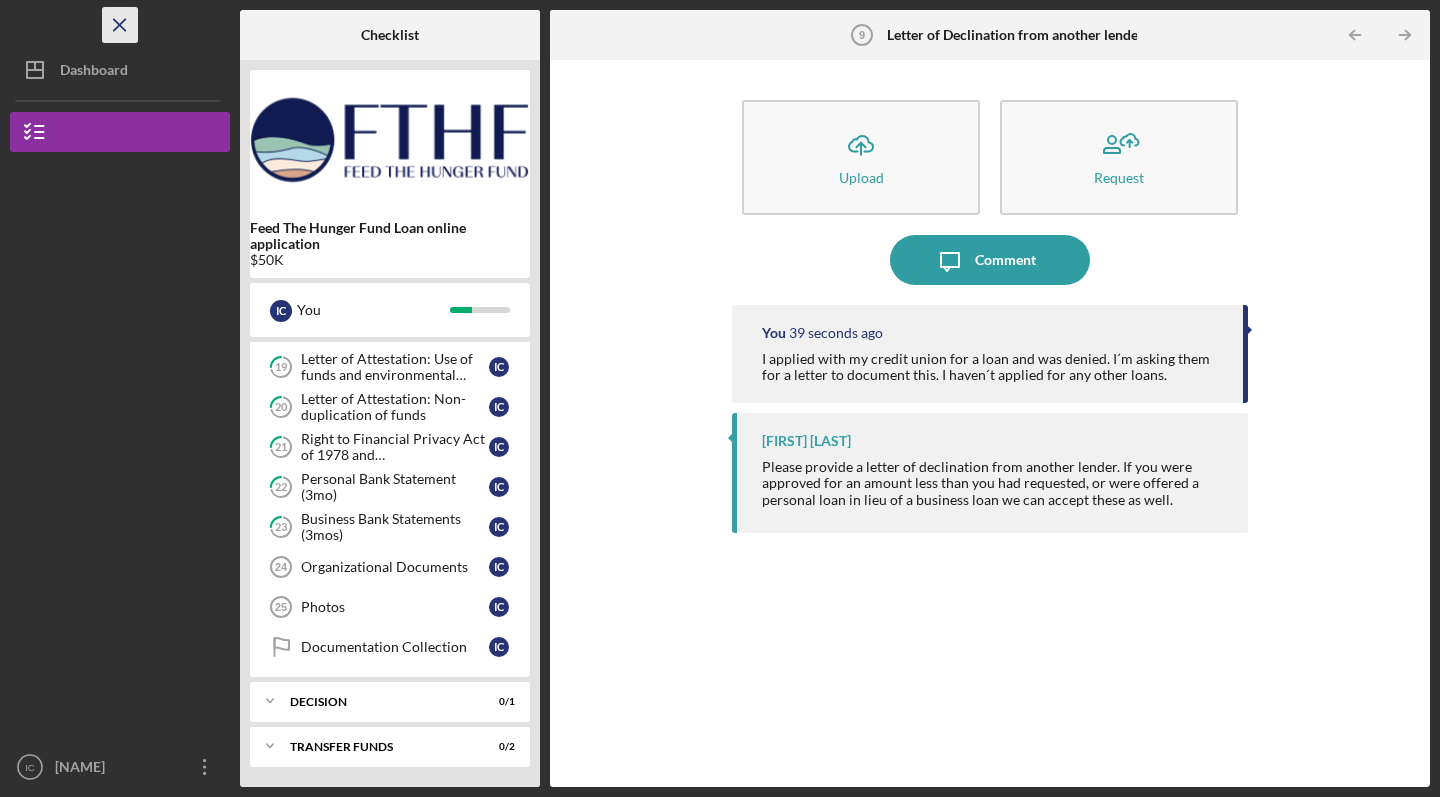 click on "Icon/Menu Close" 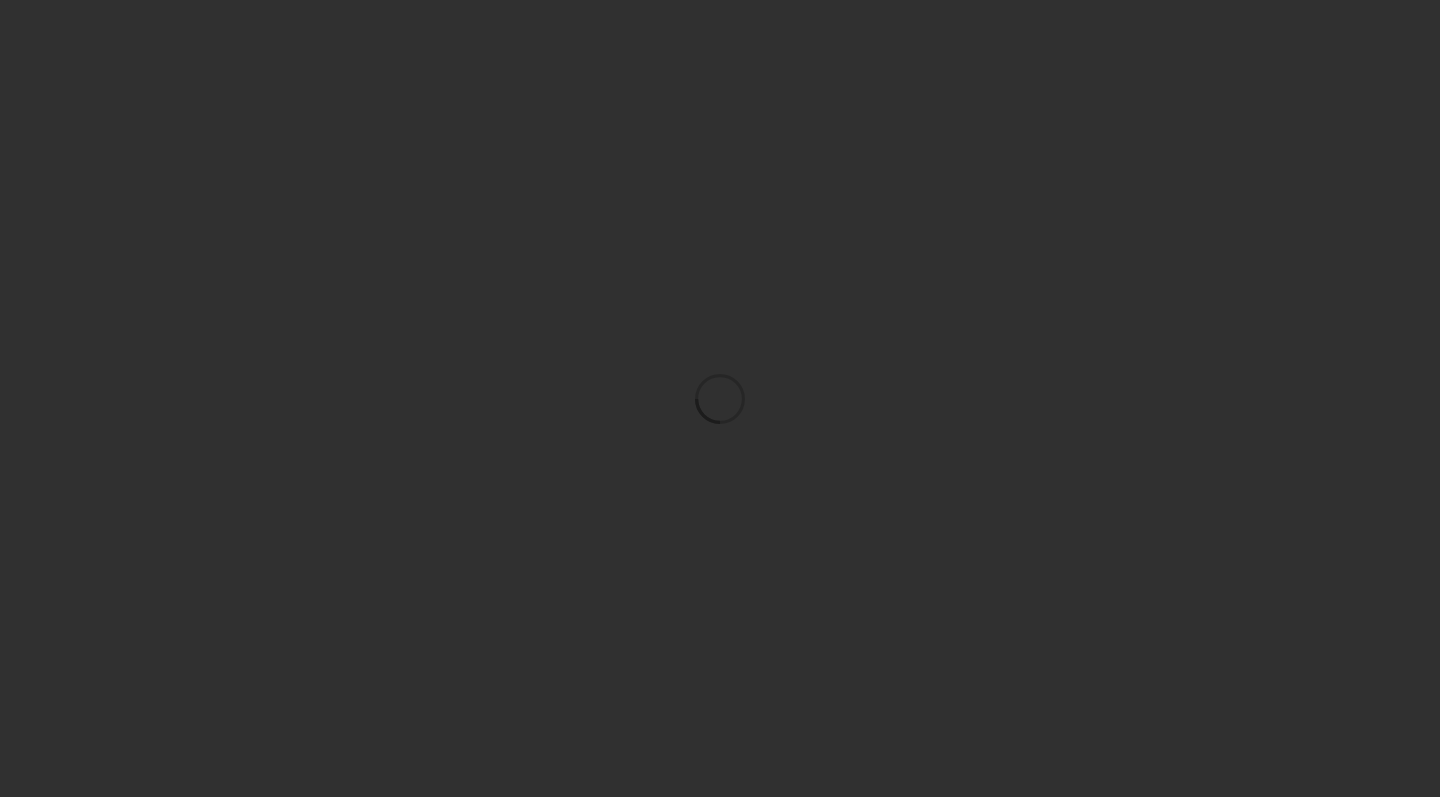 scroll, scrollTop: 0, scrollLeft: 0, axis: both 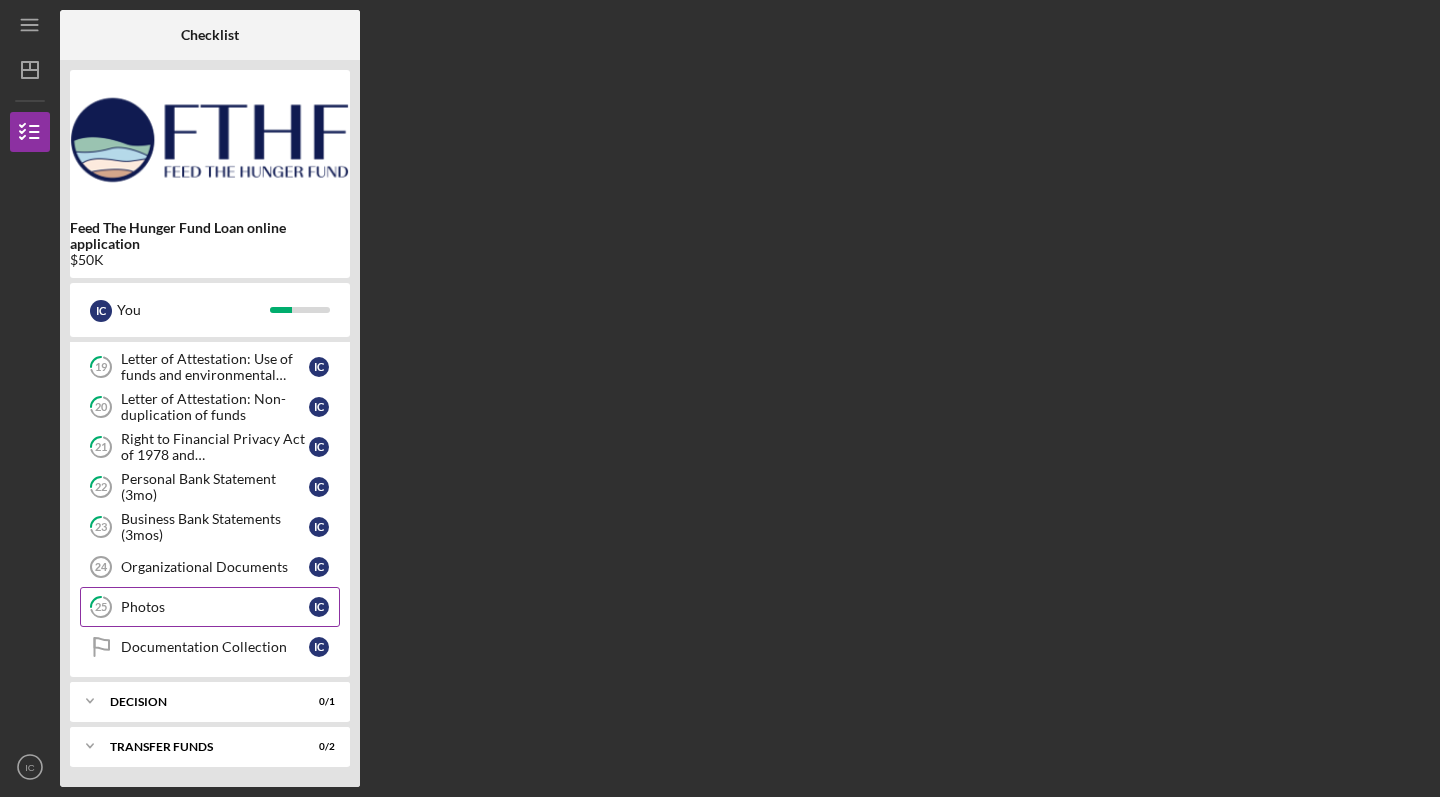 click on "Photos" at bounding box center [215, 607] 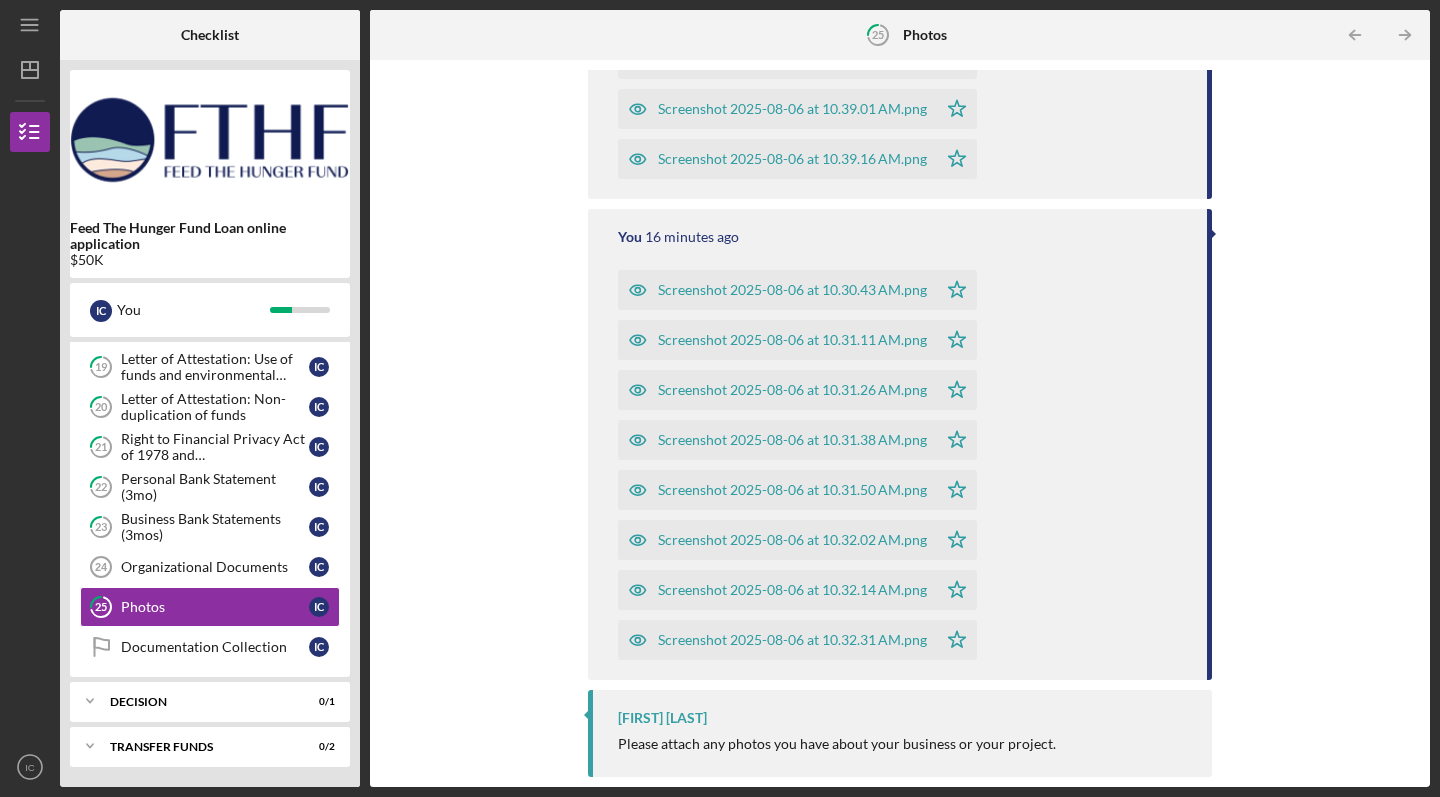 scroll, scrollTop: 811, scrollLeft: 0, axis: vertical 